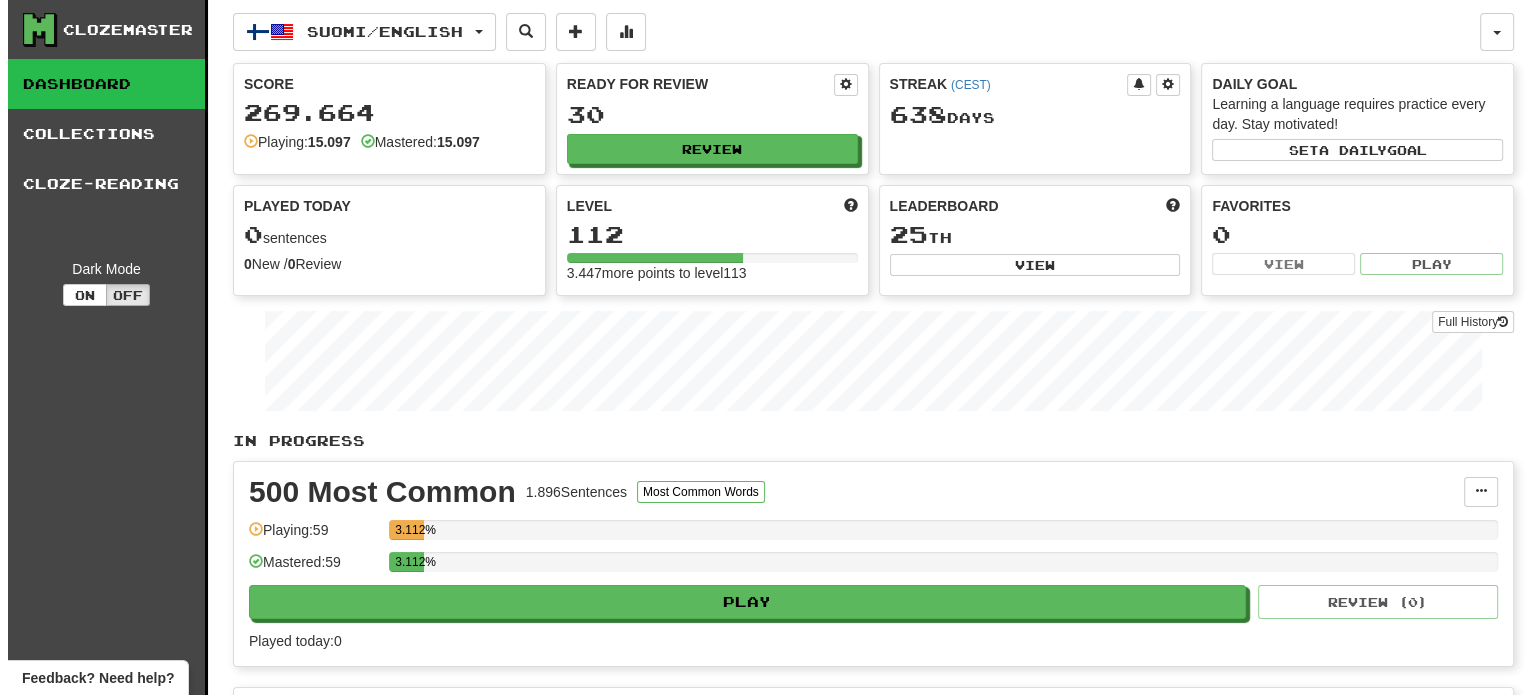 scroll, scrollTop: 200, scrollLeft: 0, axis: vertical 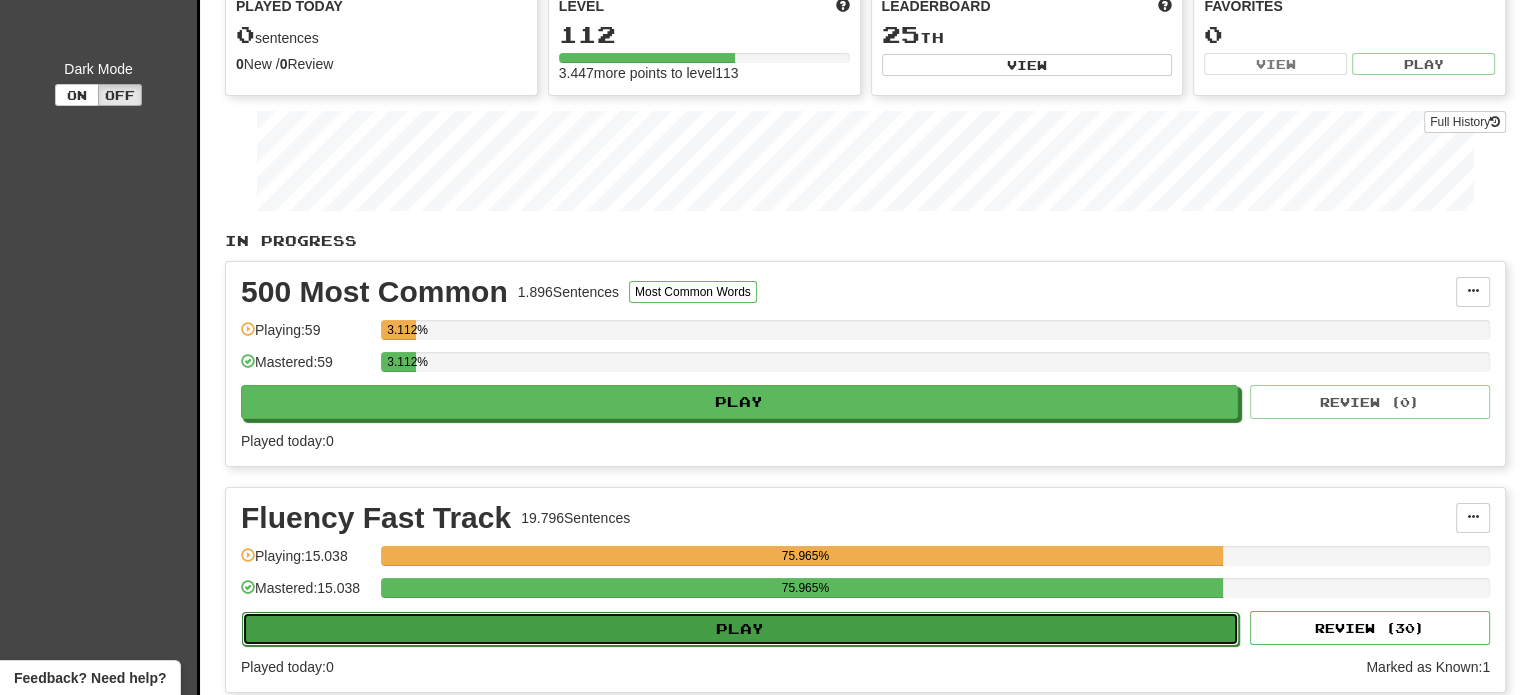 click on "Play" at bounding box center (740, 629) 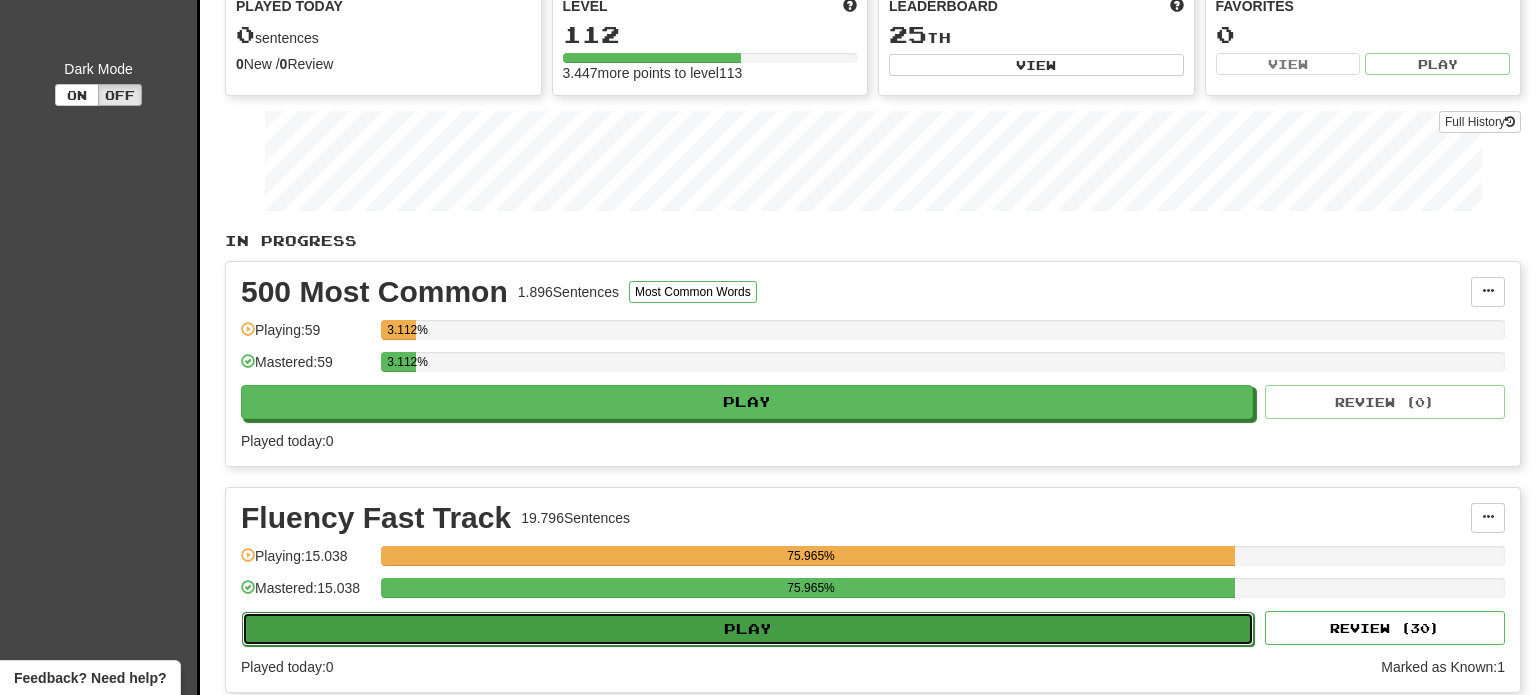 select on "**" 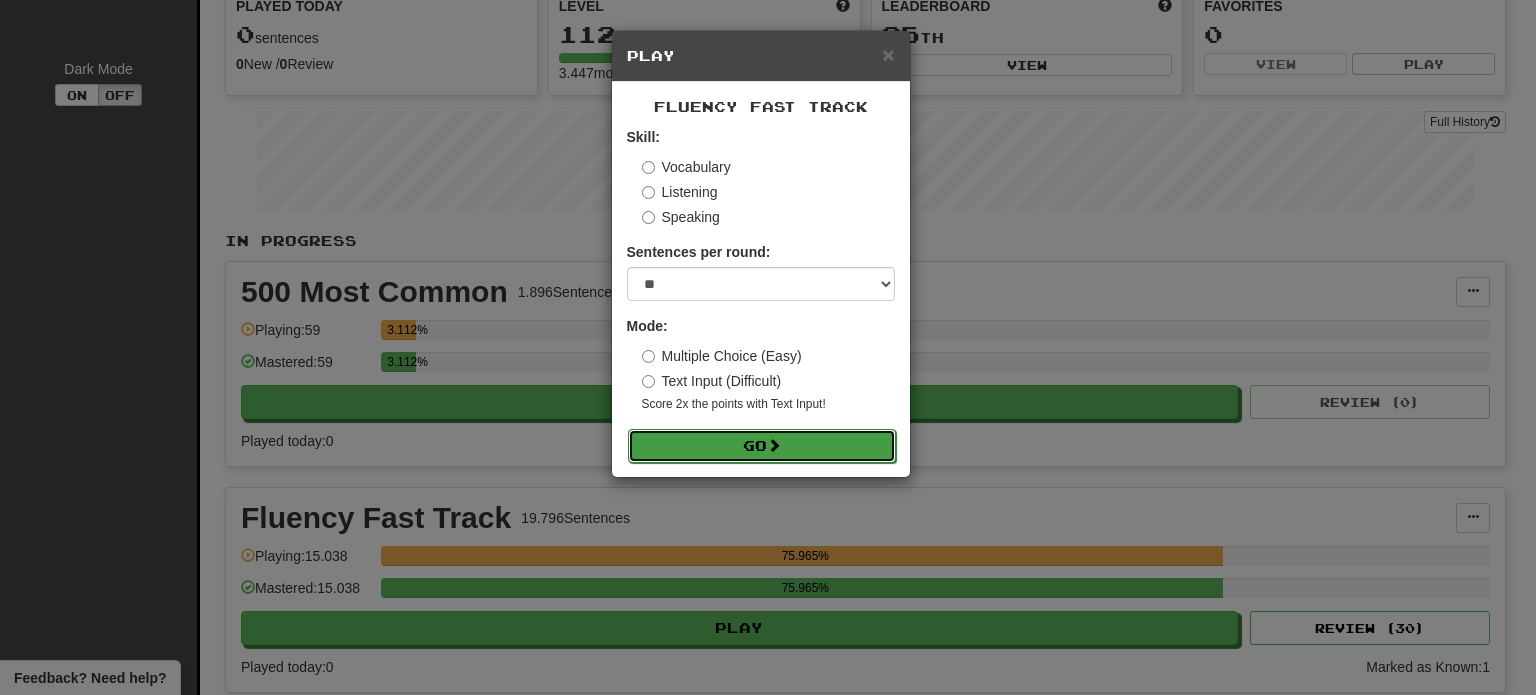 click at bounding box center (774, 445) 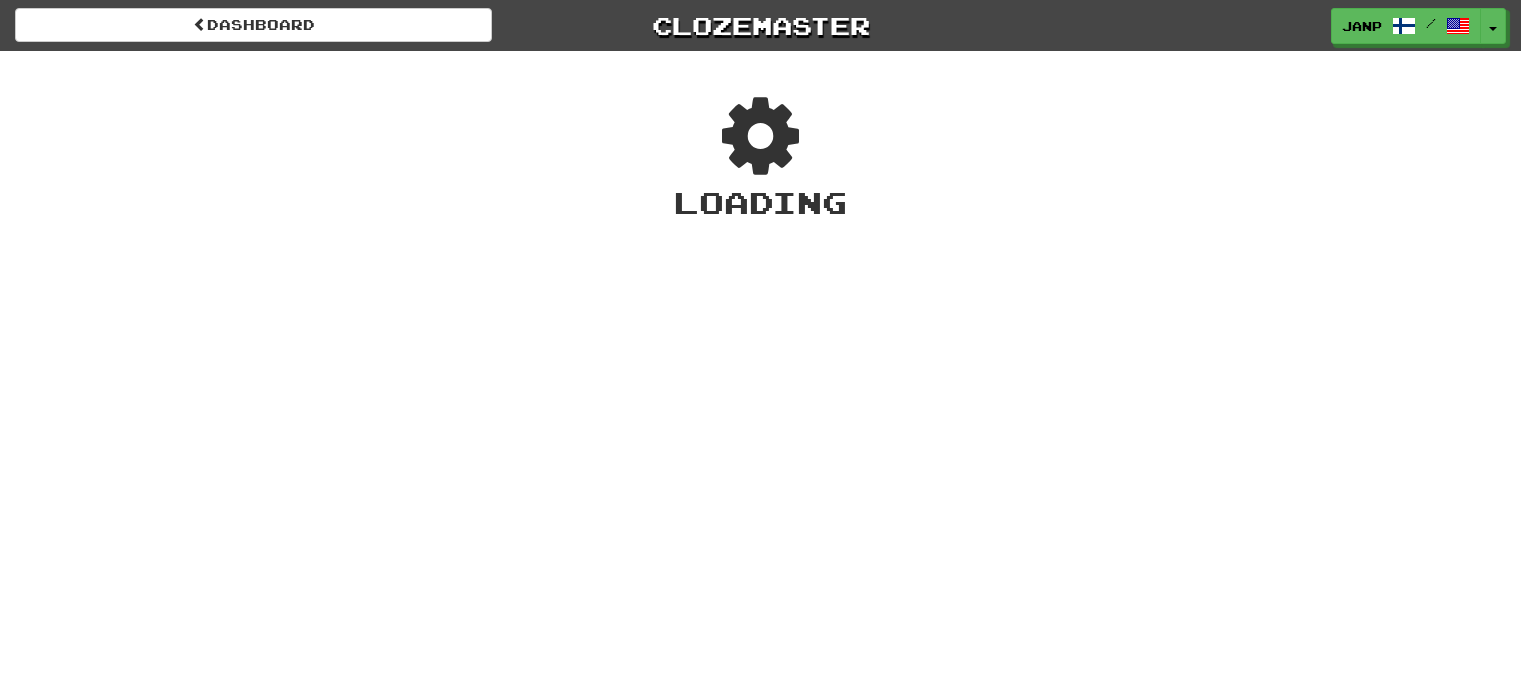 scroll, scrollTop: 0, scrollLeft: 0, axis: both 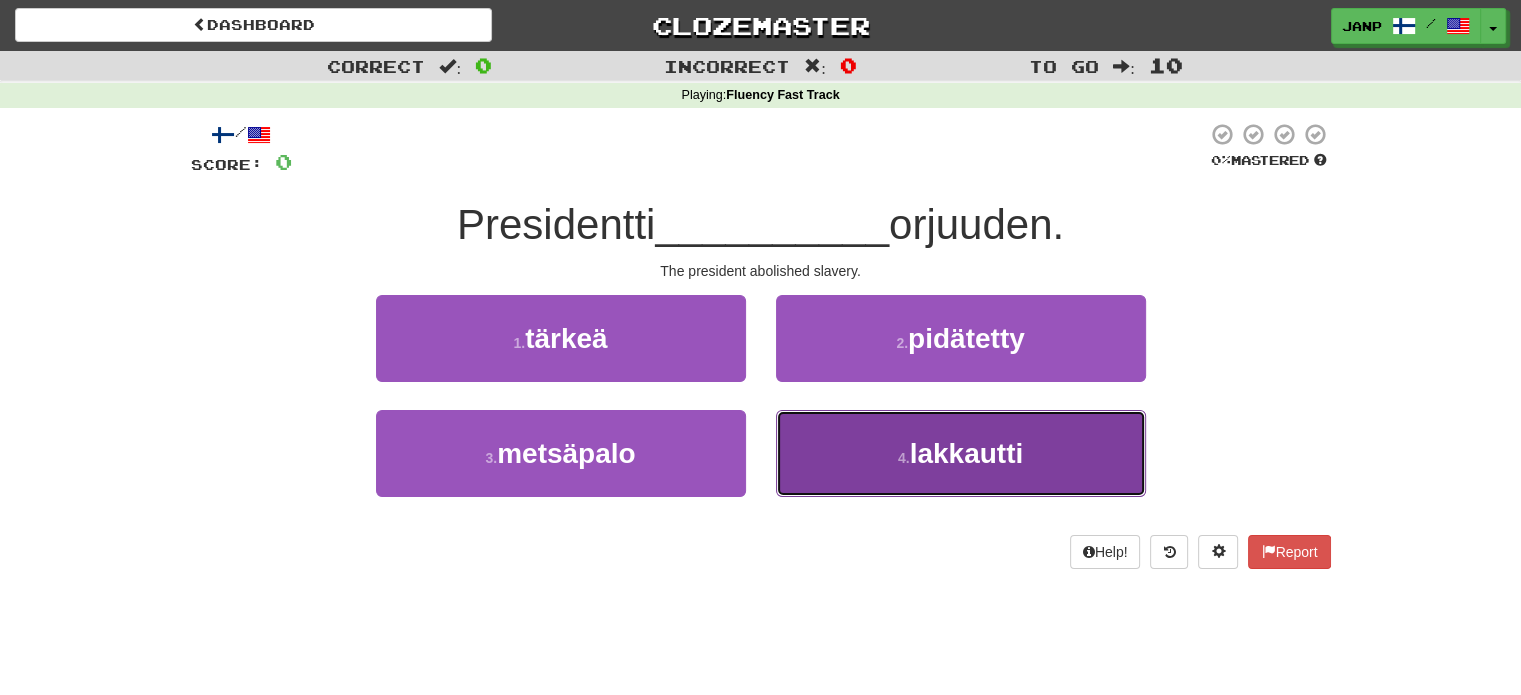 click on "4 .  lakkautti" at bounding box center [961, 453] 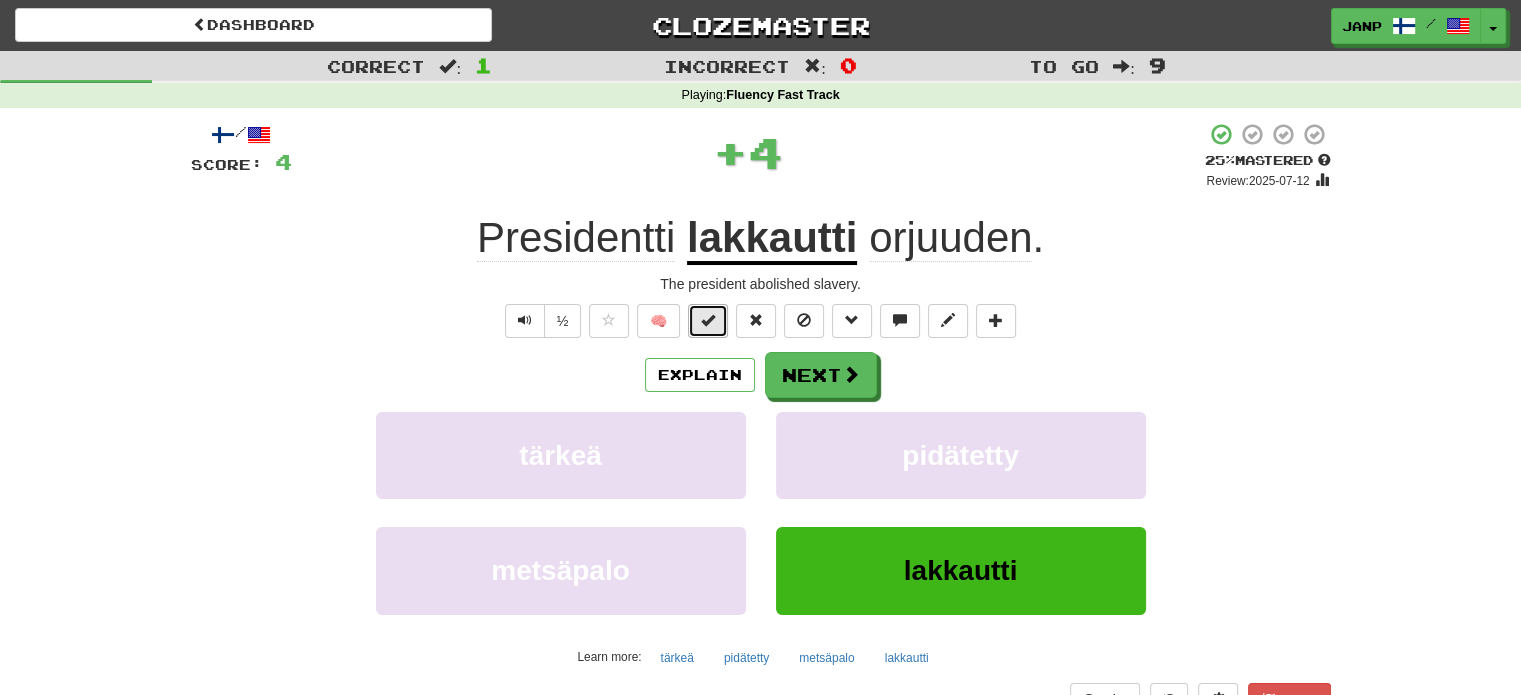 click at bounding box center [708, 321] 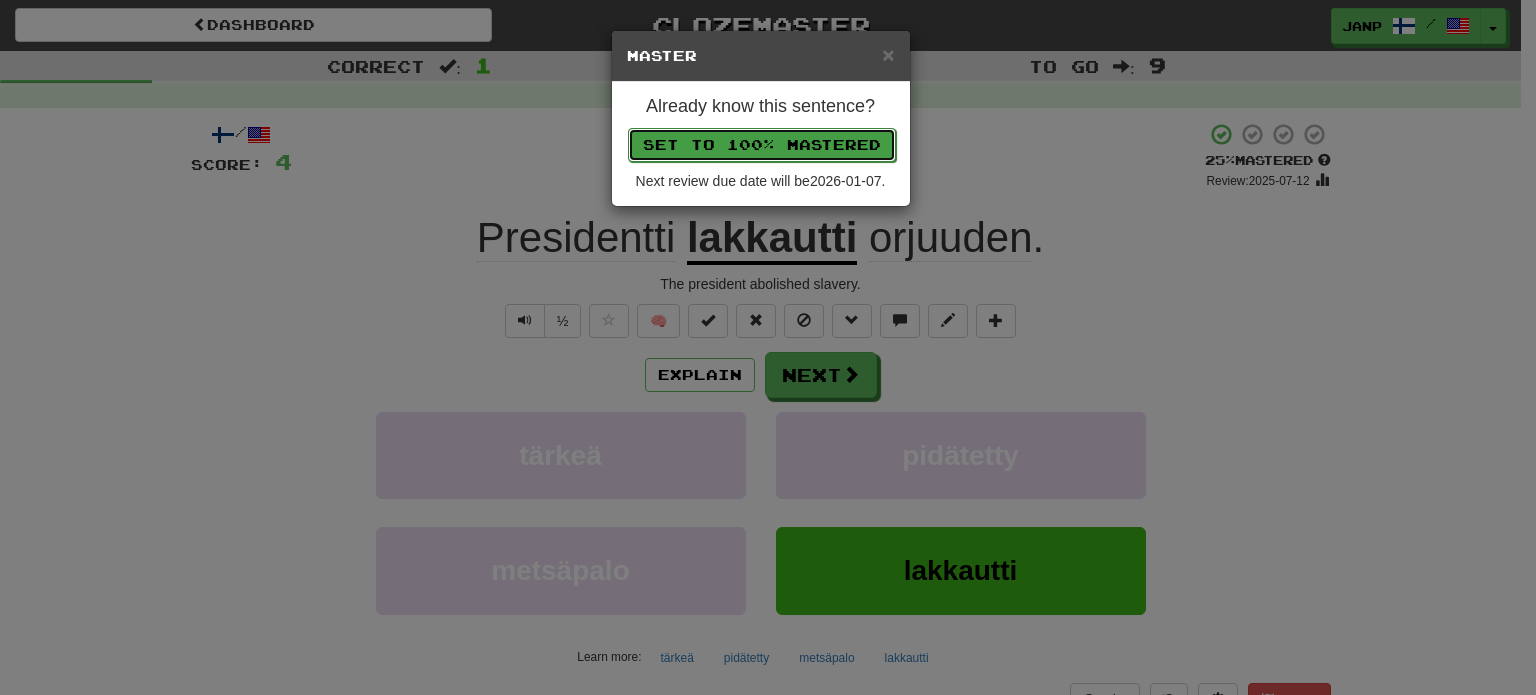 click on "Set to 100% Mastered" at bounding box center [762, 145] 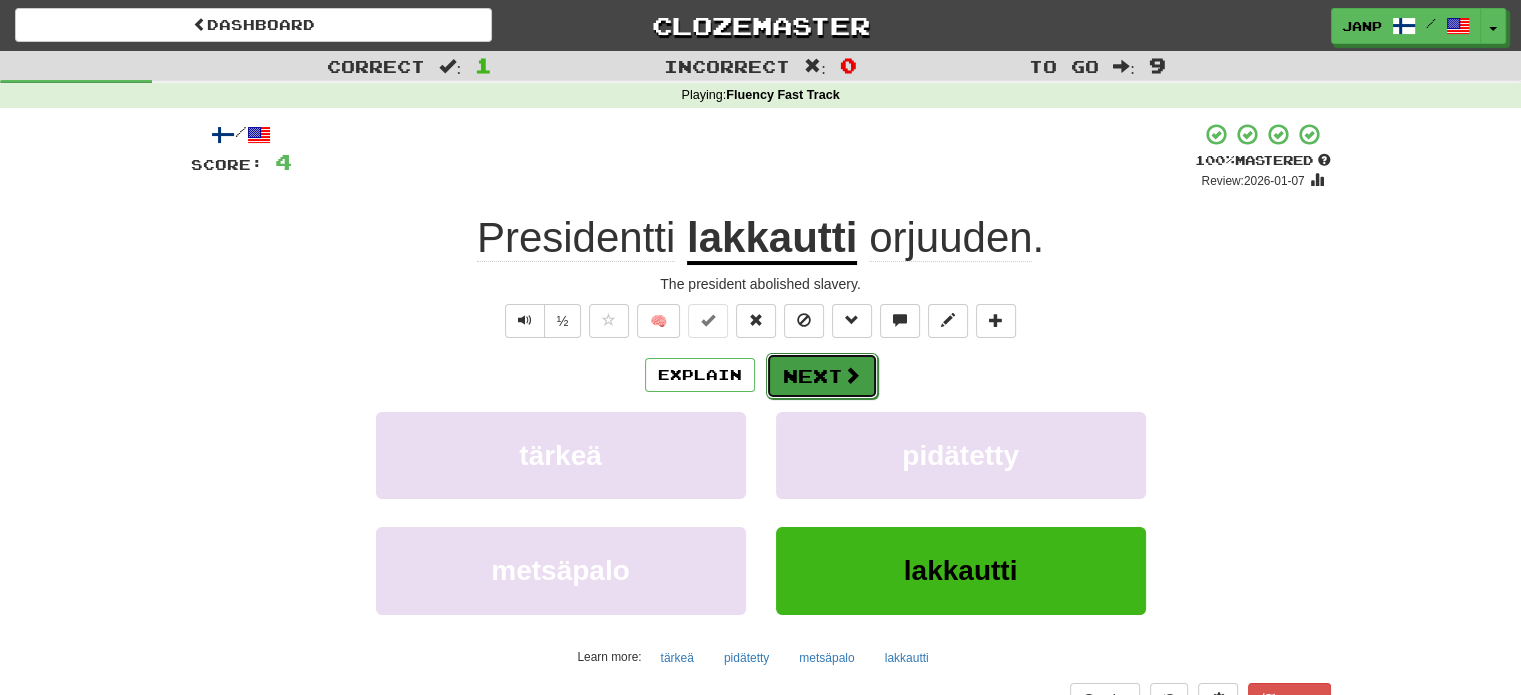 click at bounding box center [852, 375] 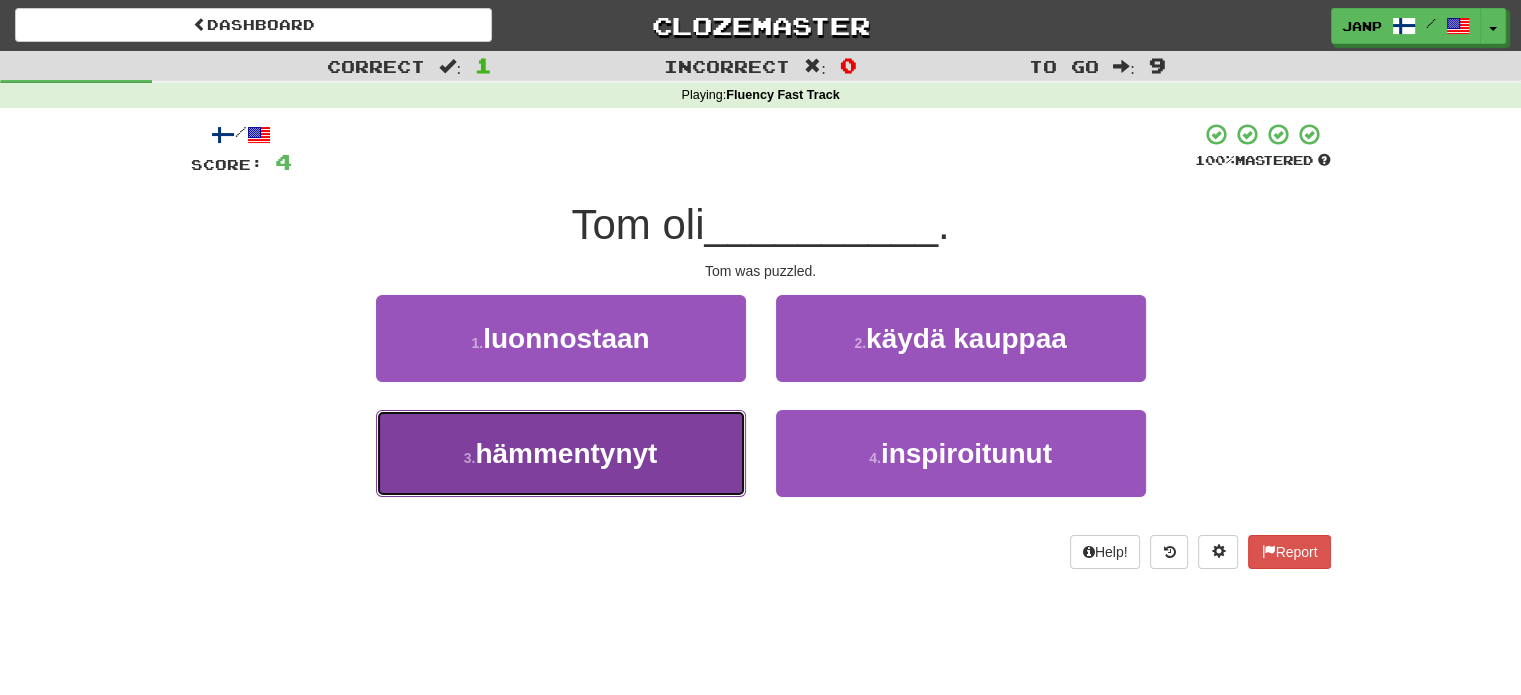 click on "hämmentynyt" at bounding box center (566, 453) 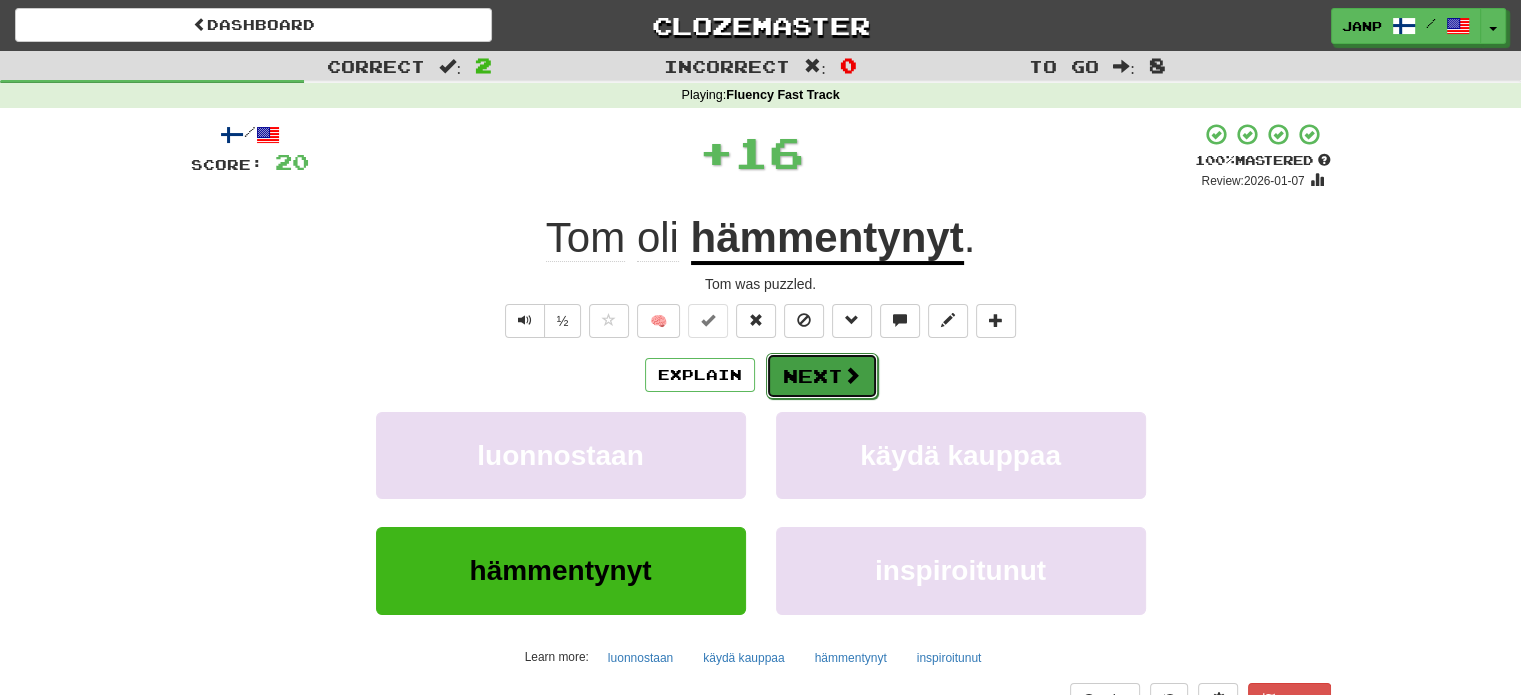 click on "Next" at bounding box center [822, 376] 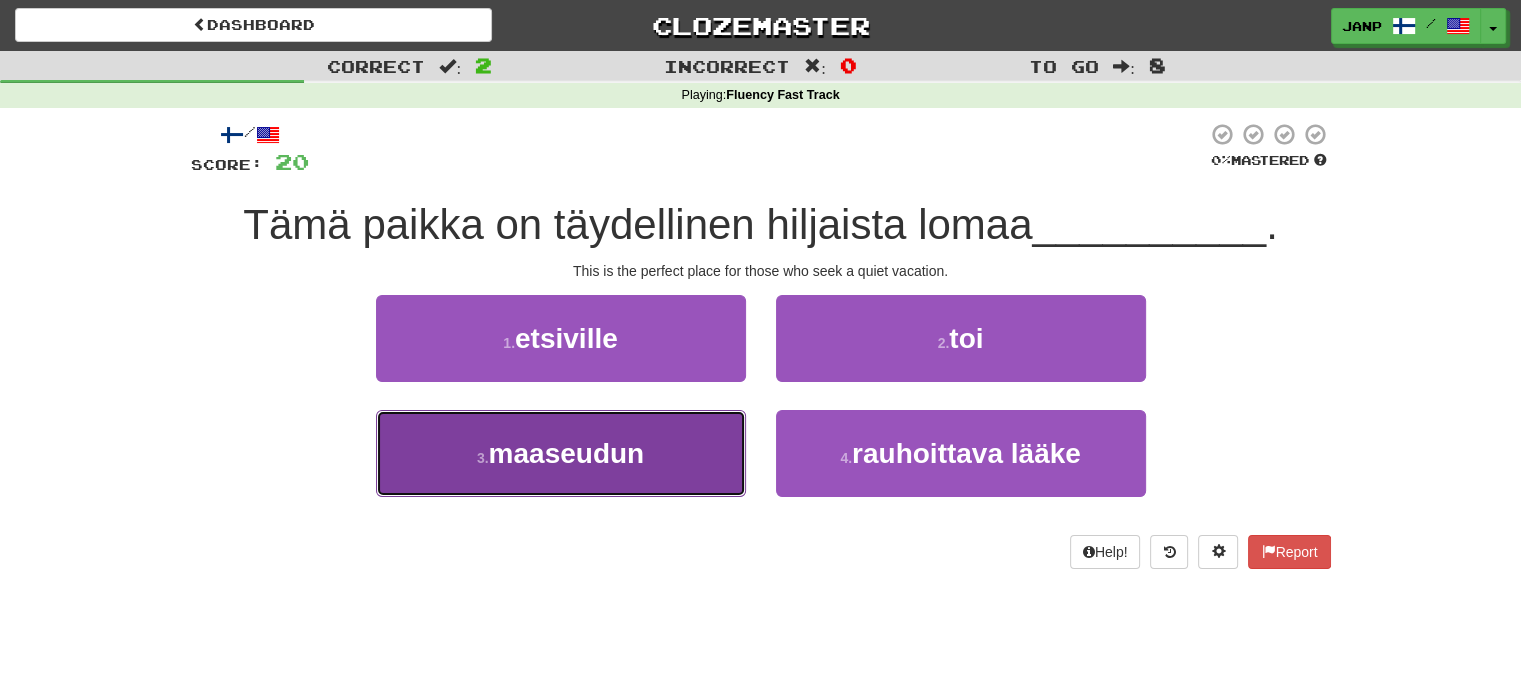 click on "3 .  maaseudun" at bounding box center (561, 453) 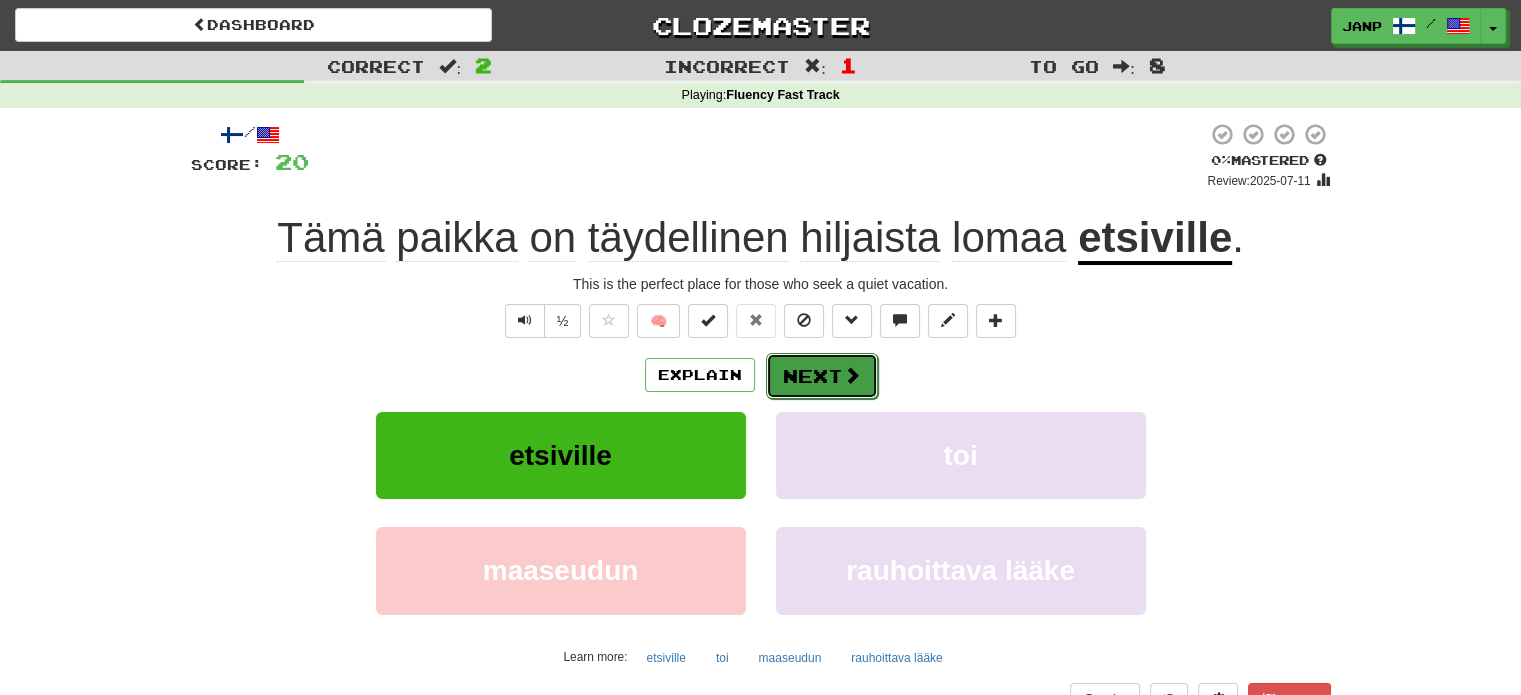 click on "Next" at bounding box center (822, 376) 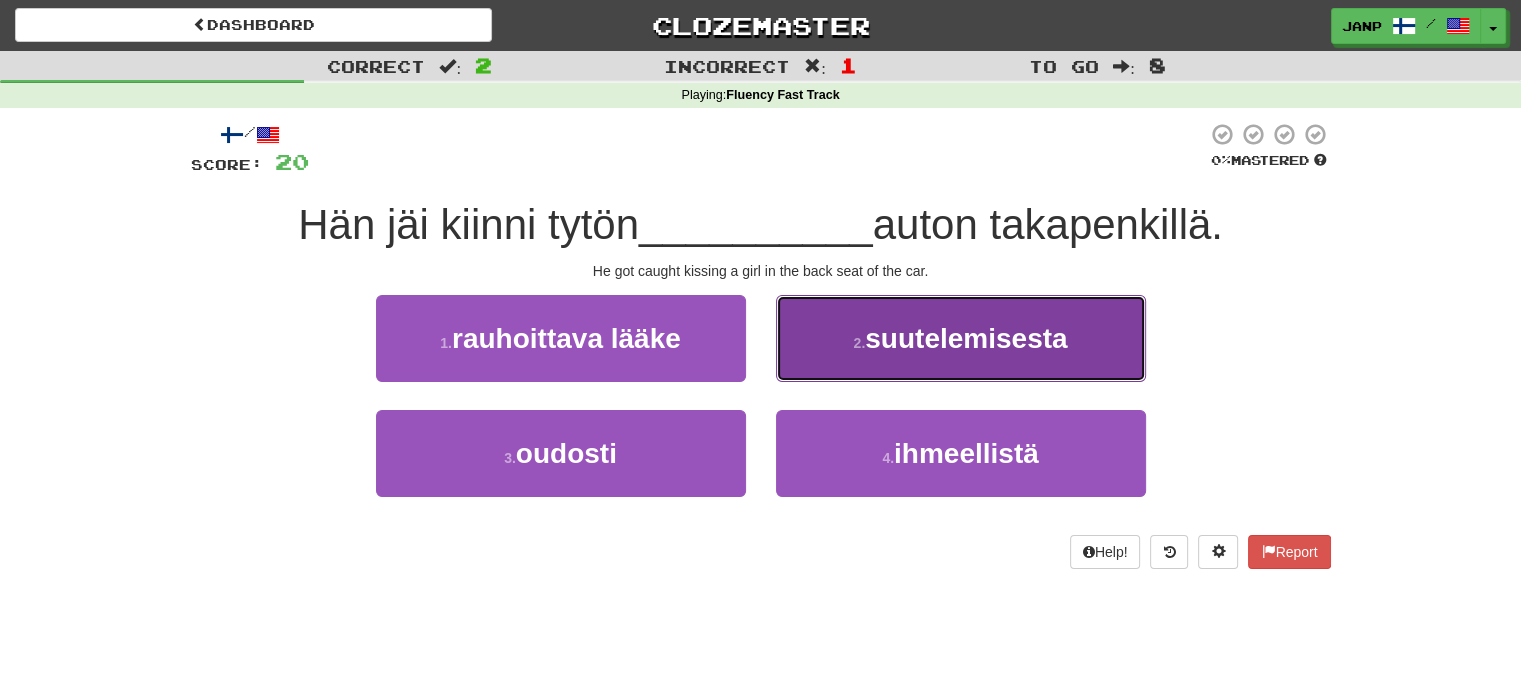 click on "2 .  suutelemisesta" at bounding box center (961, 338) 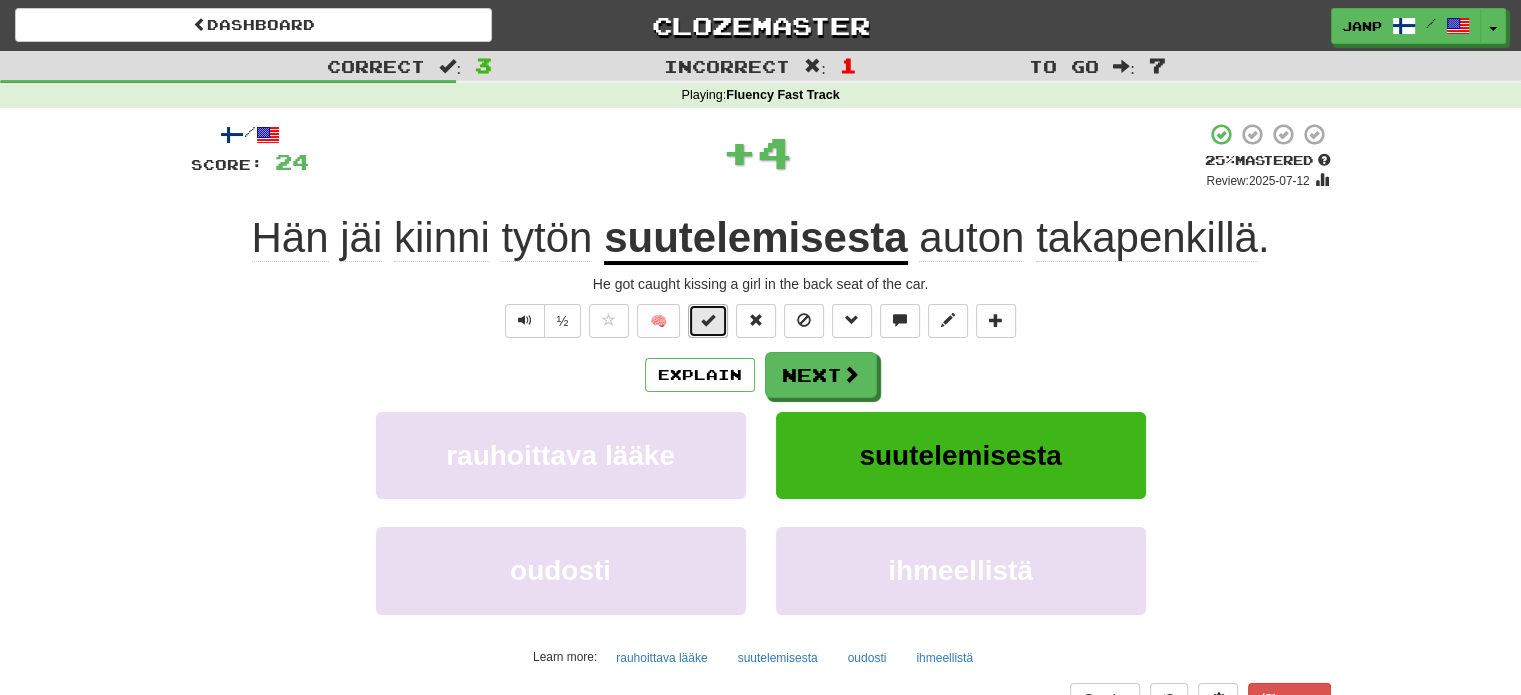 click at bounding box center [708, 321] 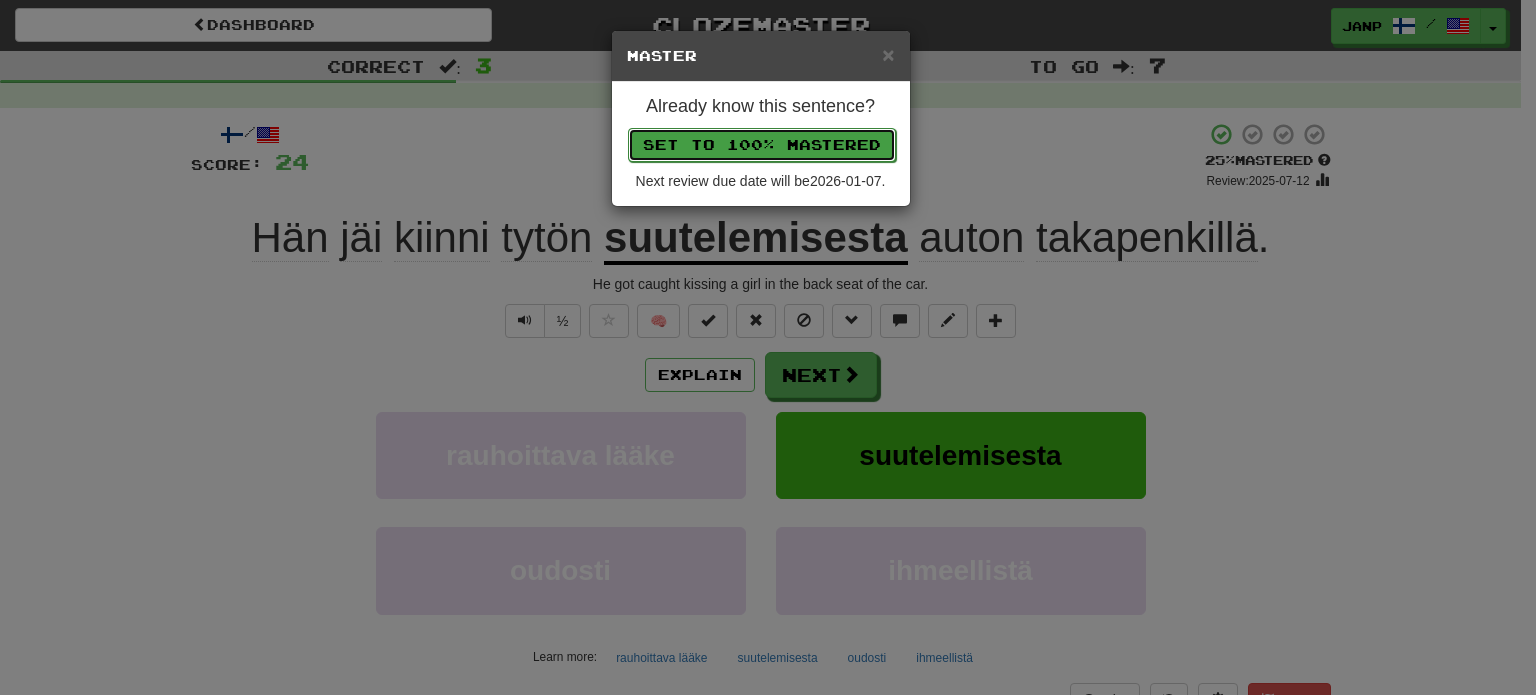 click on "Set to 100% Mastered" at bounding box center (762, 145) 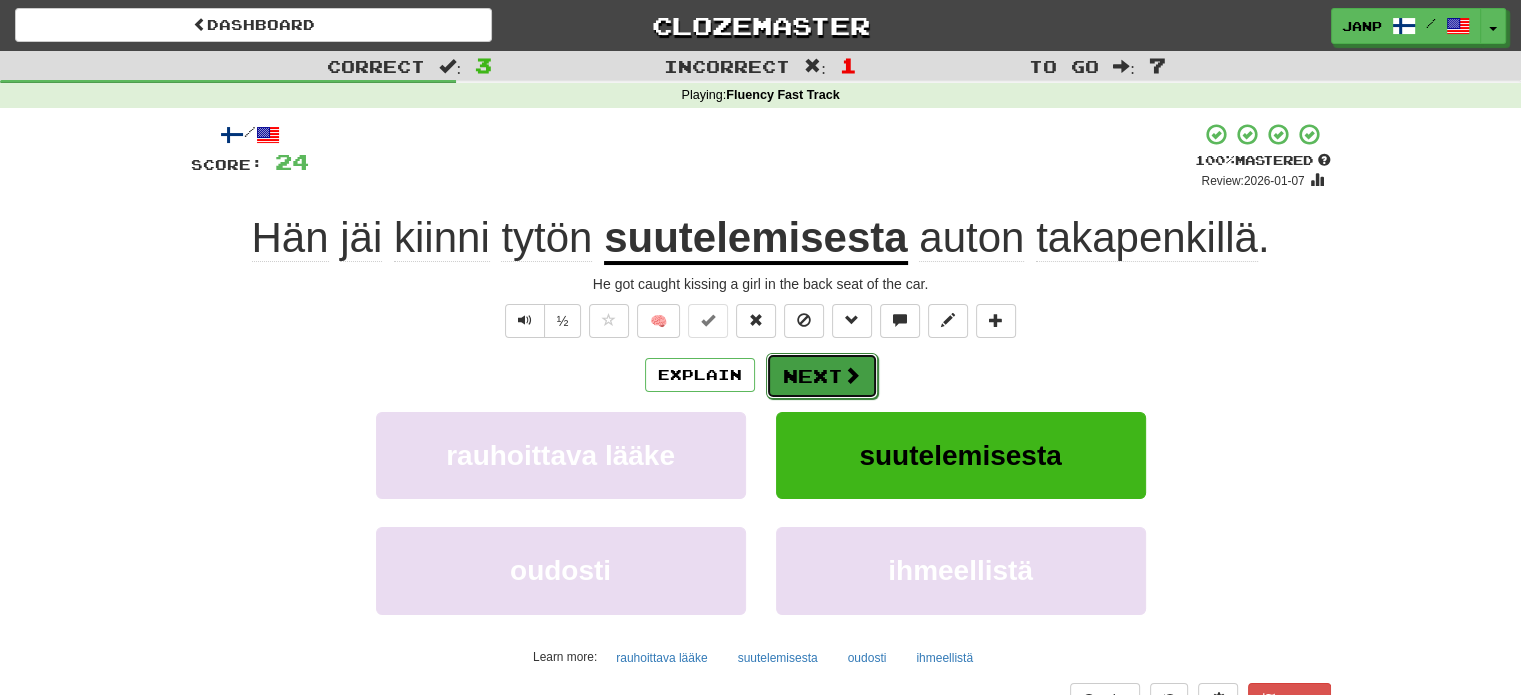 click on "Next" at bounding box center (822, 376) 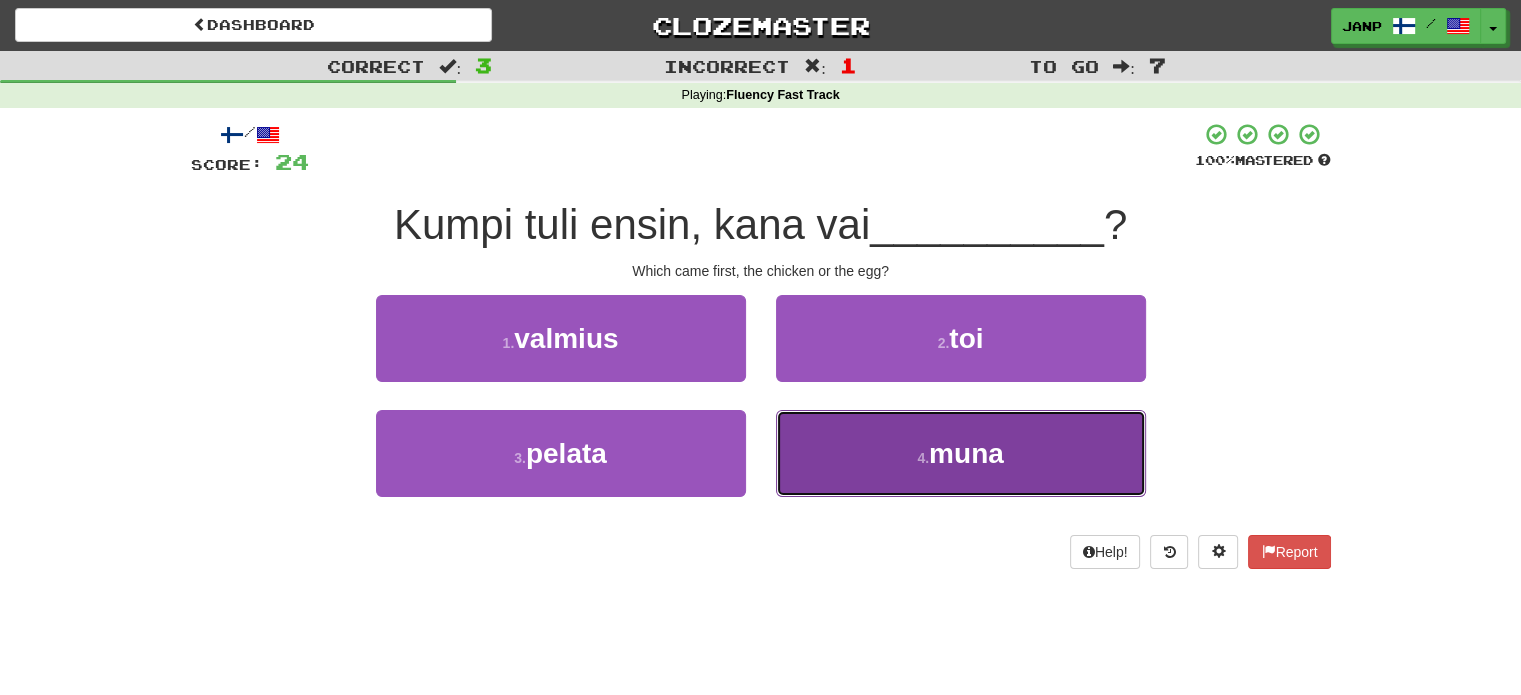 click on "4 .  muna" at bounding box center [961, 453] 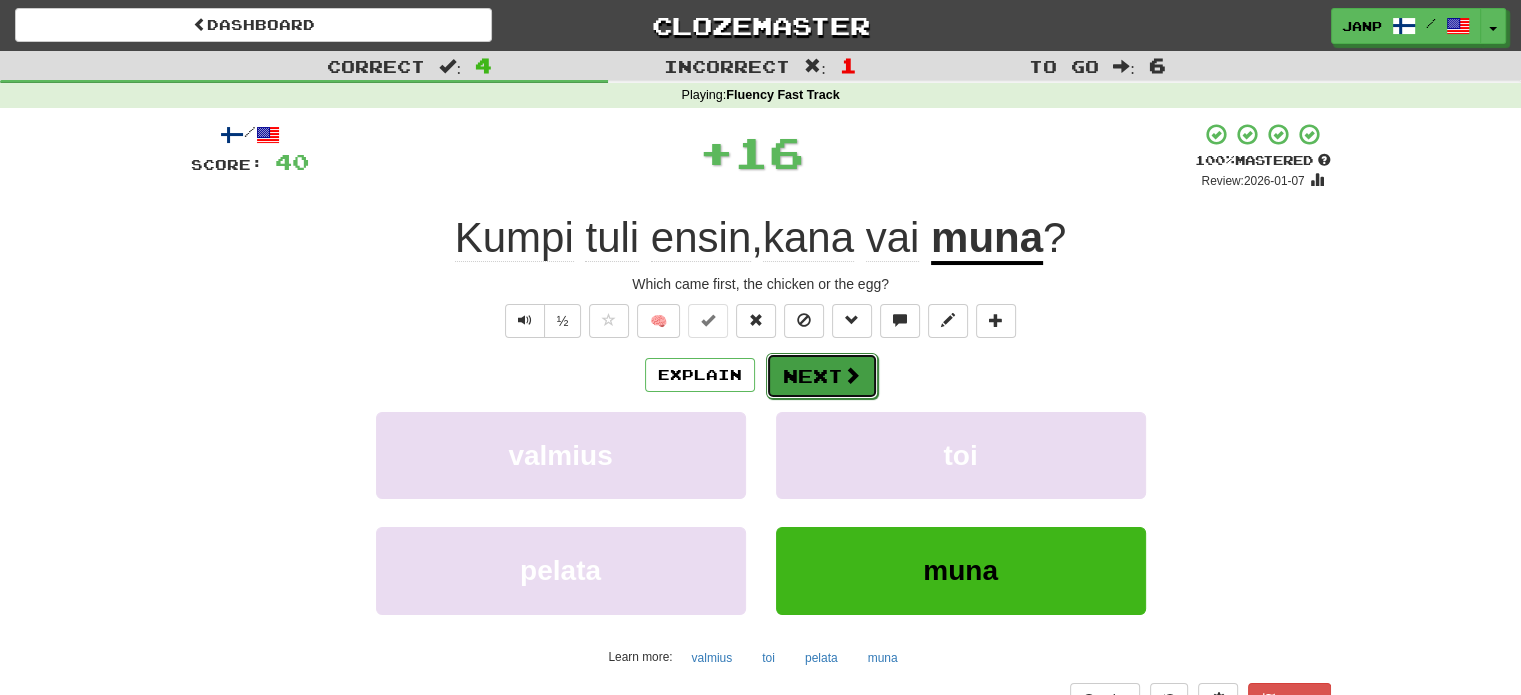 click on "Next" at bounding box center [822, 376] 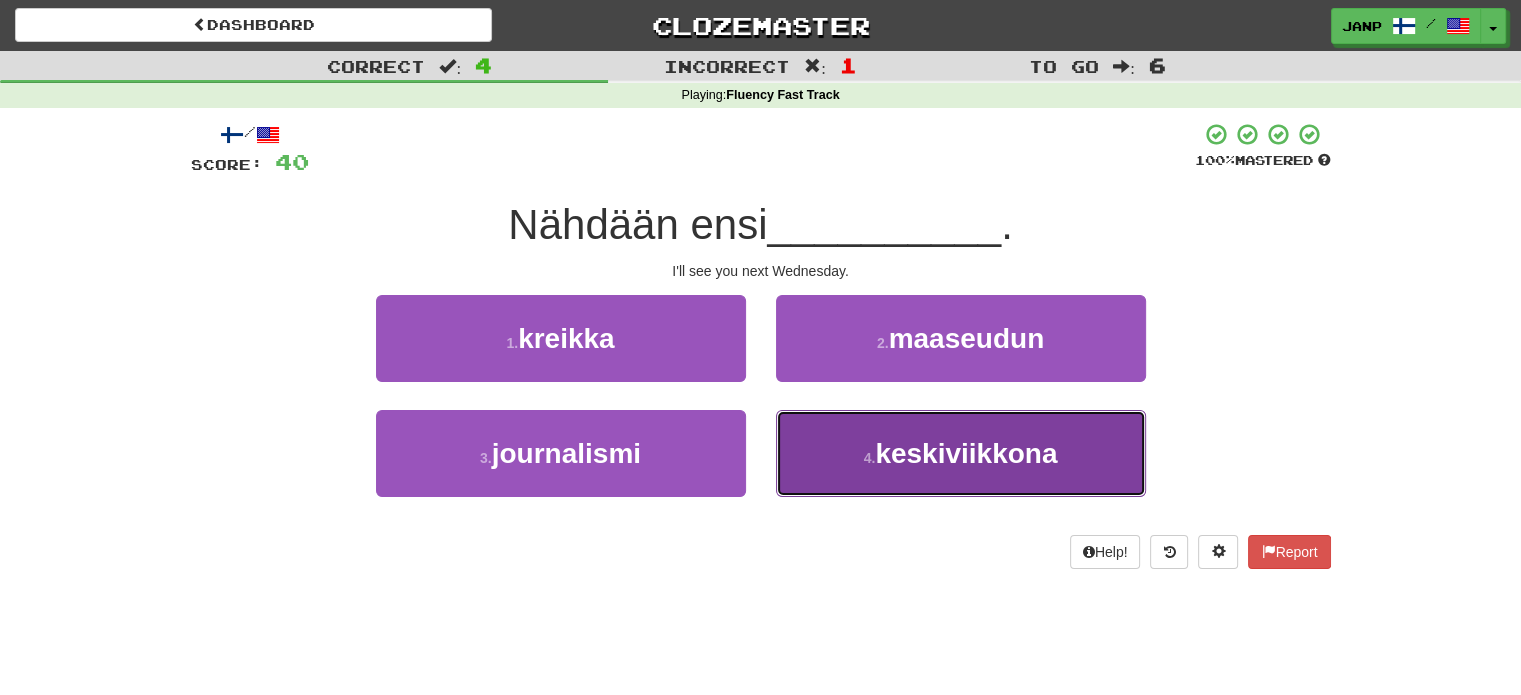 click on "4 .  keskiviikkona" at bounding box center (961, 453) 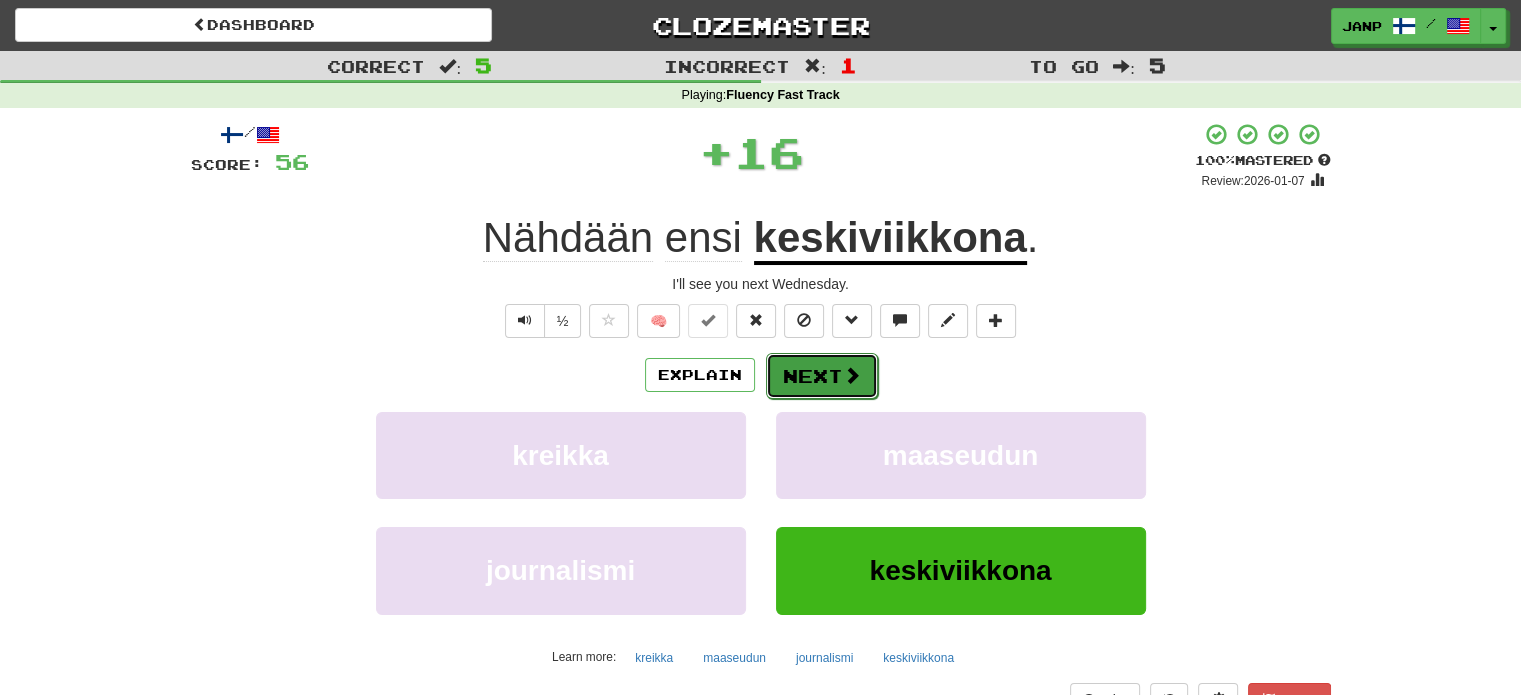 click on "Next" at bounding box center (822, 376) 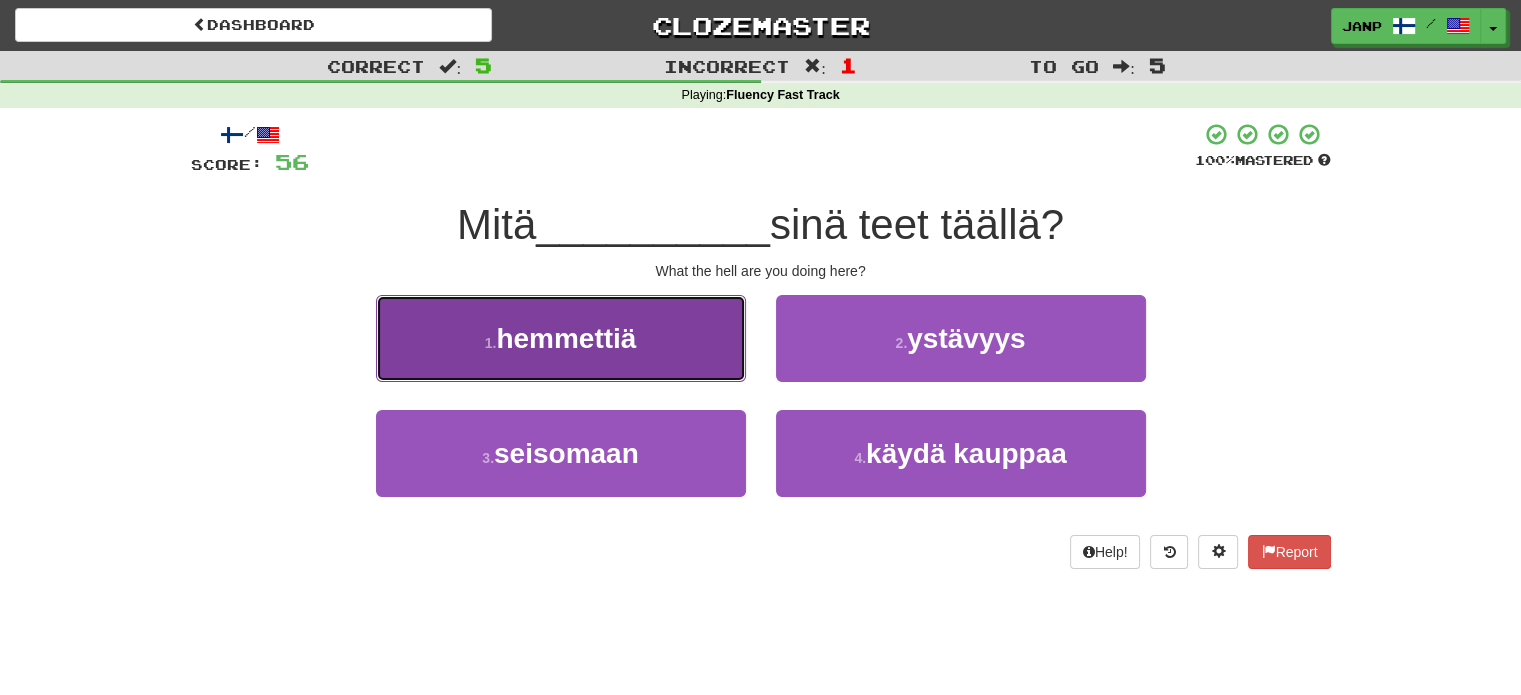 click on "1 .  hemmettiä" at bounding box center [561, 338] 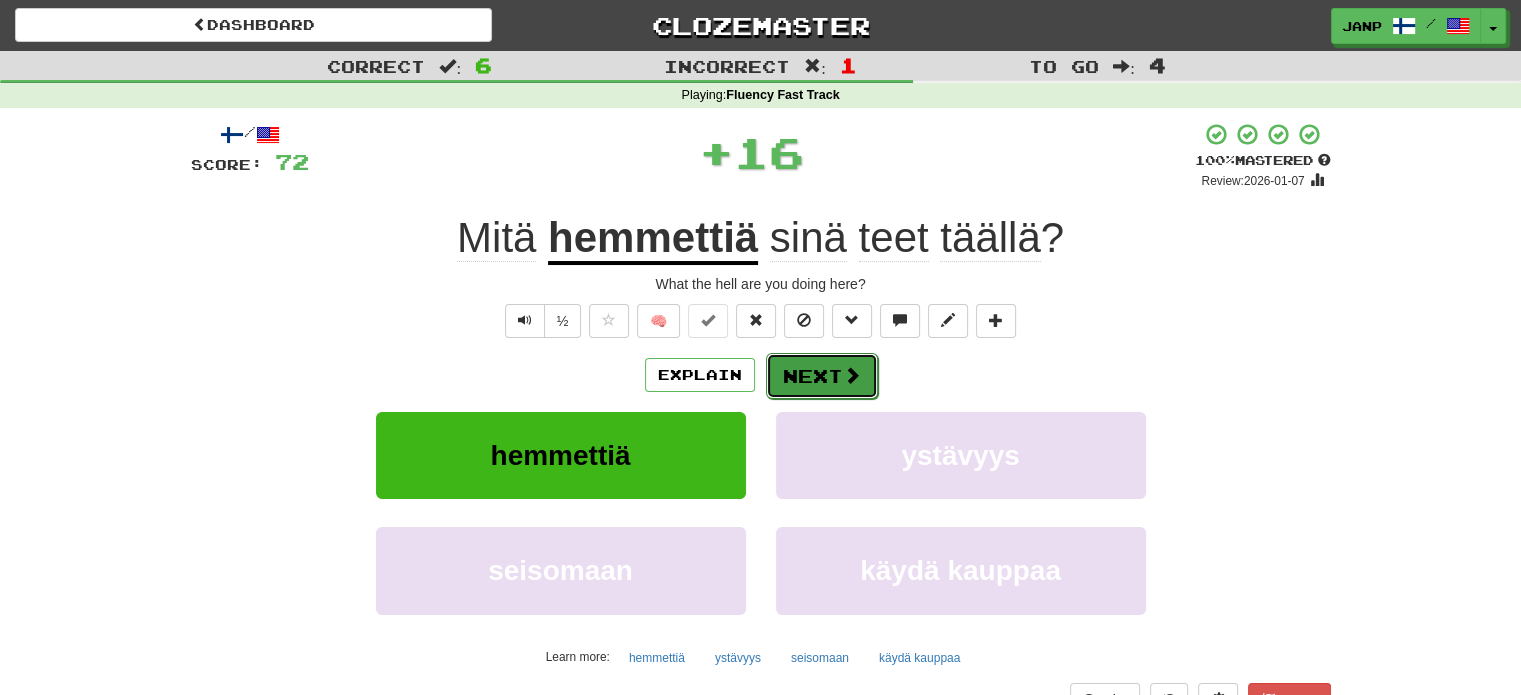 click on "Next" at bounding box center [822, 376] 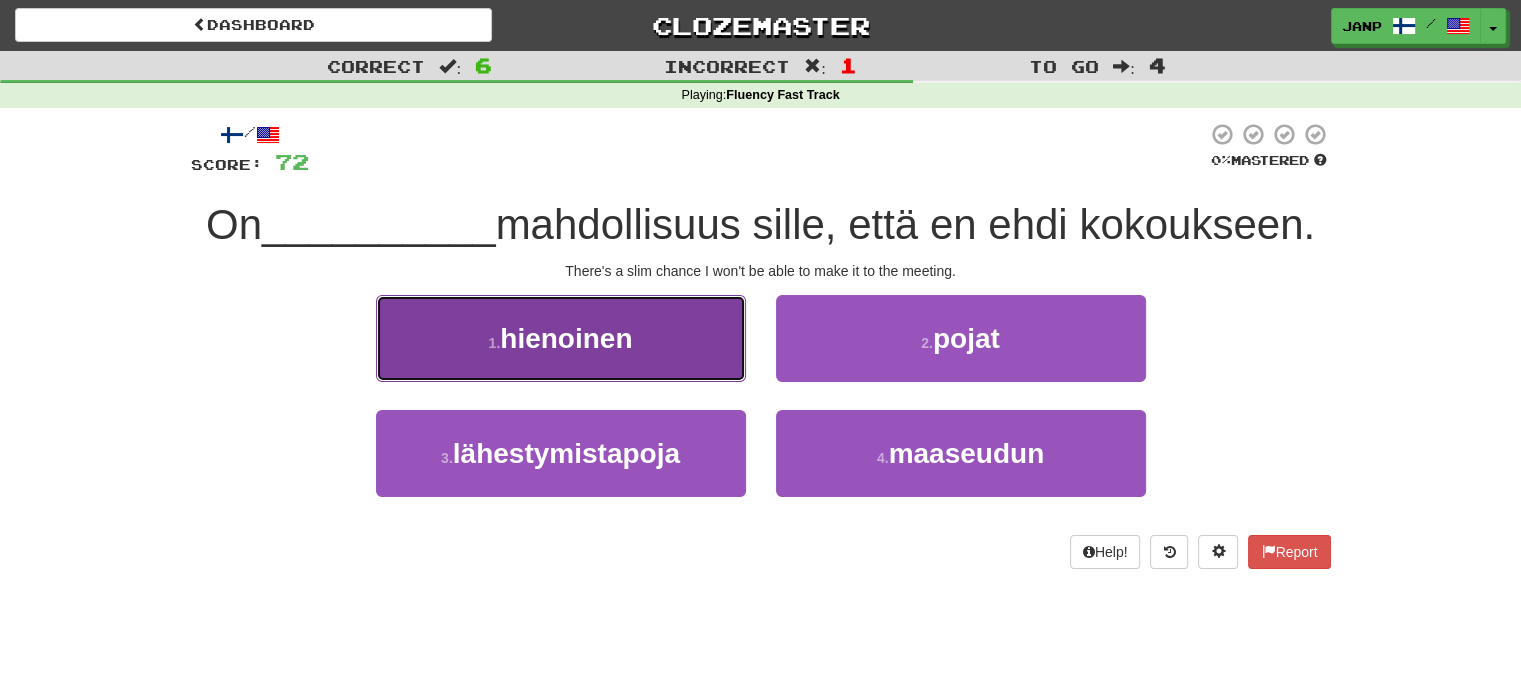 click on "1 .  hienoinen" at bounding box center [561, 338] 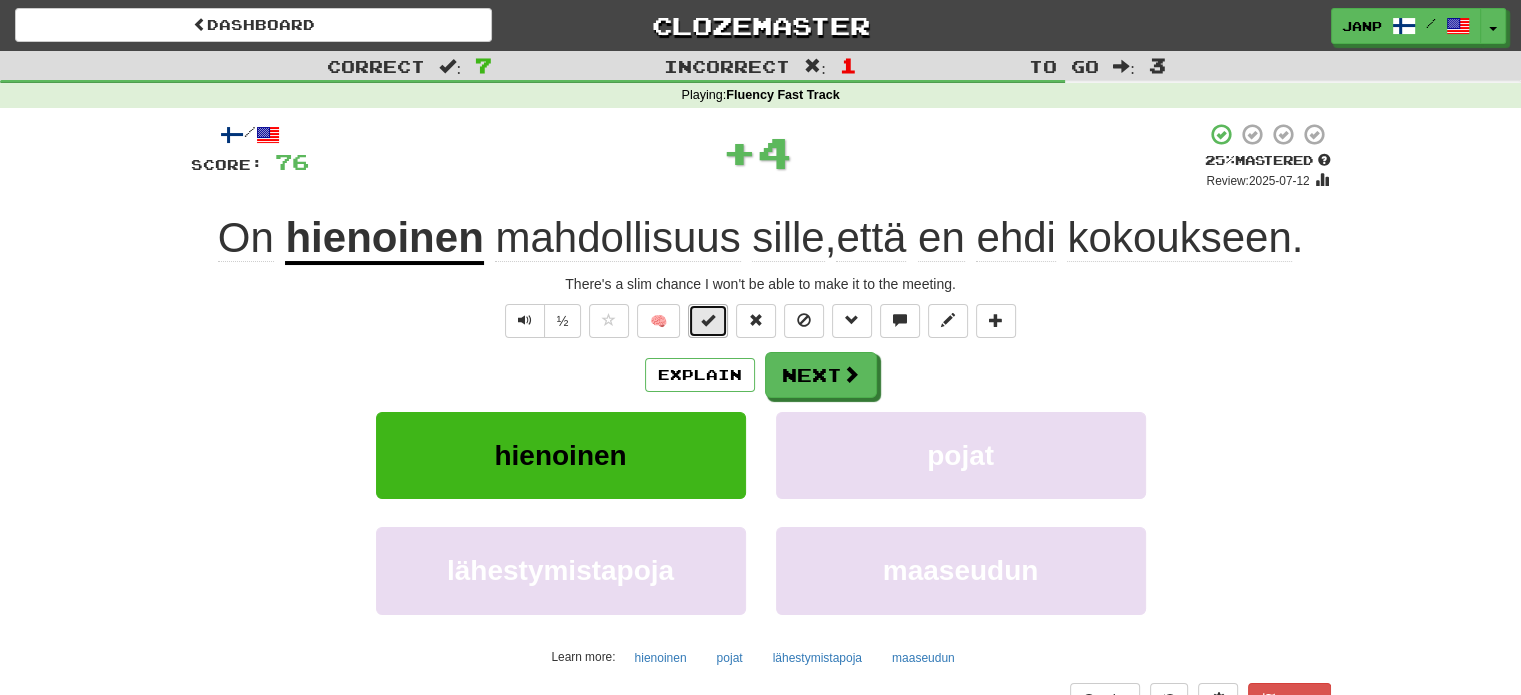 click at bounding box center (708, 320) 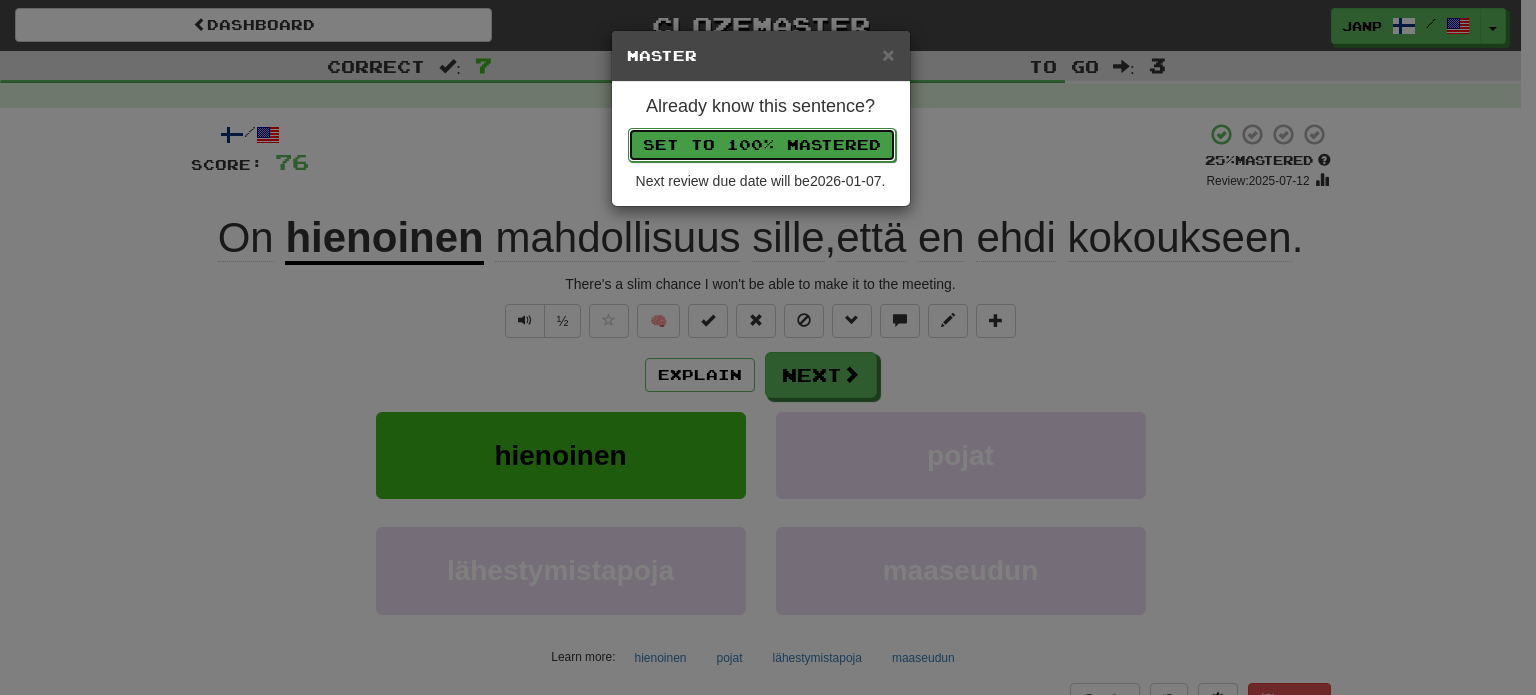 click on "Set to 100% Mastered" at bounding box center [762, 145] 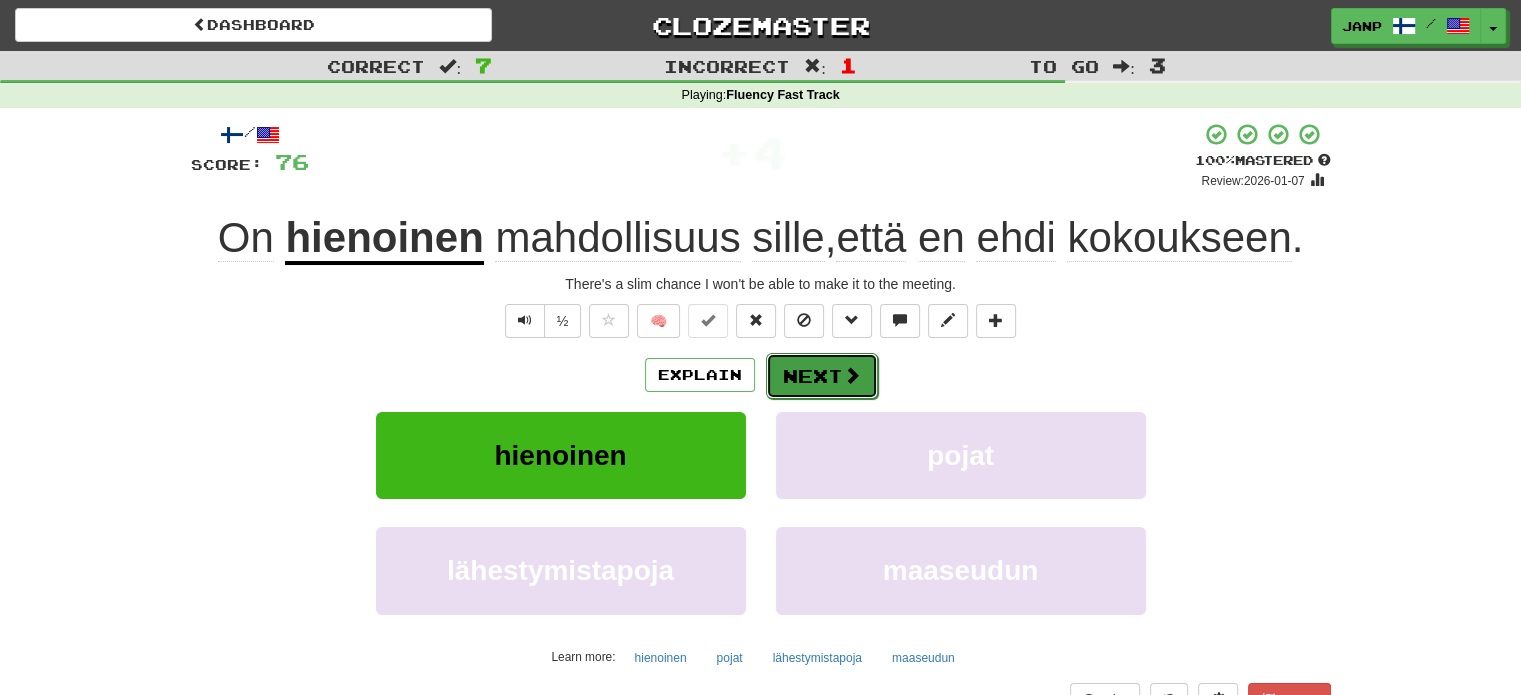 click on "Next" at bounding box center [822, 376] 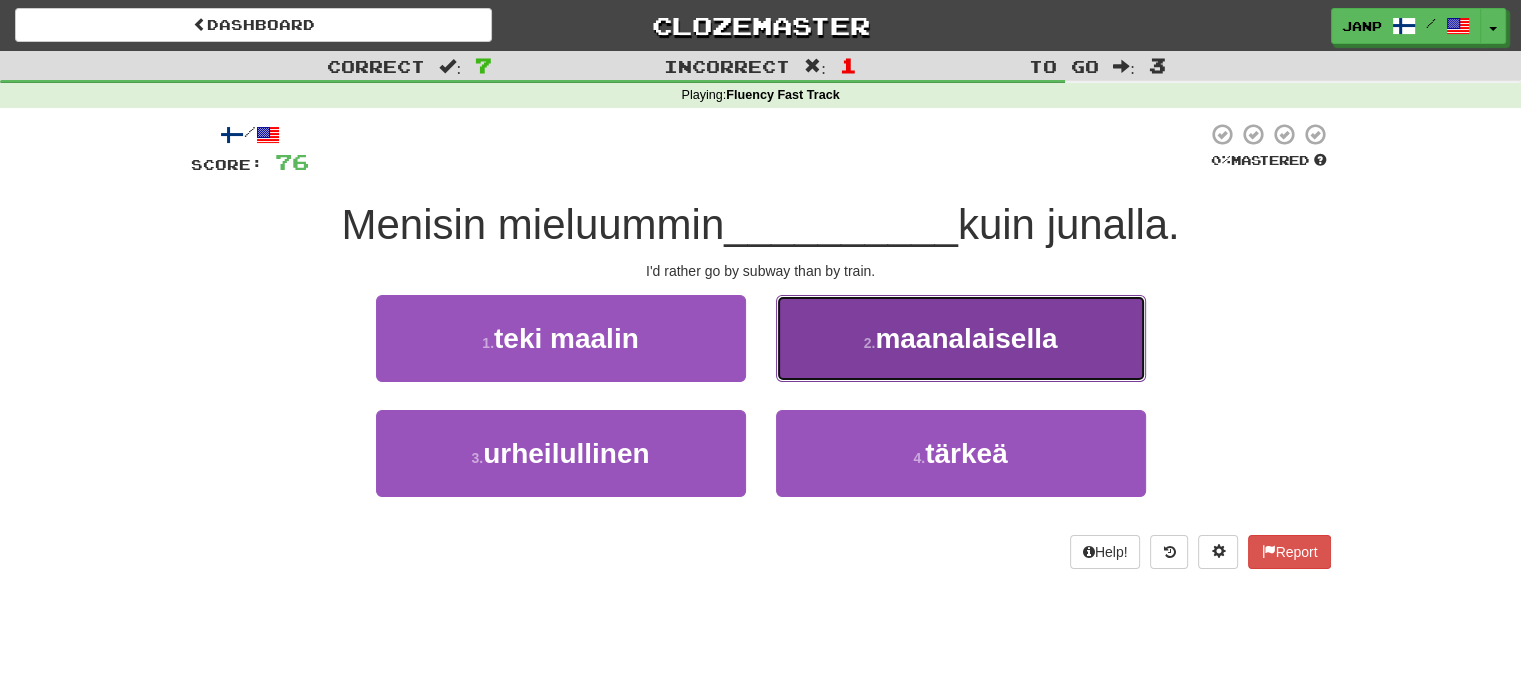 click on "2 .  maanalaisella" at bounding box center (961, 338) 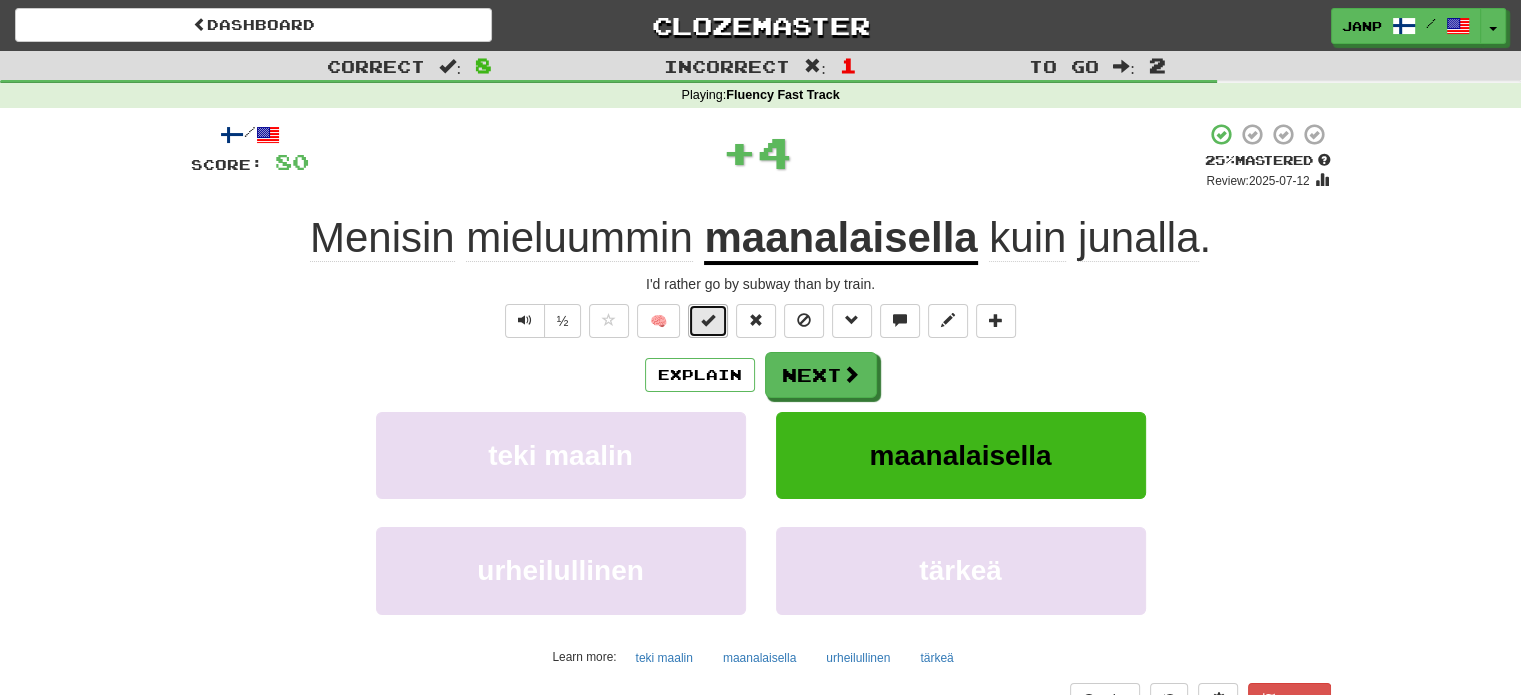 click at bounding box center (708, 320) 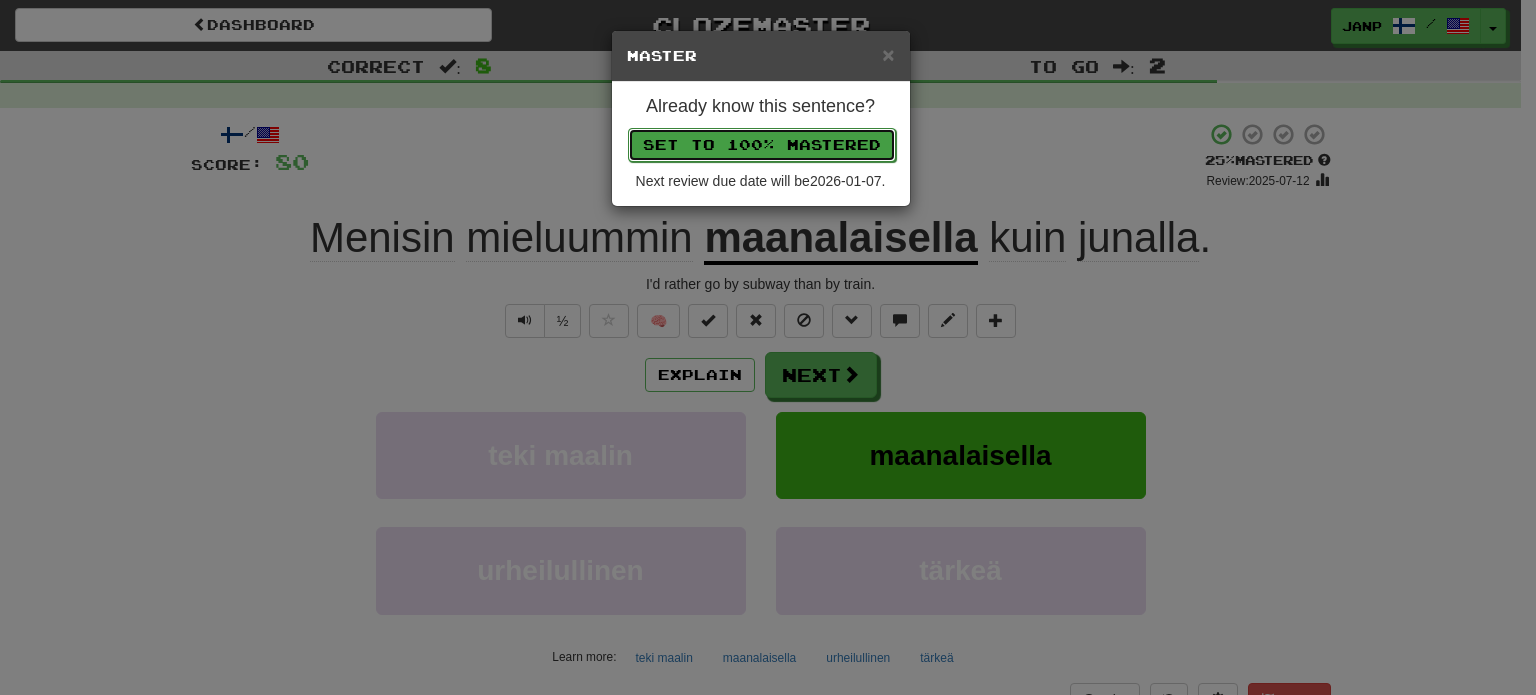 click on "Set to 100% Mastered" at bounding box center (762, 145) 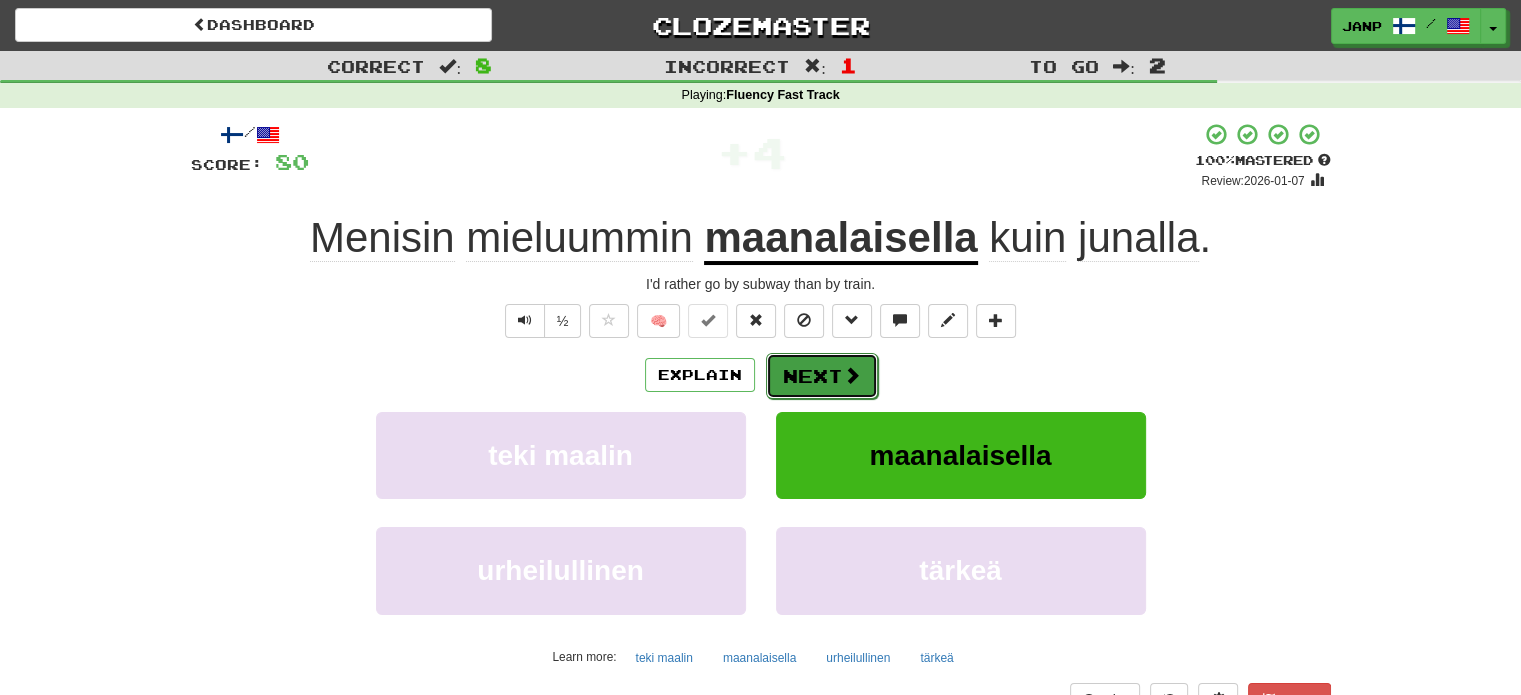 click on "Next" at bounding box center (822, 376) 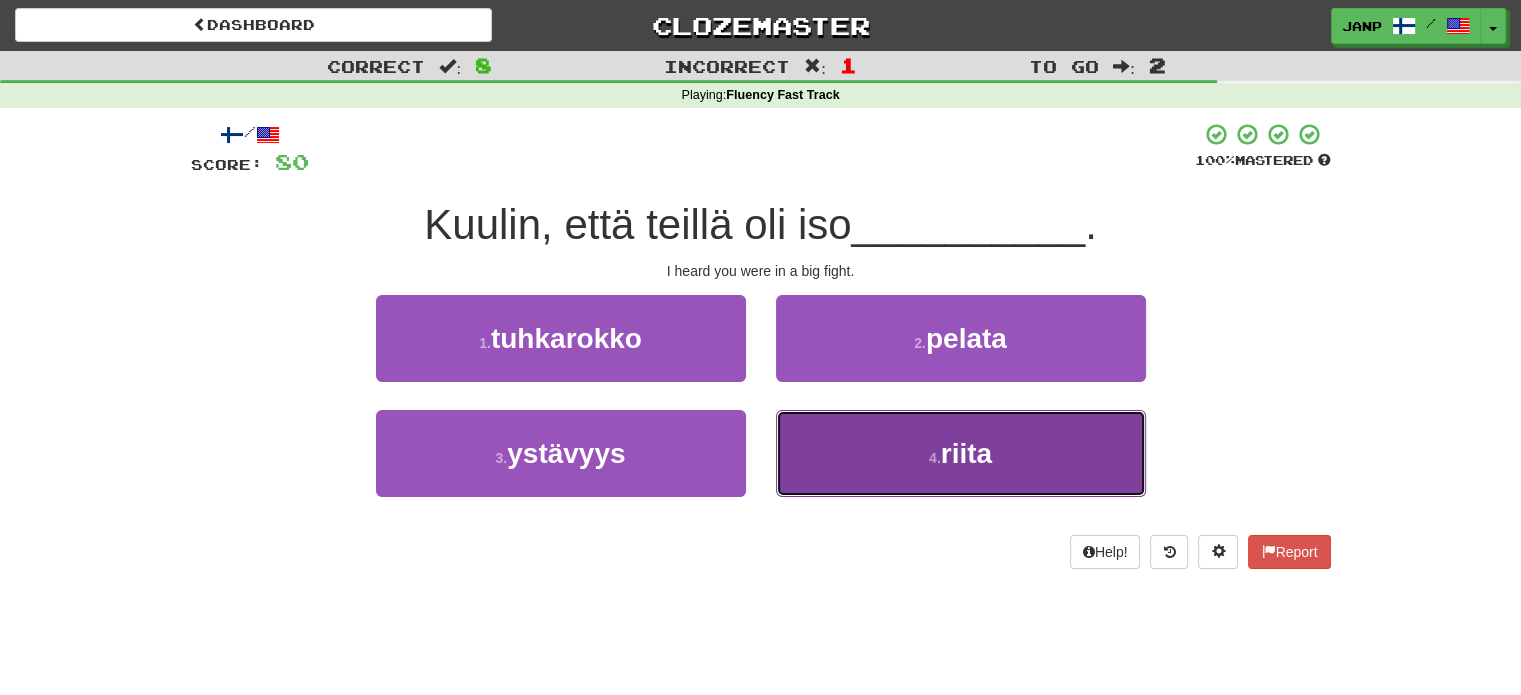 click on "4 .  riita" at bounding box center [961, 453] 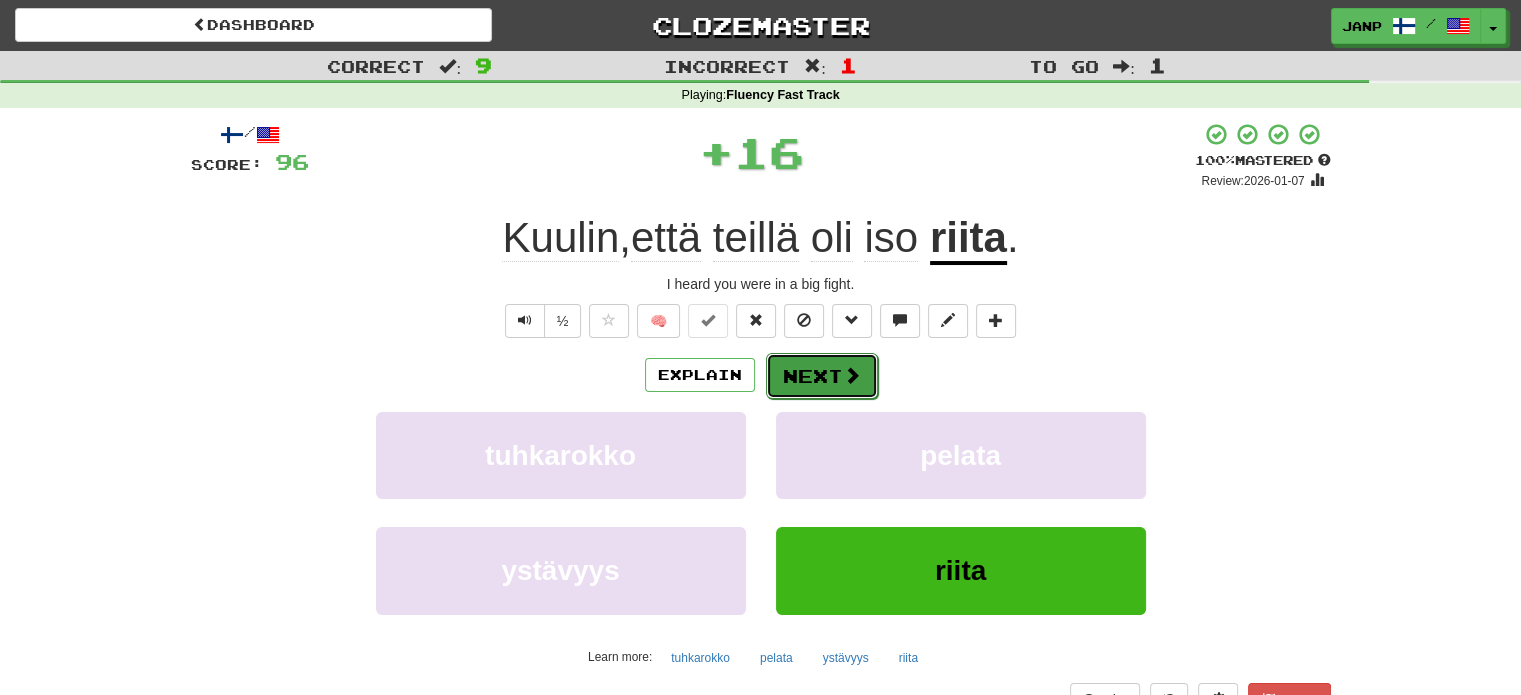click on "Next" at bounding box center [822, 376] 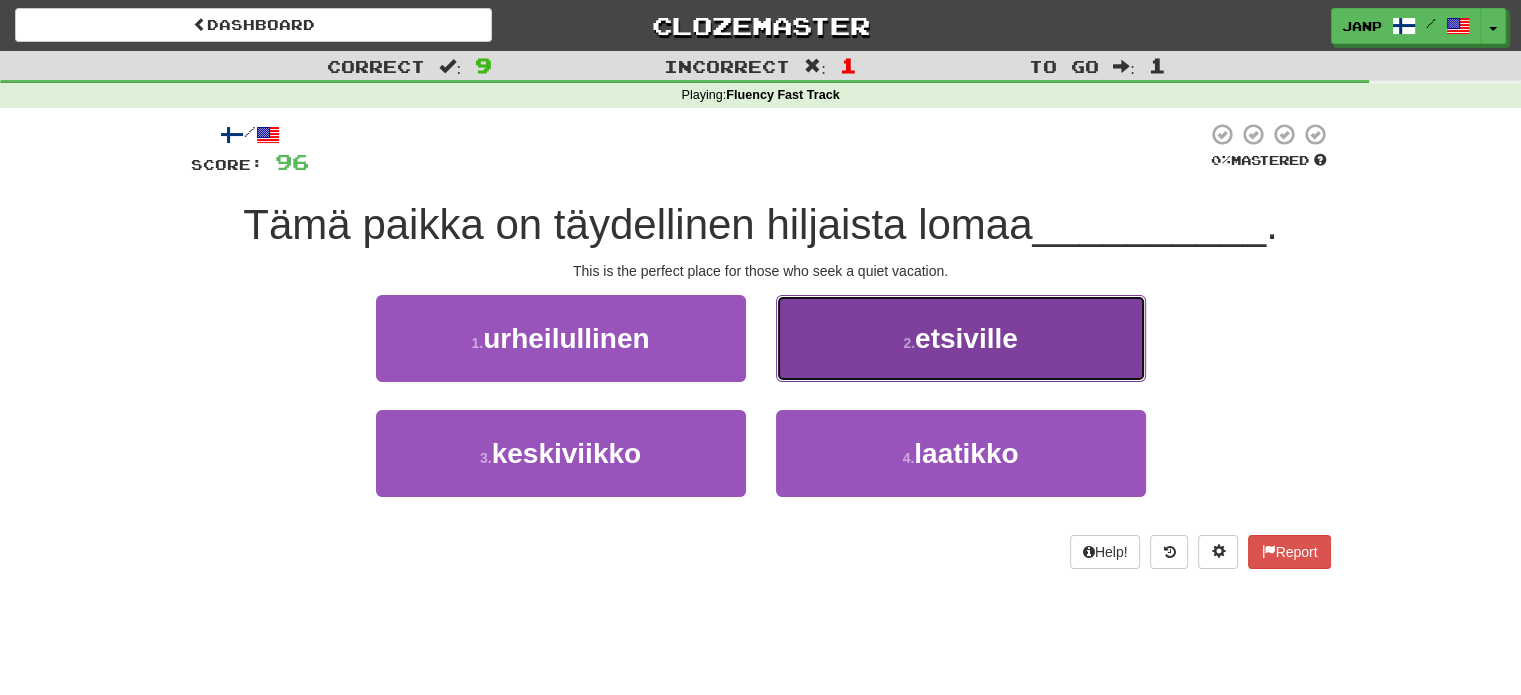 click on "2 .  etsiville" at bounding box center [961, 338] 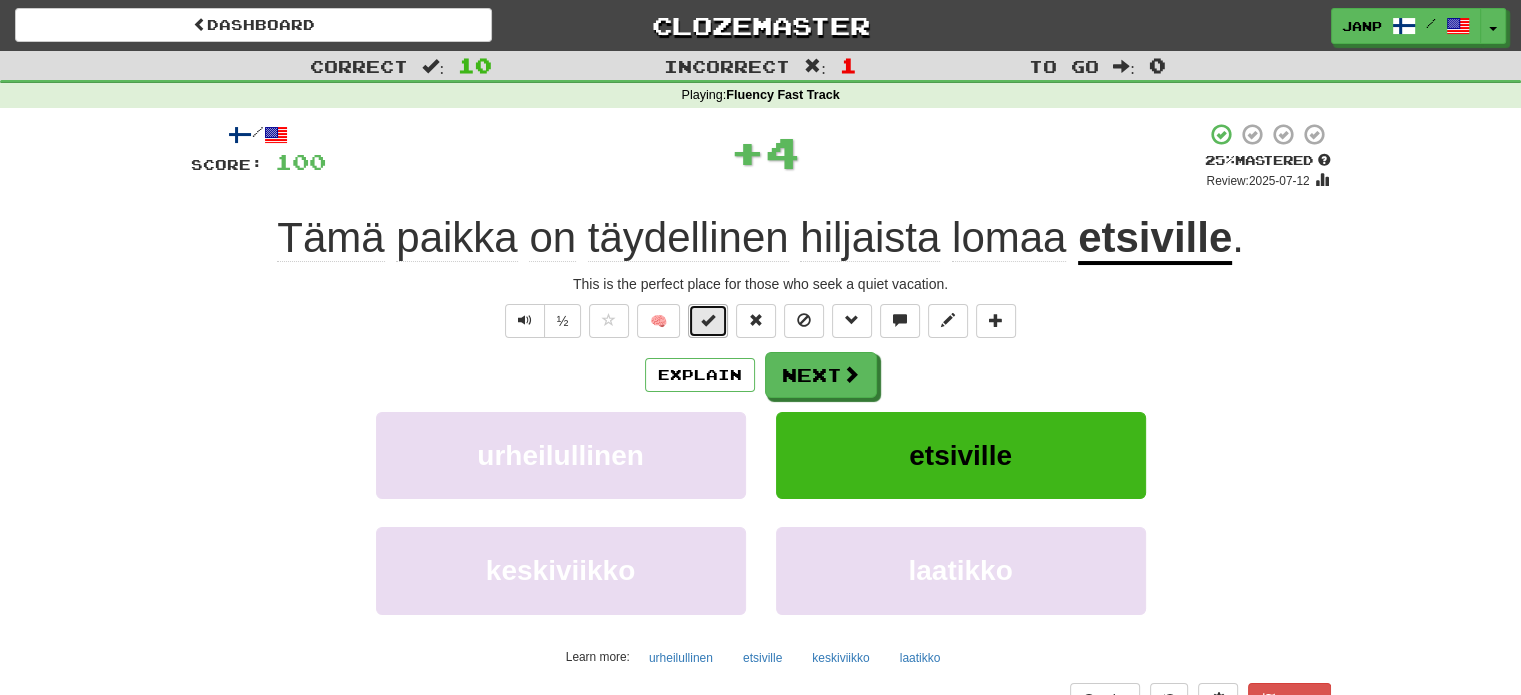 click at bounding box center [708, 320] 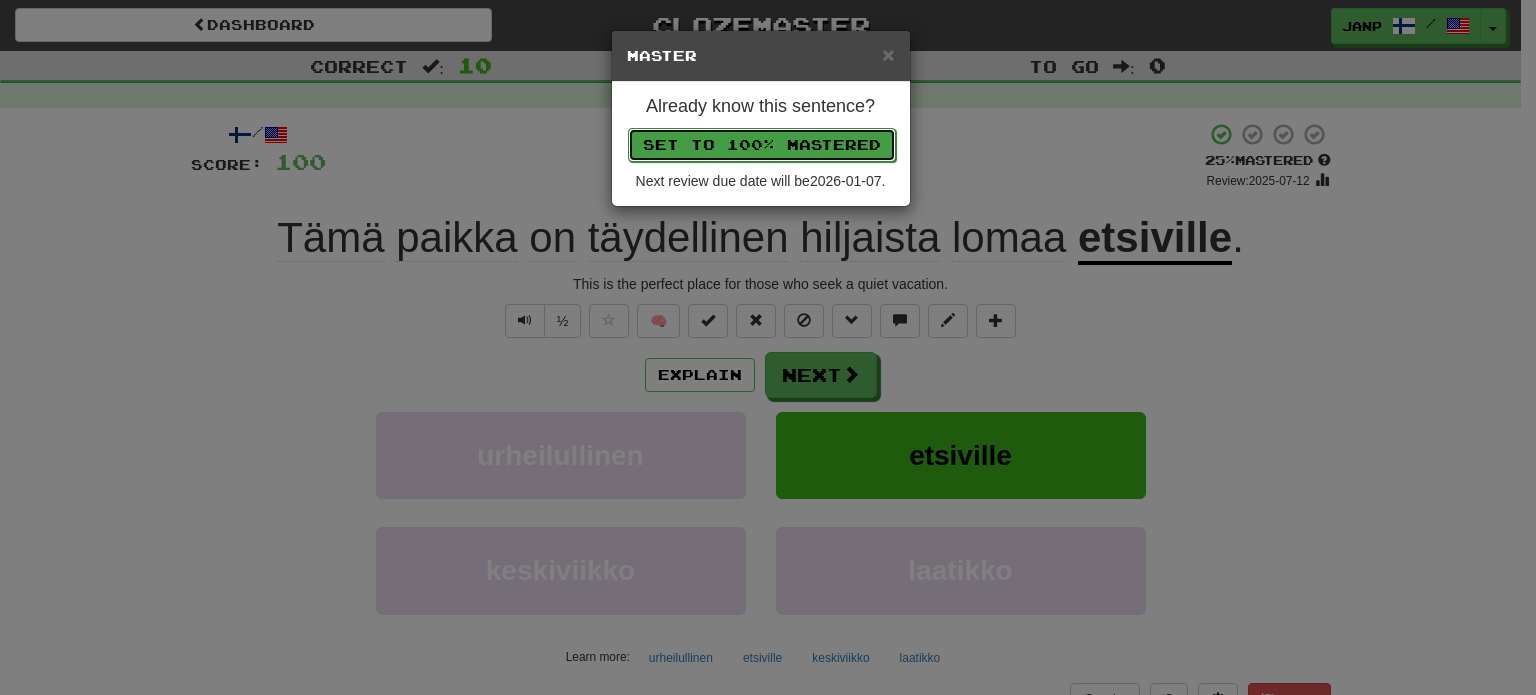 click on "Set to 100% Mastered" at bounding box center [762, 145] 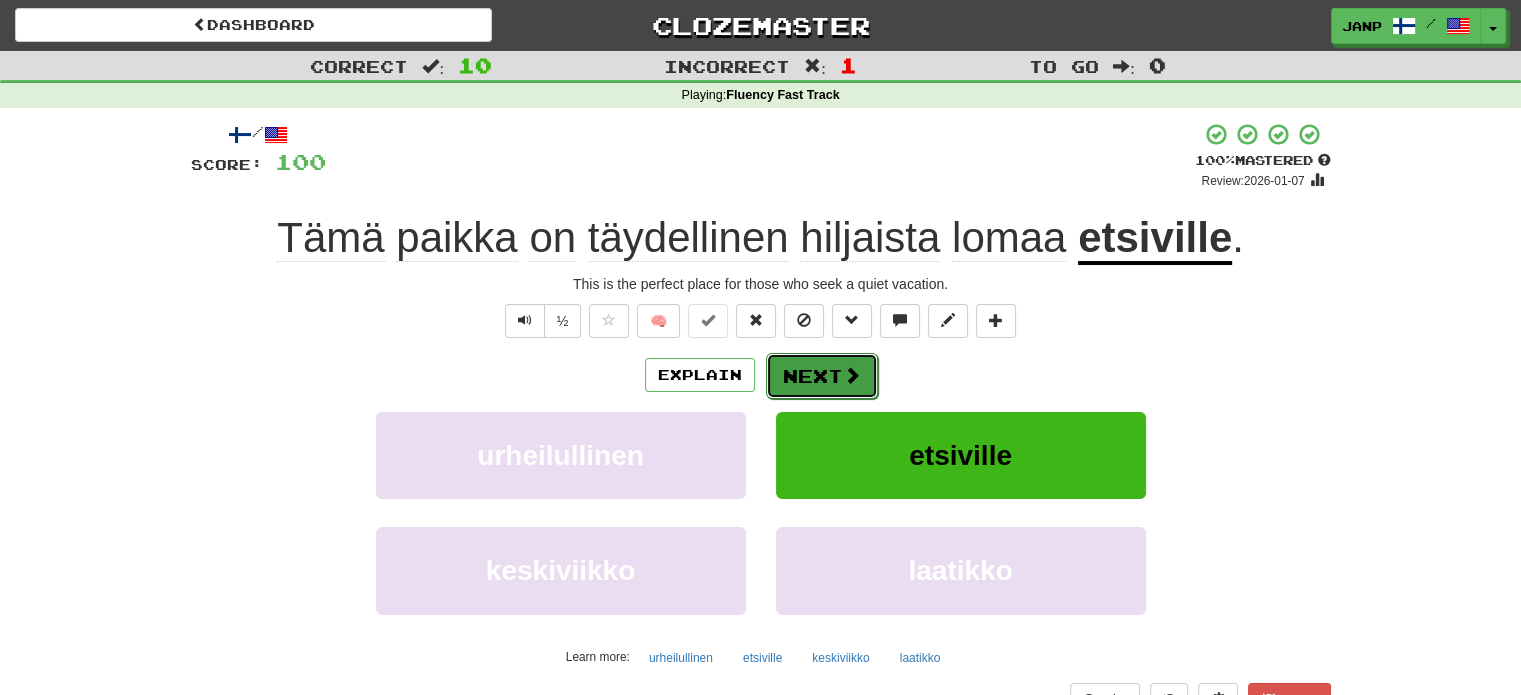 click at bounding box center (852, 375) 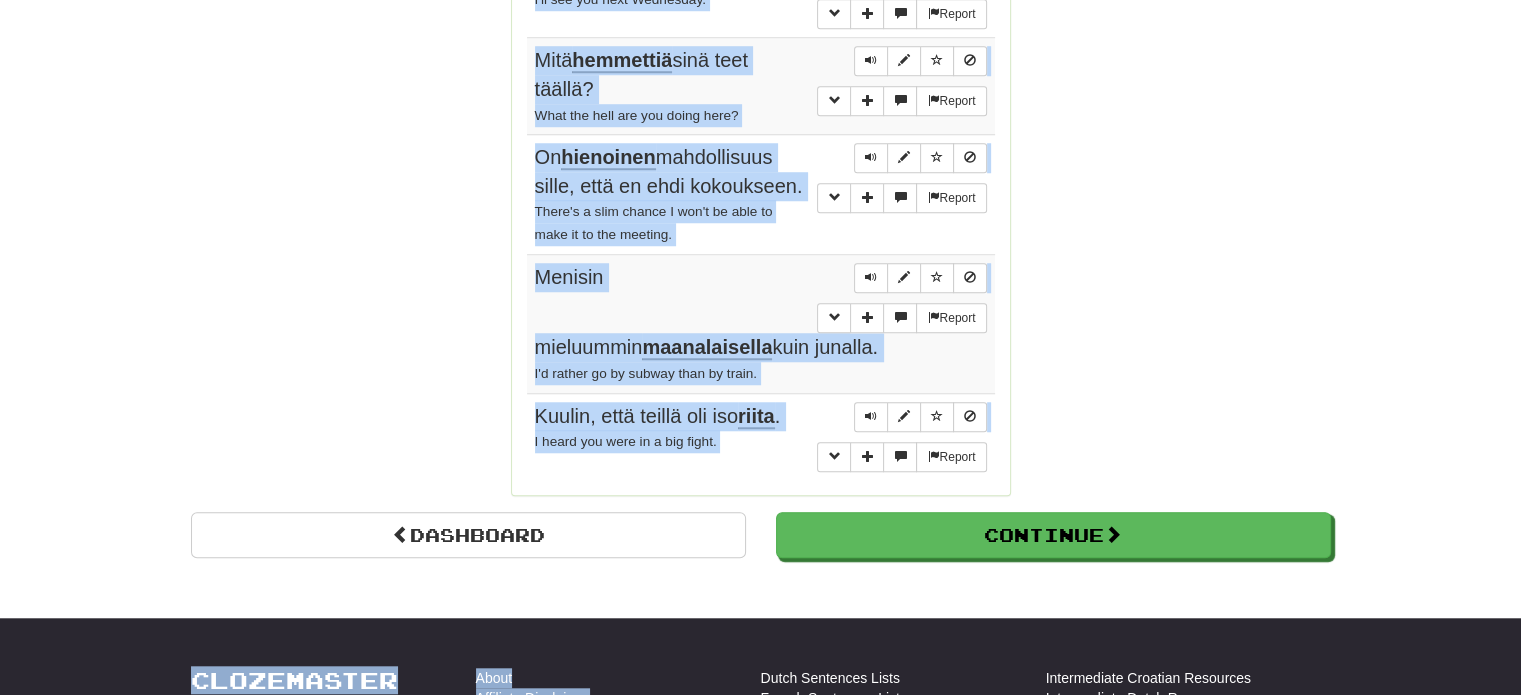 scroll, scrollTop: 1660, scrollLeft: 0, axis: vertical 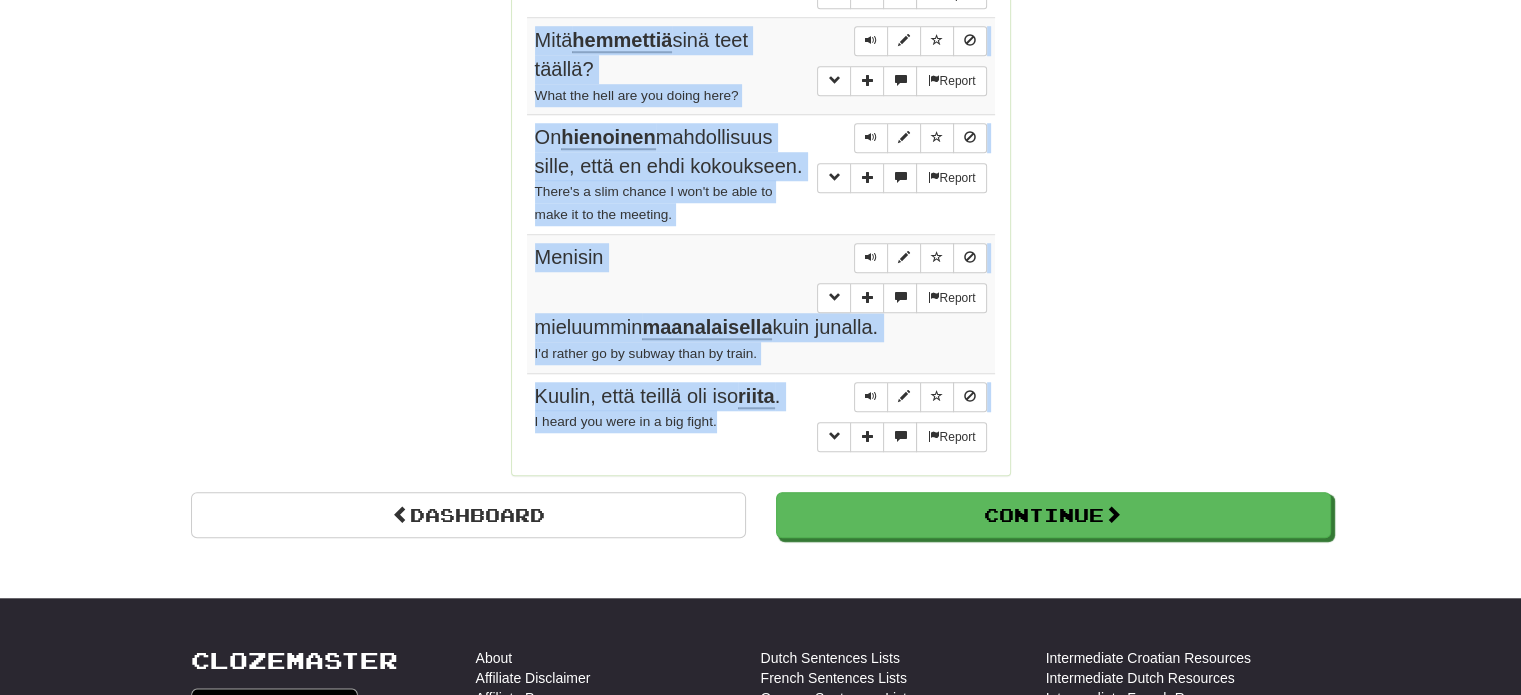 drag, startPoint x: 529, startPoint y: 195, endPoint x: 751, endPoint y: 382, distance: 290.26367 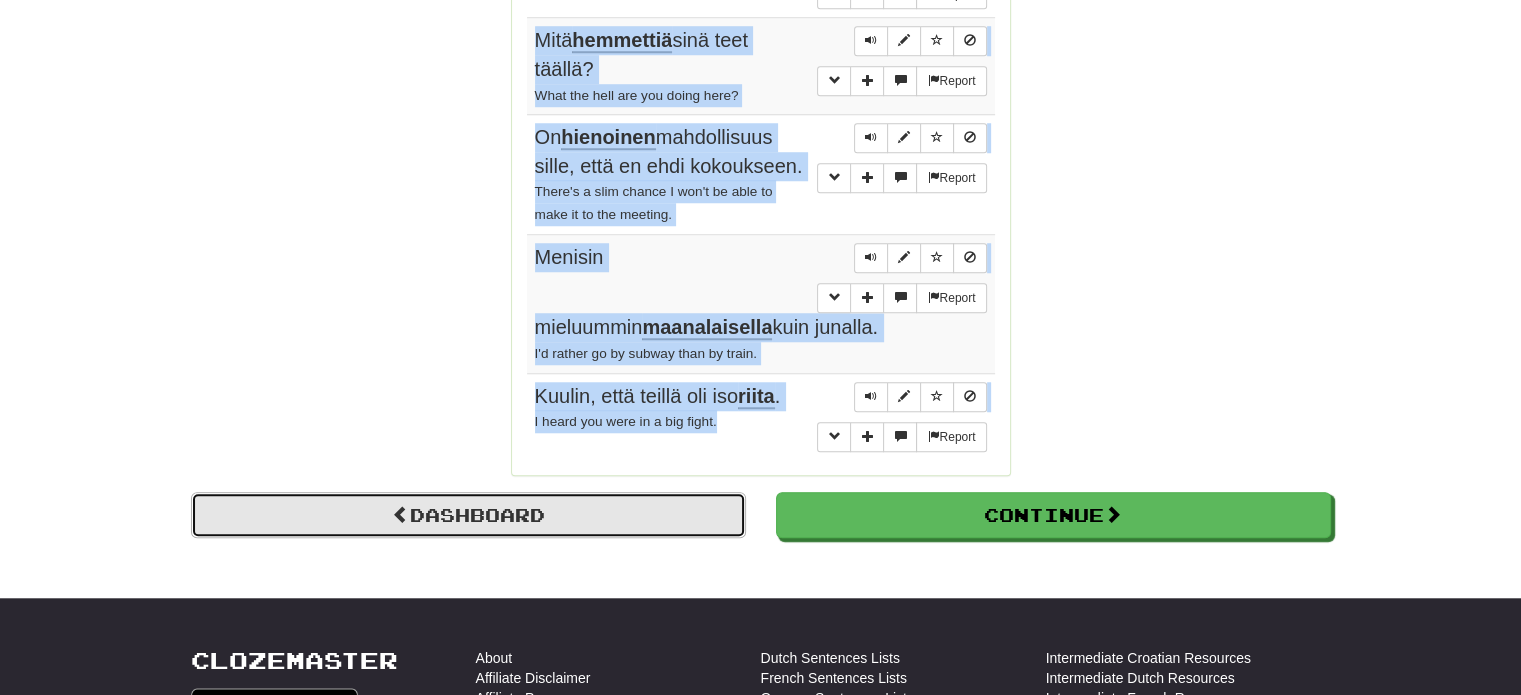 click on "Dashboard" at bounding box center [468, 515] 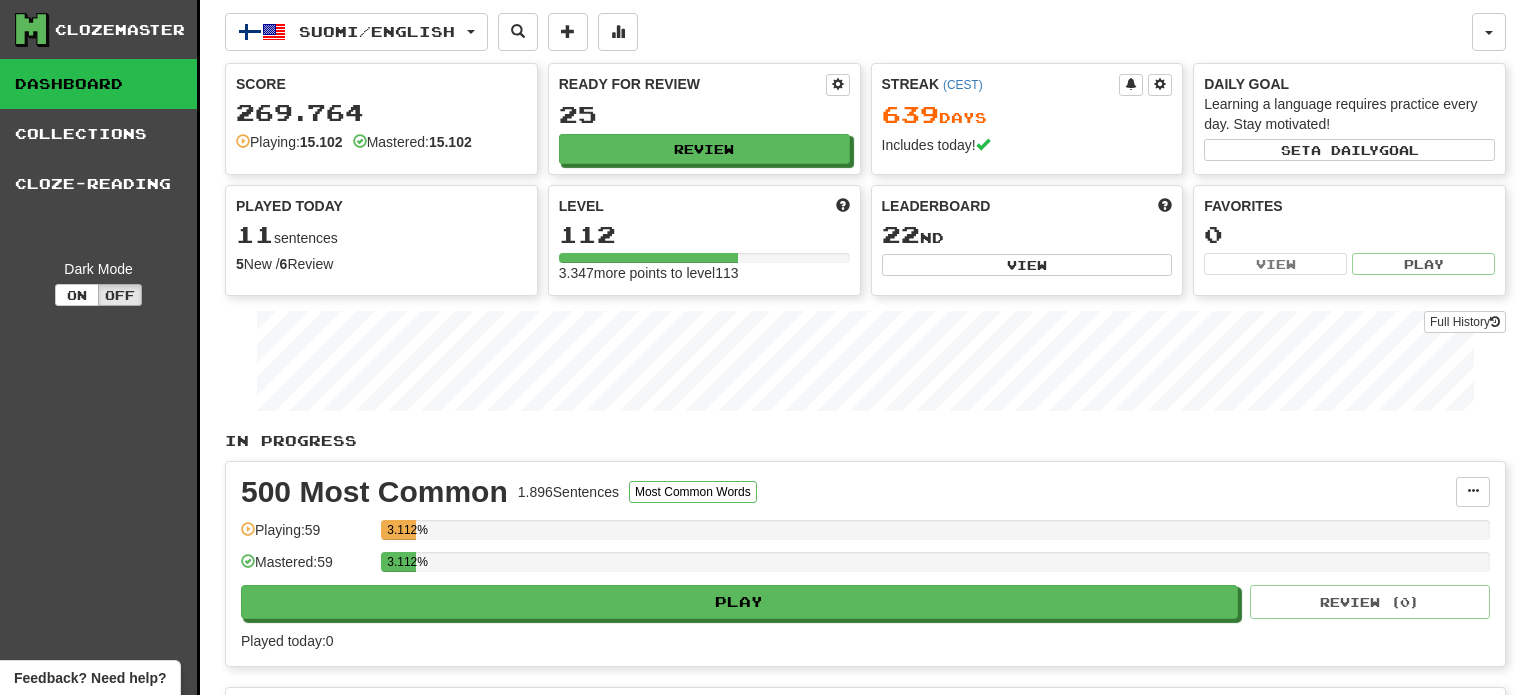 scroll, scrollTop: 0, scrollLeft: 0, axis: both 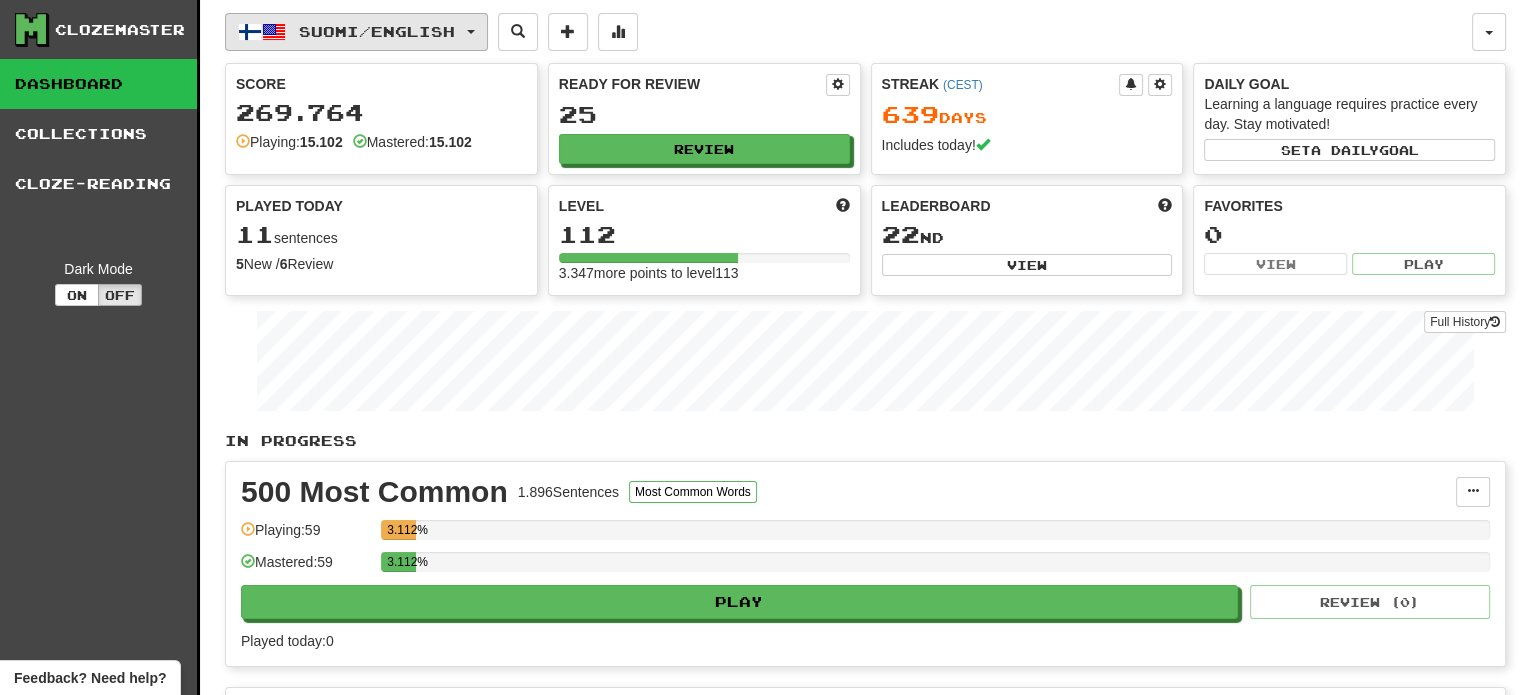 click on "Suomi  /  English" at bounding box center (377, 31) 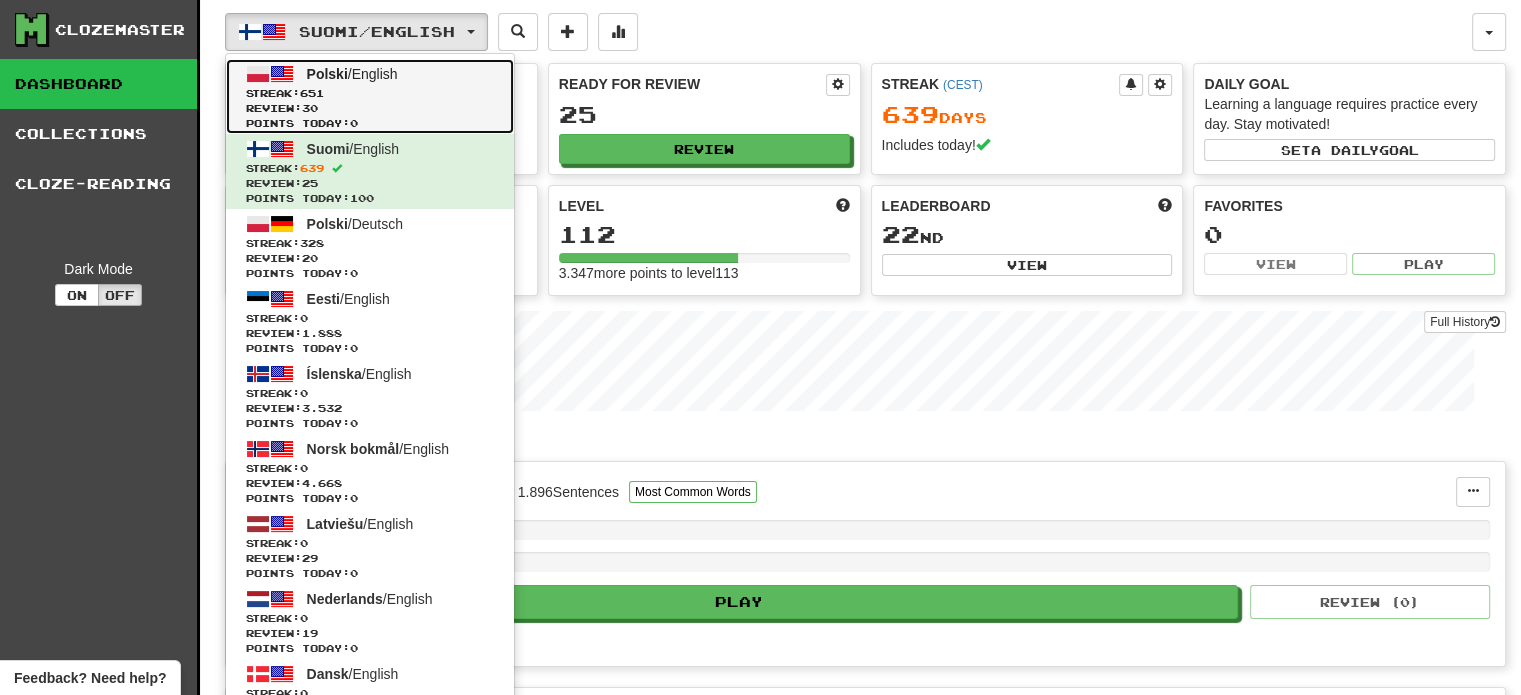 click on "Streak:  651" at bounding box center (370, 93) 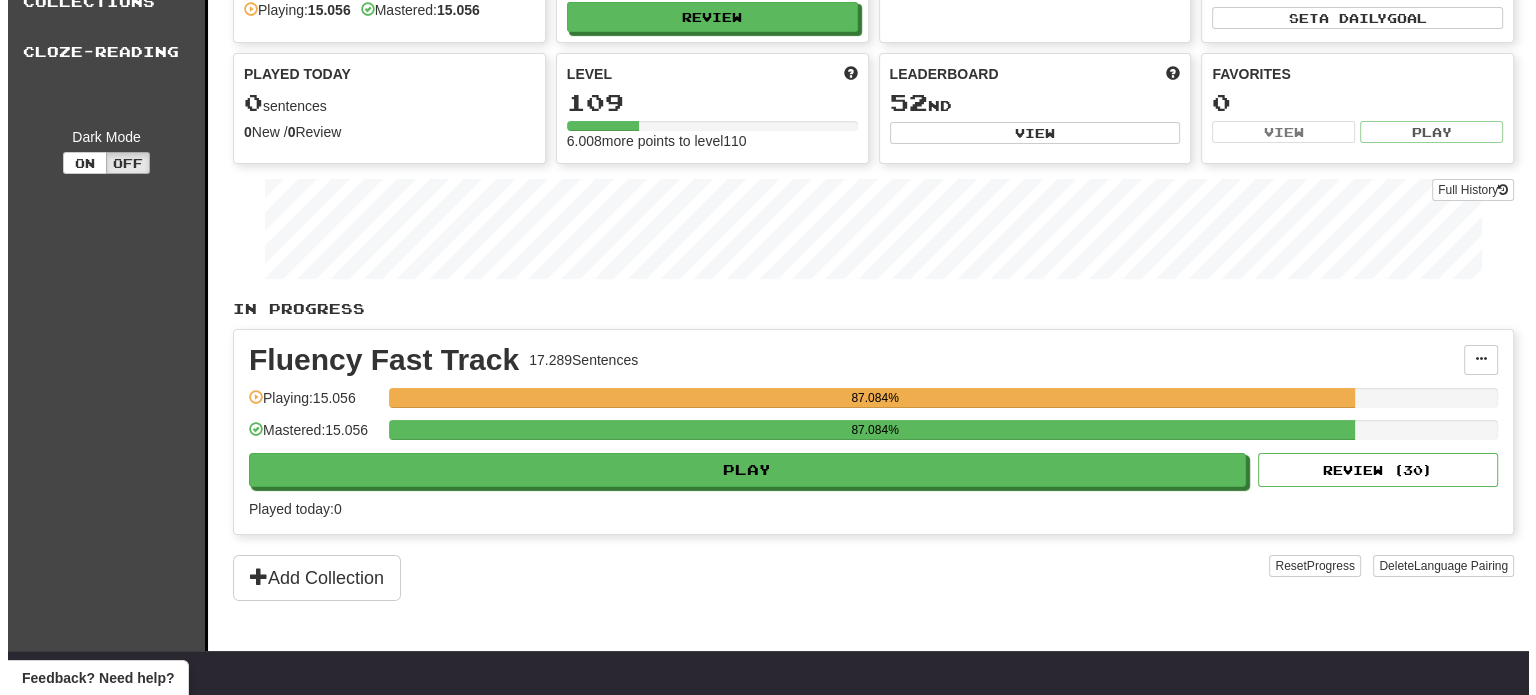 scroll, scrollTop: 200, scrollLeft: 0, axis: vertical 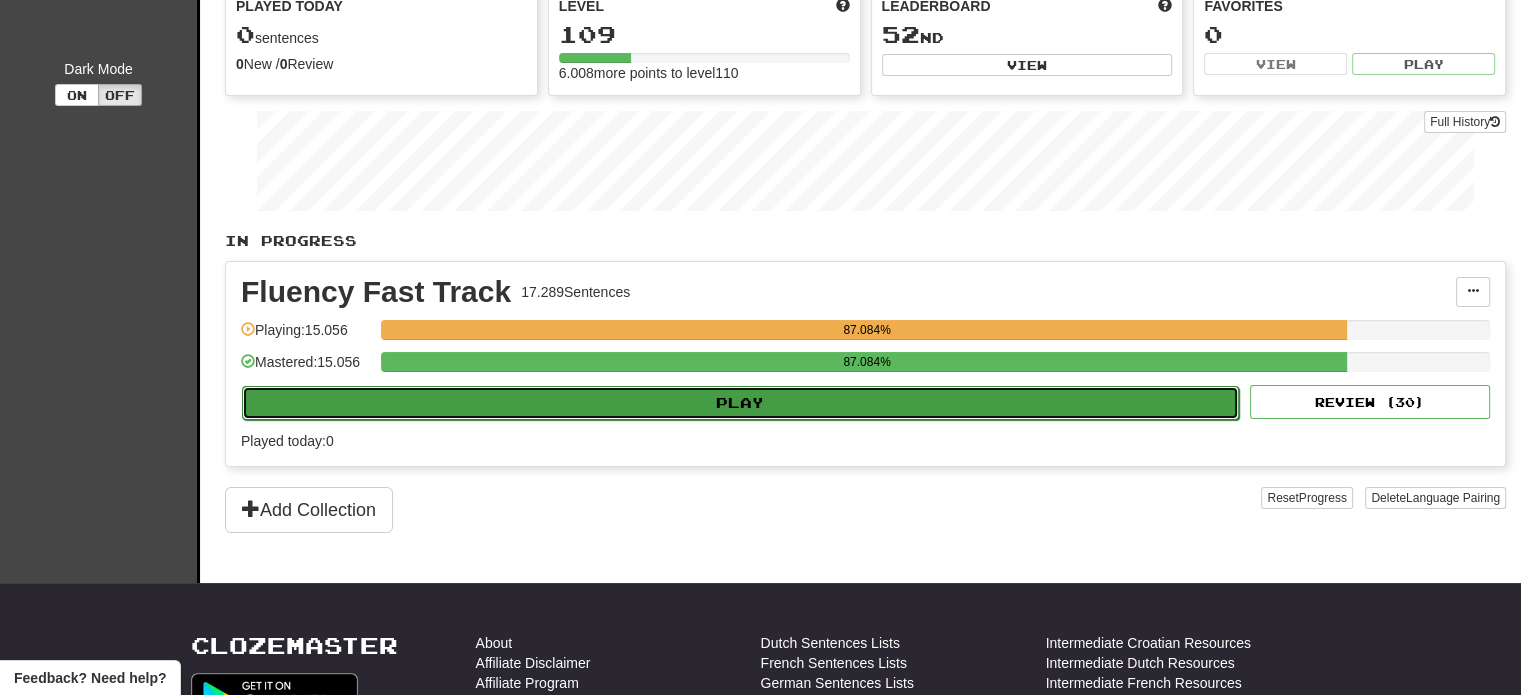 click on "Play" at bounding box center [740, 403] 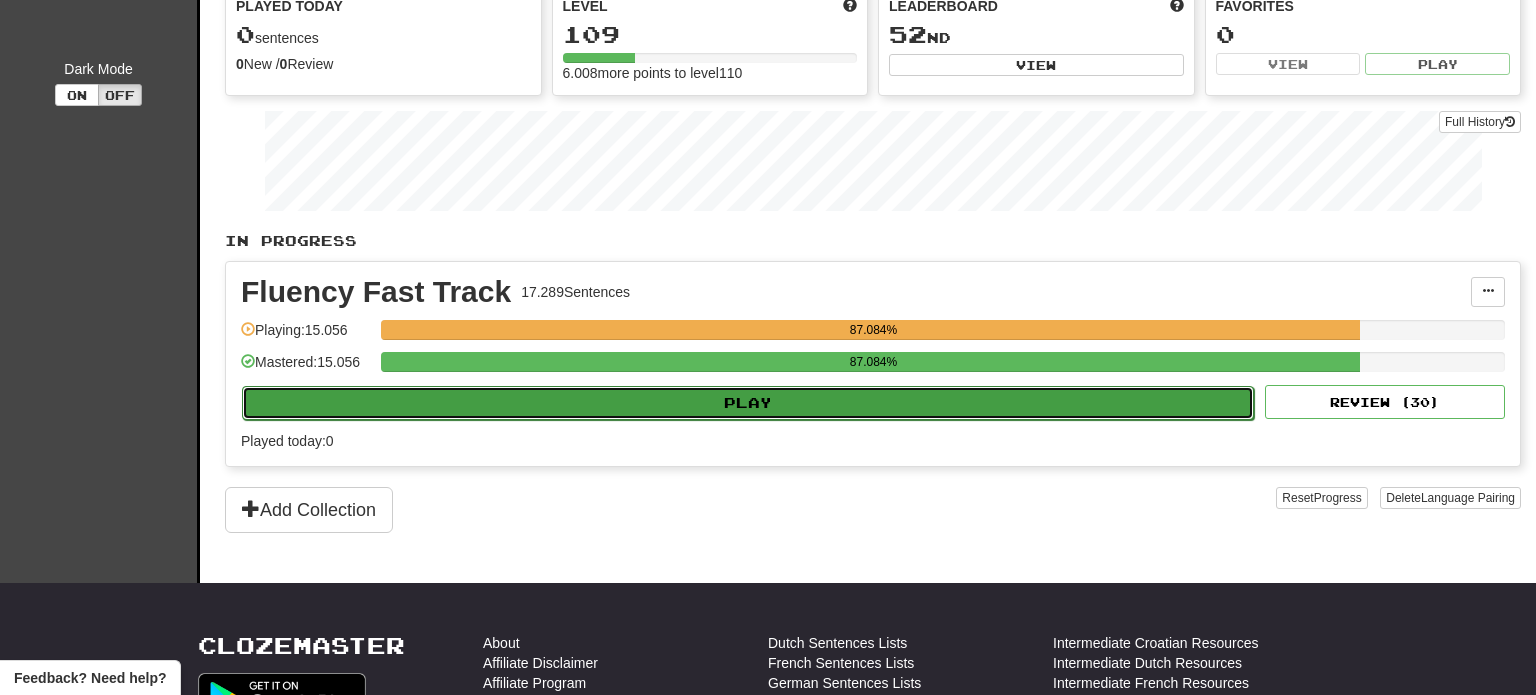select on "**" 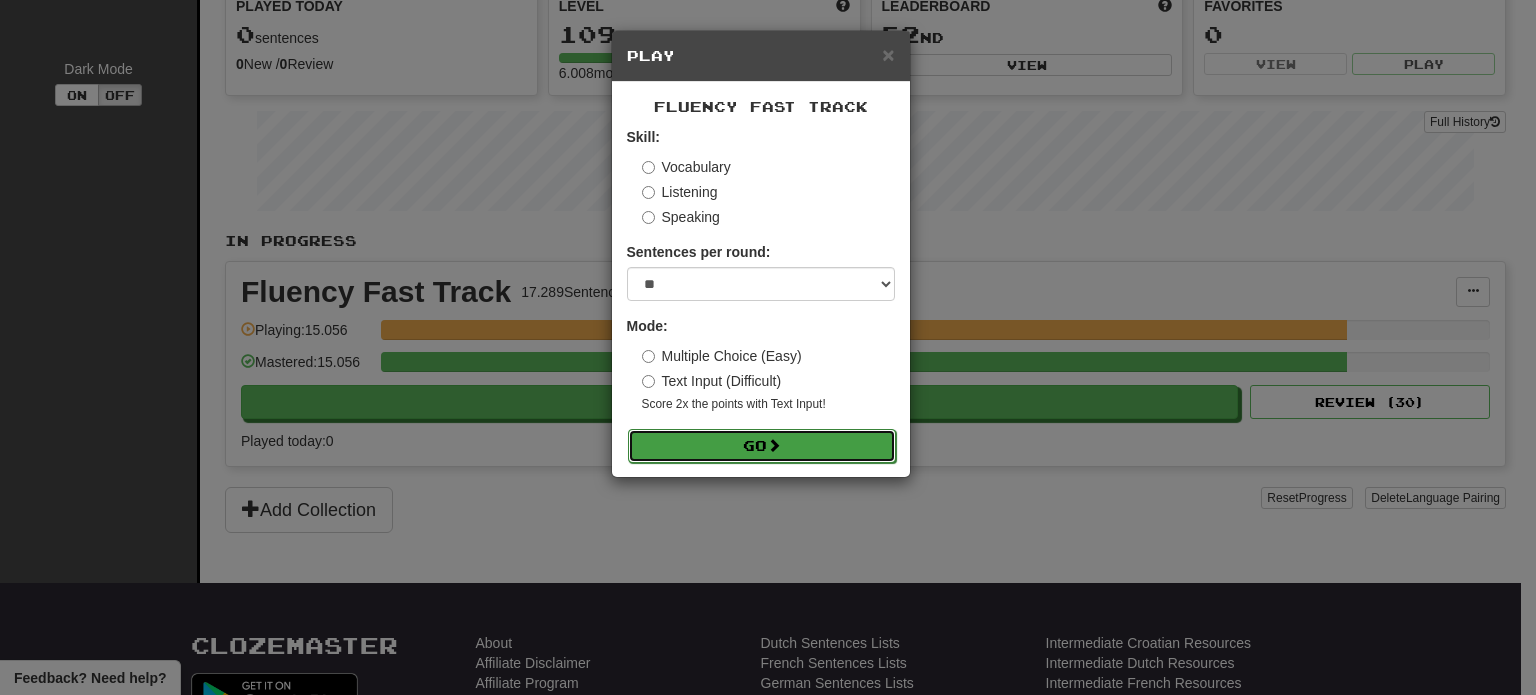 click on "Go" at bounding box center (762, 446) 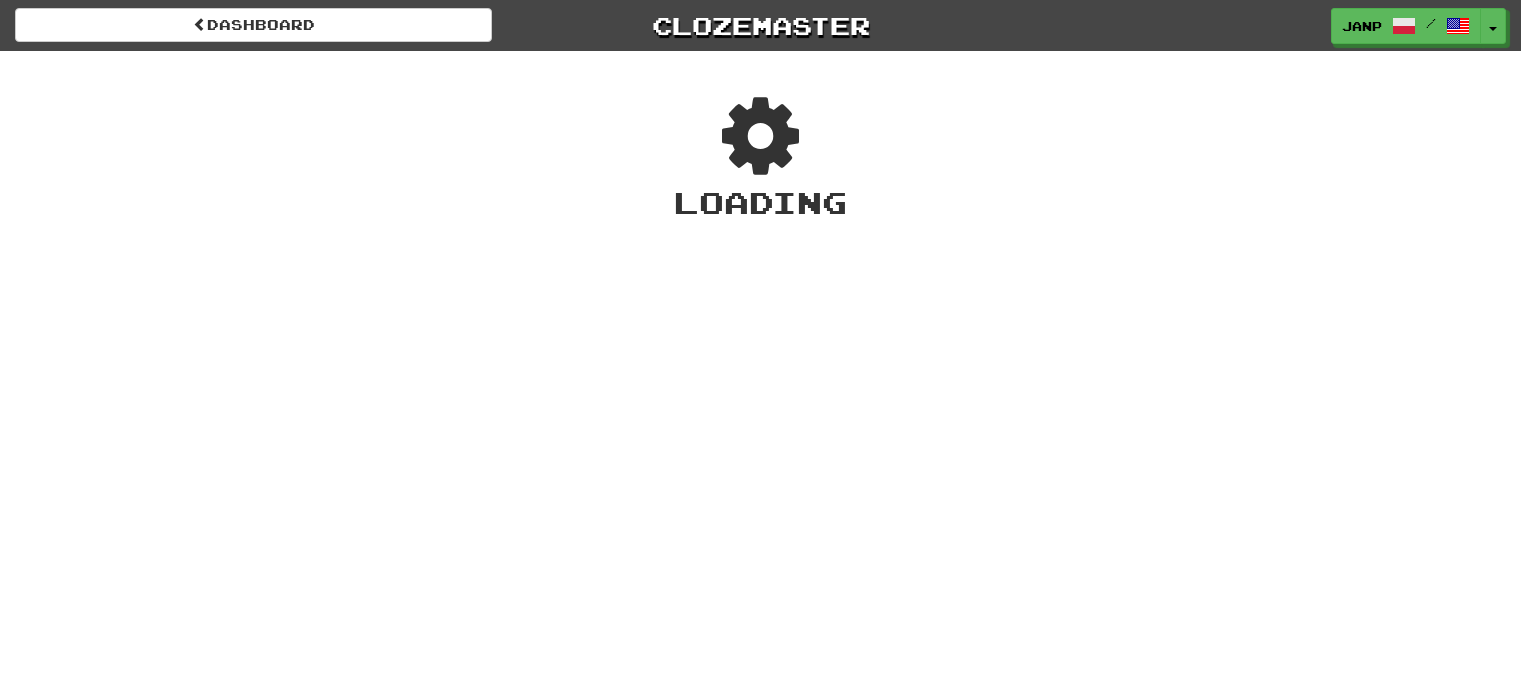 scroll, scrollTop: 0, scrollLeft: 0, axis: both 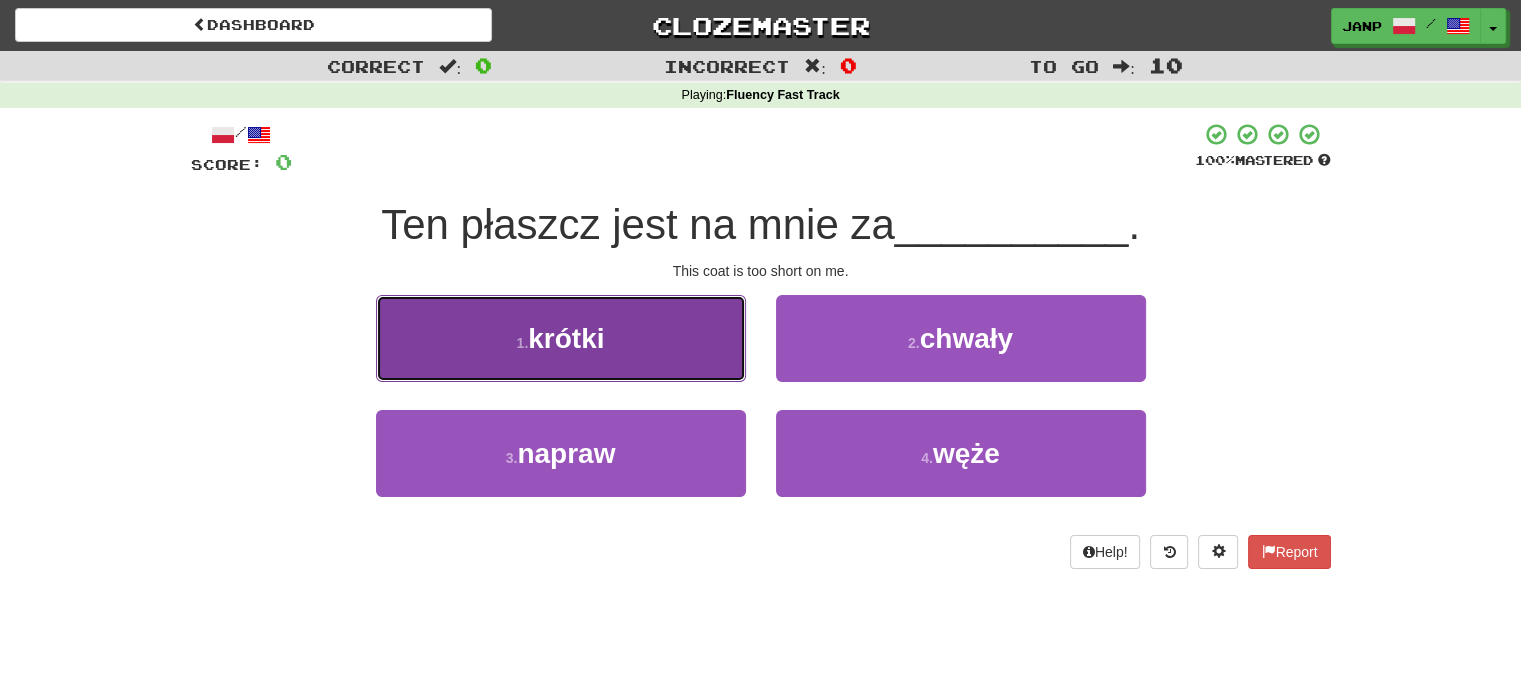 click on "1 .  krótki" at bounding box center (561, 338) 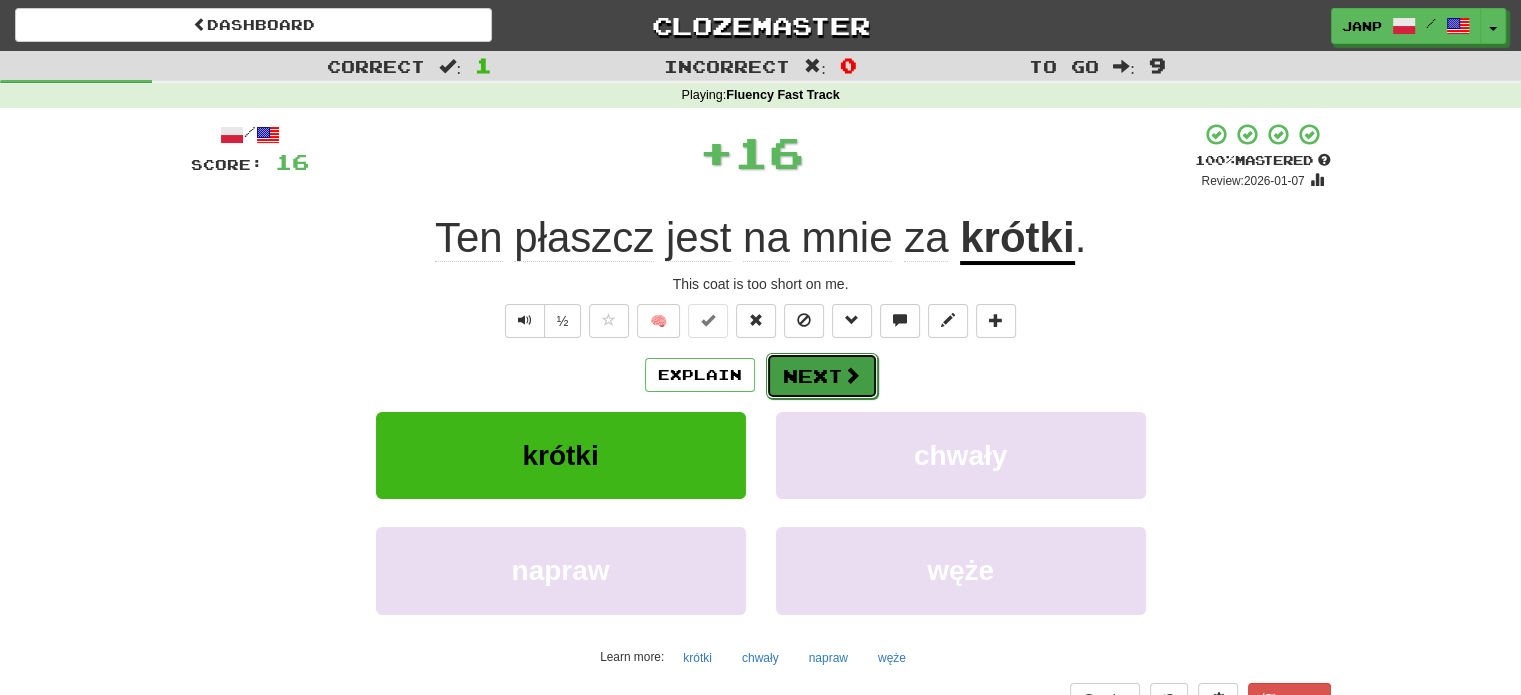 click on "Next" at bounding box center (822, 376) 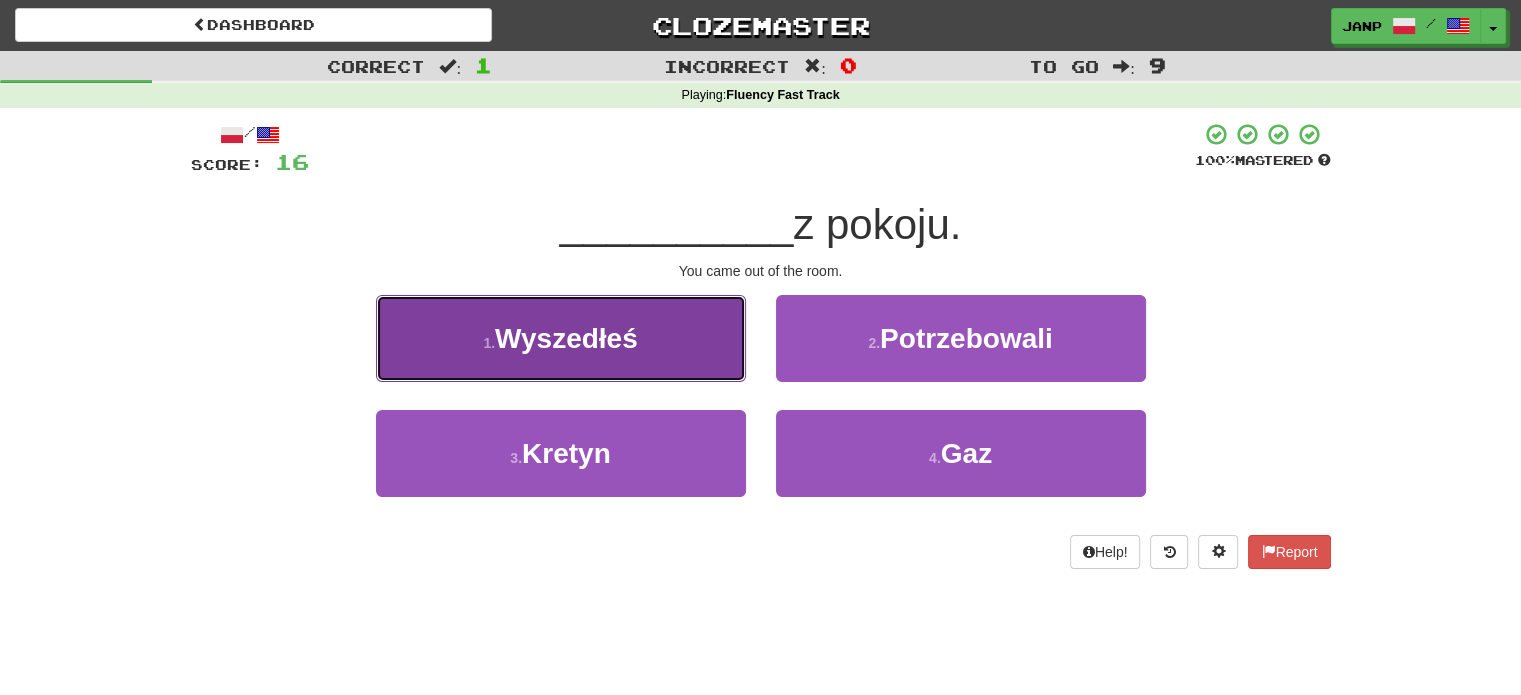 click on "1 .  Wyszedłeś" at bounding box center (561, 338) 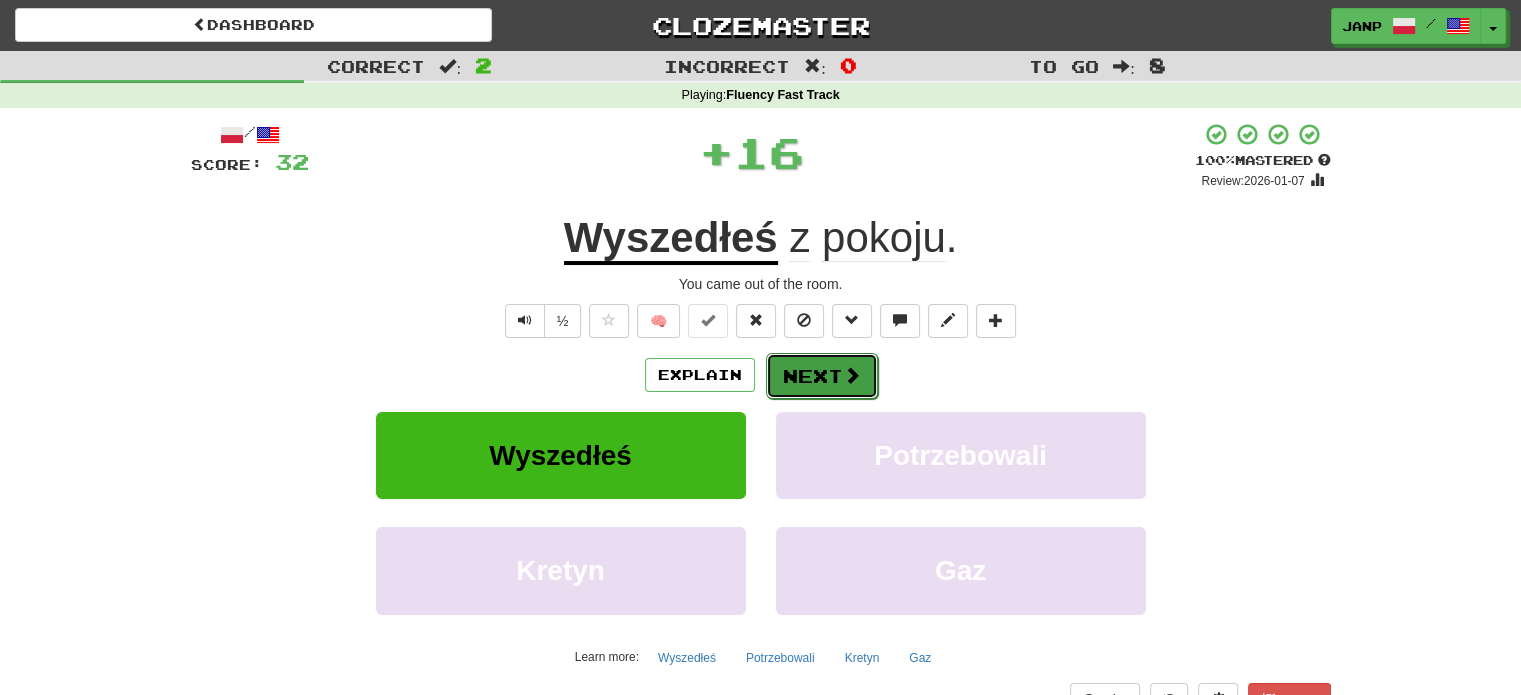 click on "Next" at bounding box center [822, 376] 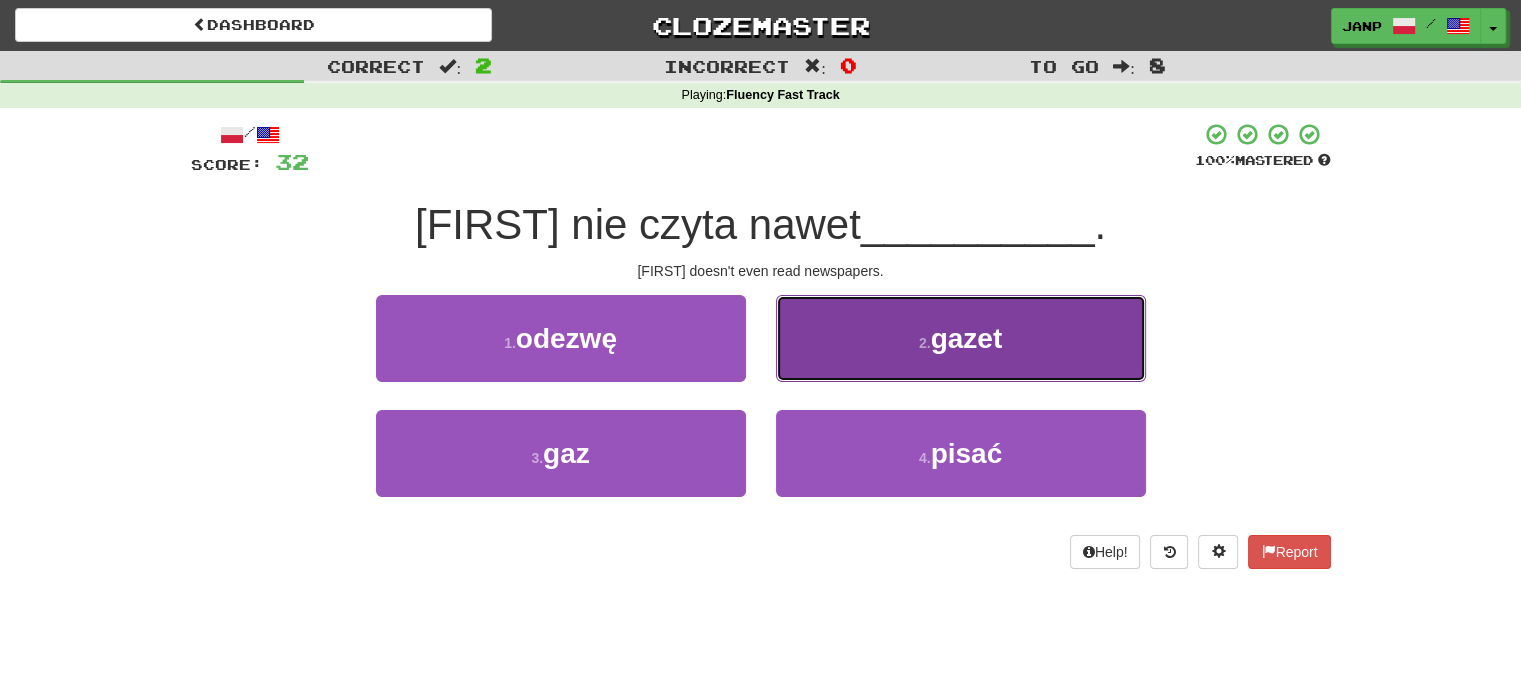 click on "2 ." at bounding box center [925, 343] 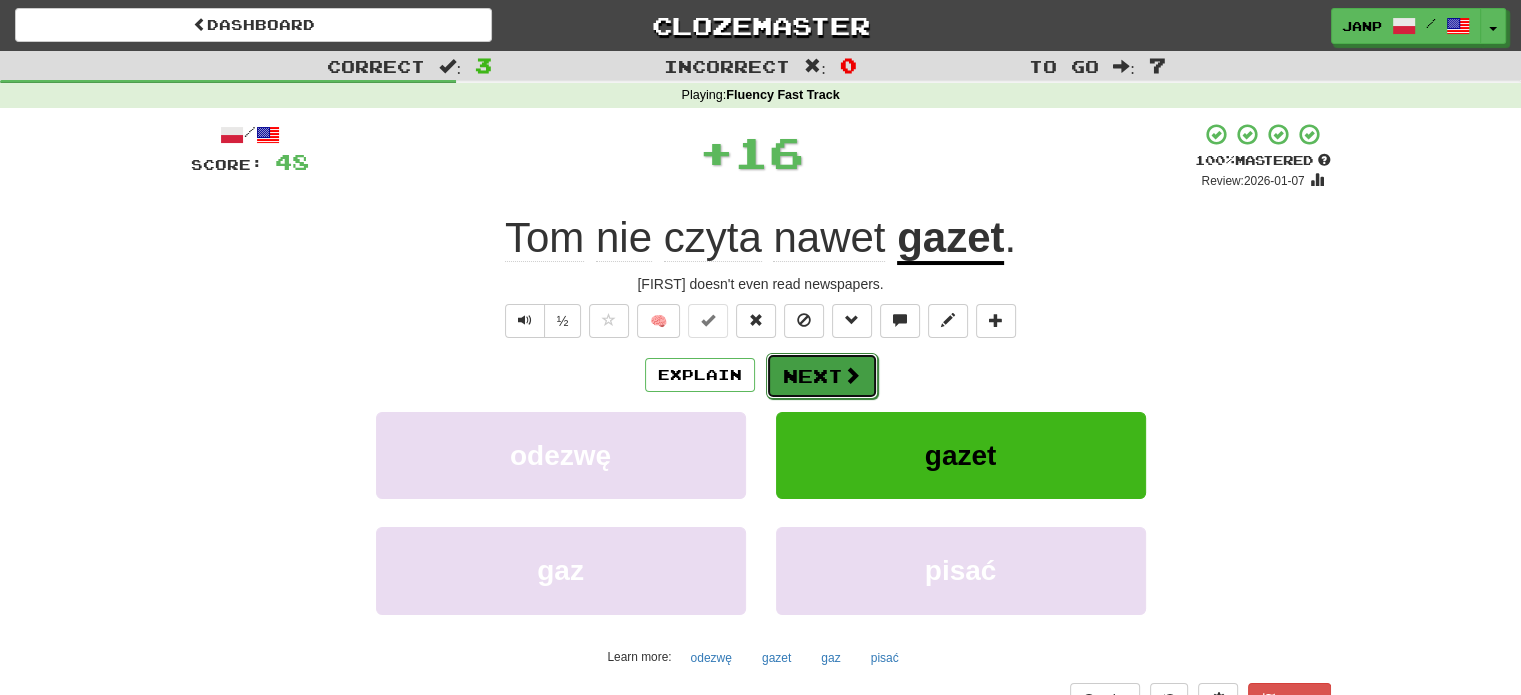click on "Next" at bounding box center (822, 376) 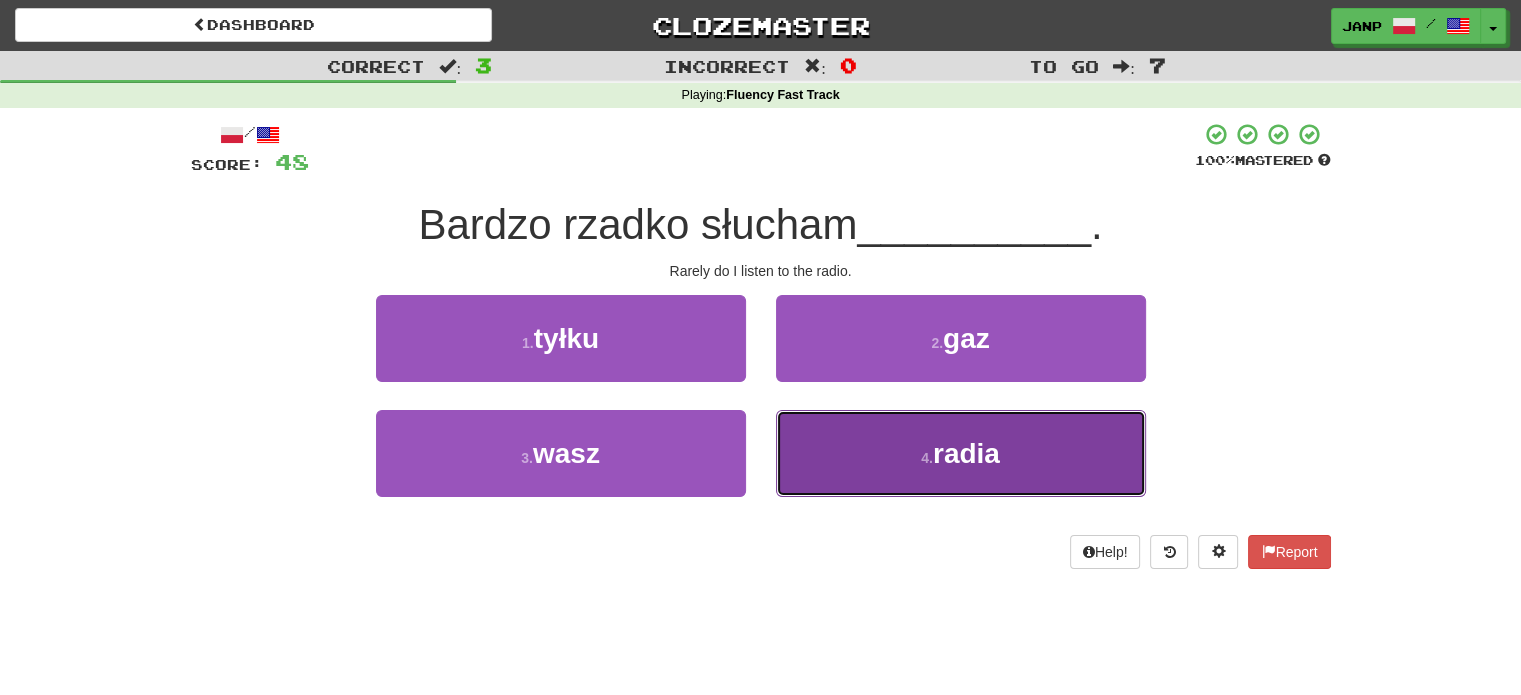 click on "4 .  radia" at bounding box center (961, 453) 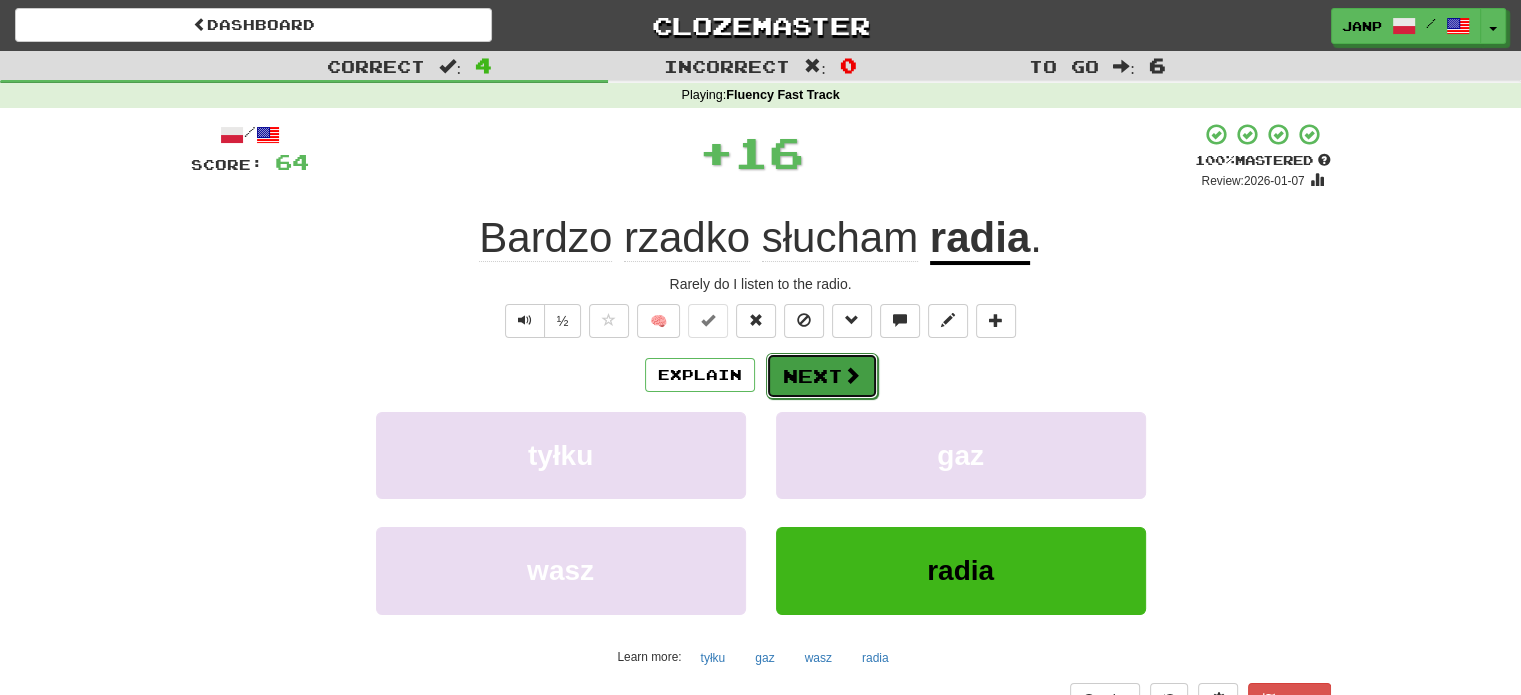 click on "Next" at bounding box center (822, 376) 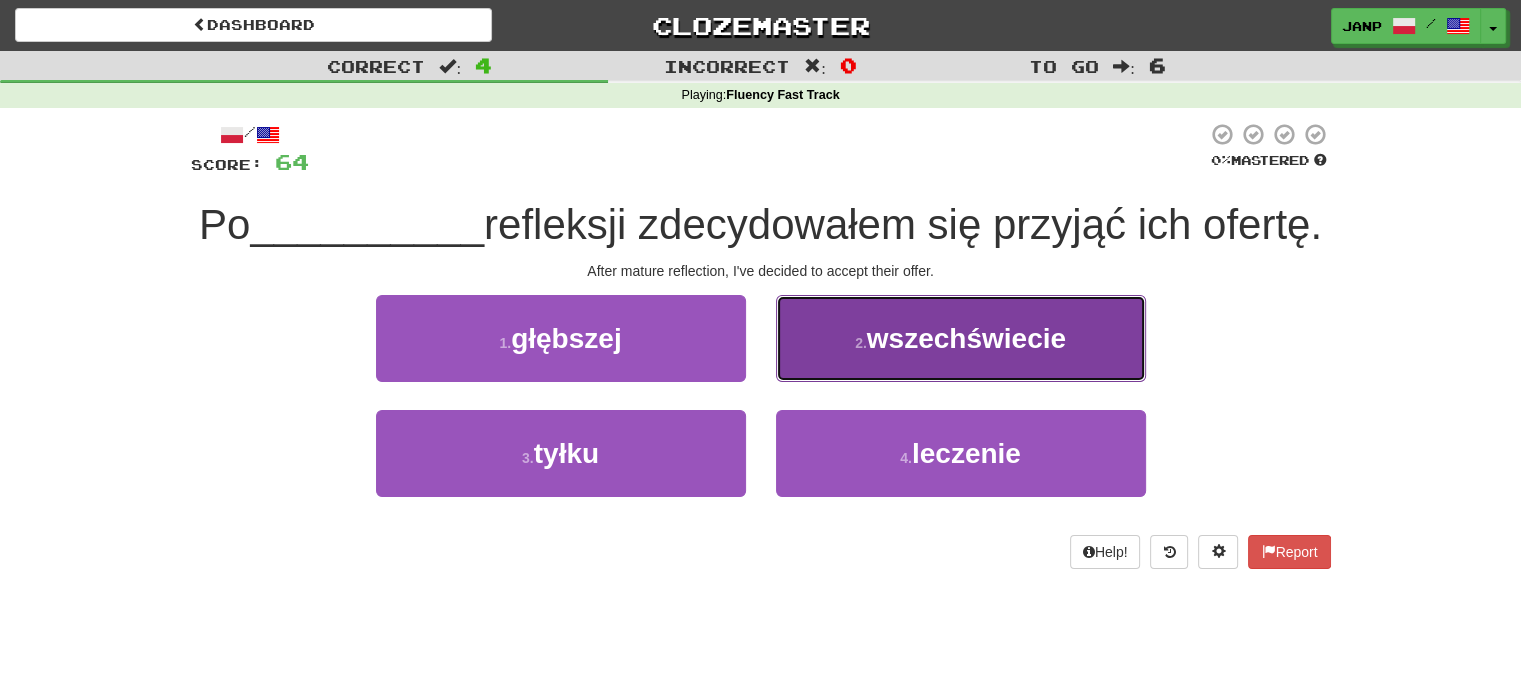 click on "2 .  wszechświecie" at bounding box center [961, 338] 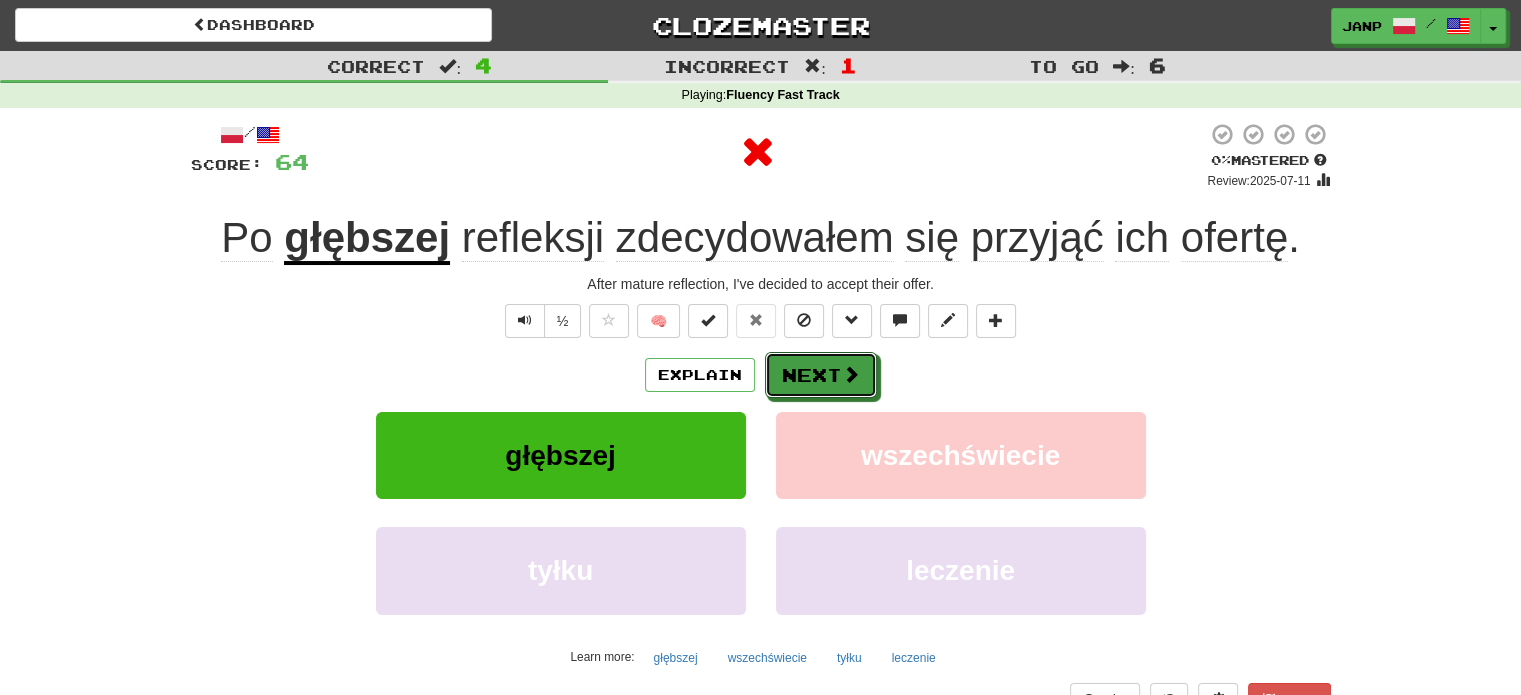 click on "Next" at bounding box center (821, 375) 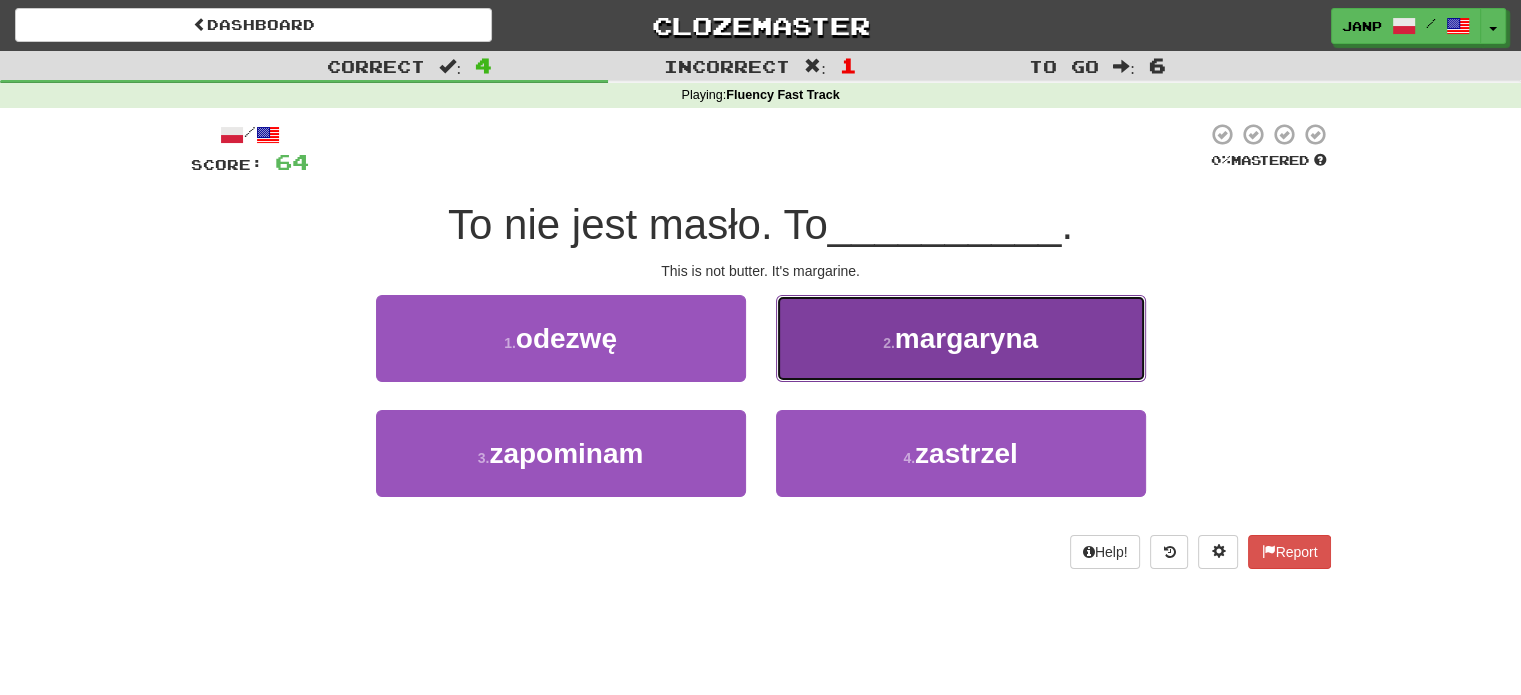 click on "2 .  margaryna" at bounding box center (961, 338) 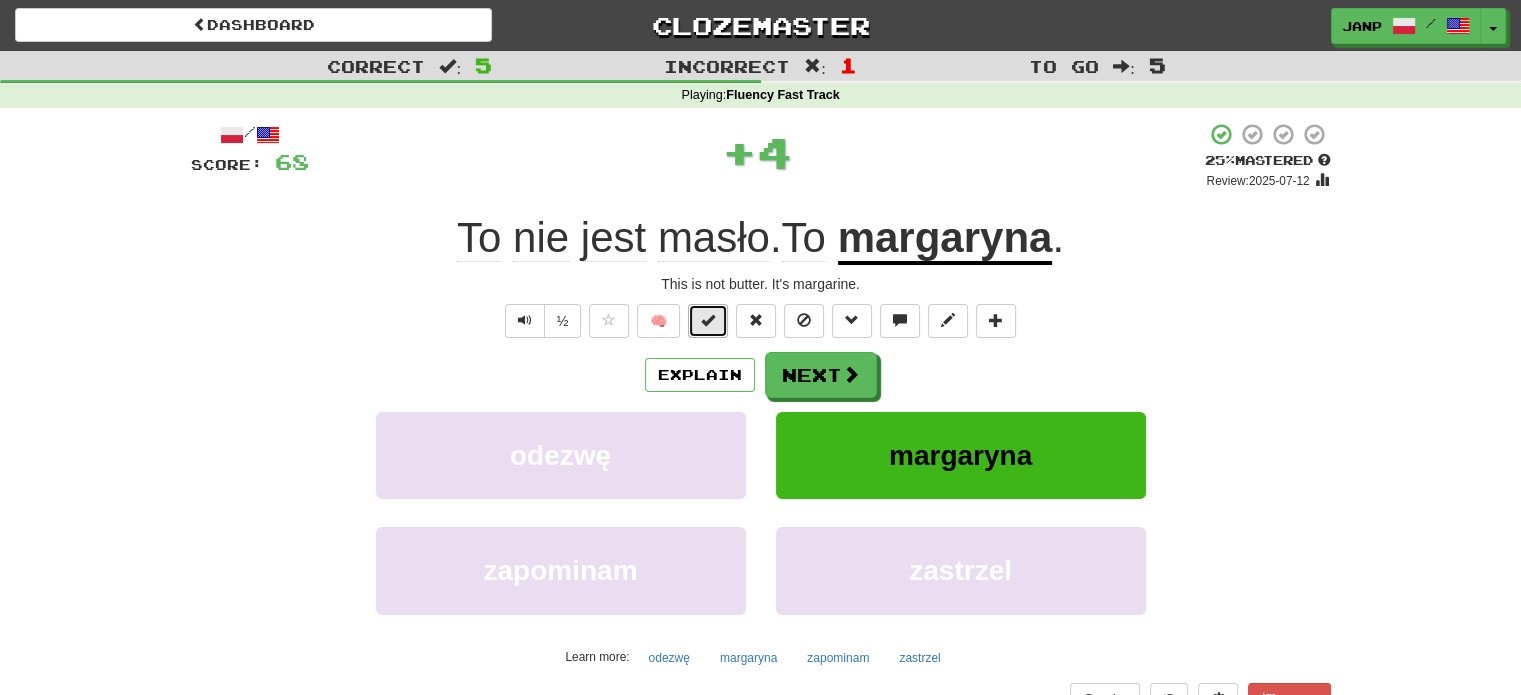 click at bounding box center [708, 320] 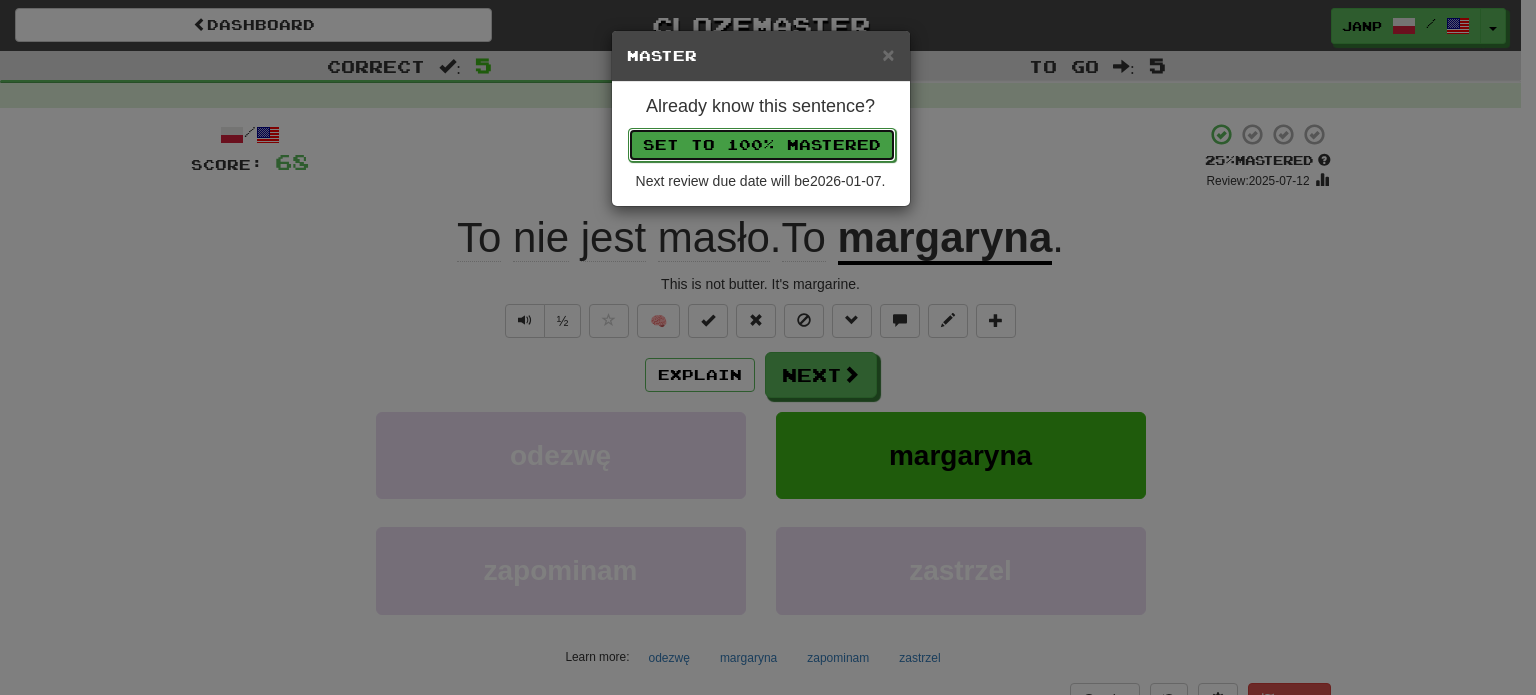 click on "Set to 100% Mastered" at bounding box center [762, 145] 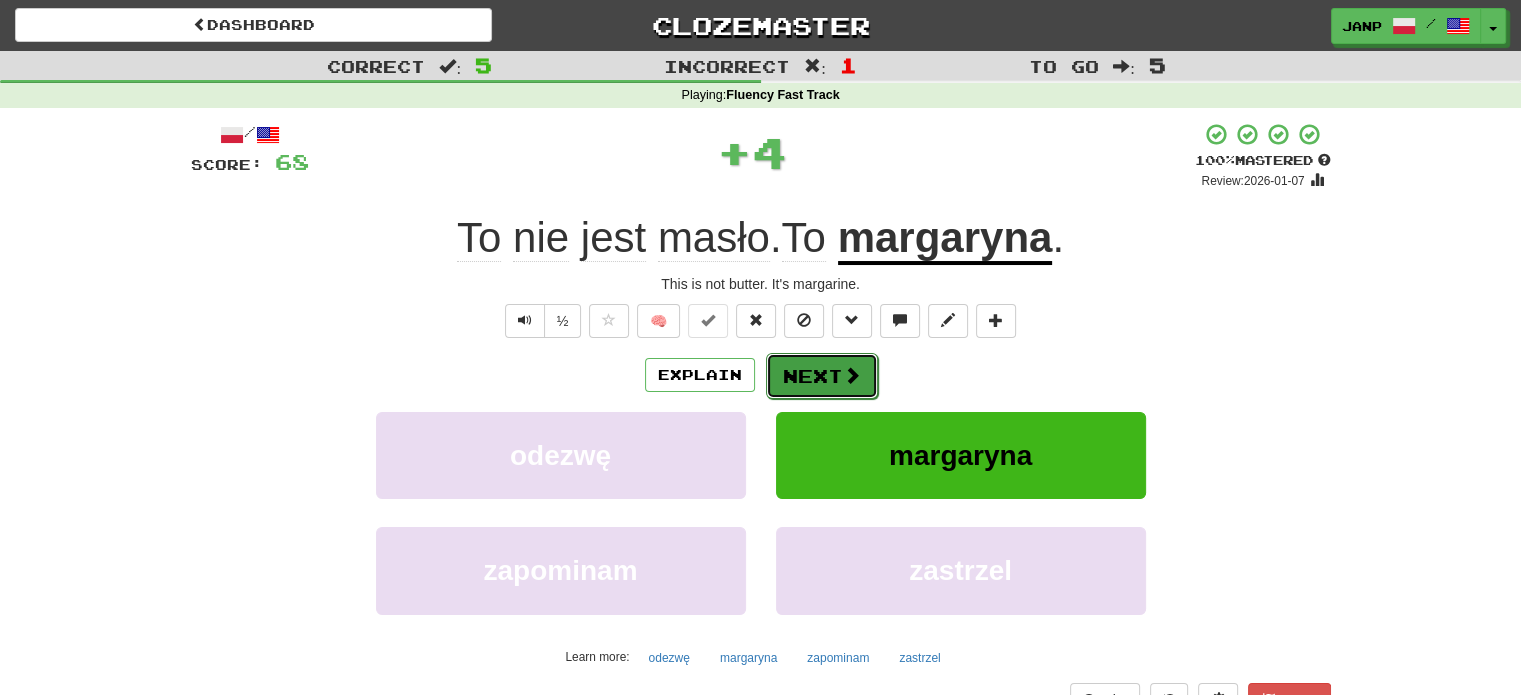 click on "Next" at bounding box center (822, 376) 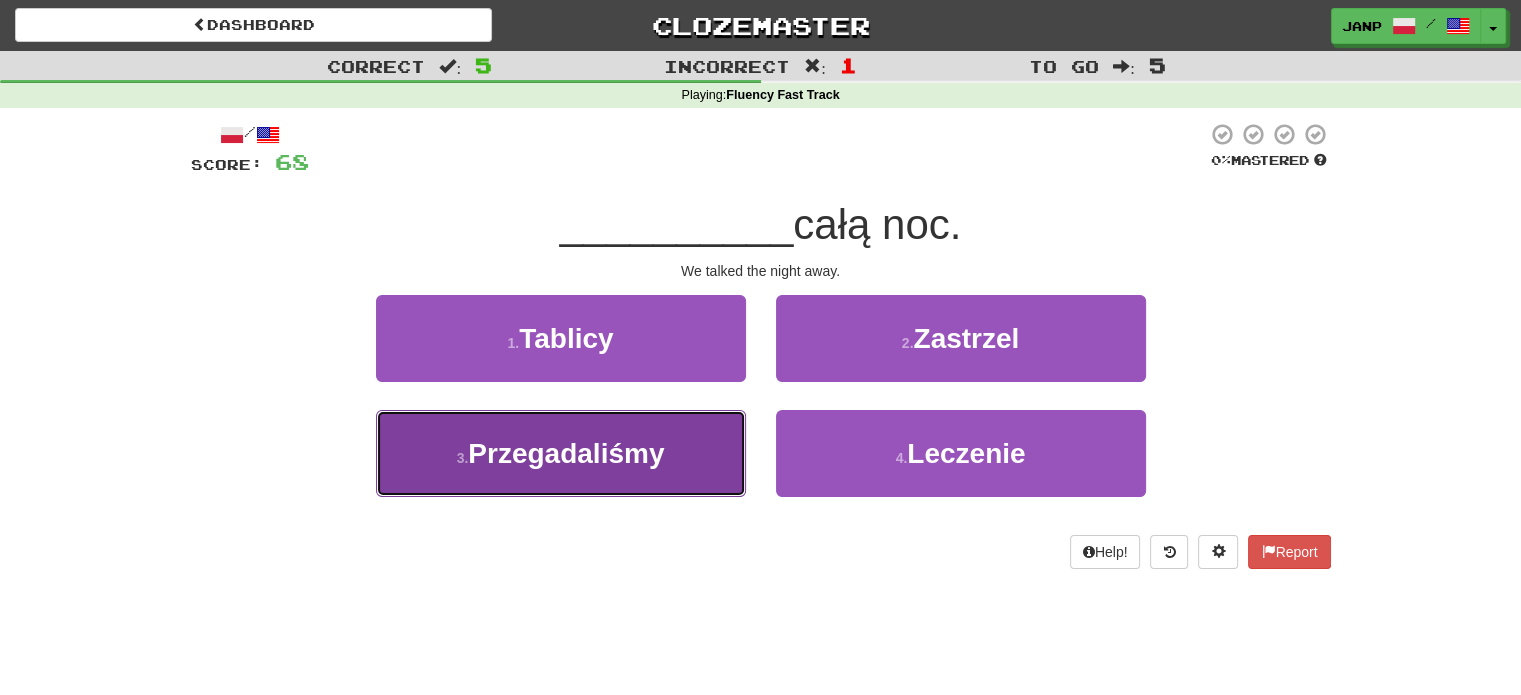 click on "3 .  Przegadaliśmy" at bounding box center [561, 453] 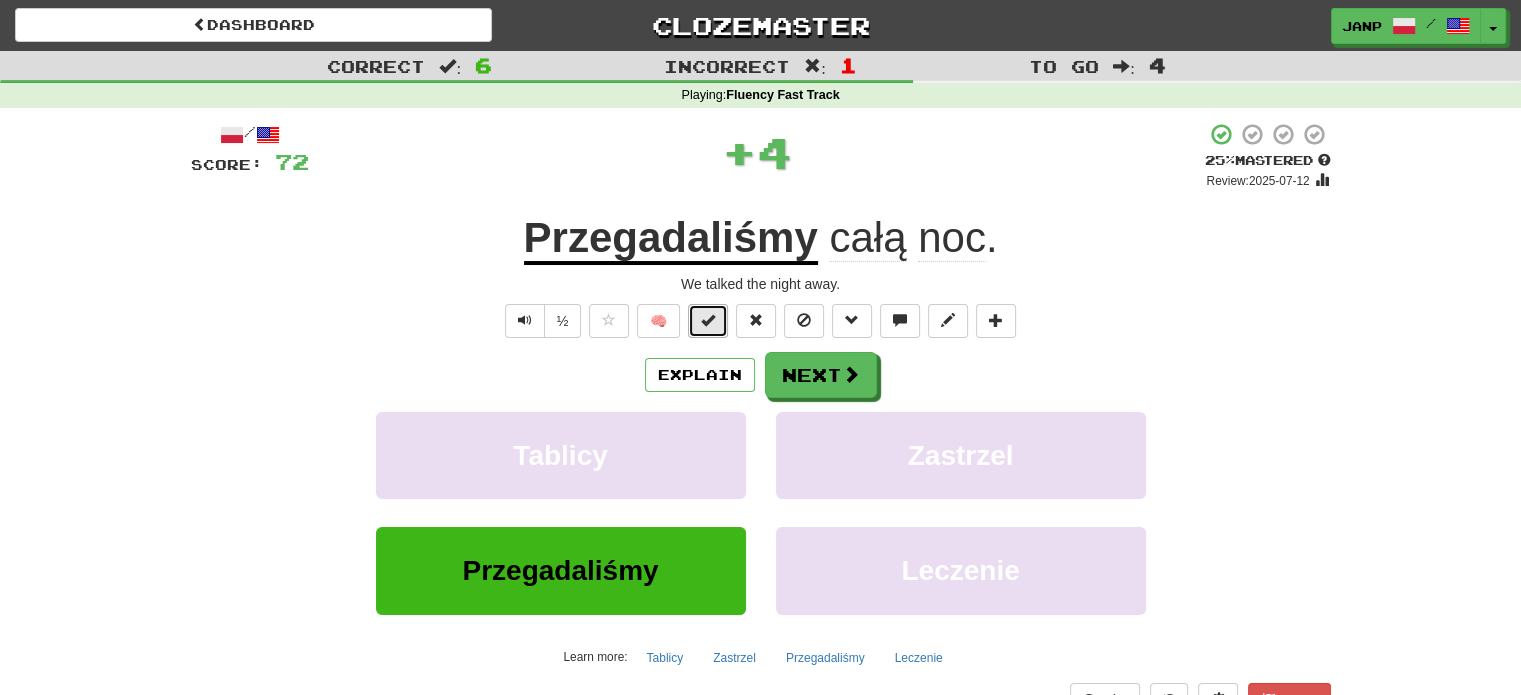 click at bounding box center [708, 320] 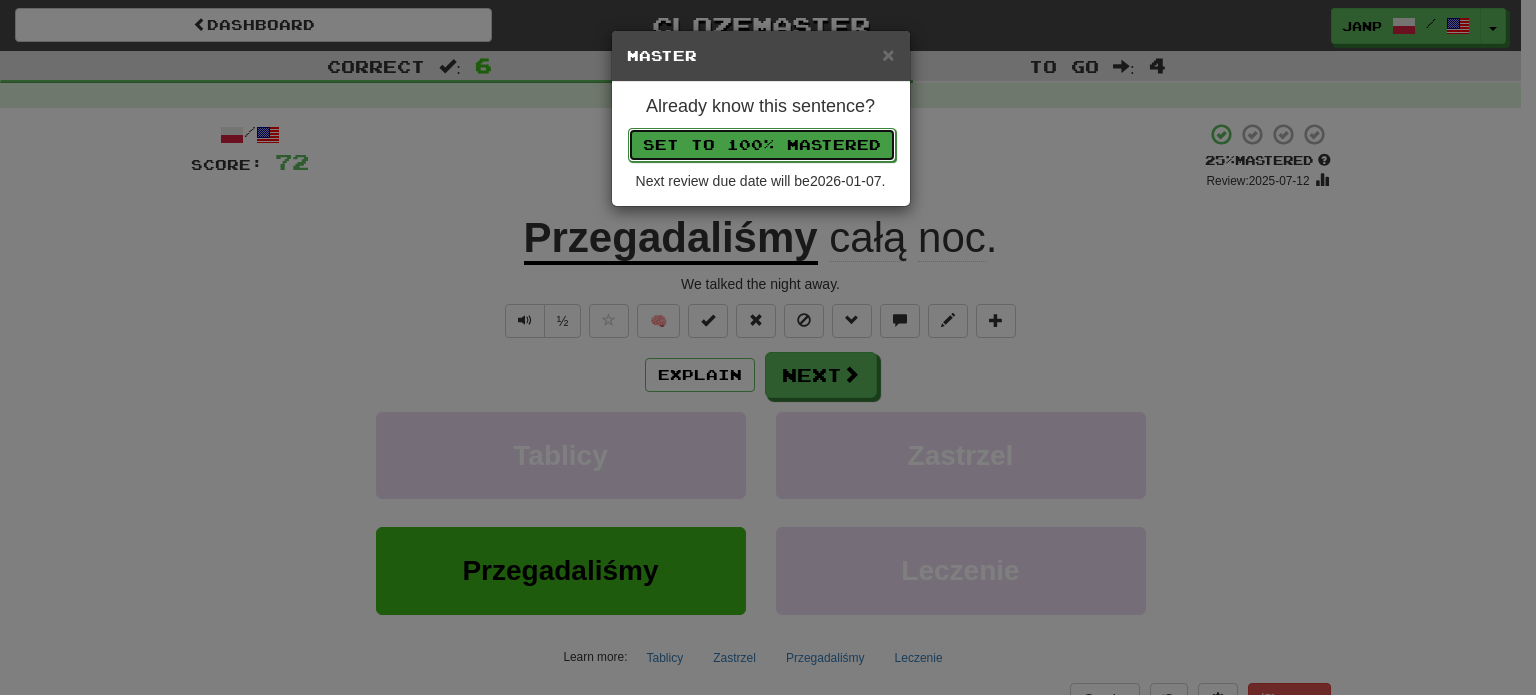 click on "Set to 100% Mastered" at bounding box center (762, 145) 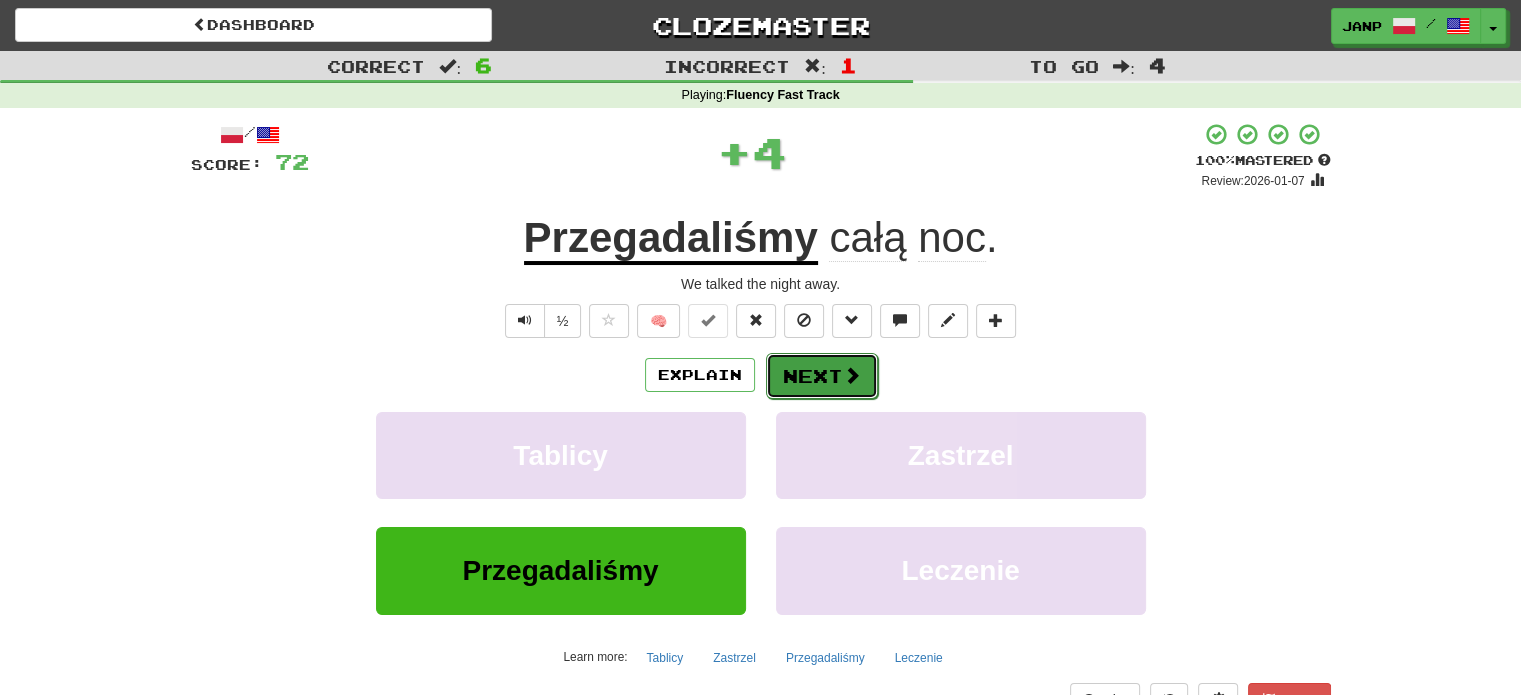 click on "Next" at bounding box center (822, 376) 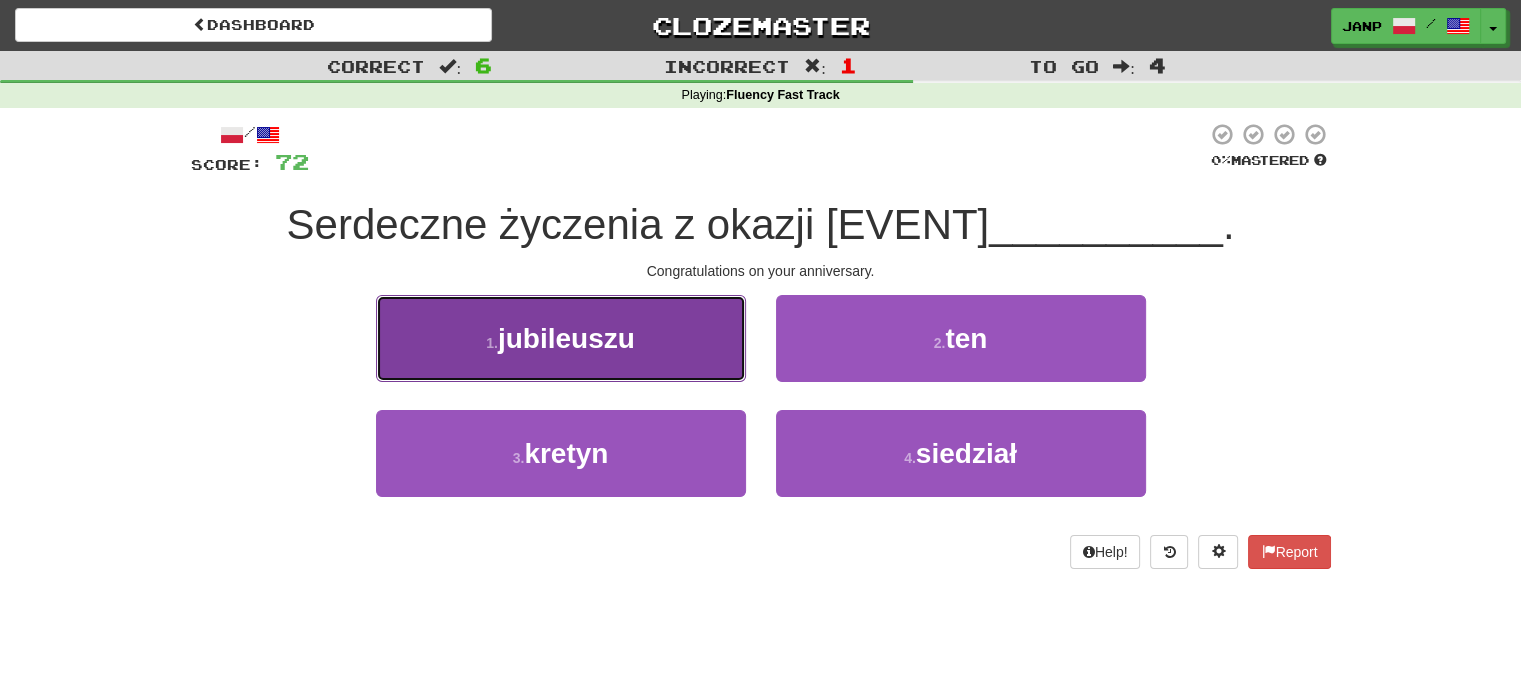 click on "1 .  jubileuszu" at bounding box center (561, 338) 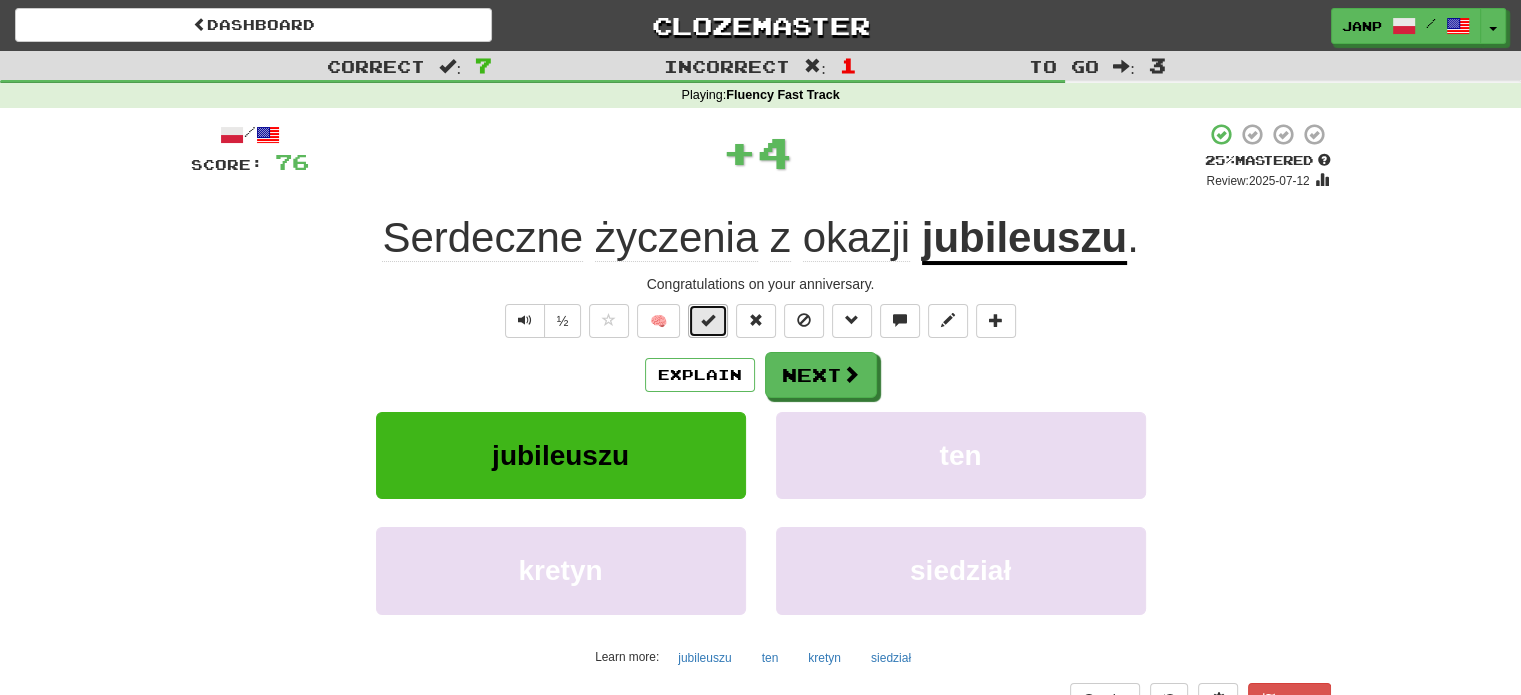 click at bounding box center (708, 321) 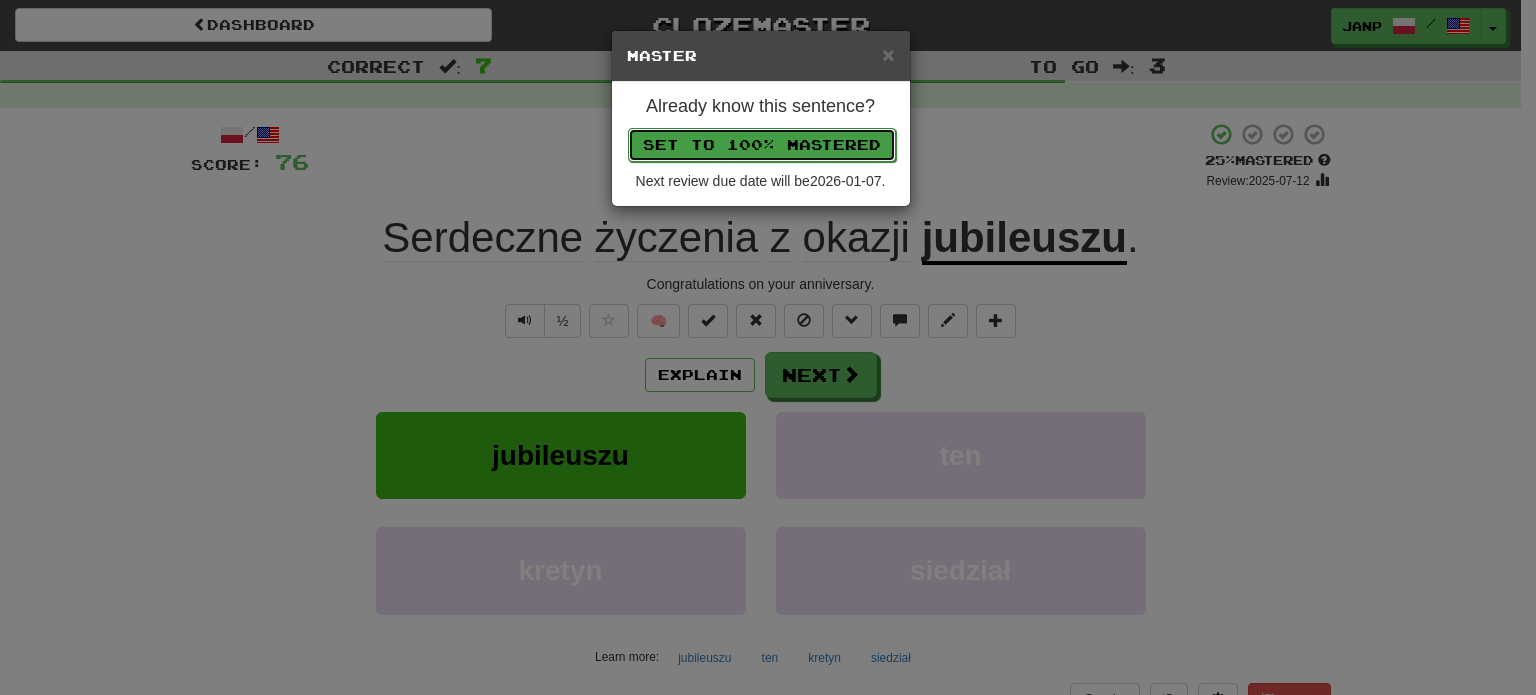 click on "Set to 100% Mastered" at bounding box center [762, 145] 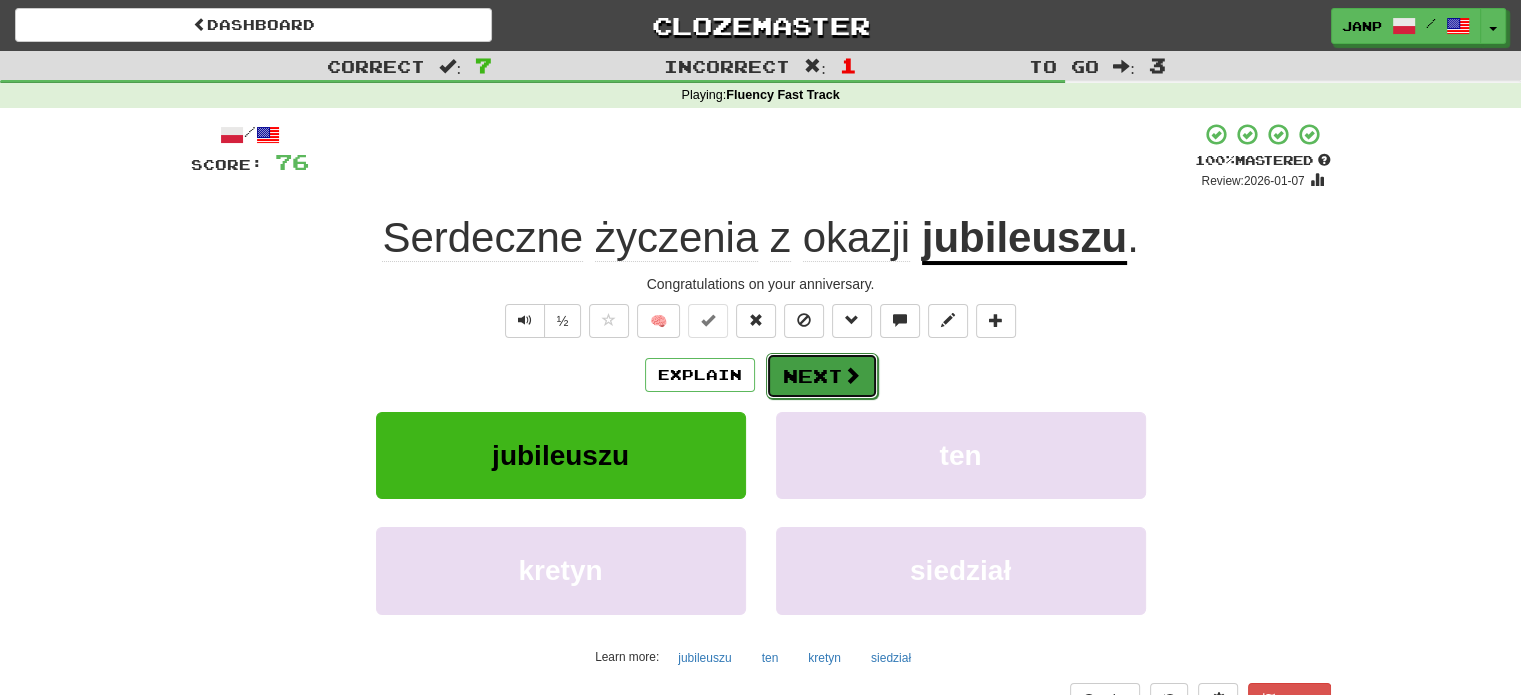 click on "Next" at bounding box center [822, 376] 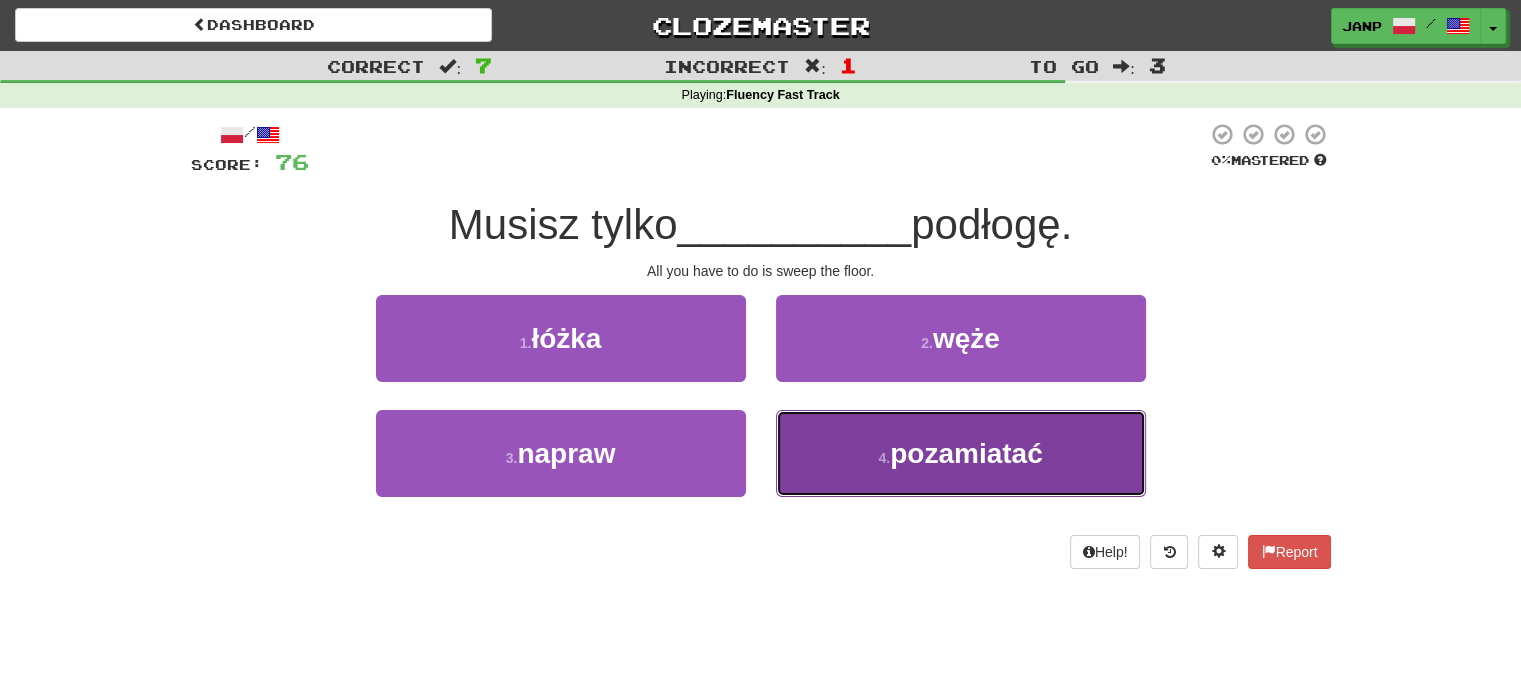 click on "4 .  pozamiatać" at bounding box center [961, 453] 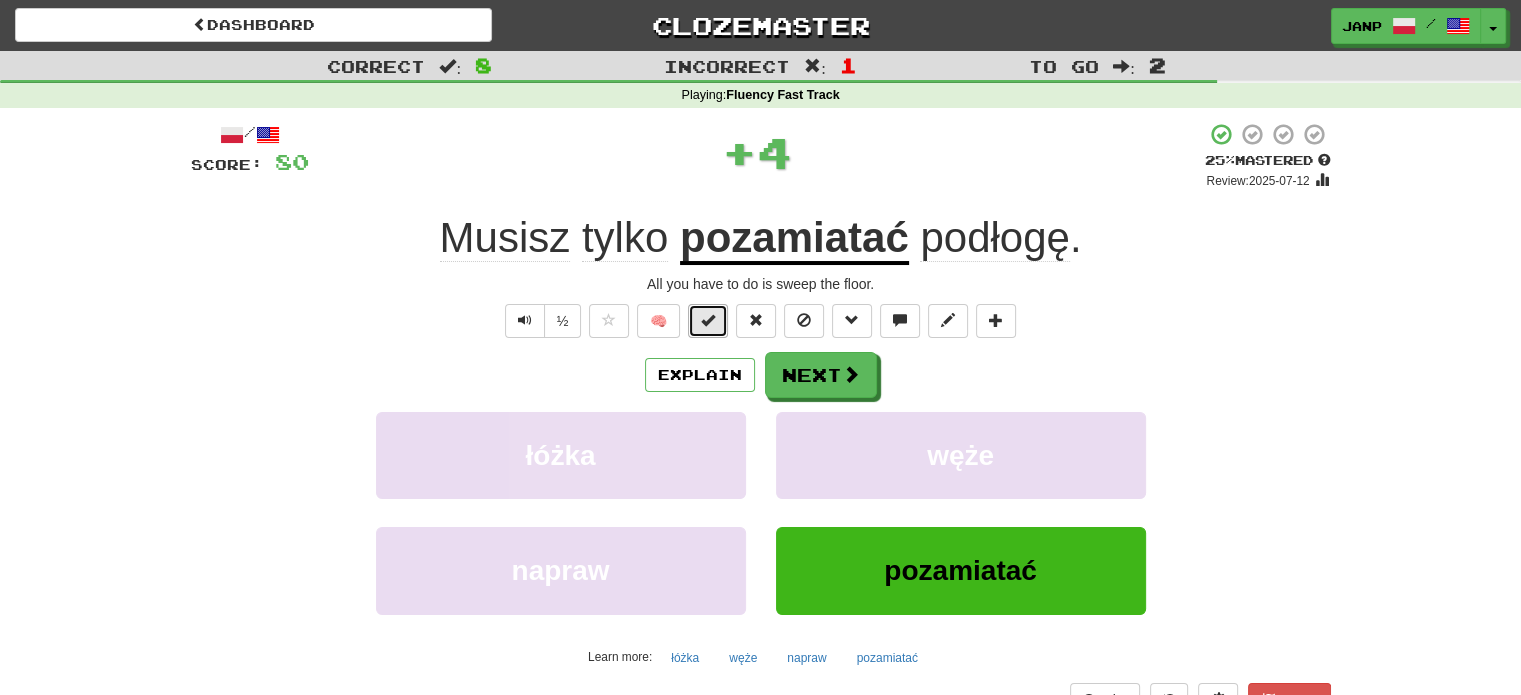 click at bounding box center [708, 321] 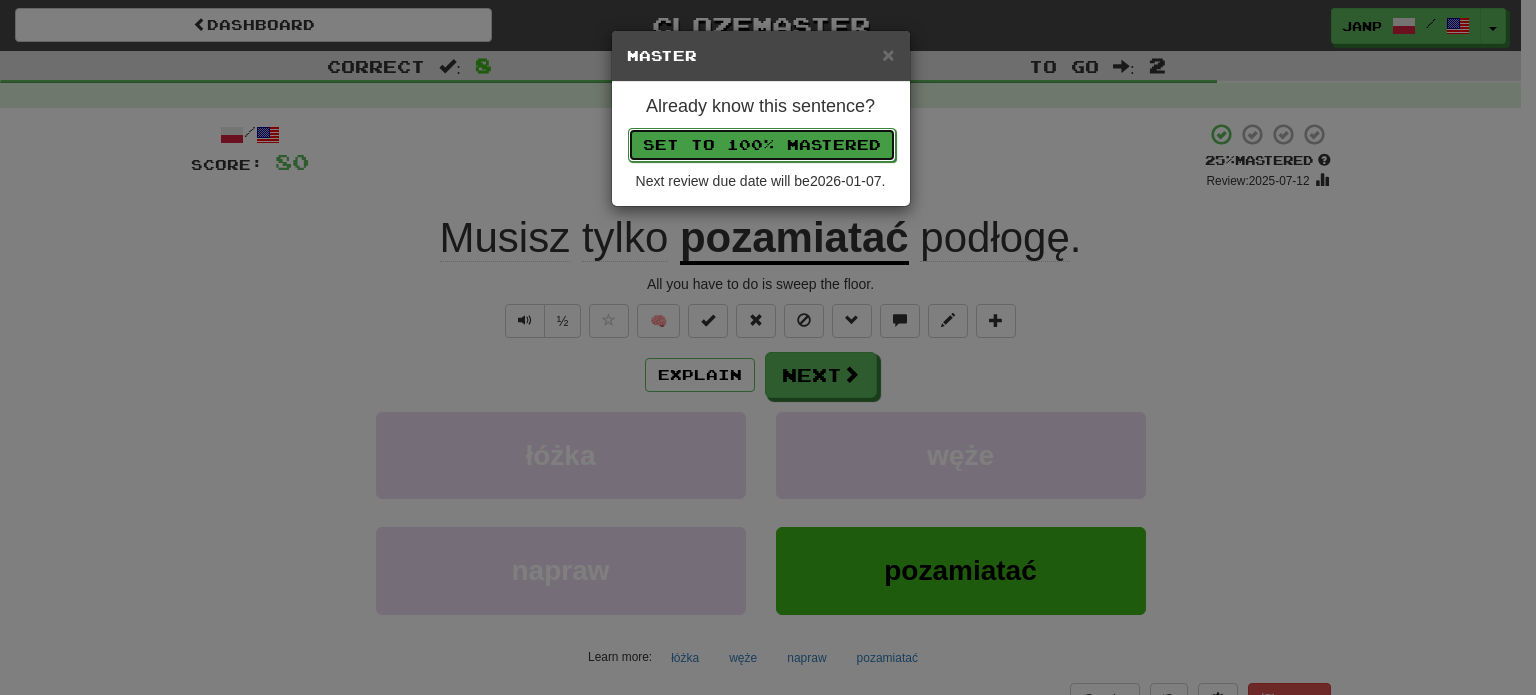 click on "Set to 100% Mastered" at bounding box center (762, 145) 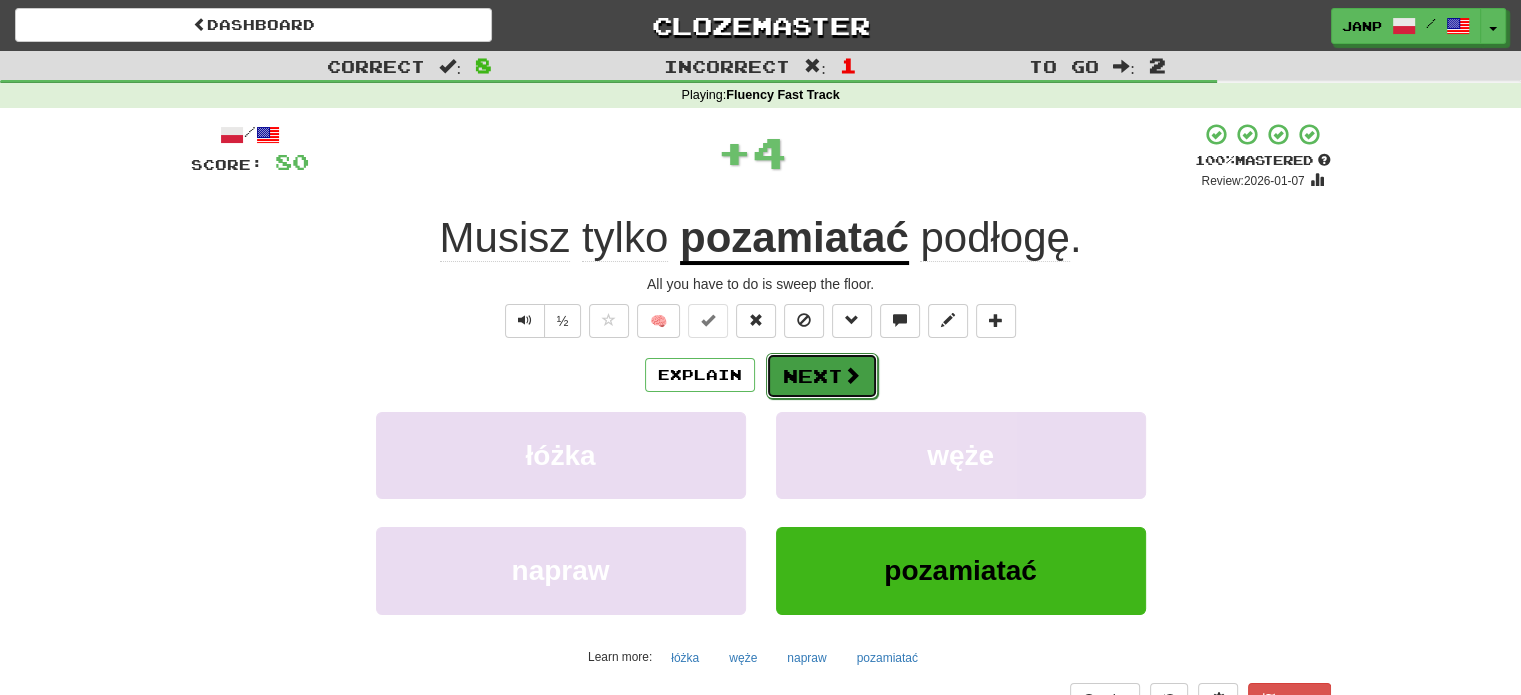 click on "Next" at bounding box center [822, 376] 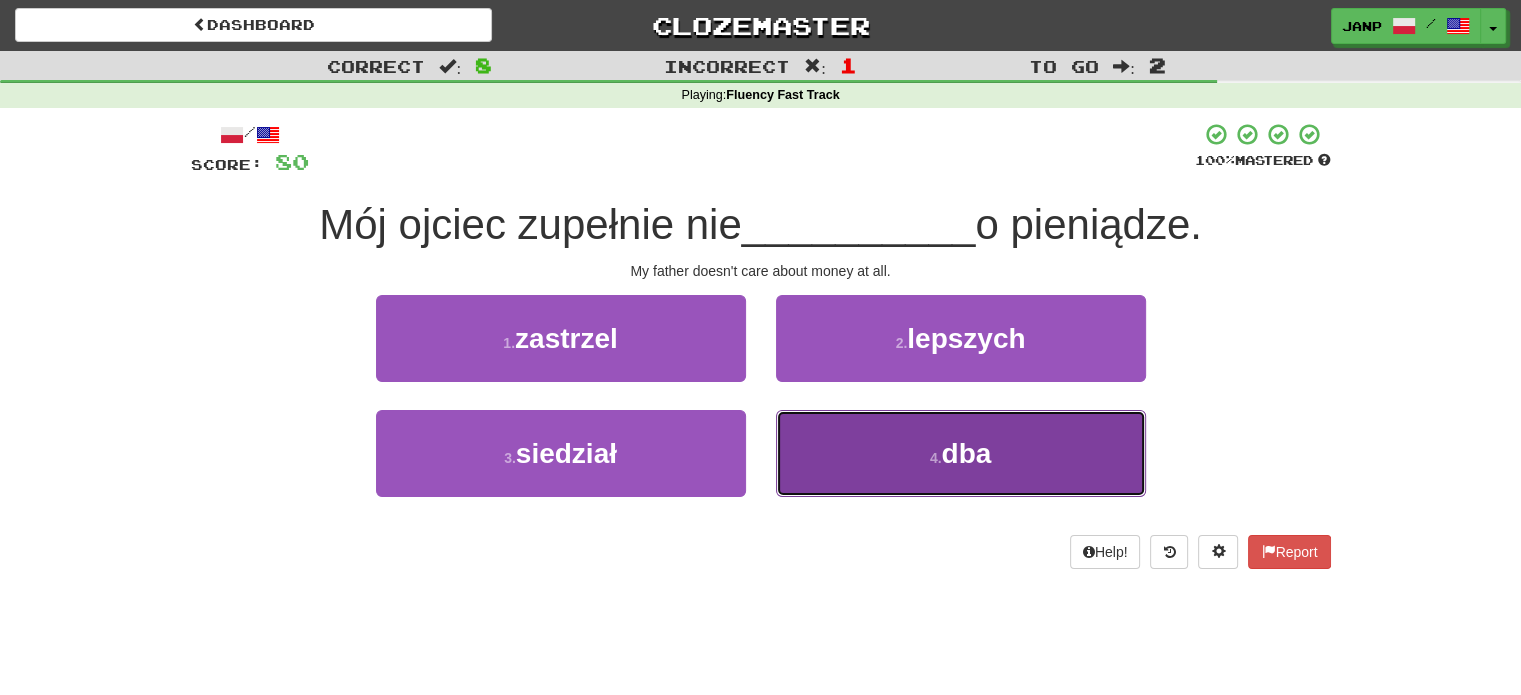 click on "4 .  dba" at bounding box center (961, 453) 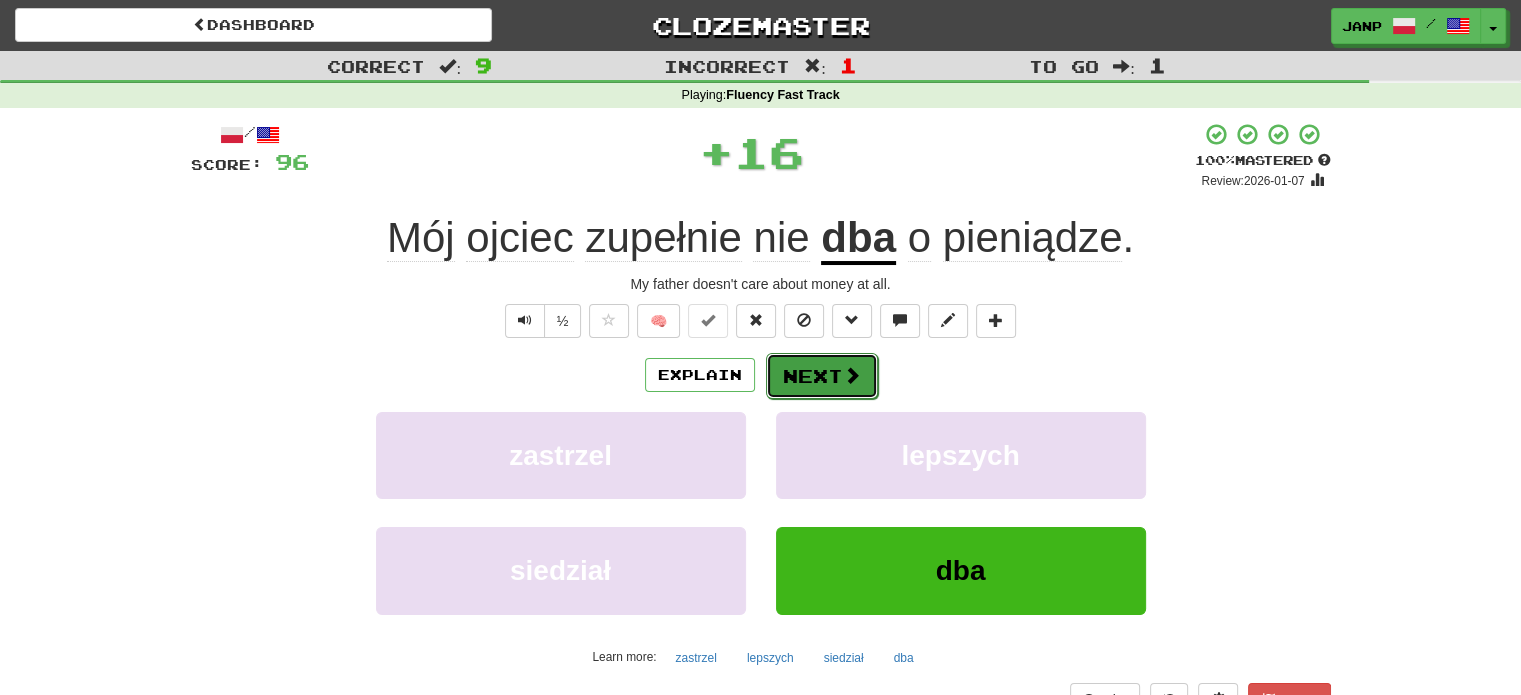 click on "Next" at bounding box center [822, 376] 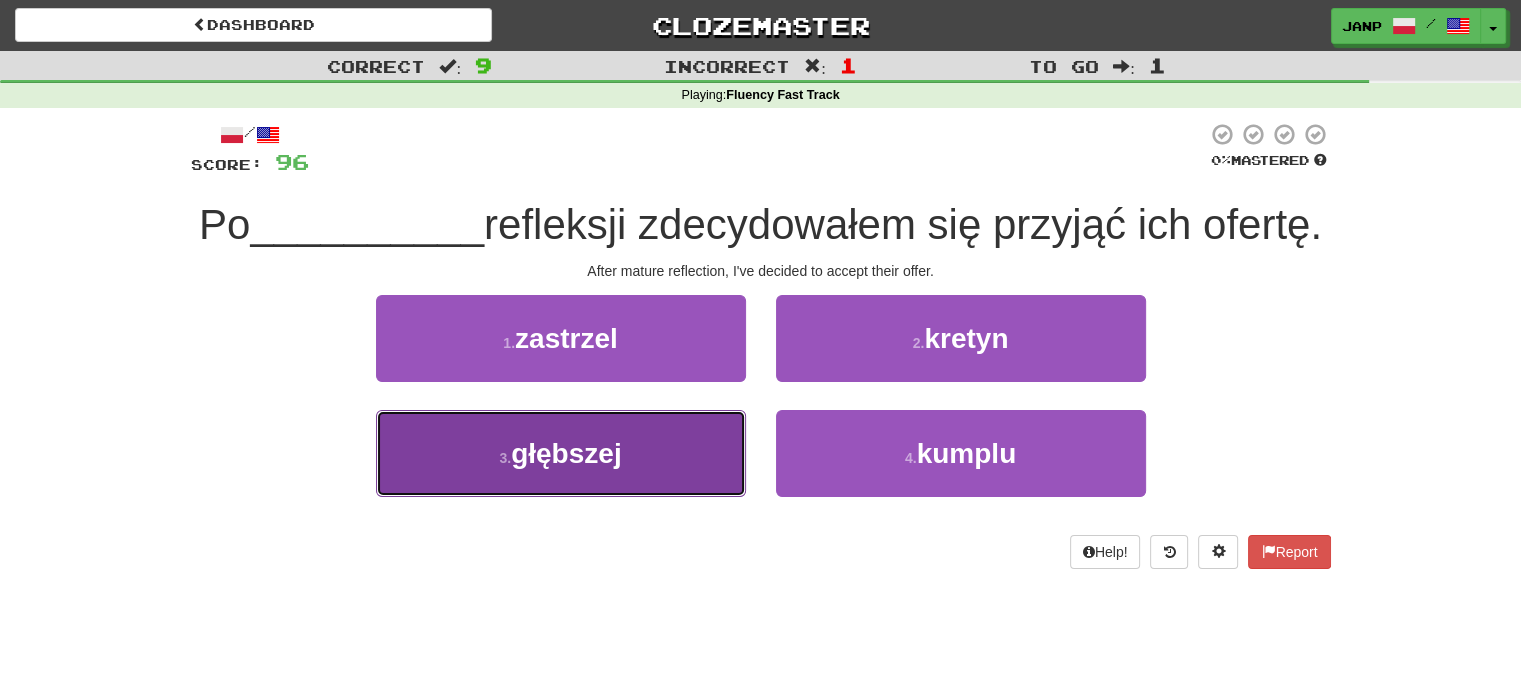 click on "3 .  głębszej" at bounding box center [561, 453] 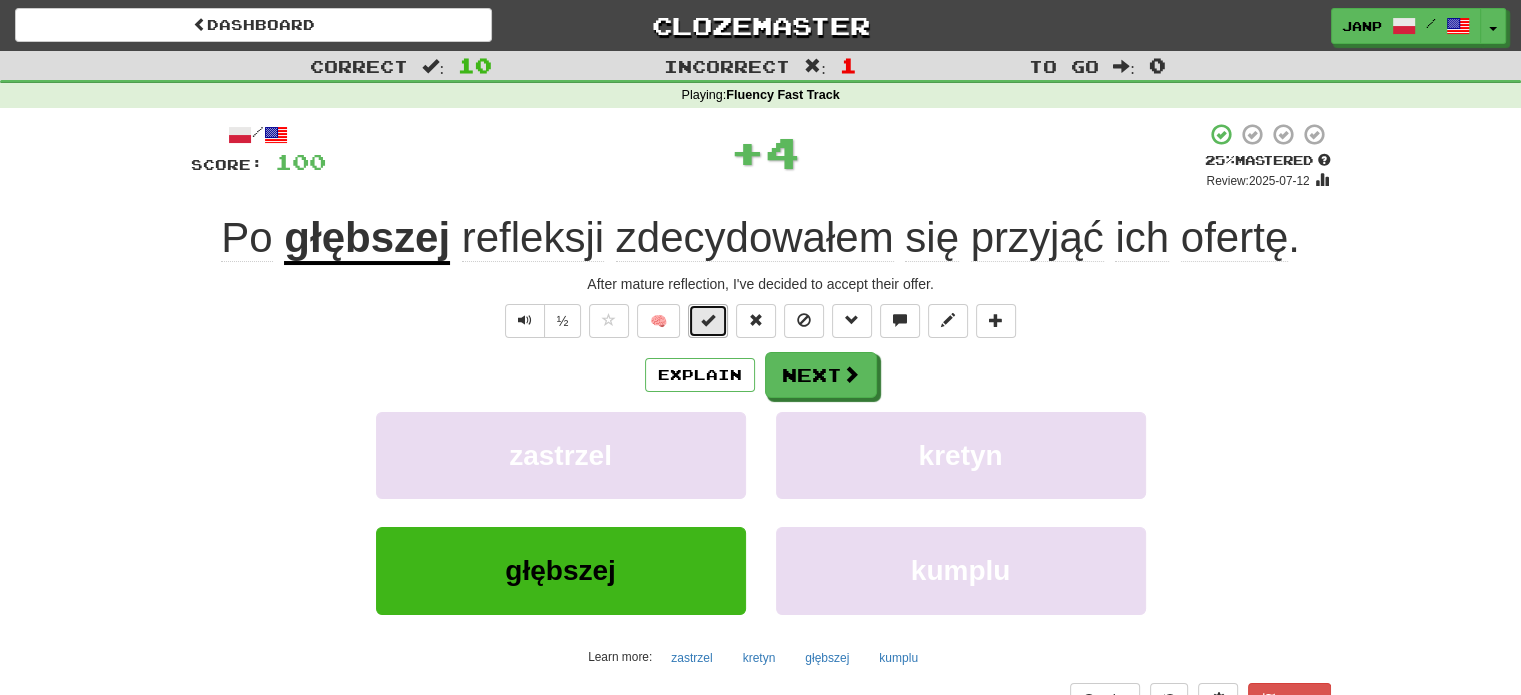 click at bounding box center [708, 321] 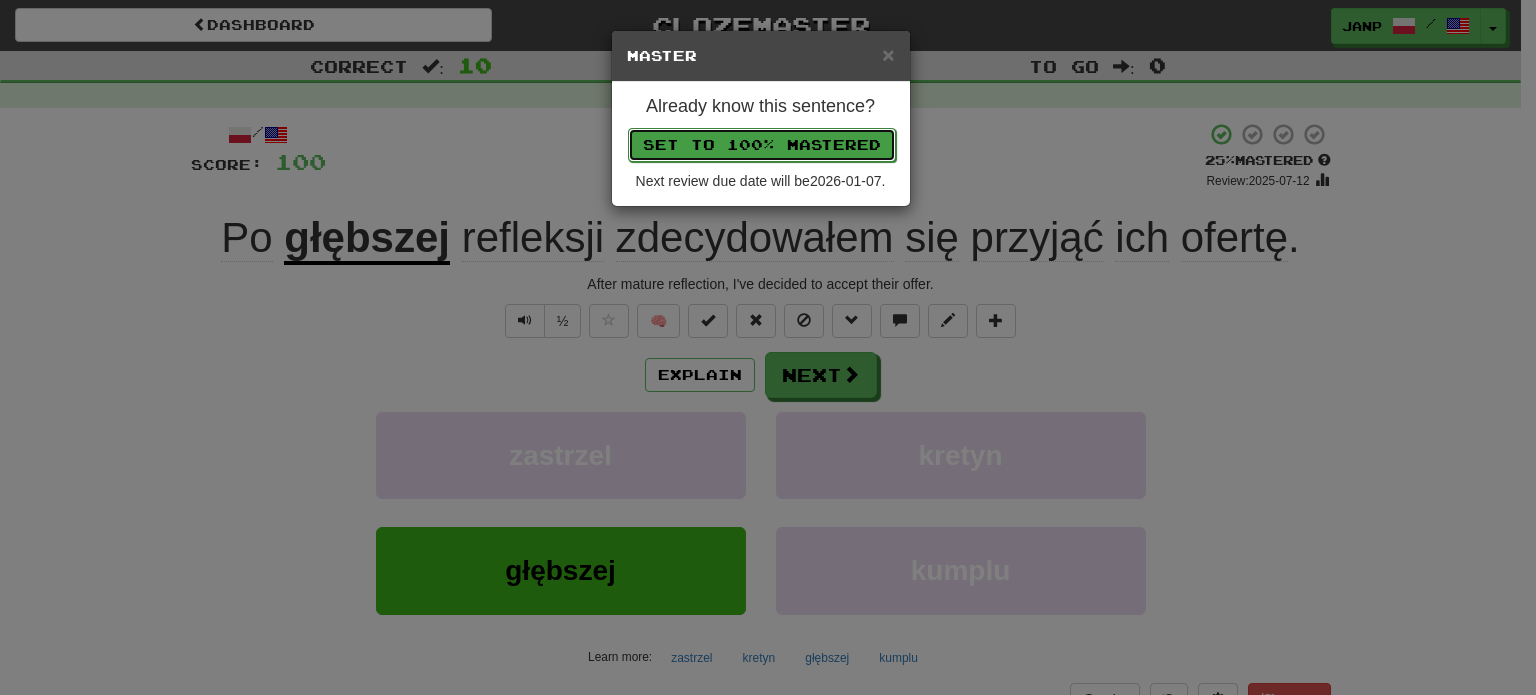 click on "Set to 100% Mastered" at bounding box center (762, 145) 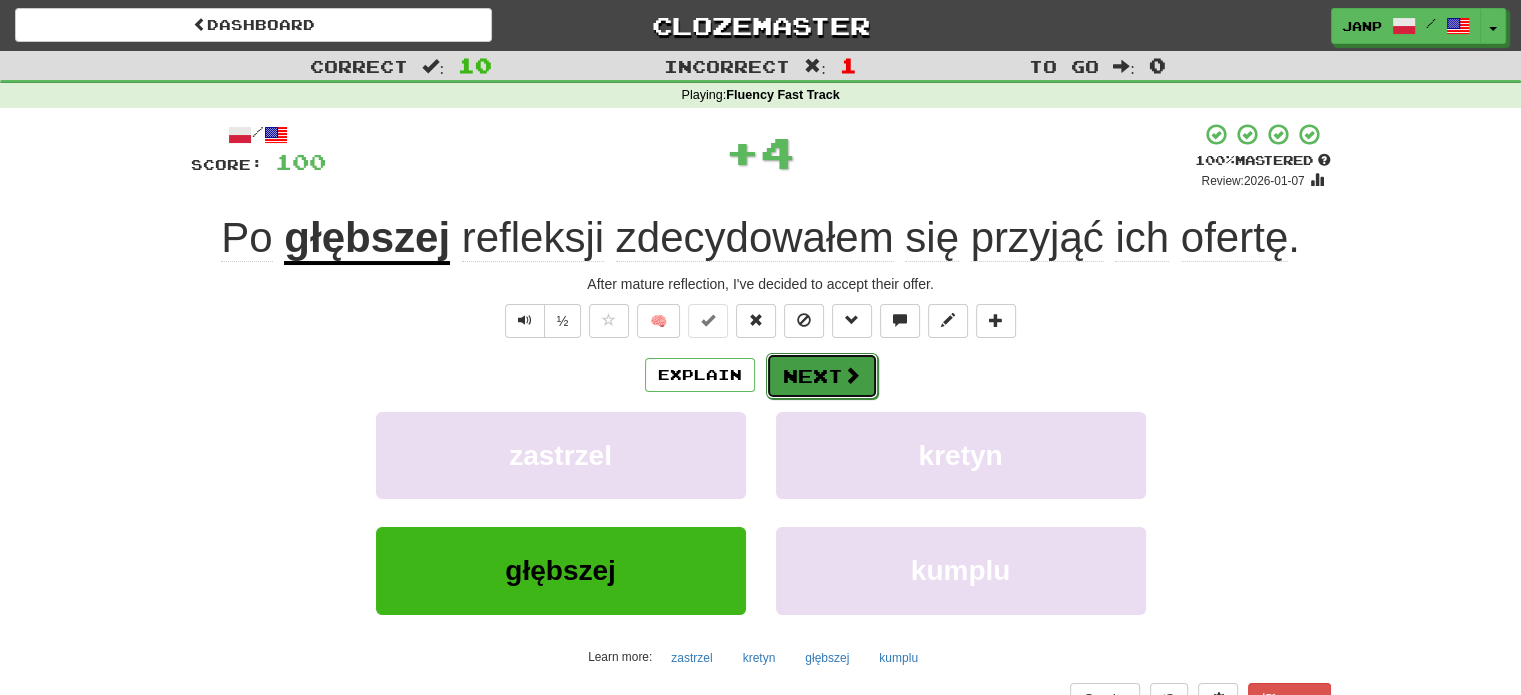 click on "Next" at bounding box center [822, 376] 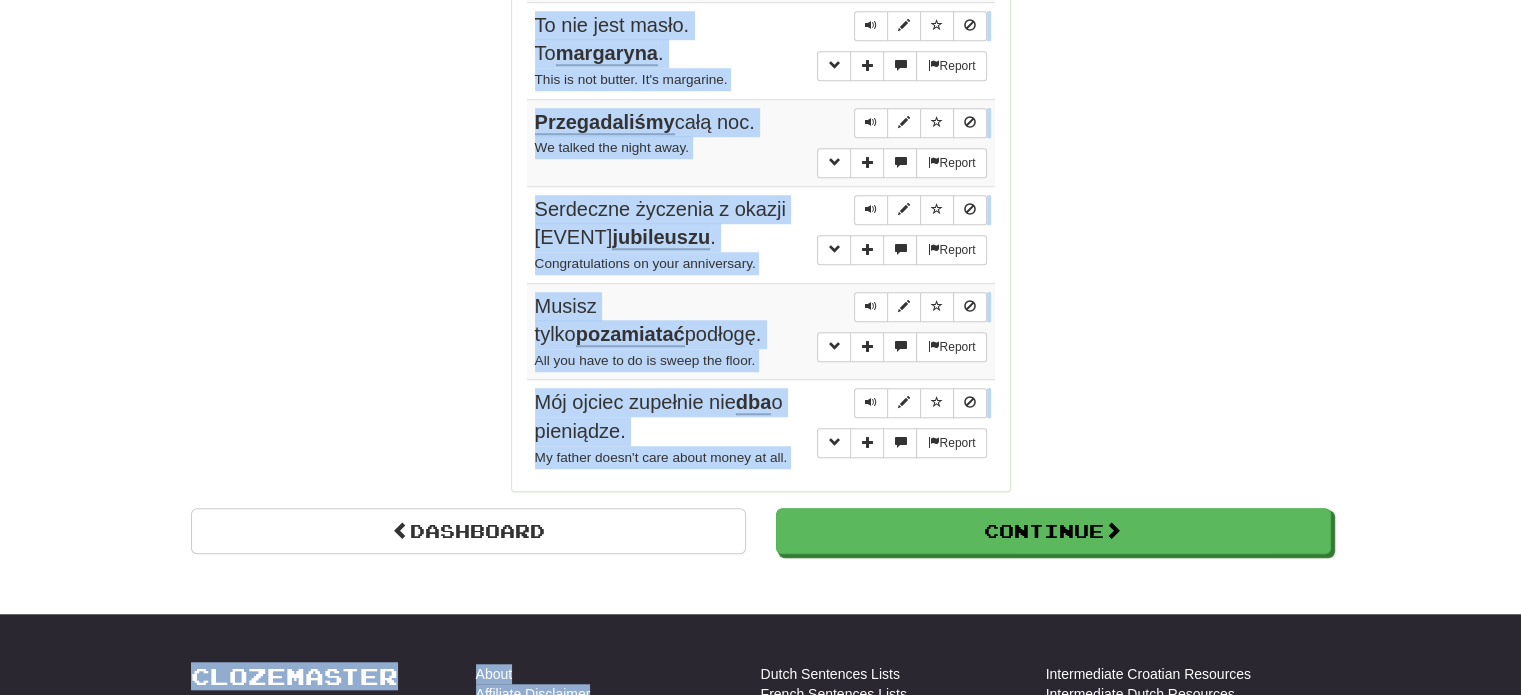 scroll, scrollTop: 1582, scrollLeft: 0, axis: vertical 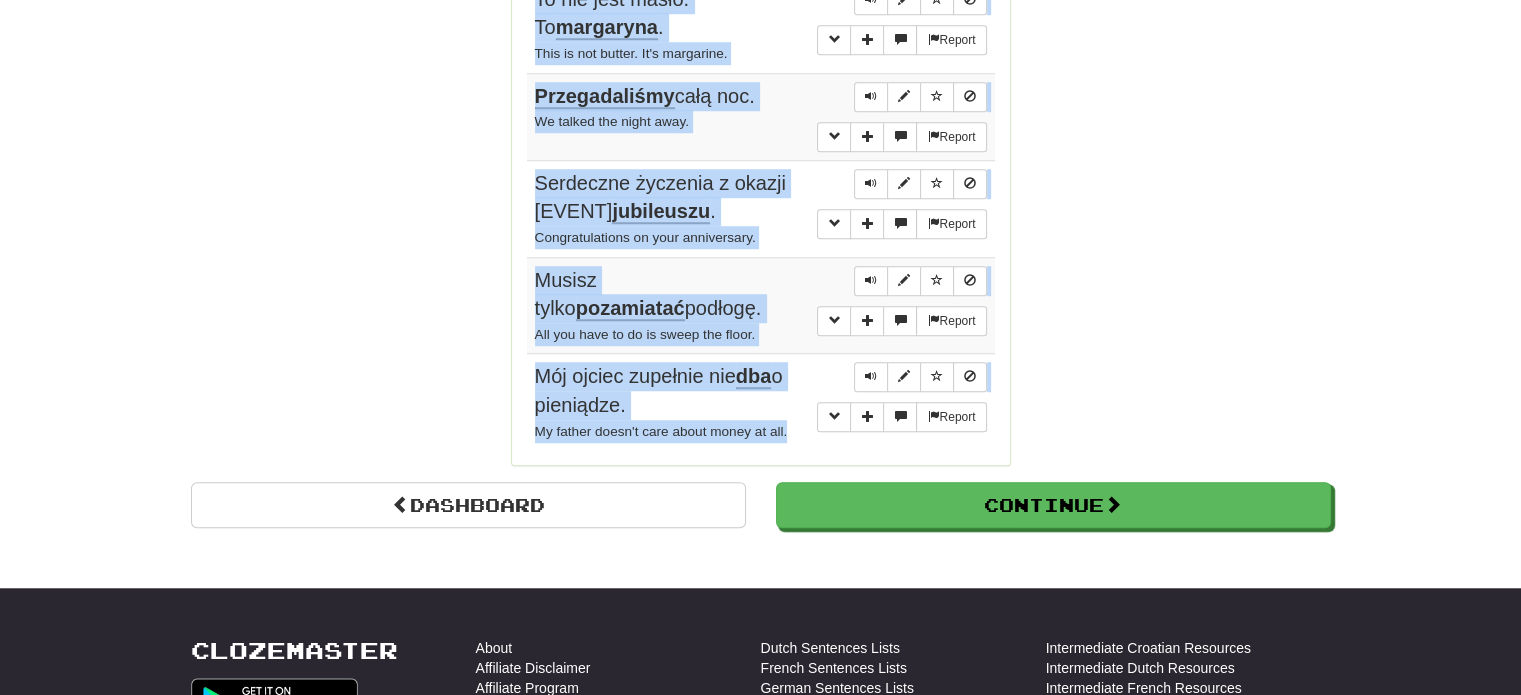 drag, startPoint x: 530, startPoint y: 189, endPoint x: 810, endPoint y: 416, distance: 360.45667 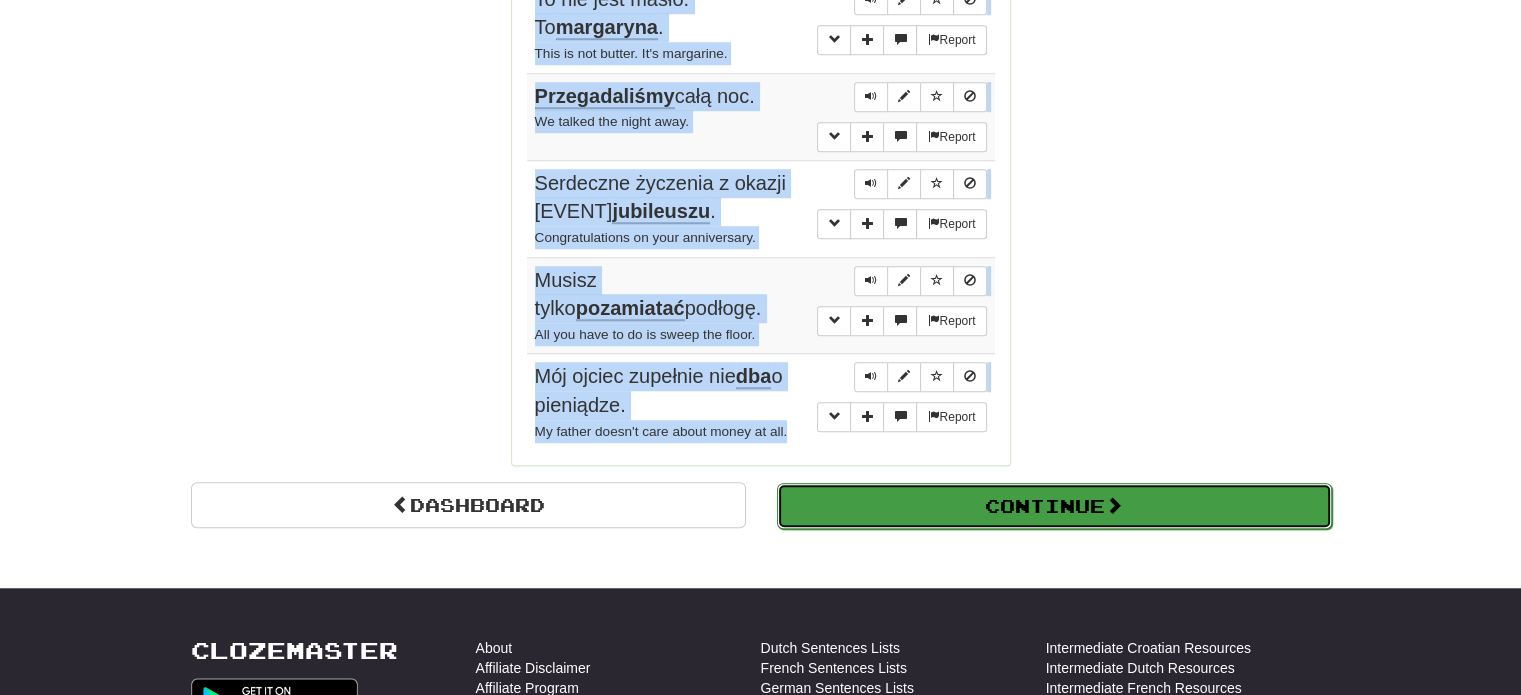 click on "Continue" at bounding box center [1054, 506] 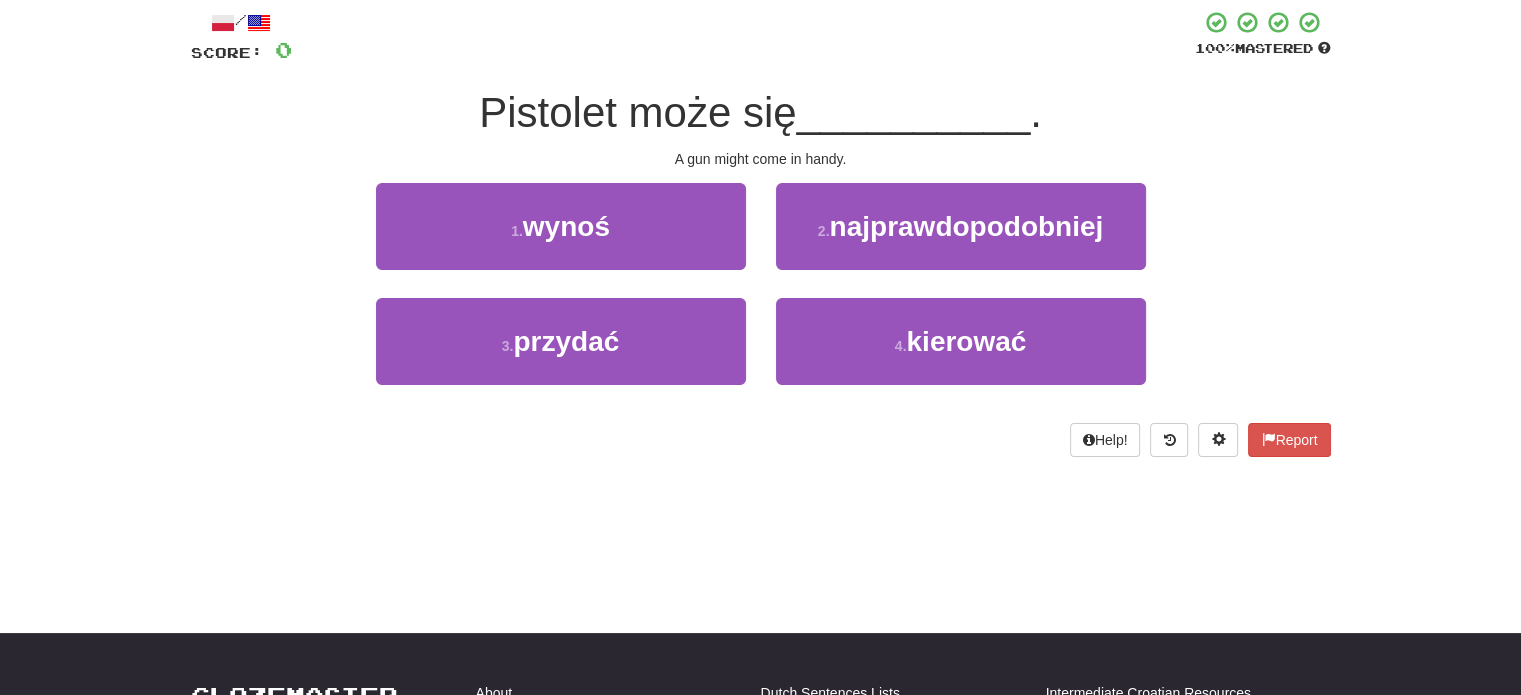 scroll, scrollTop: 111, scrollLeft: 0, axis: vertical 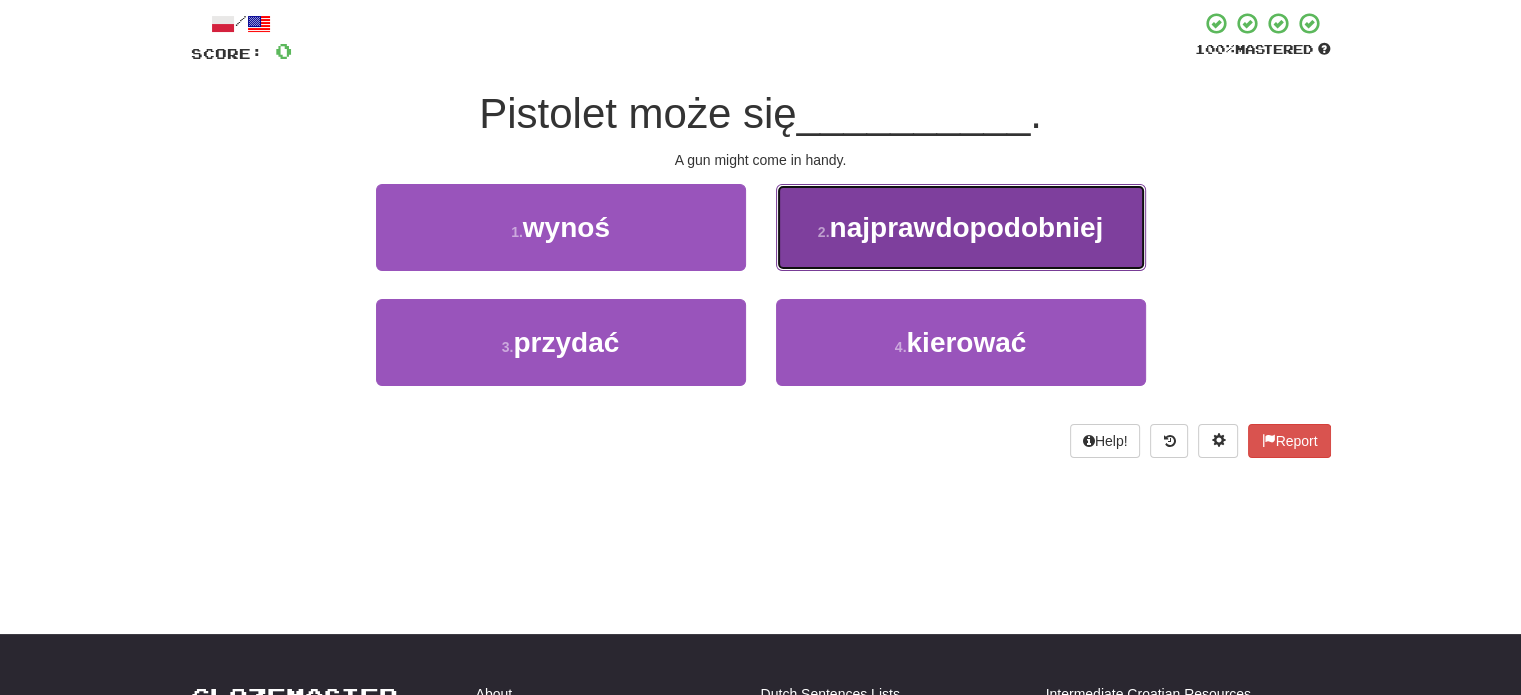 click on "najprawdopodobniej" at bounding box center (966, 227) 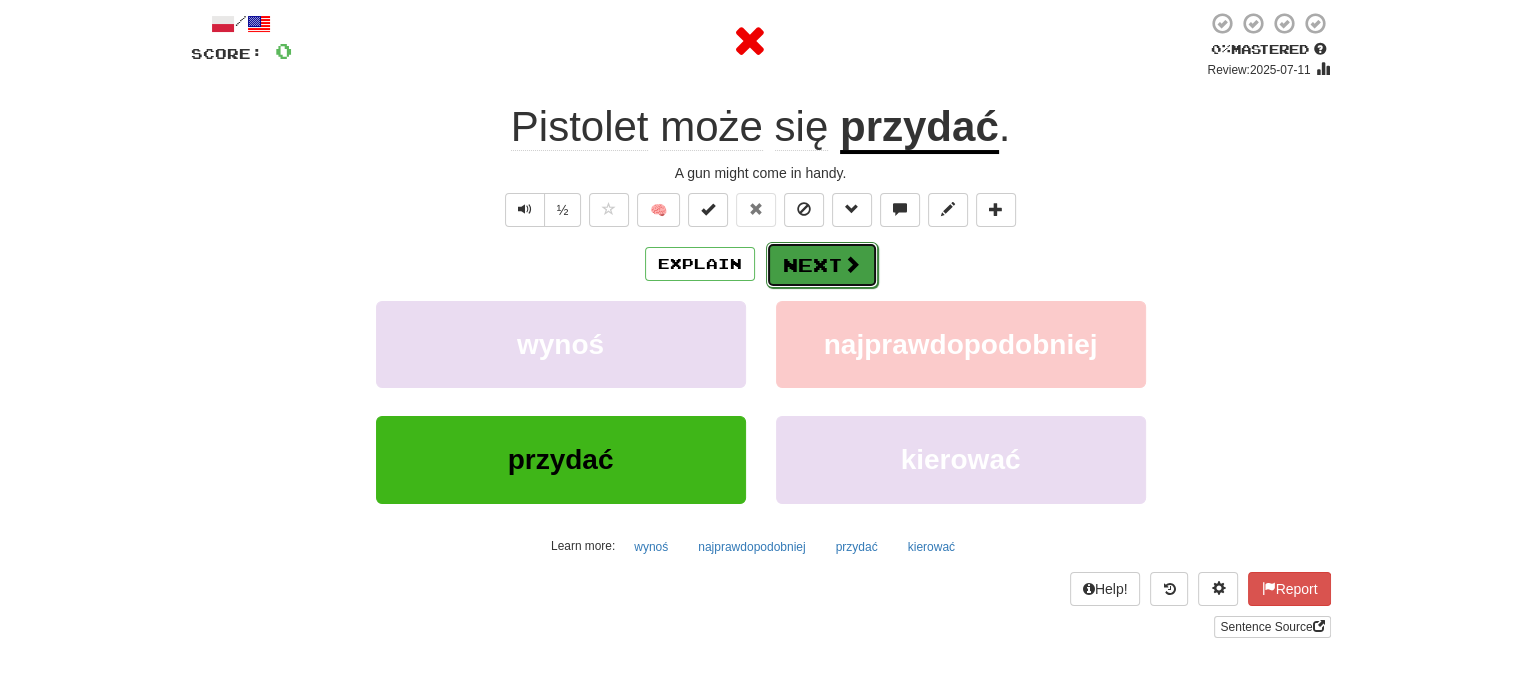 click on "Next" at bounding box center (822, 265) 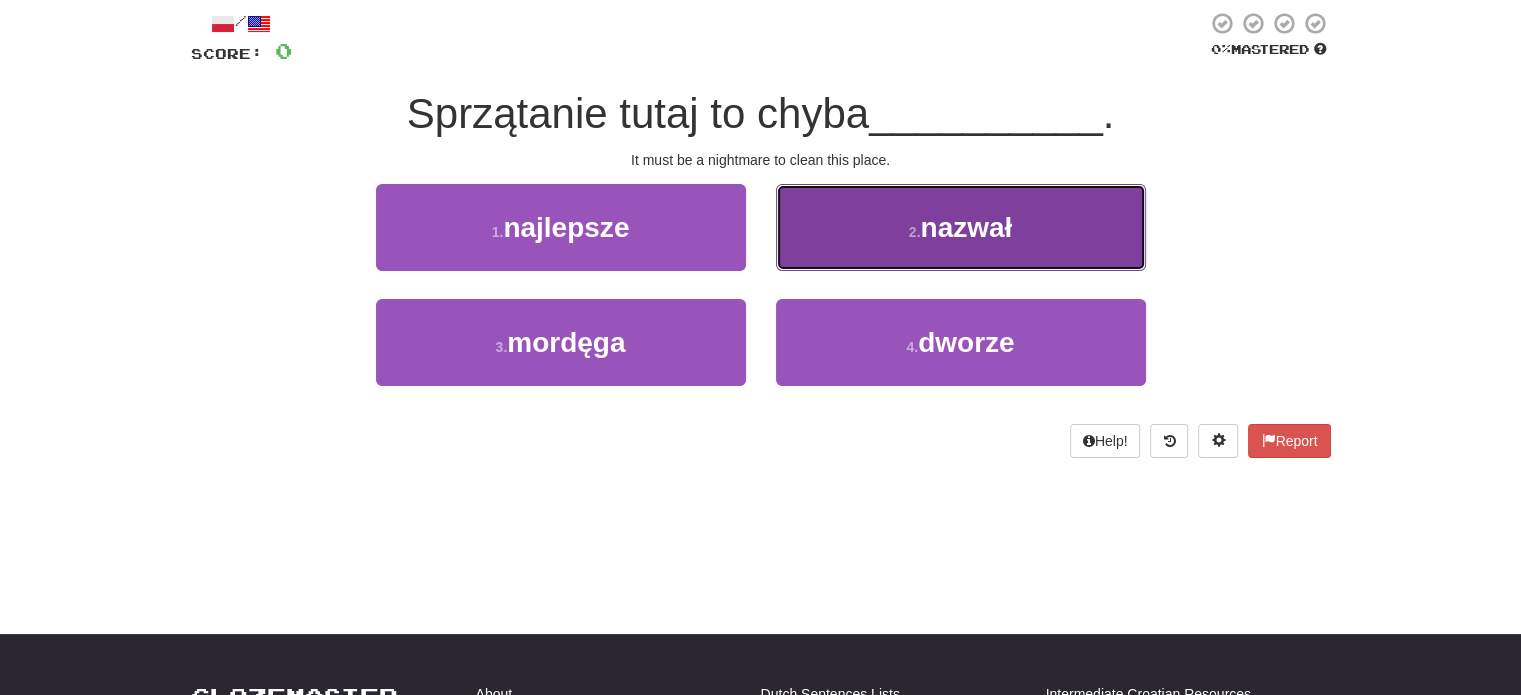 click on "2 .  nazwał" at bounding box center (961, 227) 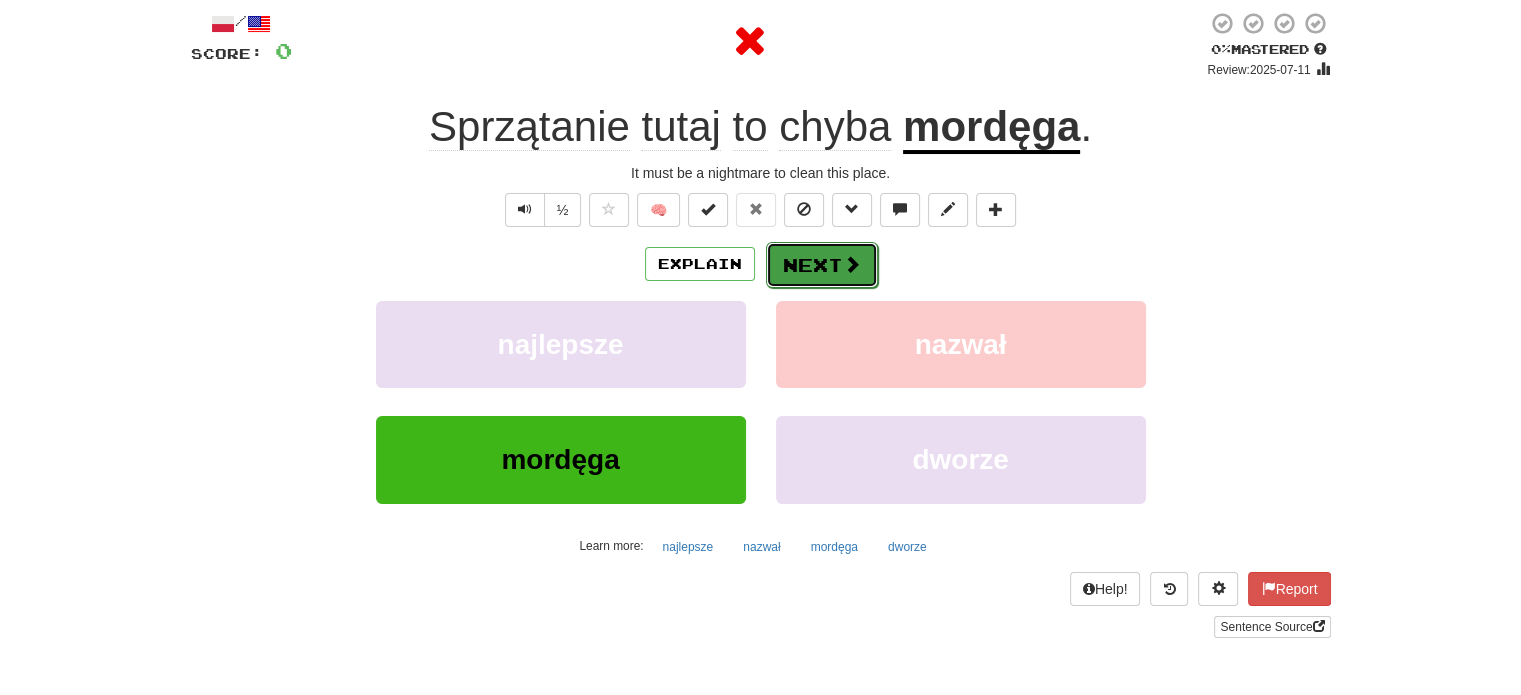 click at bounding box center [852, 264] 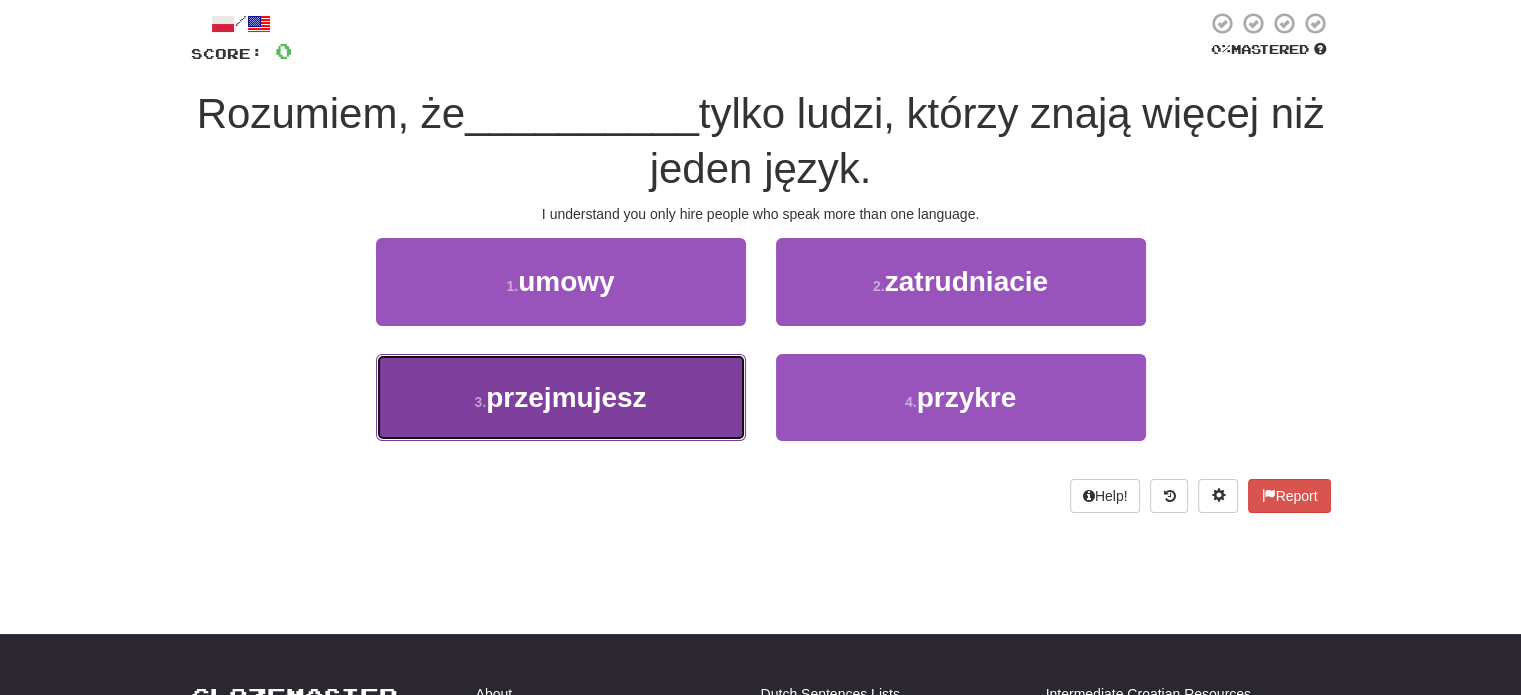 click on "przejmujesz" at bounding box center (566, 397) 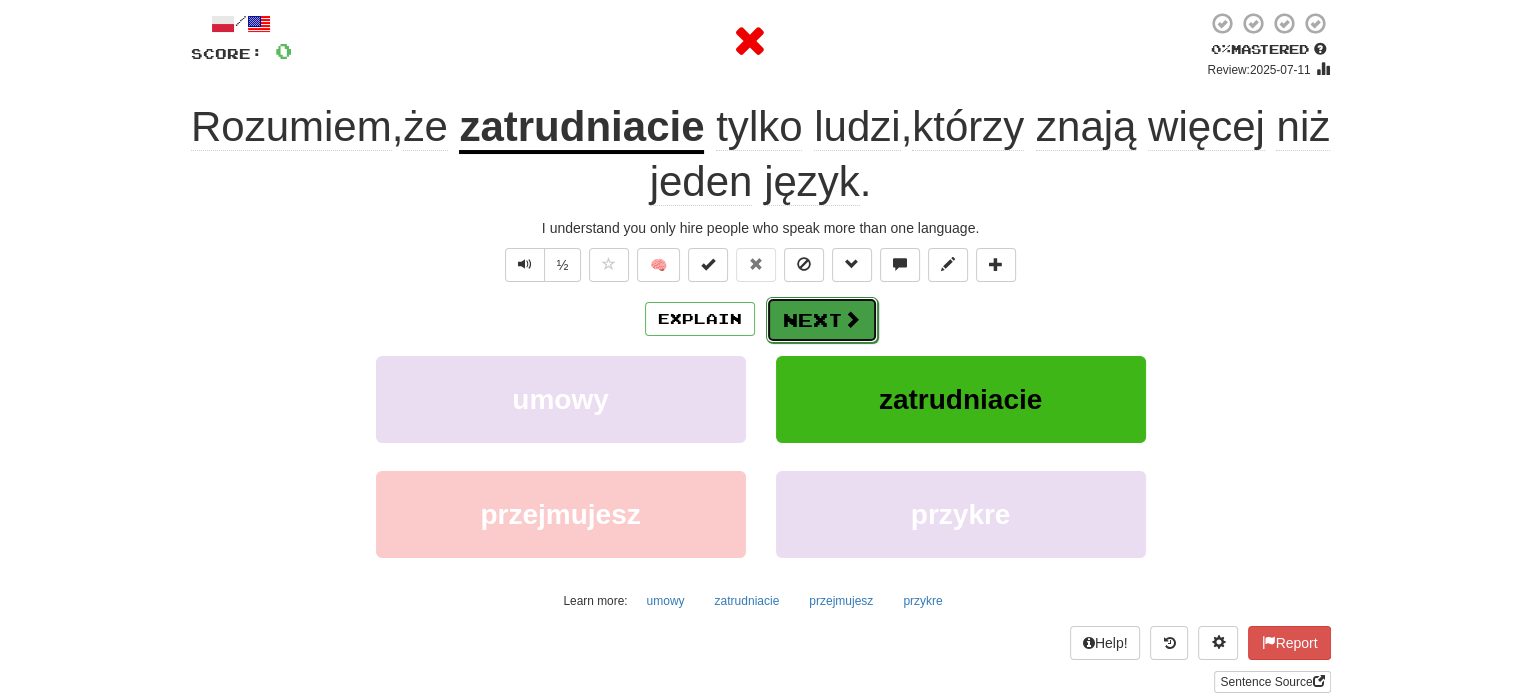 click on "Next" at bounding box center [822, 320] 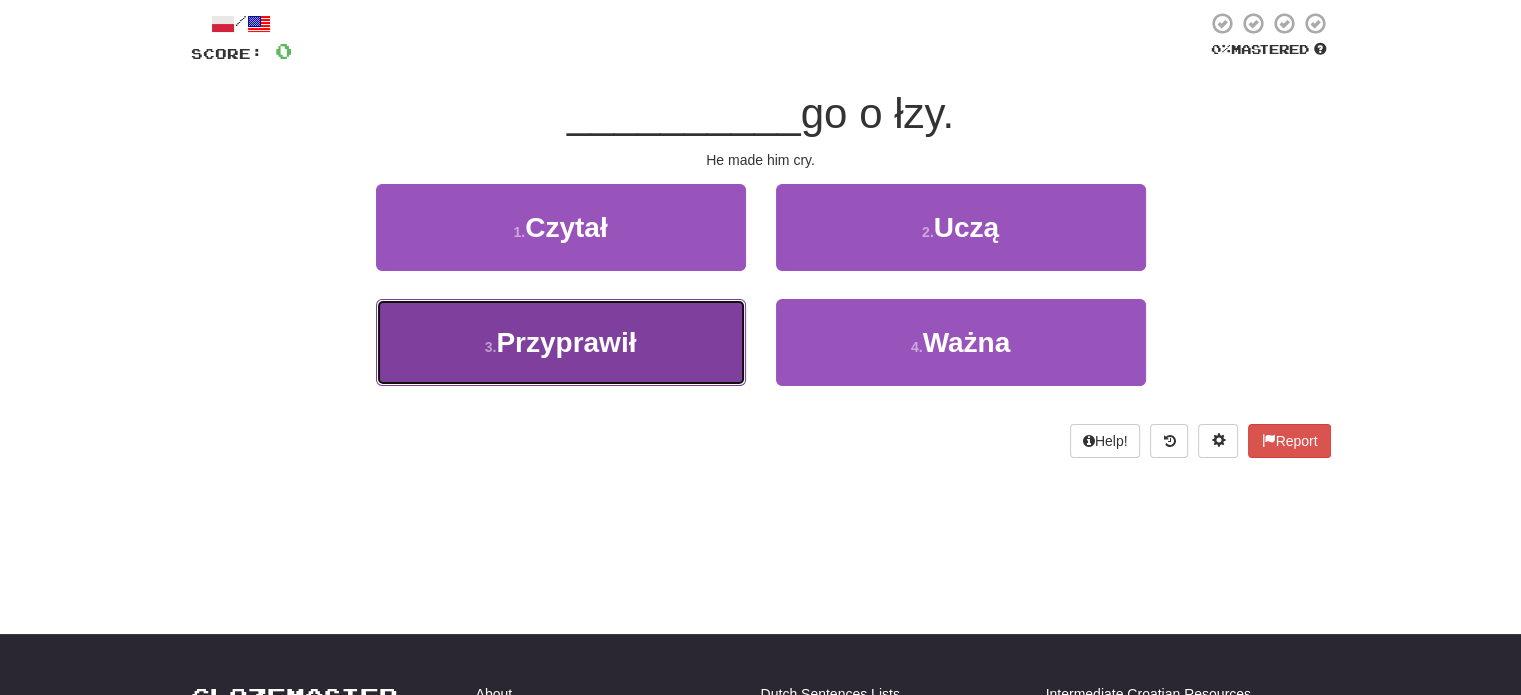 click on "3 .  Przyprawił" at bounding box center (561, 342) 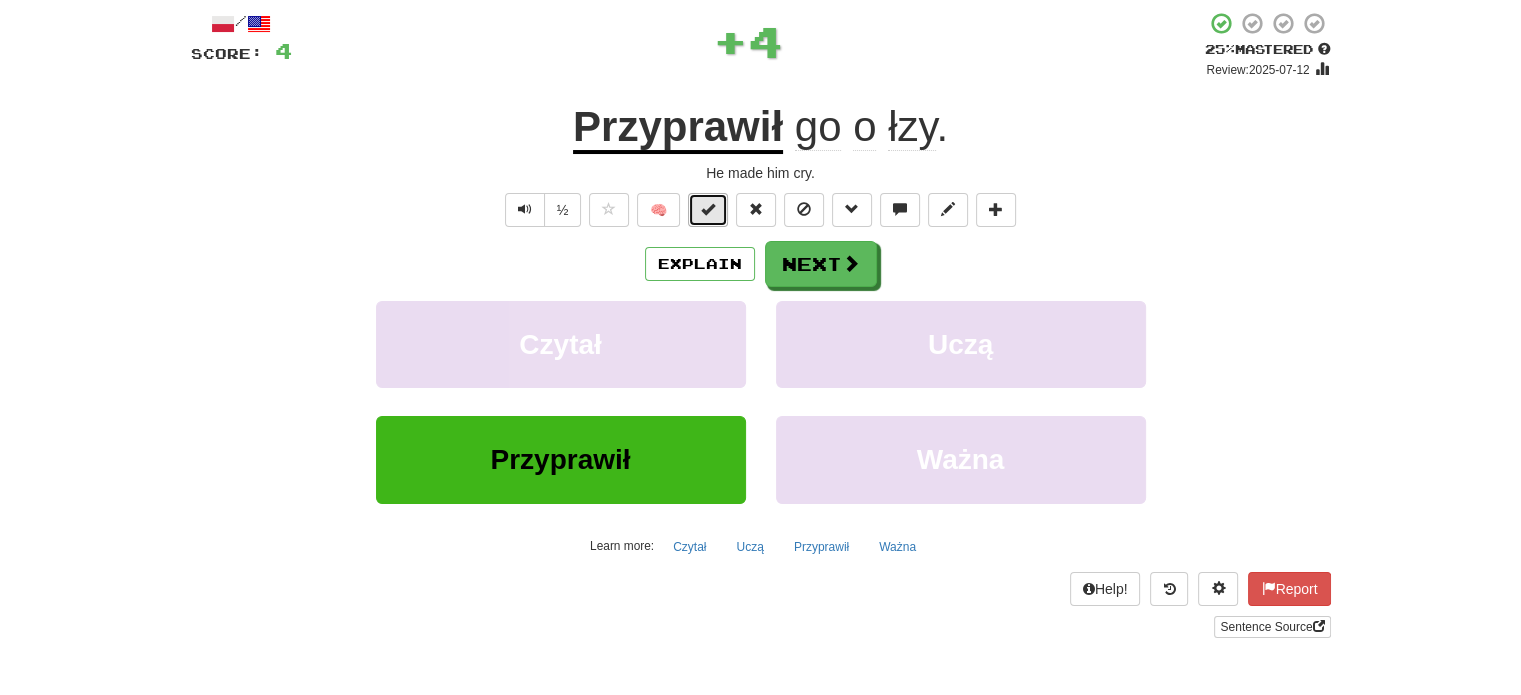 click at bounding box center (708, 209) 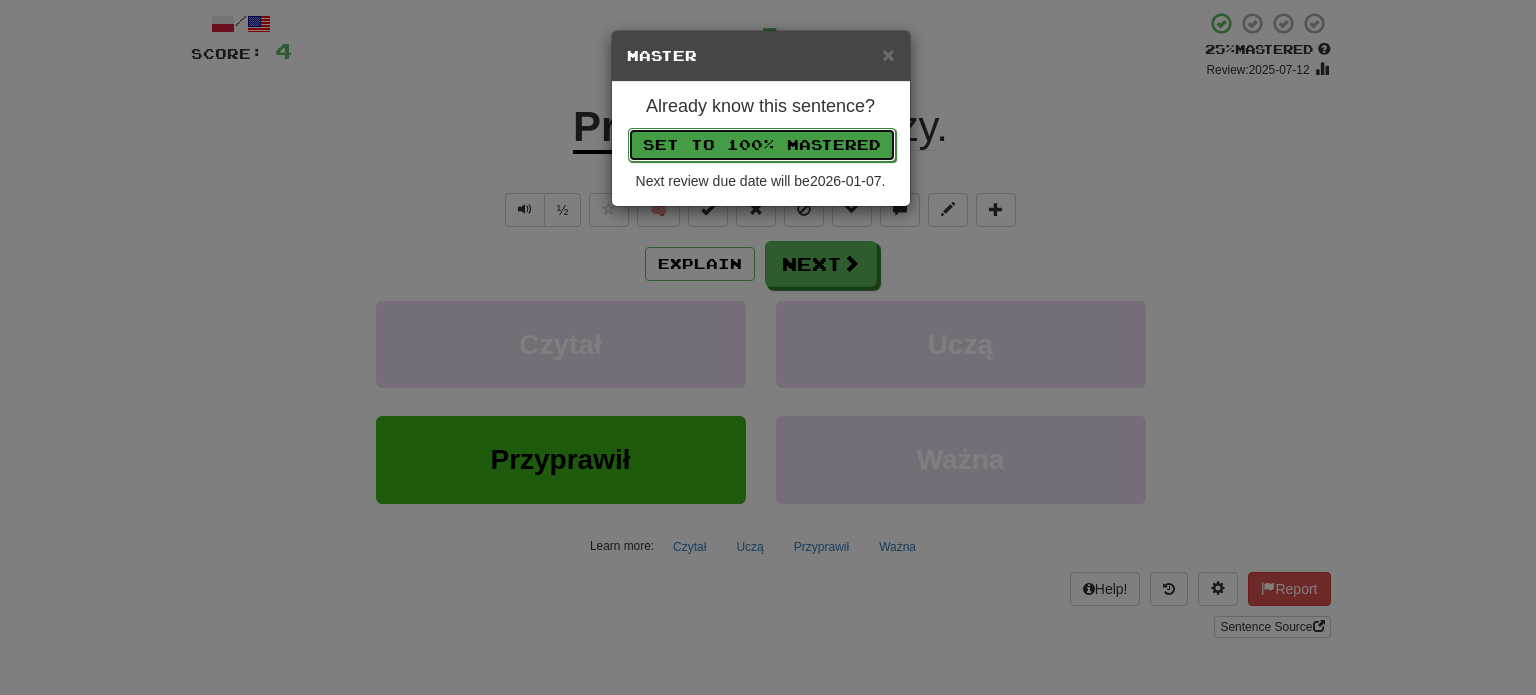 click on "Set to 100% Mastered" at bounding box center (762, 145) 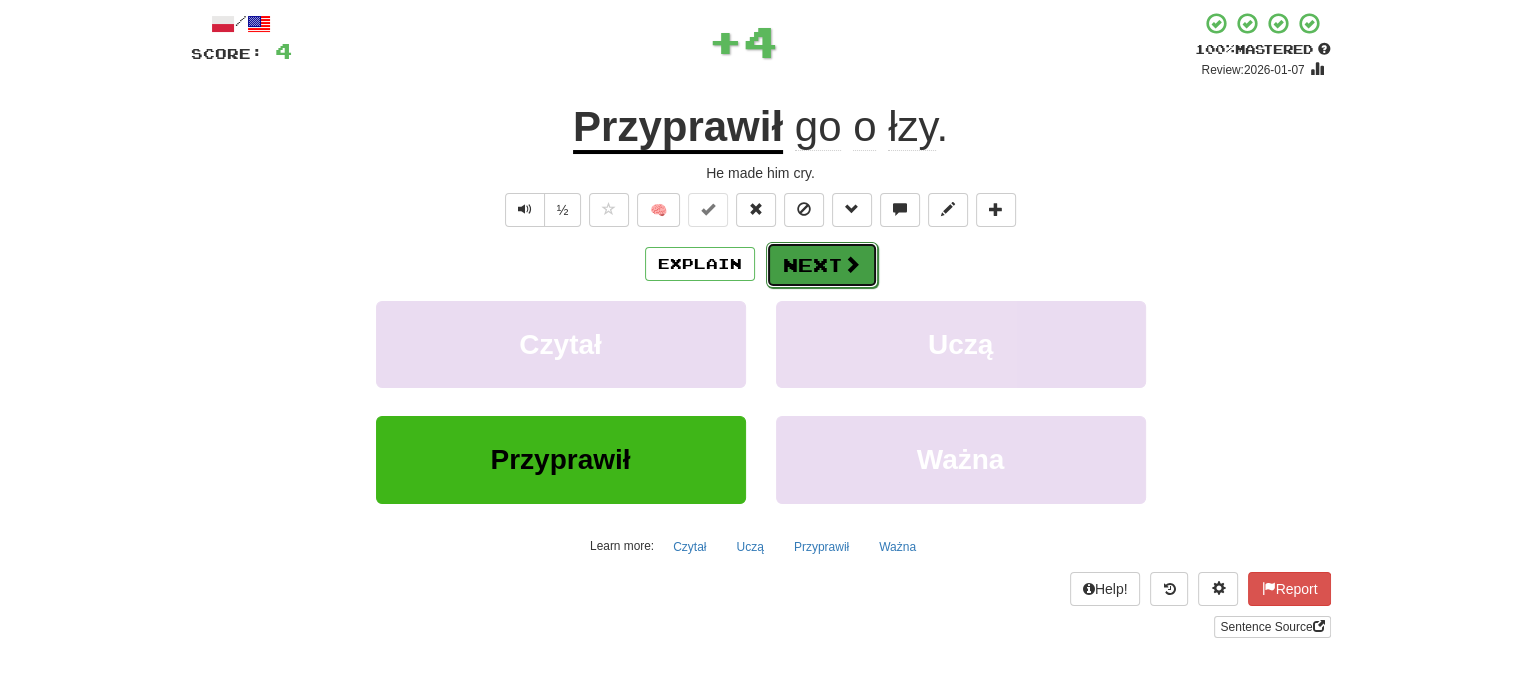 click on "Next" at bounding box center [822, 265] 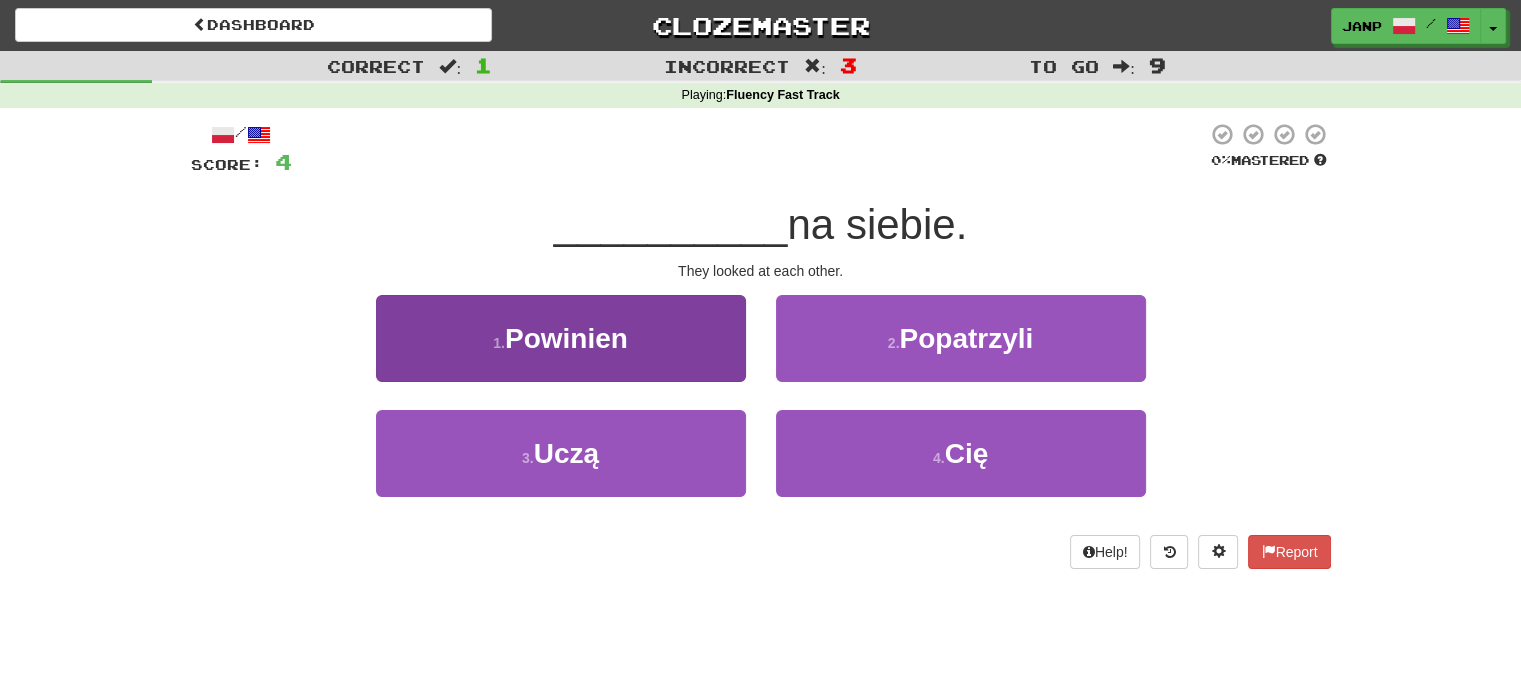 scroll, scrollTop: 0, scrollLeft: 0, axis: both 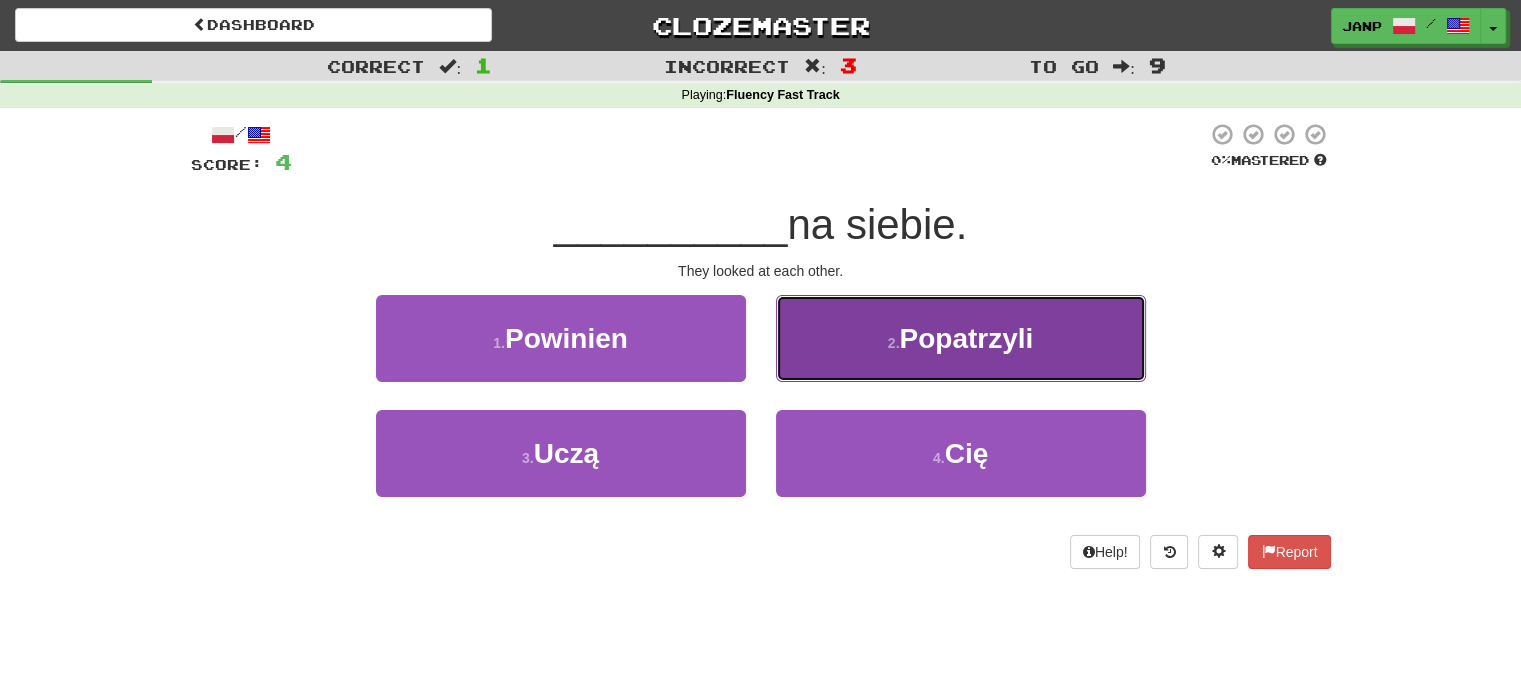 click on "Popatrzyli" at bounding box center (966, 338) 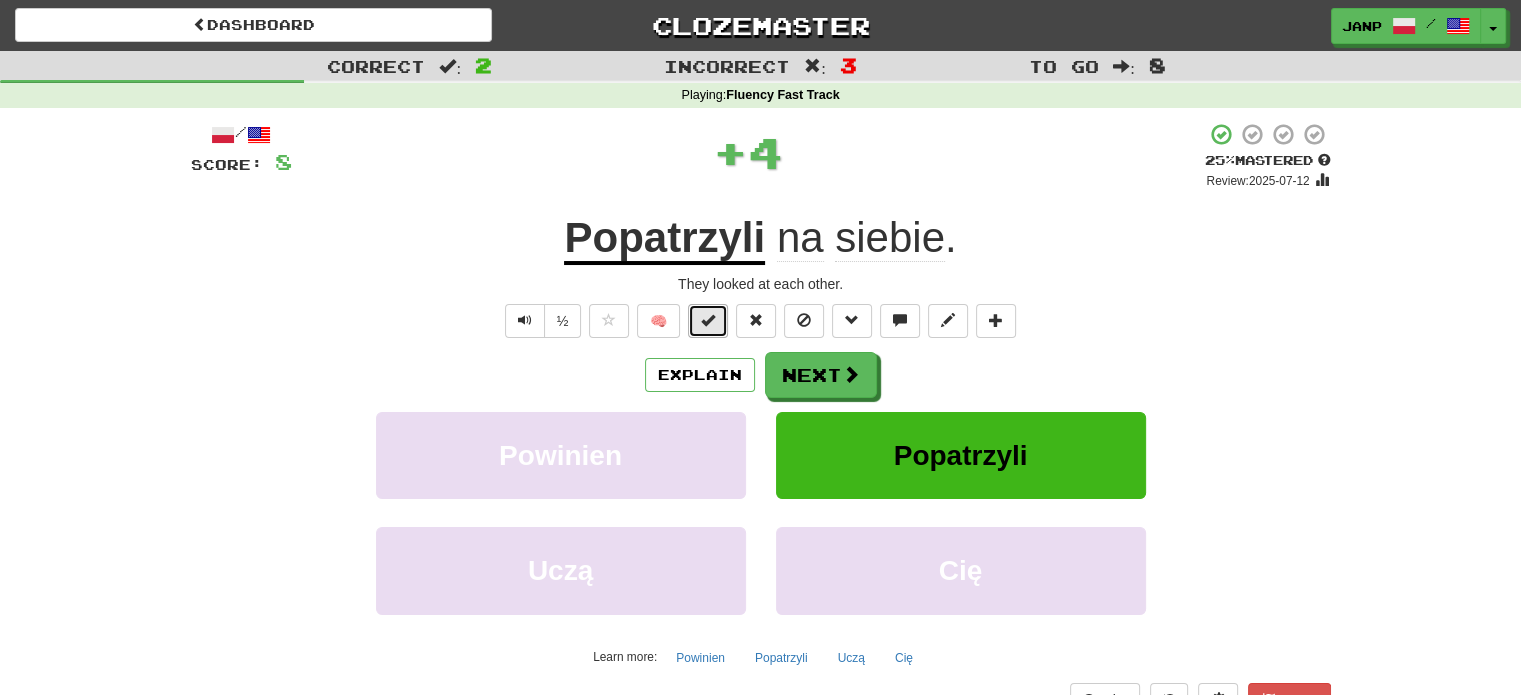 click at bounding box center (708, 321) 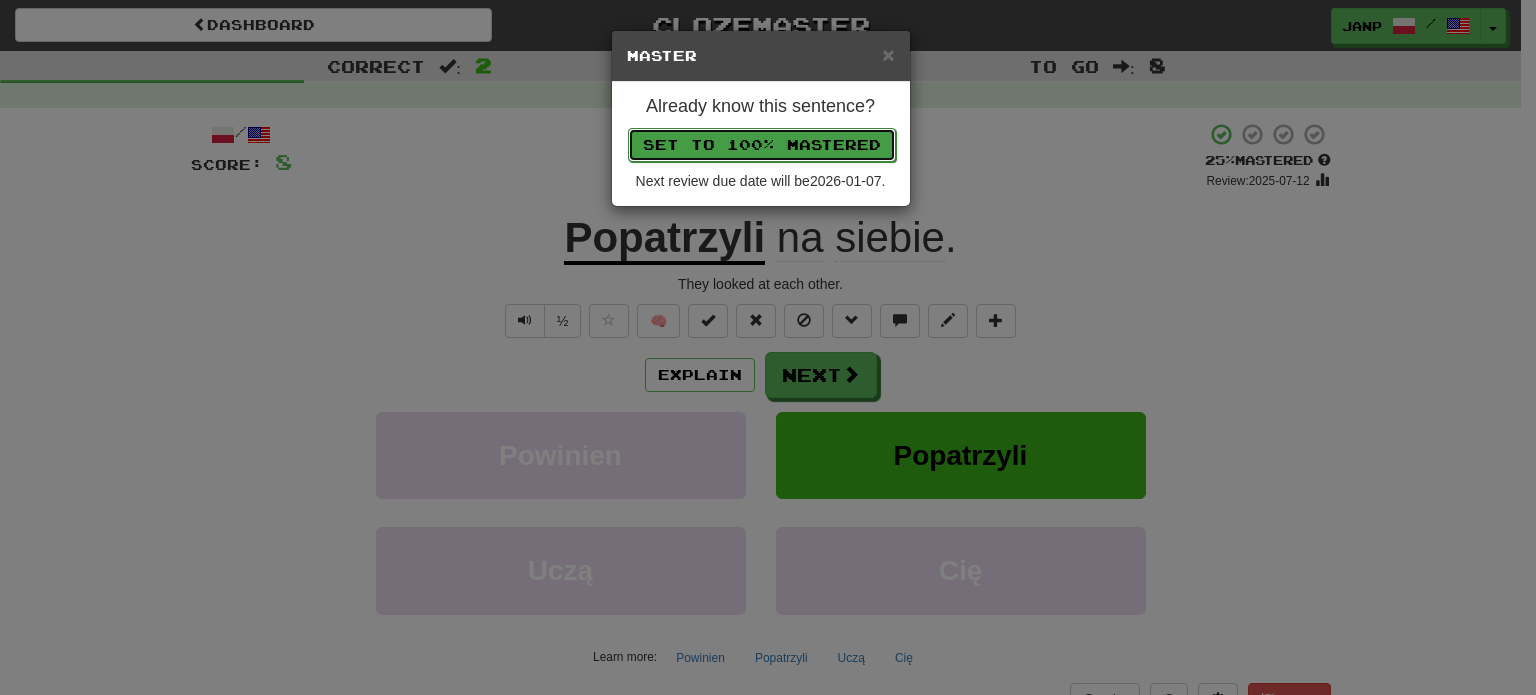 click on "Set to 100% Mastered" at bounding box center (762, 145) 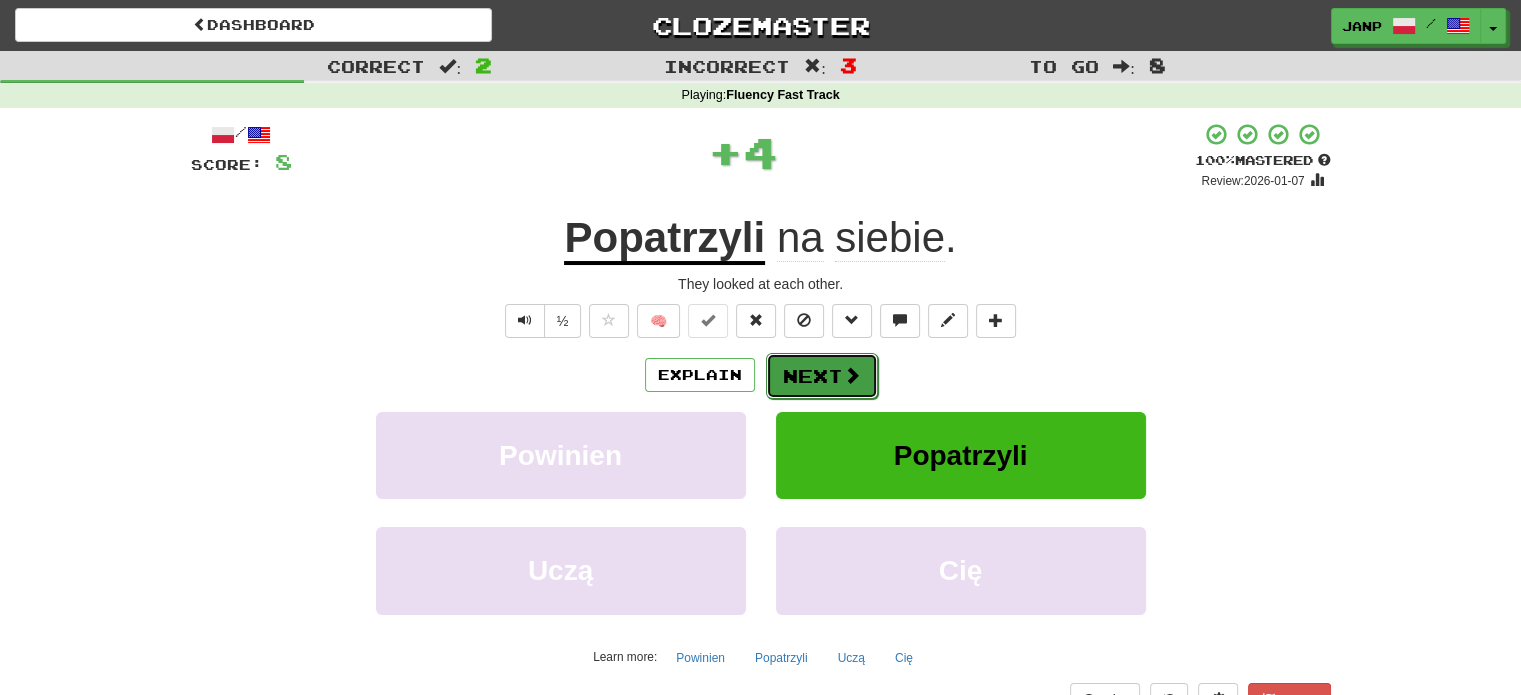 click on "Next" at bounding box center (822, 376) 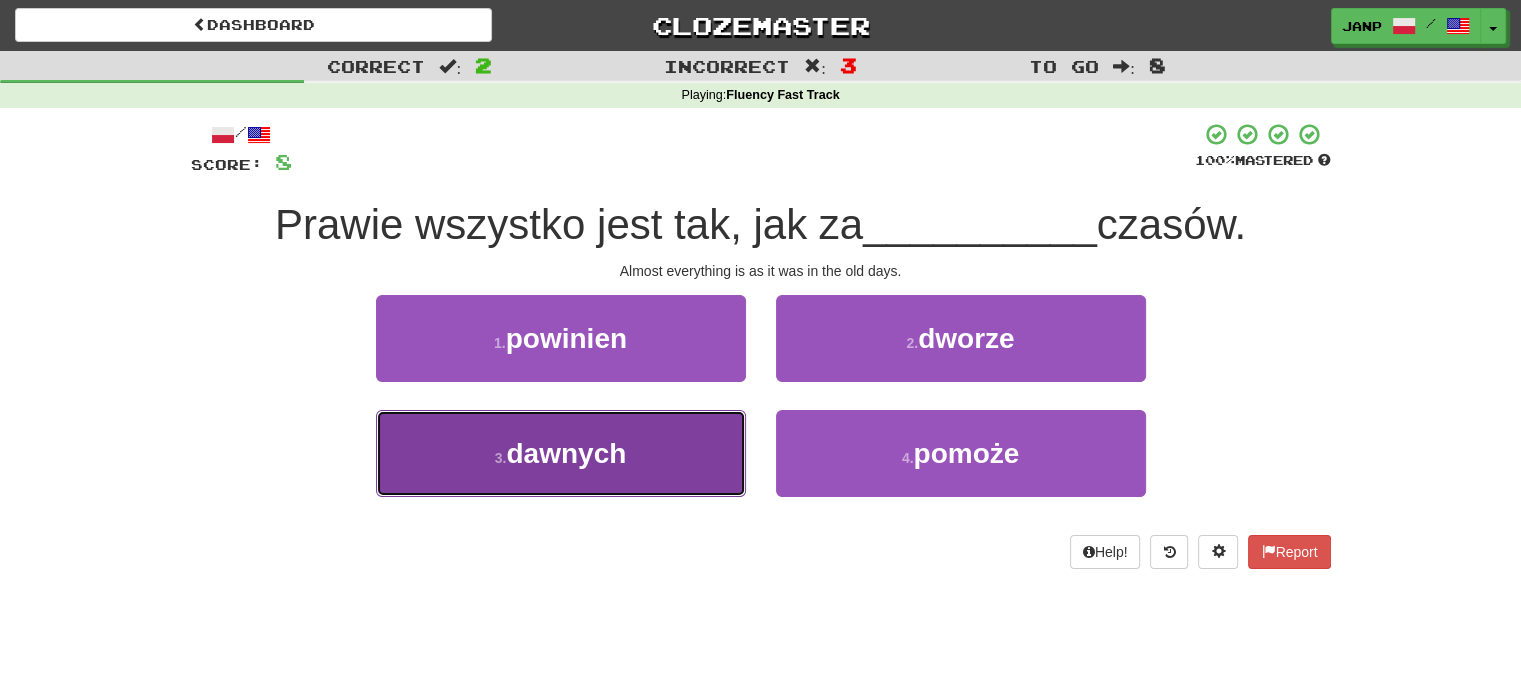 click on "3 .  dawnych" at bounding box center [561, 453] 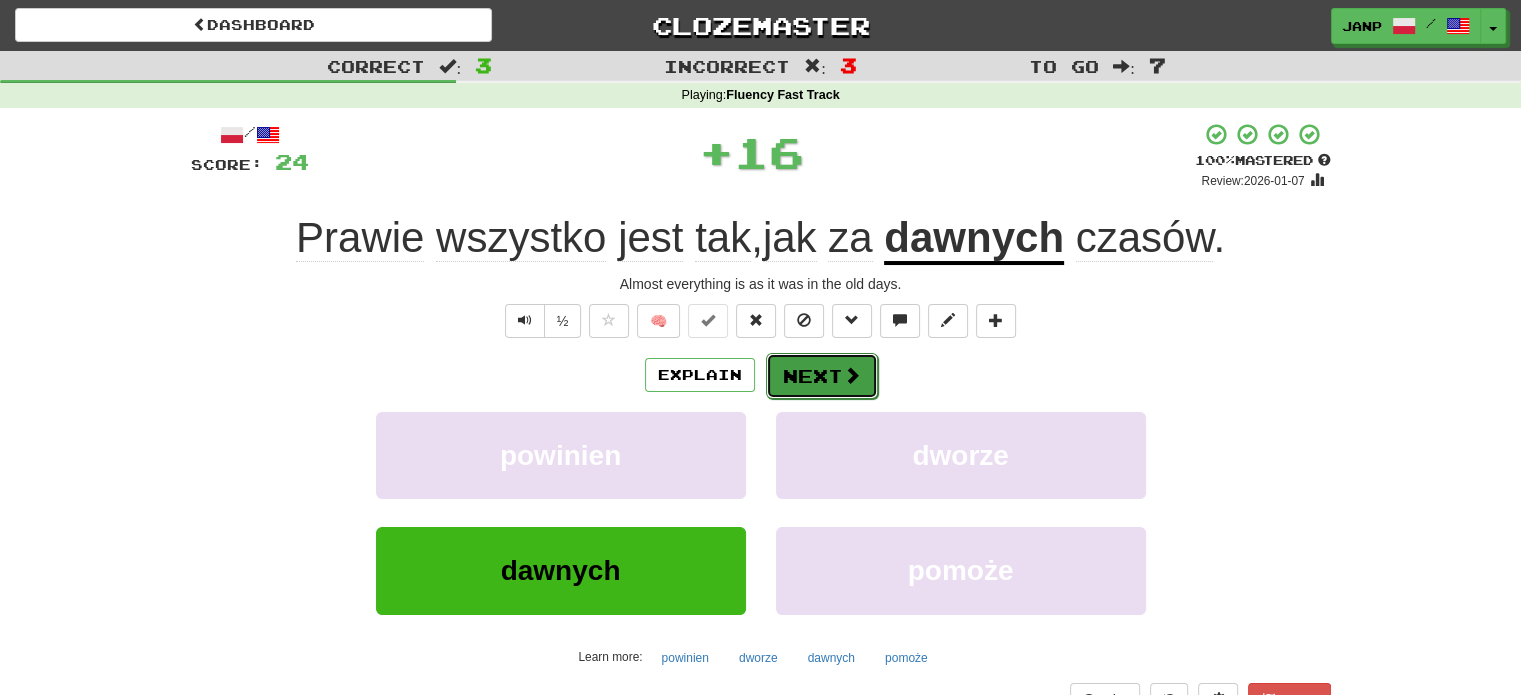 click on "Next" at bounding box center [822, 376] 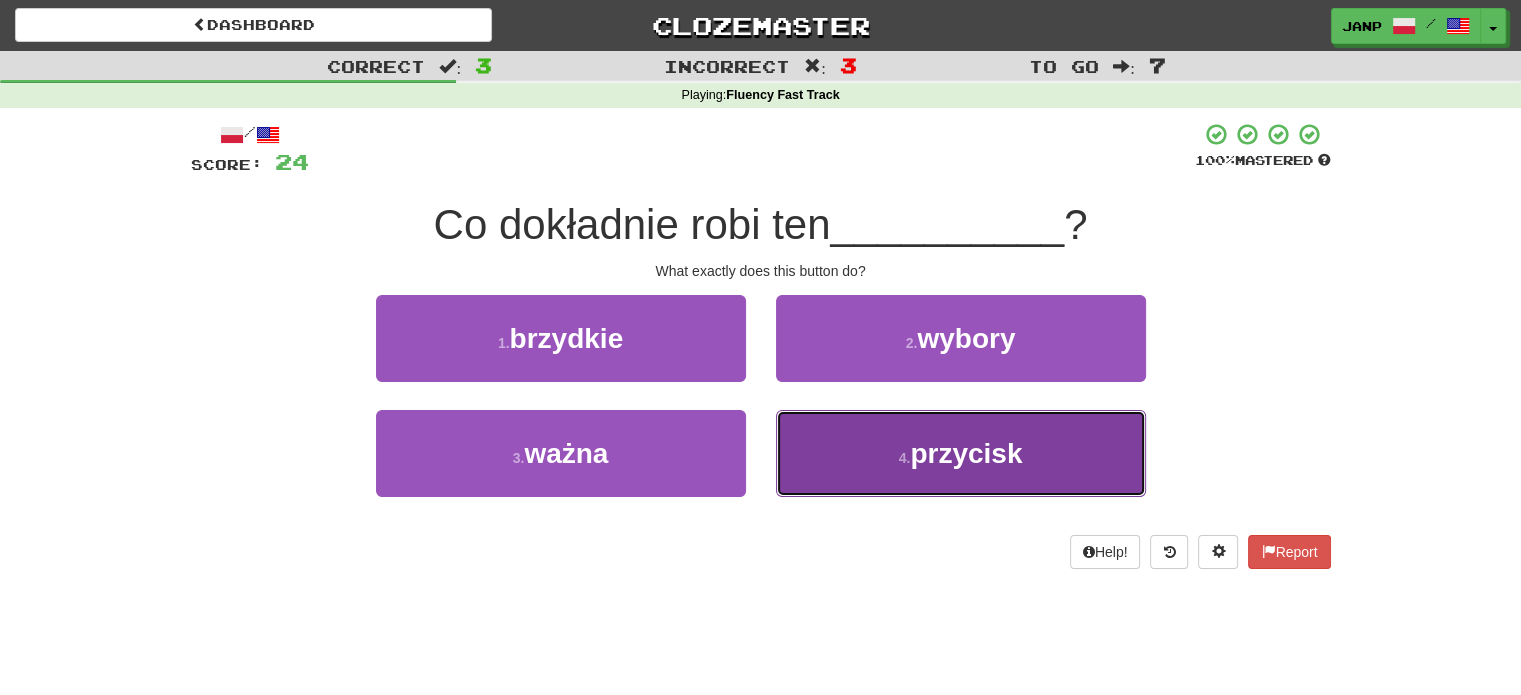 click on "4 .  przycisk" at bounding box center [961, 453] 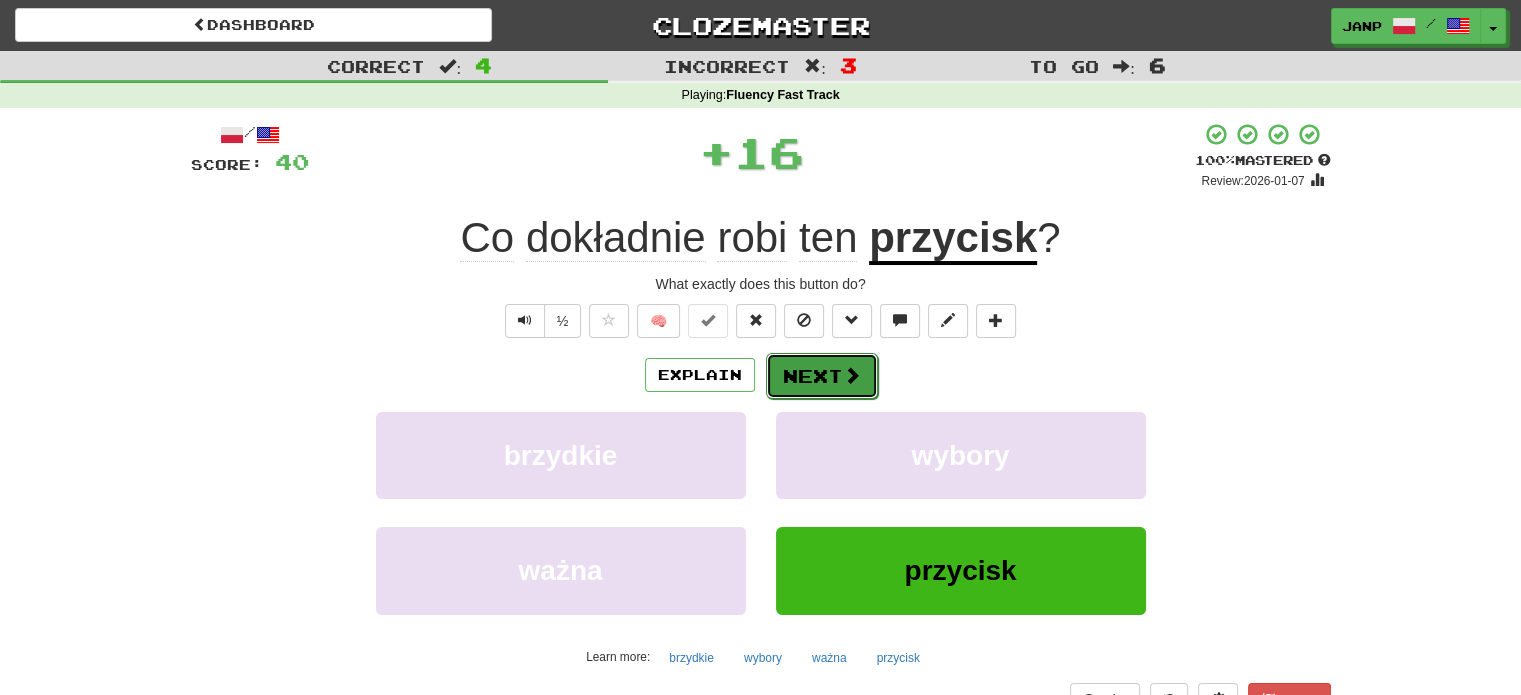 click on "Next" at bounding box center (822, 376) 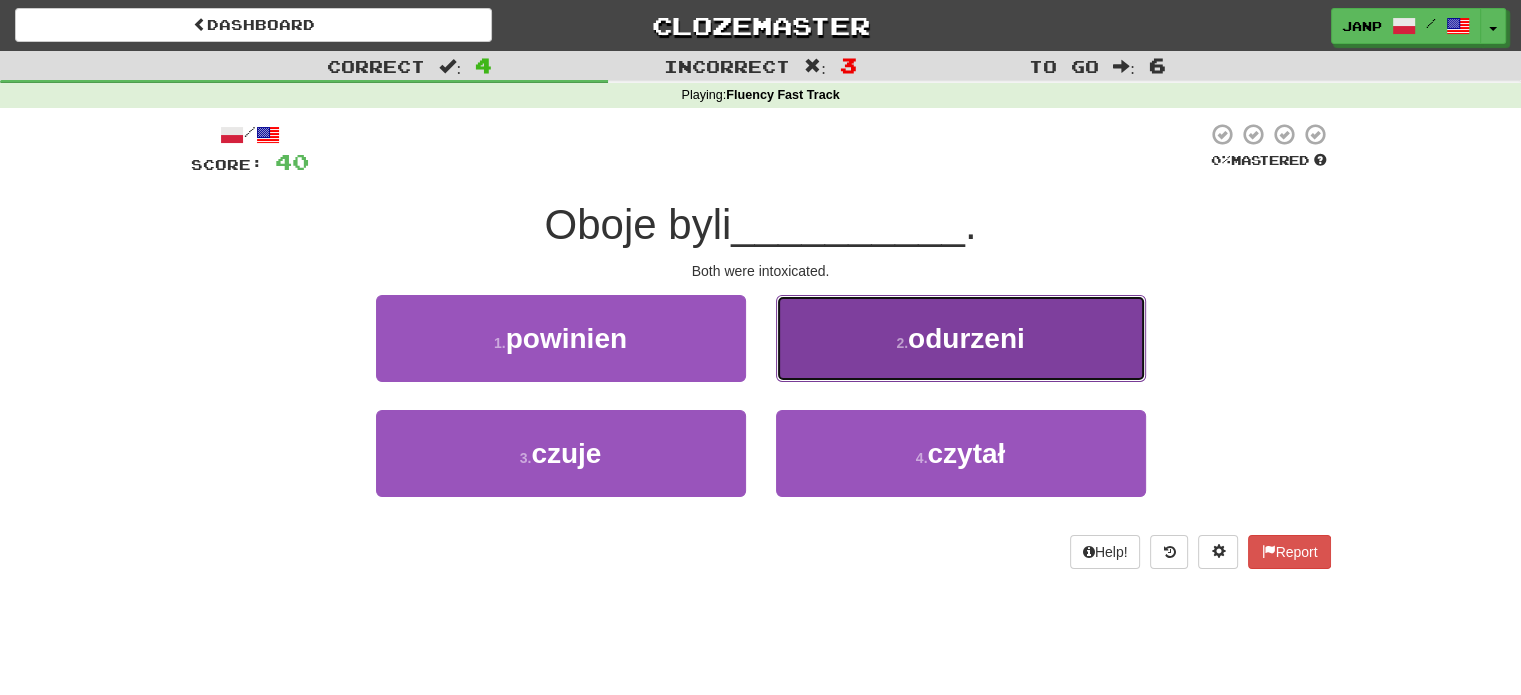 click on "2 .  odurzeni" at bounding box center (961, 338) 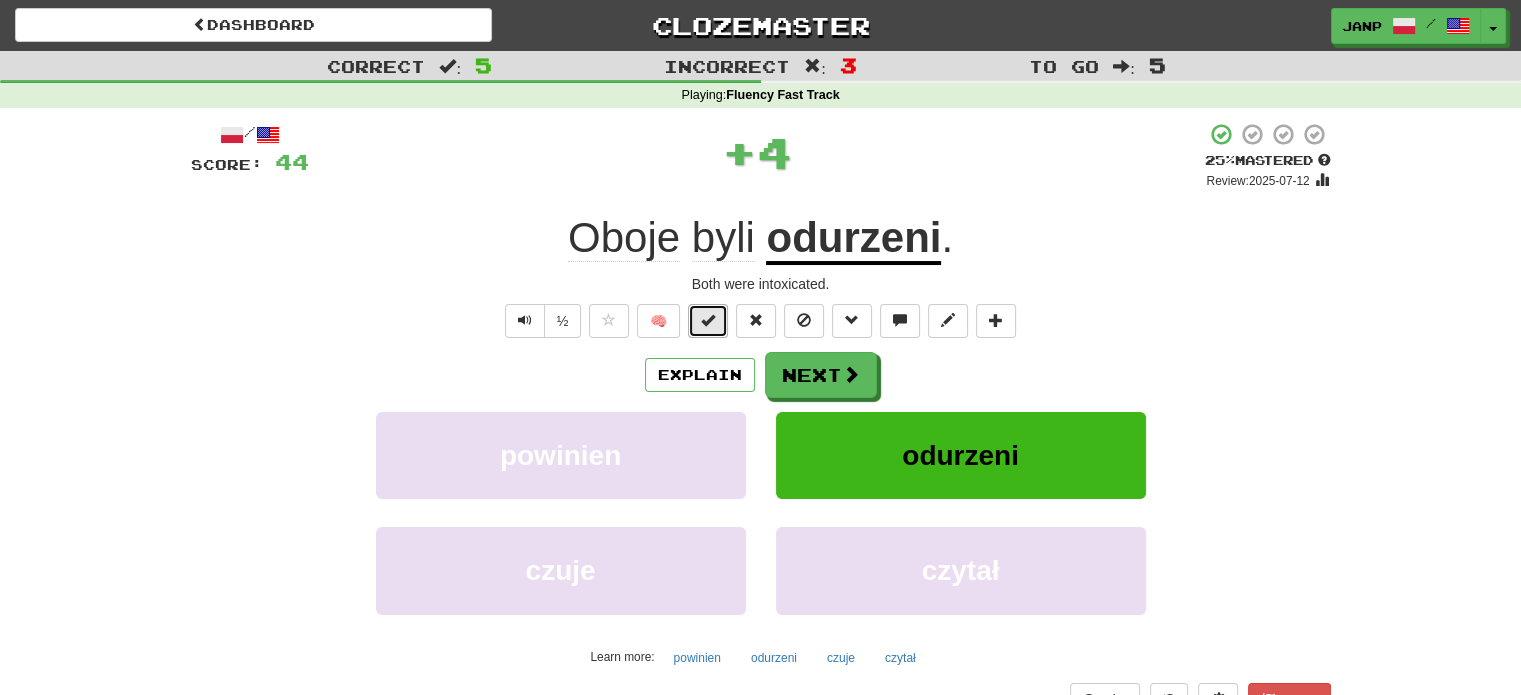 click at bounding box center (708, 321) 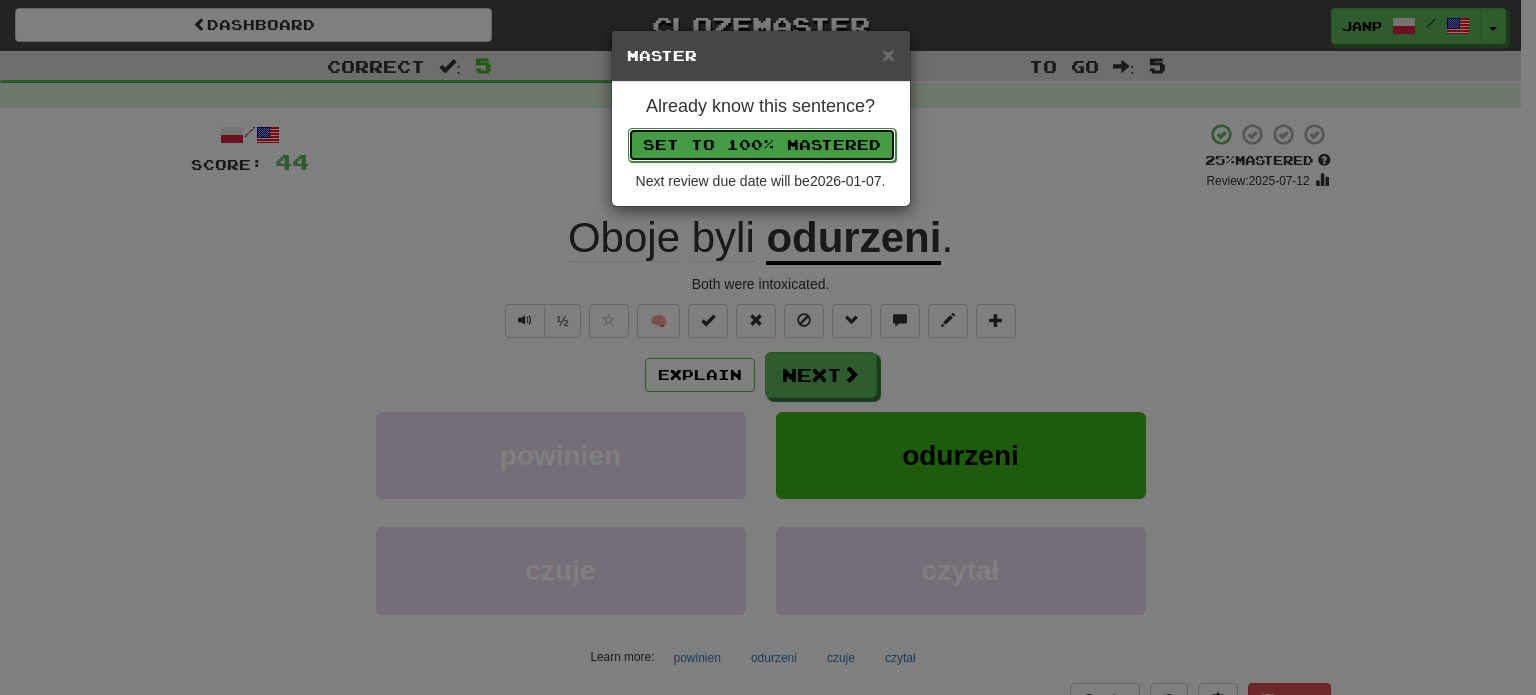 click on "Set to 100% Mastered" at bounding box center (762, 145) 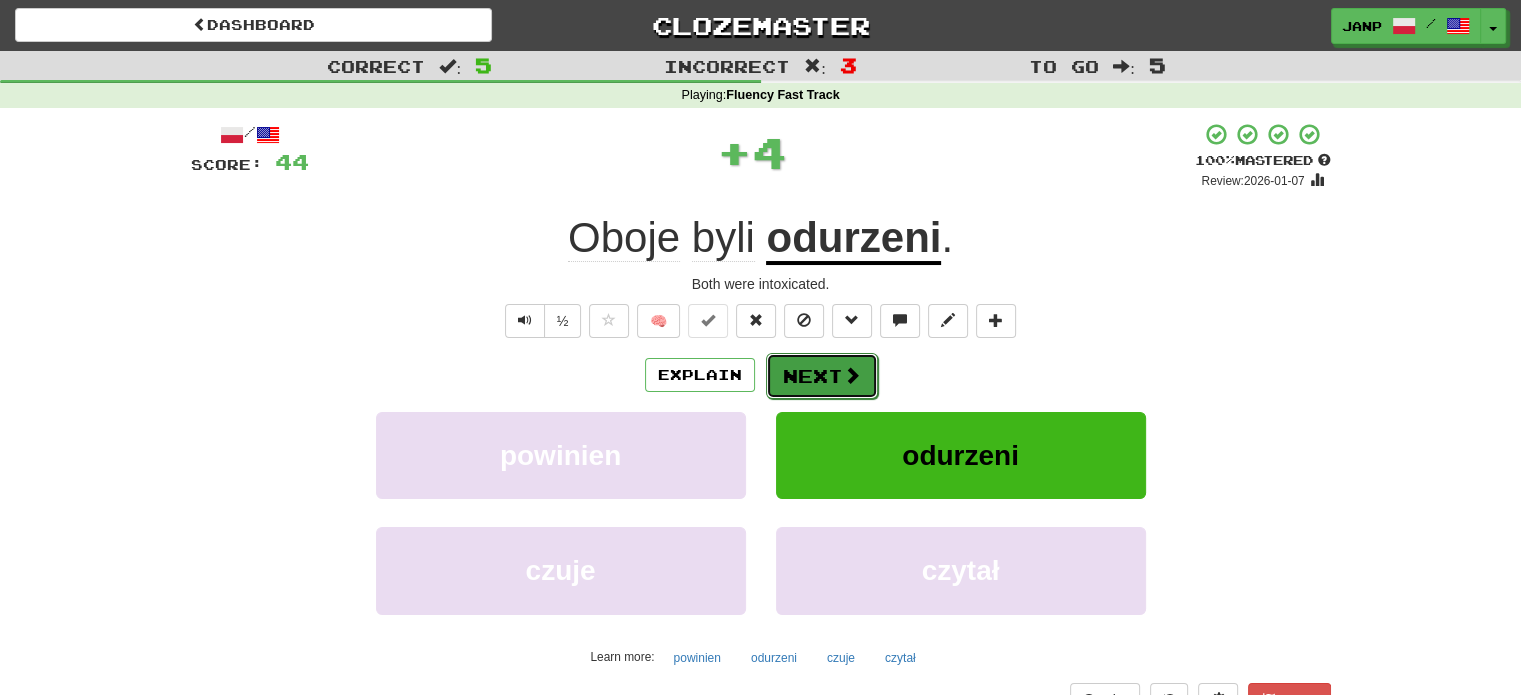 click on "Next" at bounding box center (822, 376) 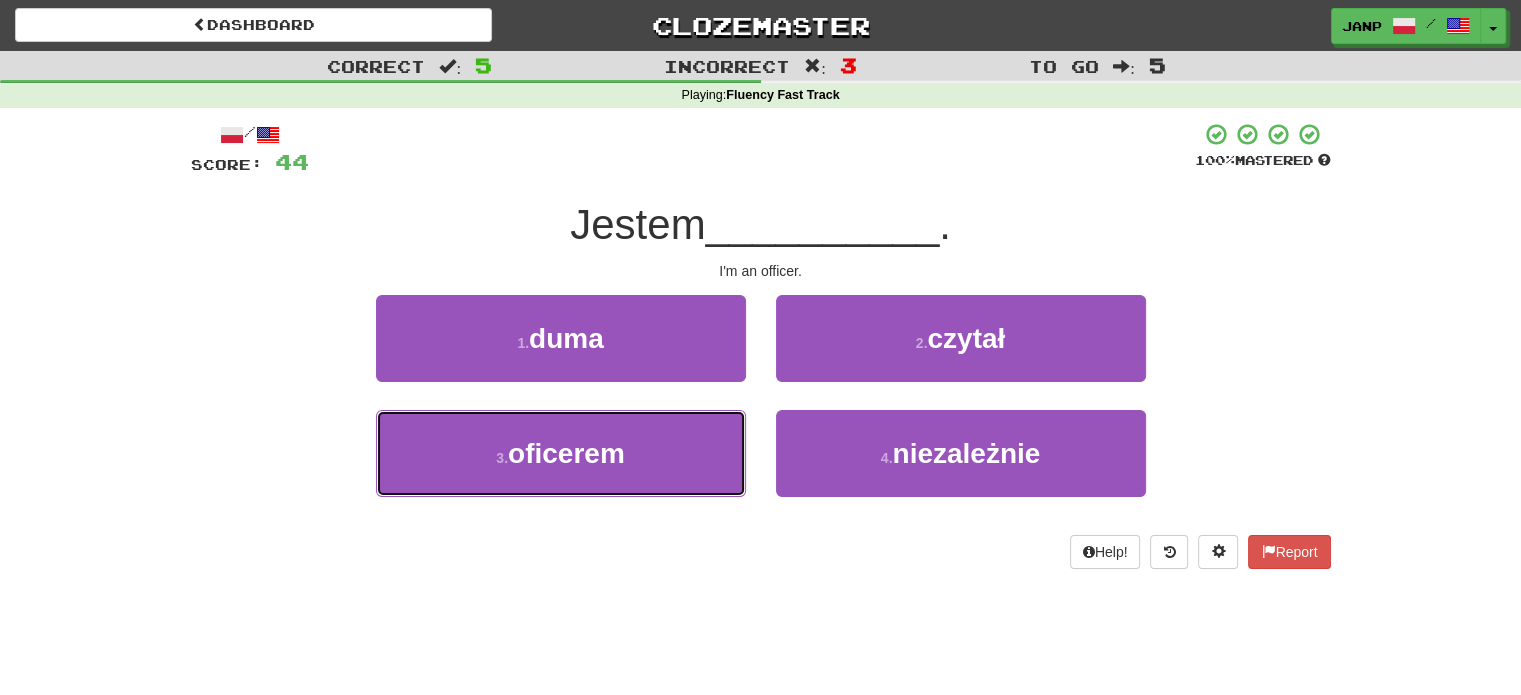 drag, startPoint x: 669, startPoint y: 443, endPoint x: 724, endPoint y: 398, distance: 71.063354 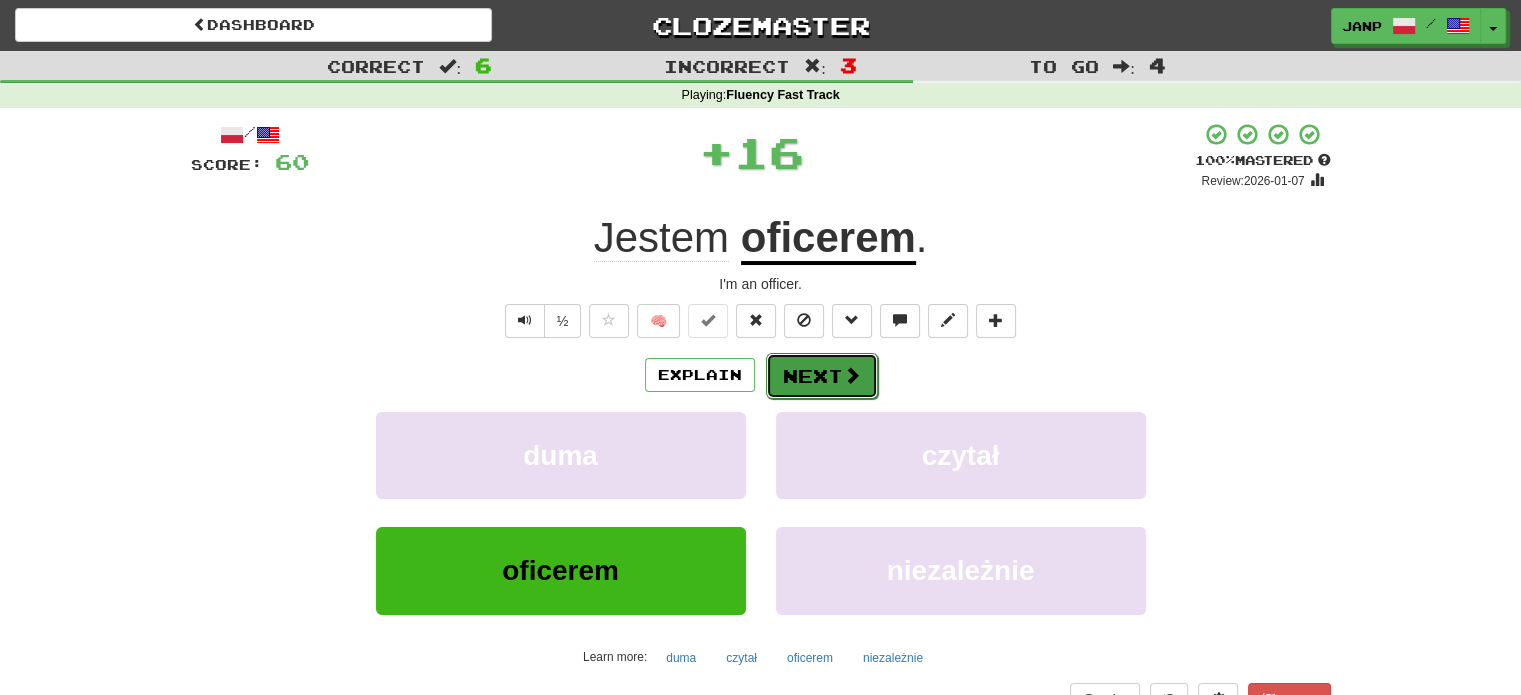 click on "Next" at bounding box center (822, 376) 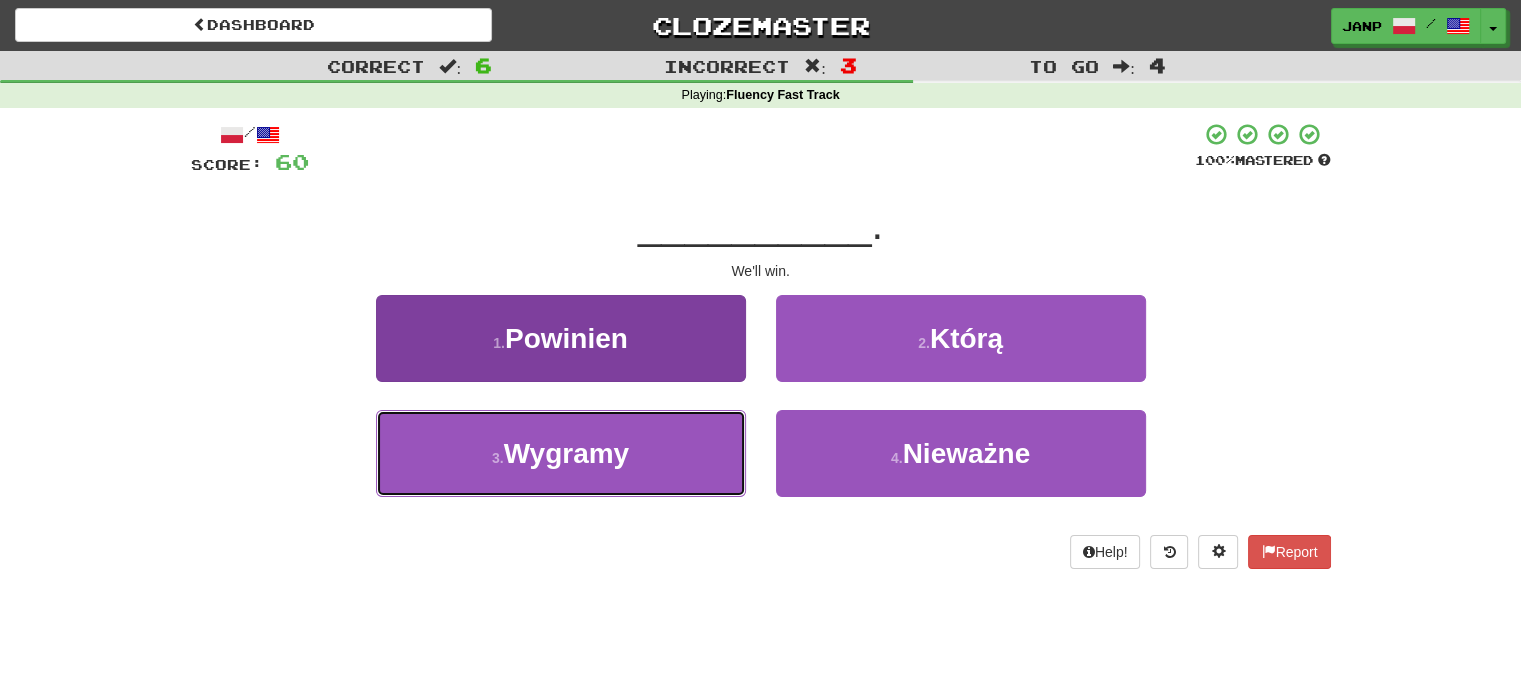 drag, startPoint x: 643, startPoint y: 448, endPoint x: 692, endPoint y: 421, distance: 55.946404 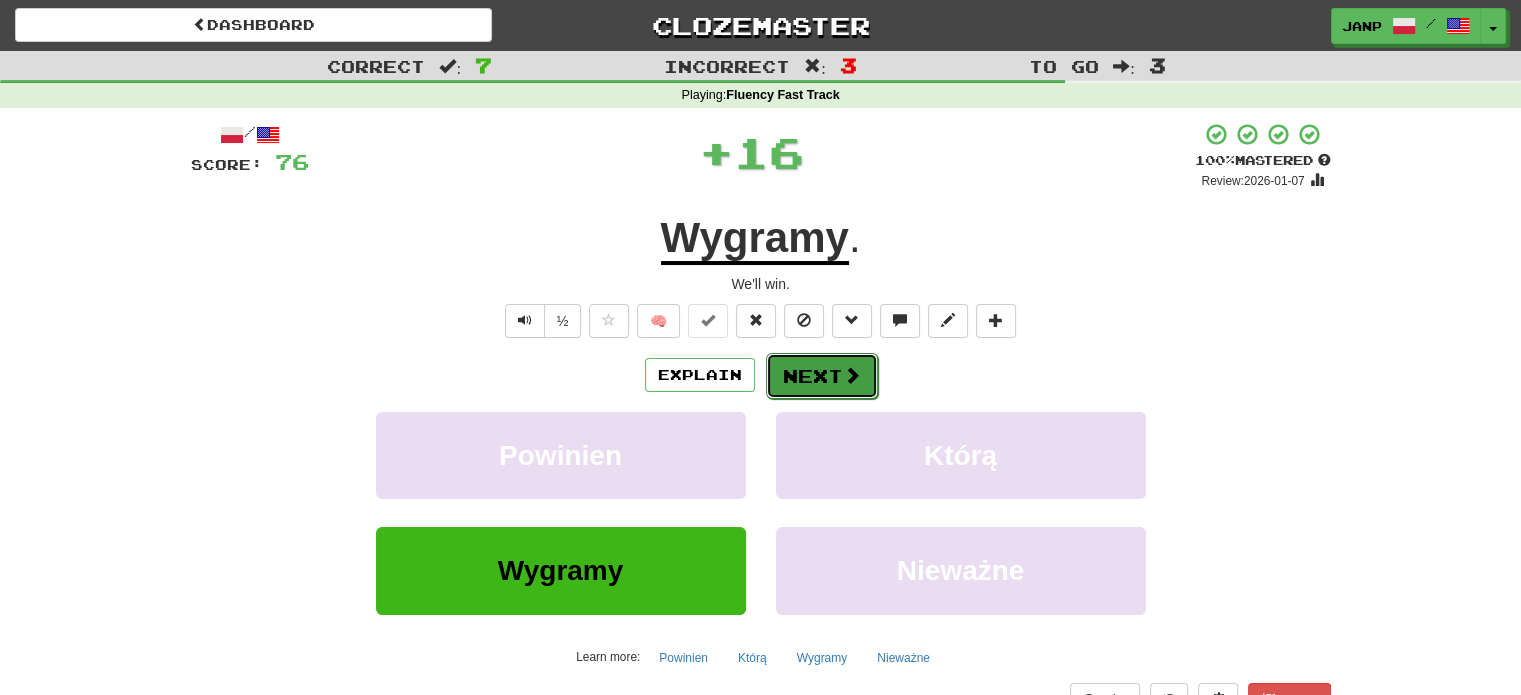 click on "Next" at bounding box center (822, 376) 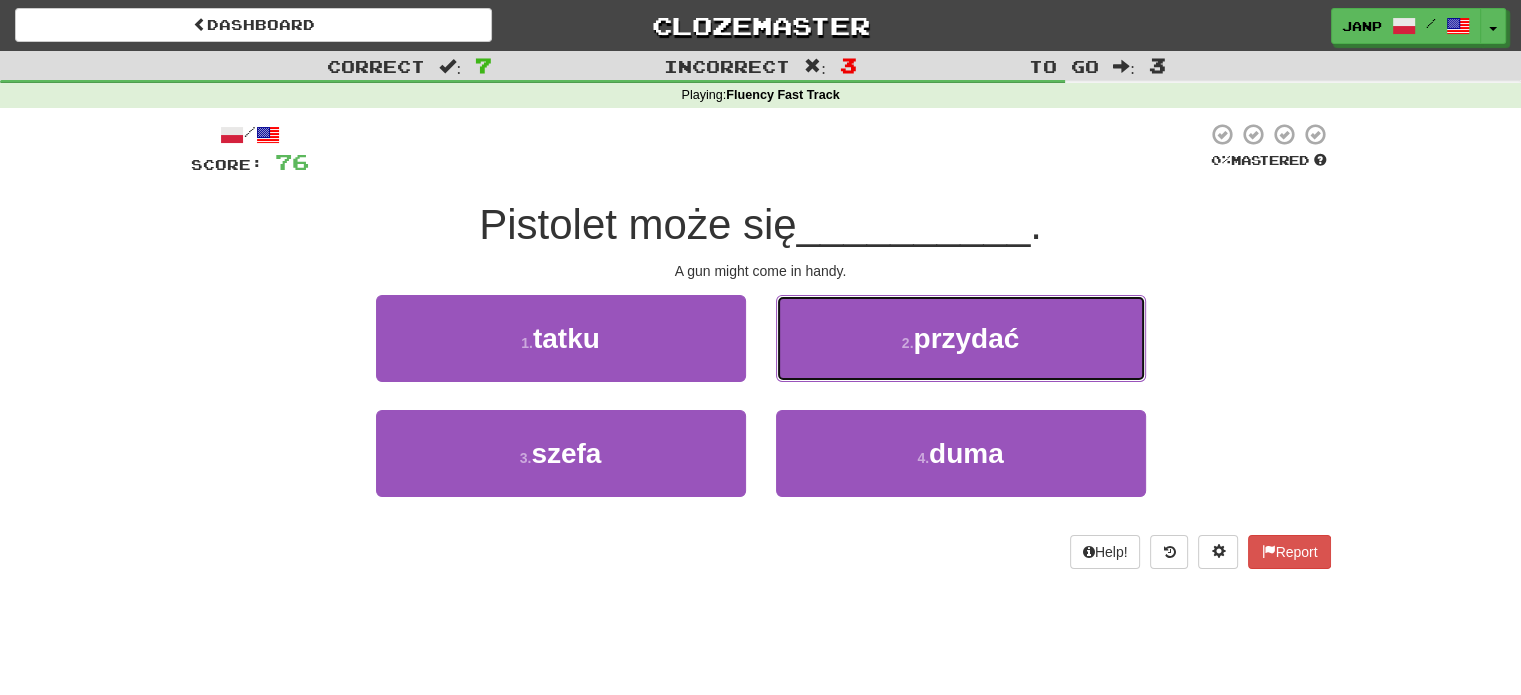 click on "2 .  przydać" at bounding box center (961, 338) 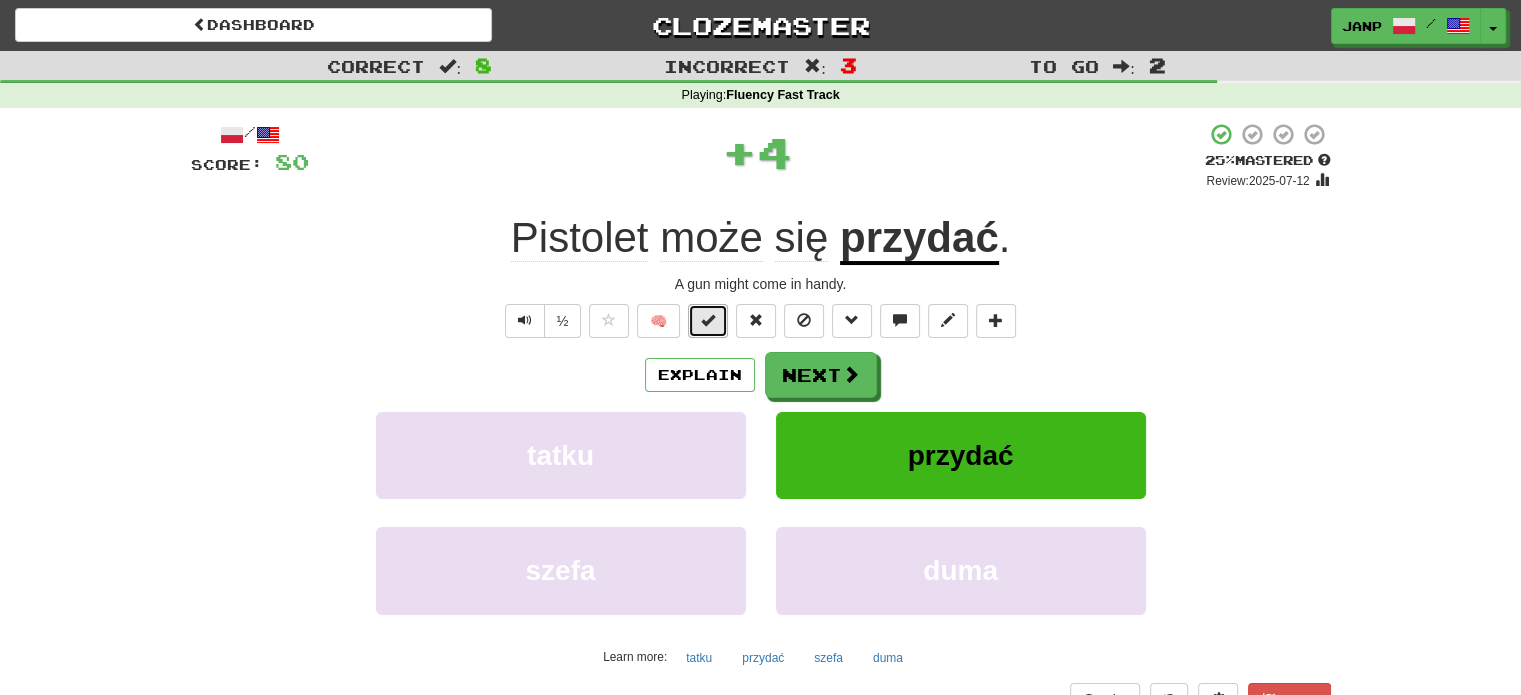 click at bounding box center (708, 320) 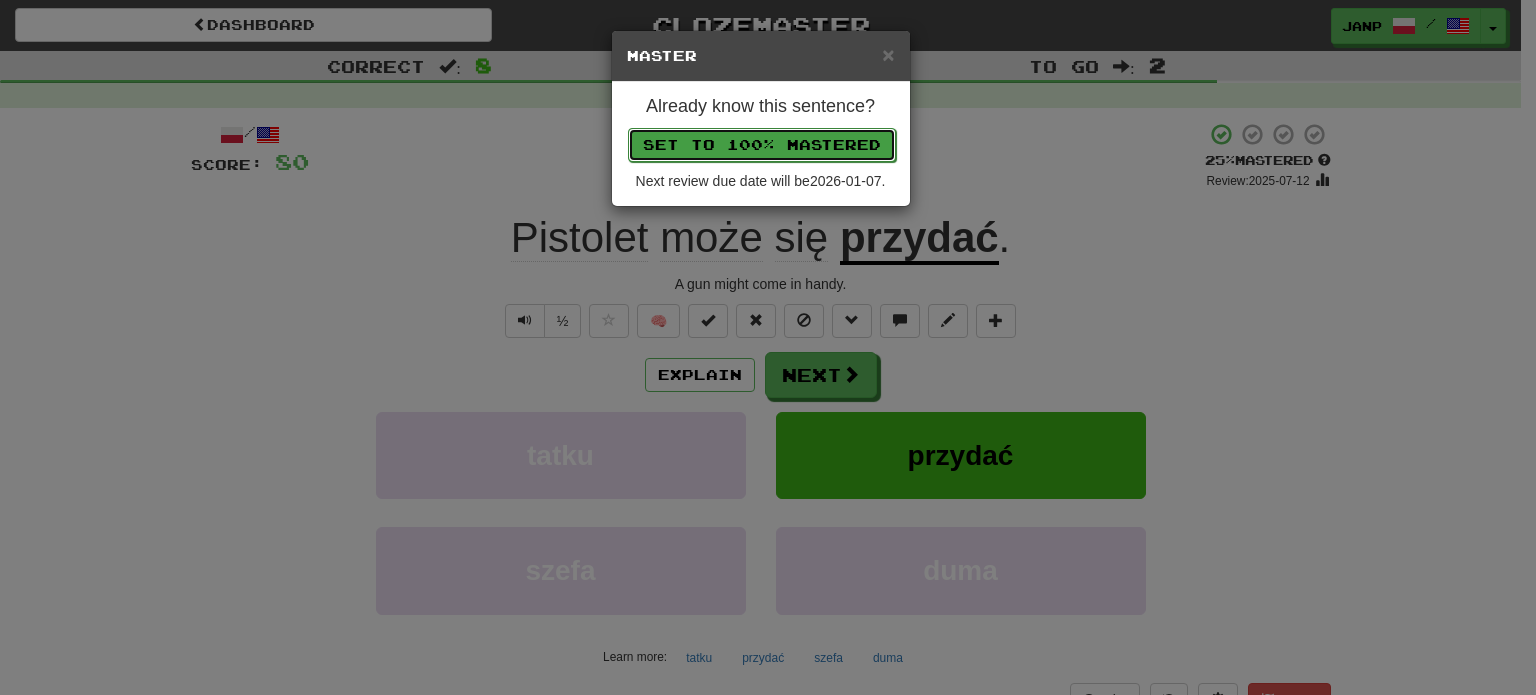 click on "Set to 100% Mastered" at bounding box center [762, 145] 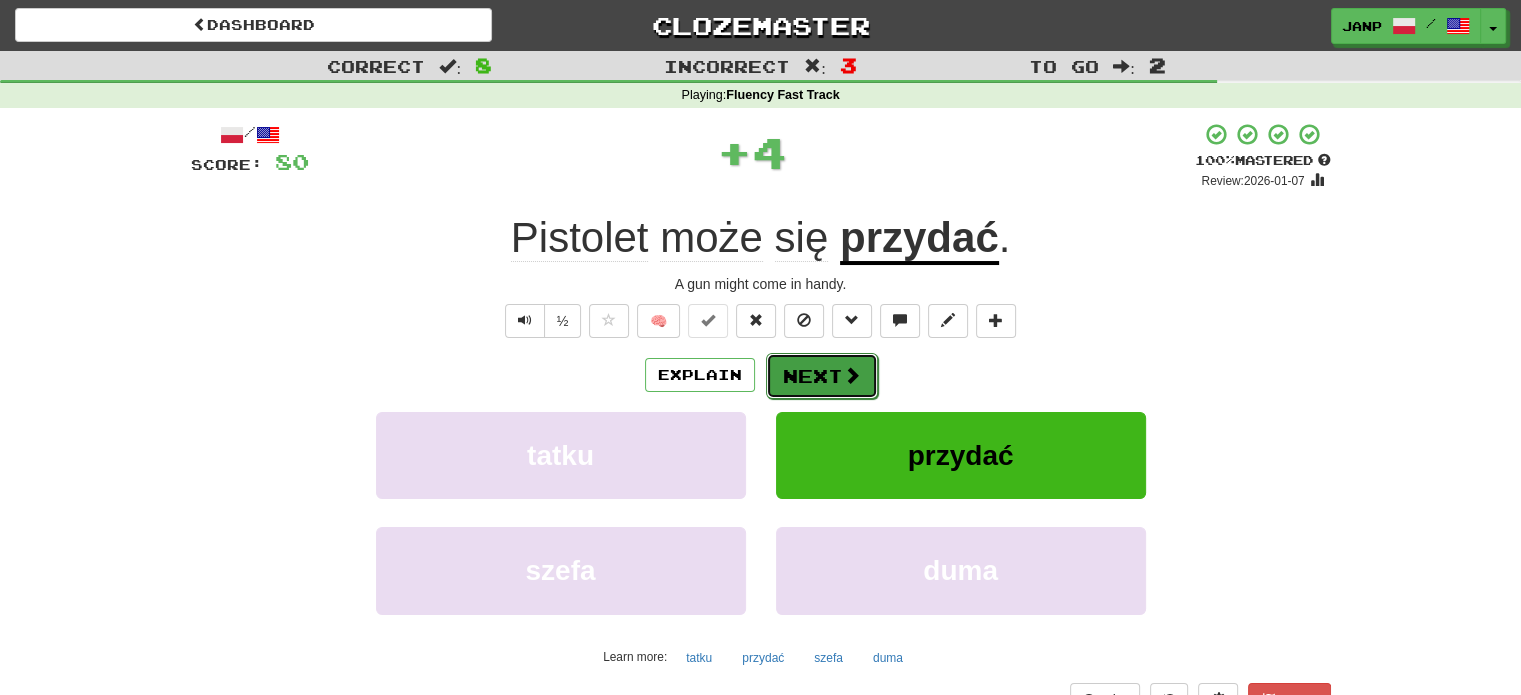 click on "Next" at bounding box center [822, 376] 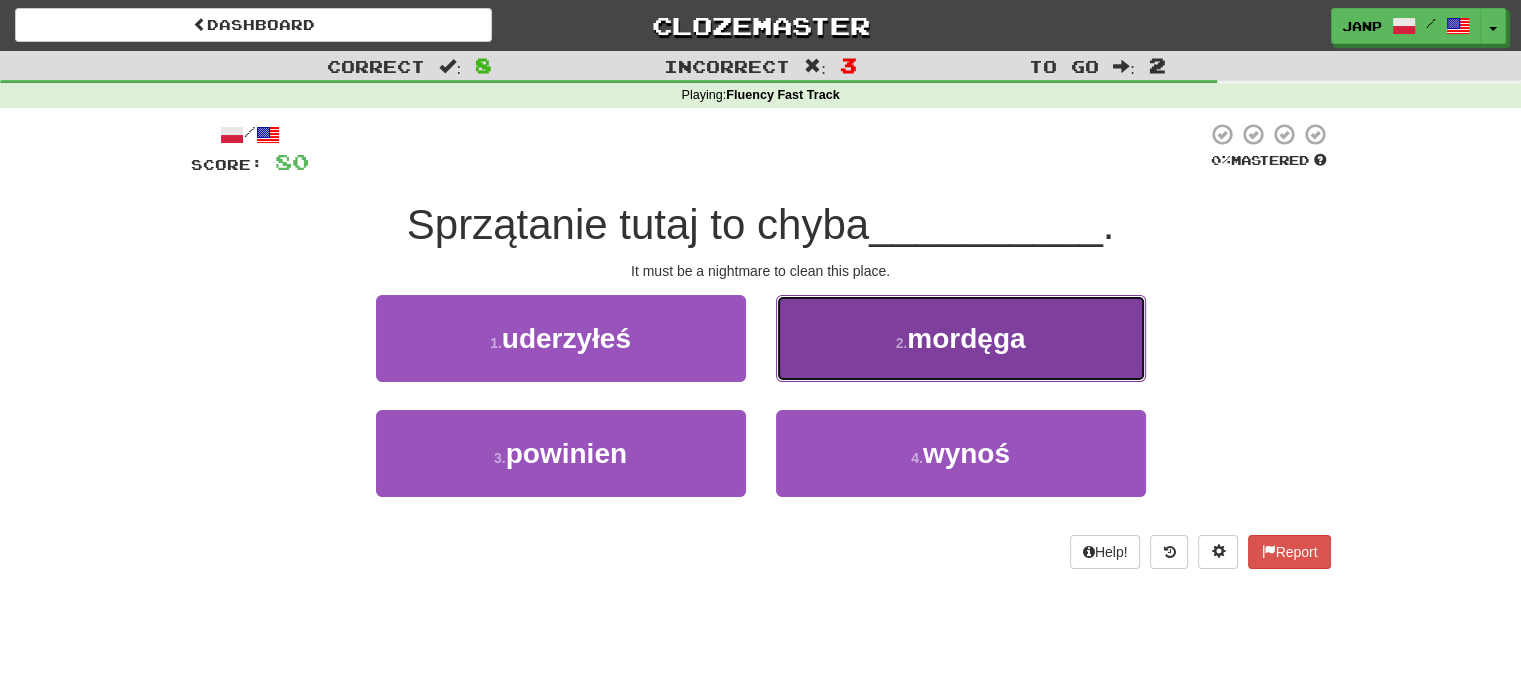 click on "2 .  mordęga" at bounding box center [961, 338] 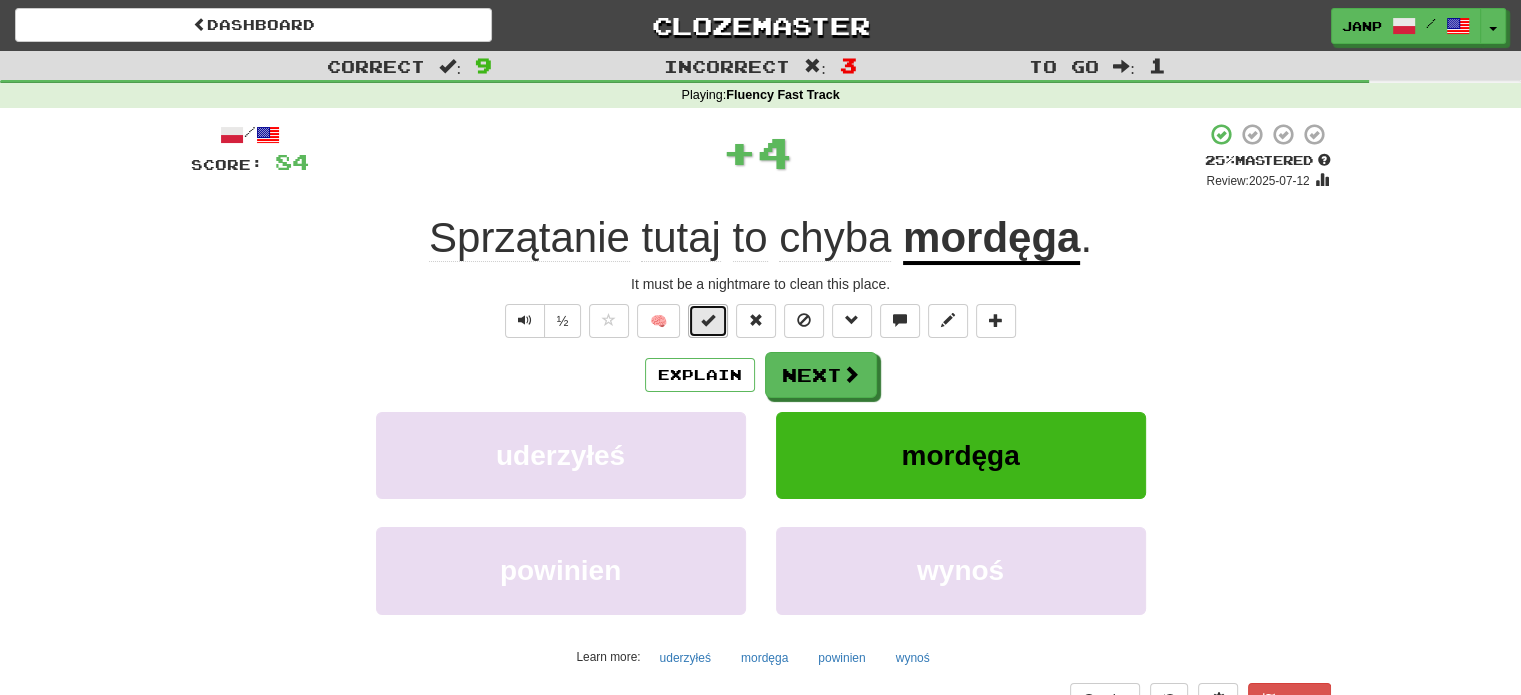 click at bounding box center (708, 320) 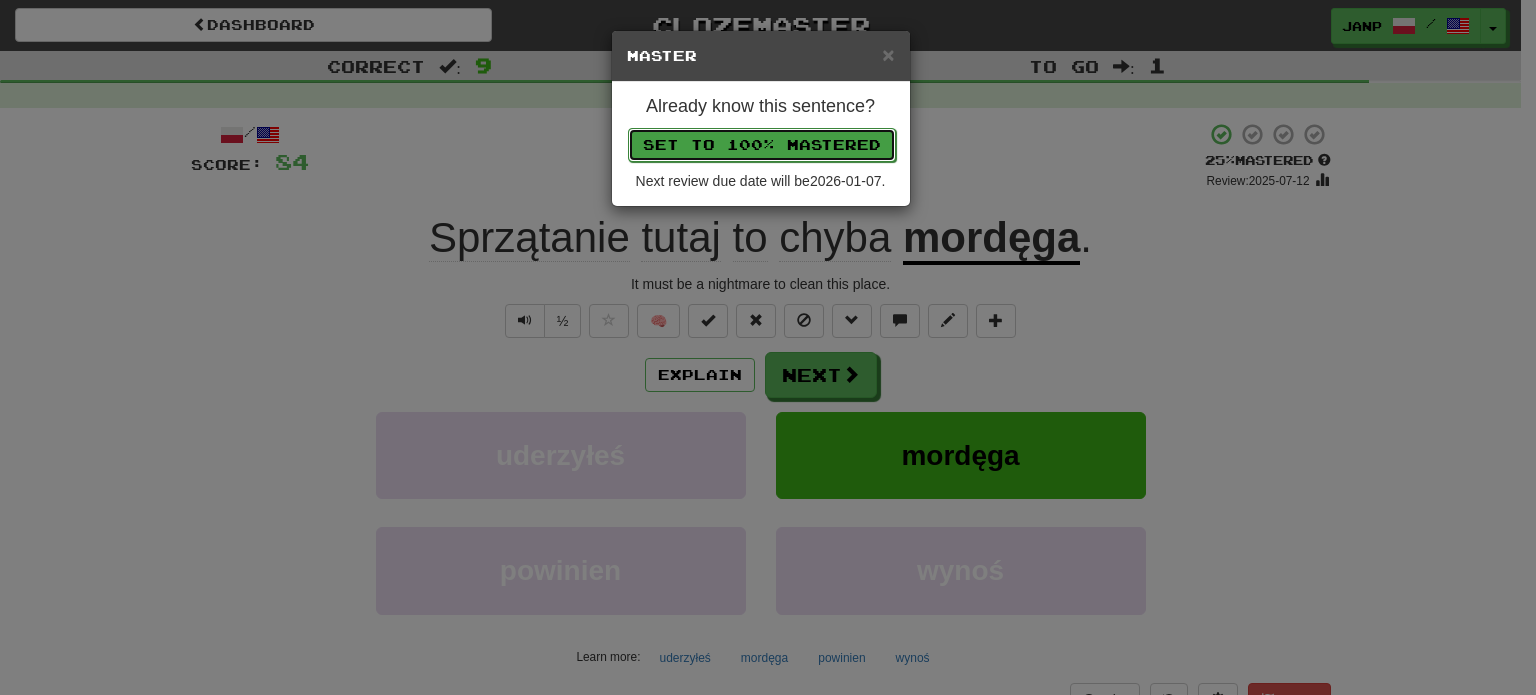 click on "Set to 100% Mastered" at bounding box center (762, 145) 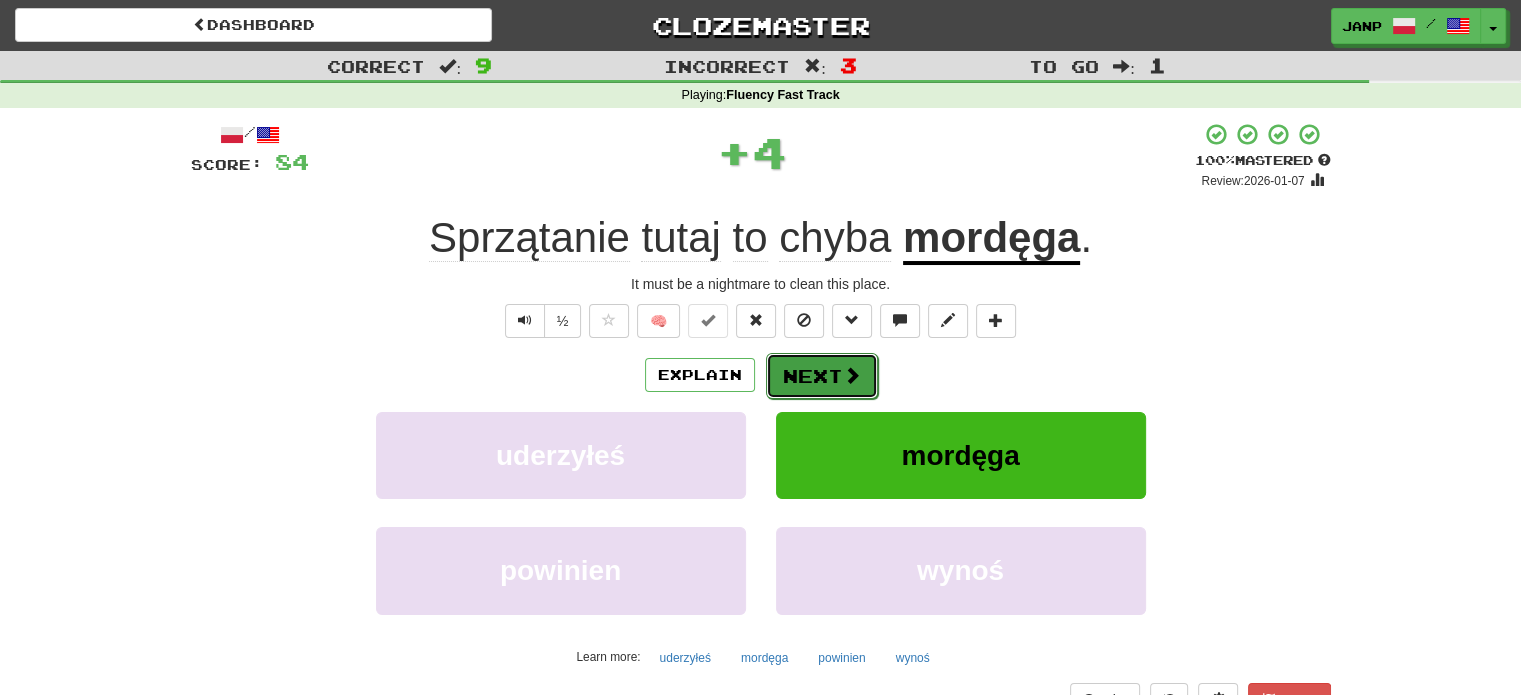 click on "Next" at bounding box center [822, 376] 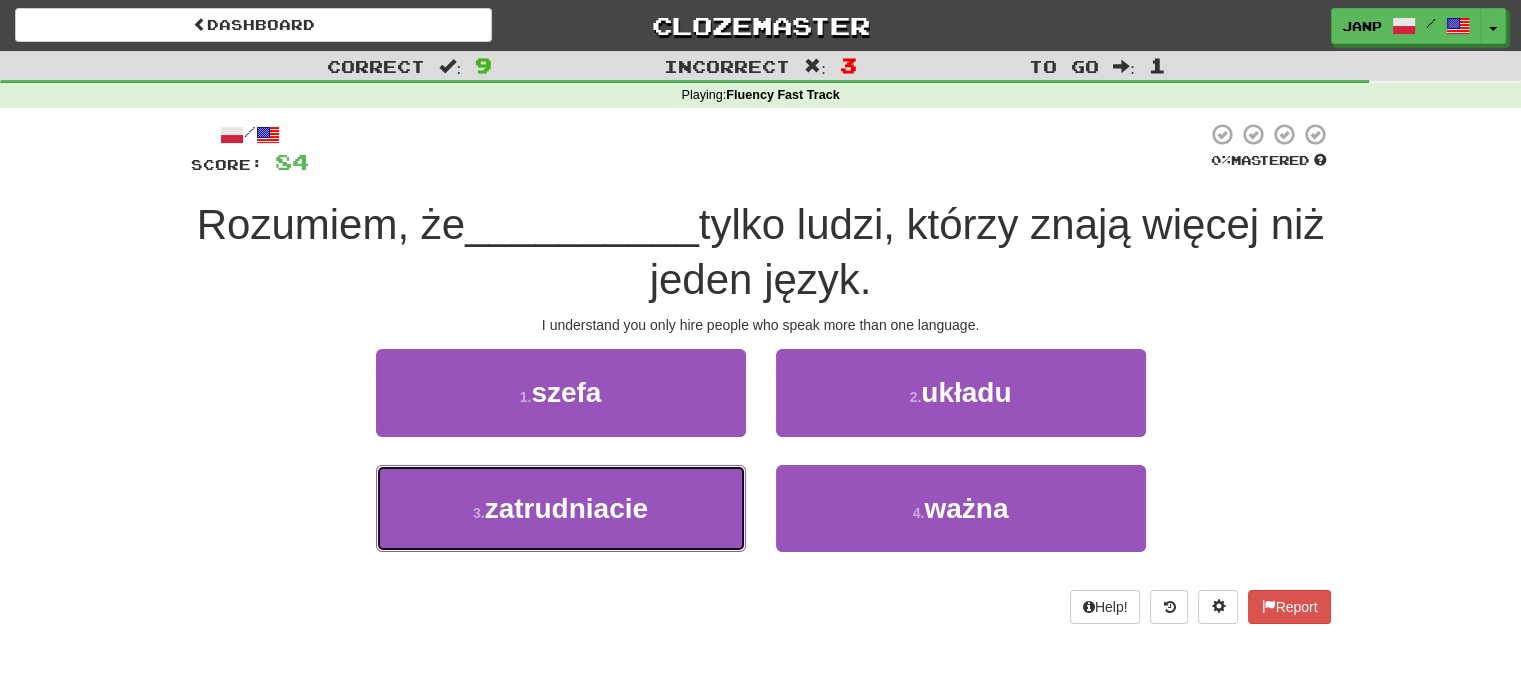 drag, startPoint x: 645, startPoint y: 482, endPoint x: 672, endPoint y: 460, distance: 34.828148 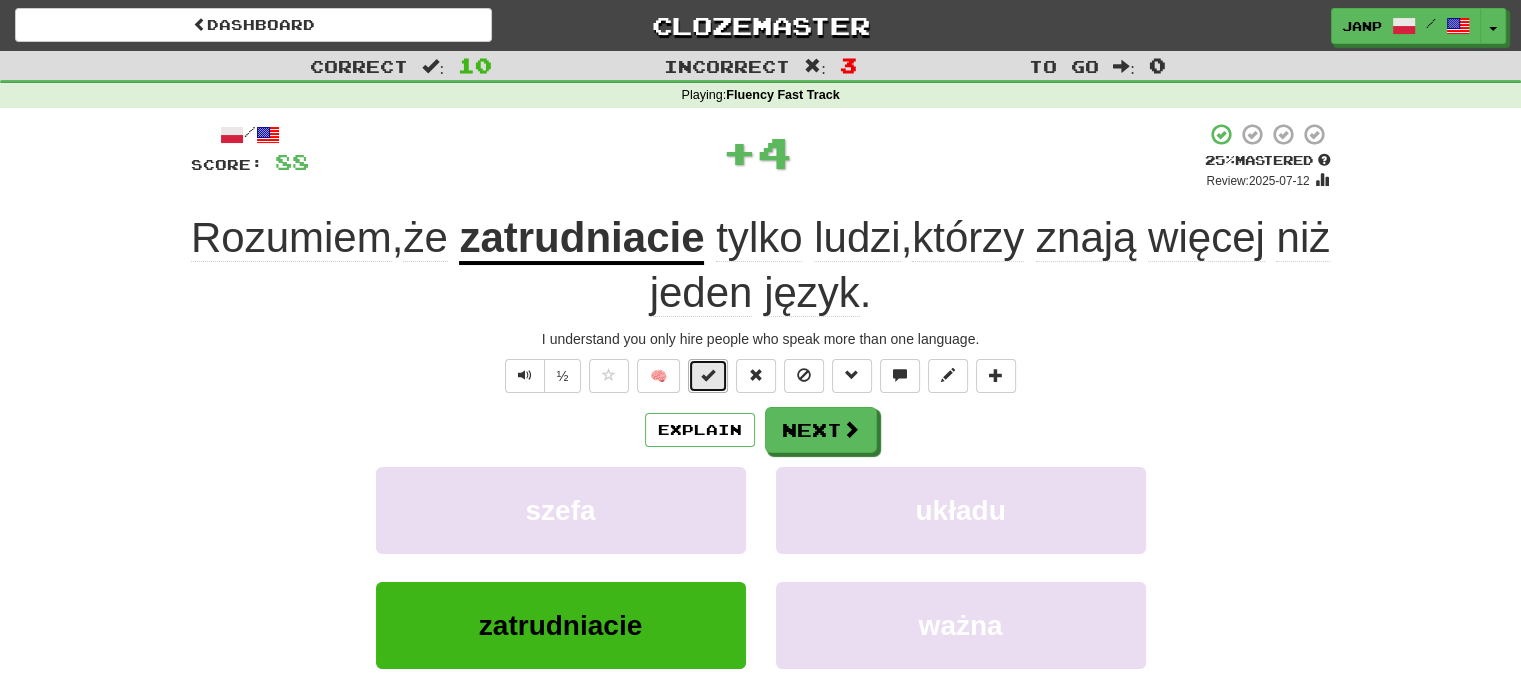 click at bounding box center (708, 376) 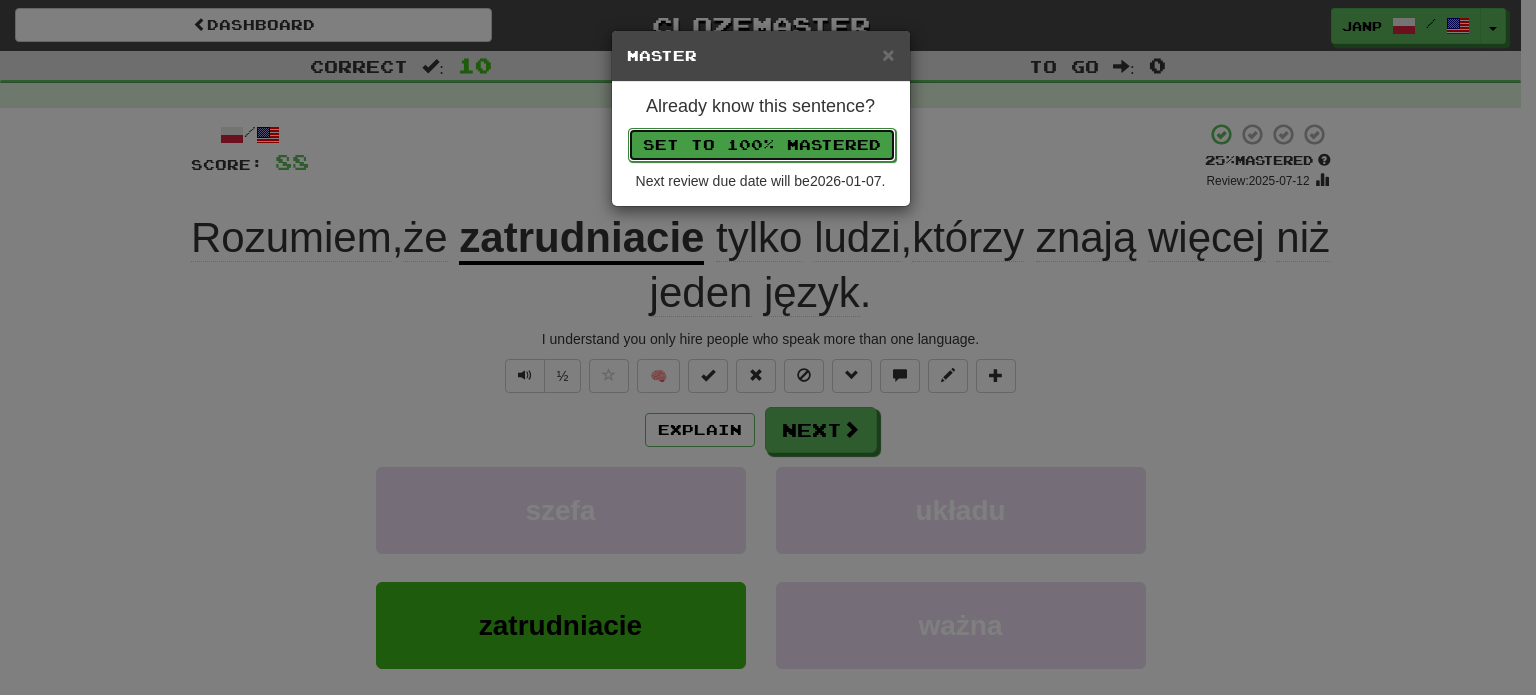 click on "Set to 100% Mastered" at bounding box center (762, 145) 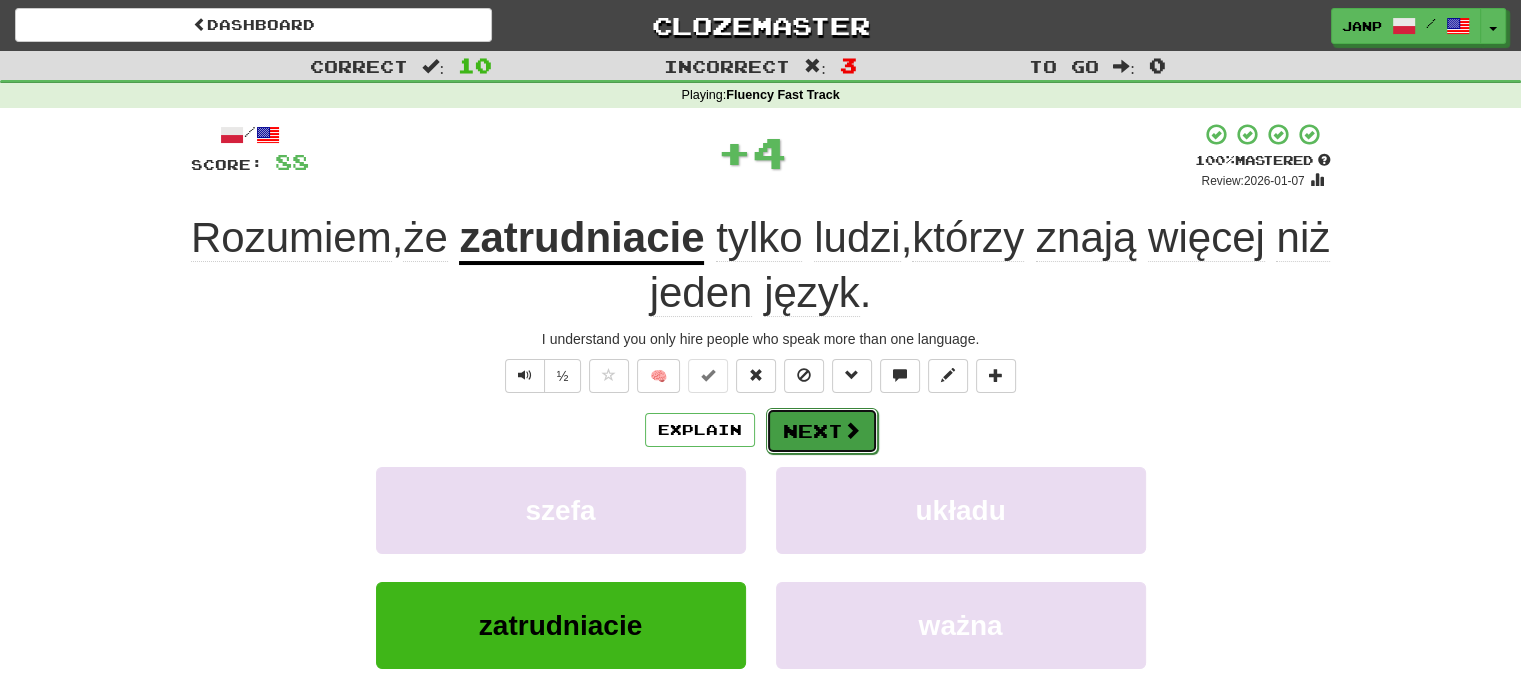 click at bounding box center (852, 430) 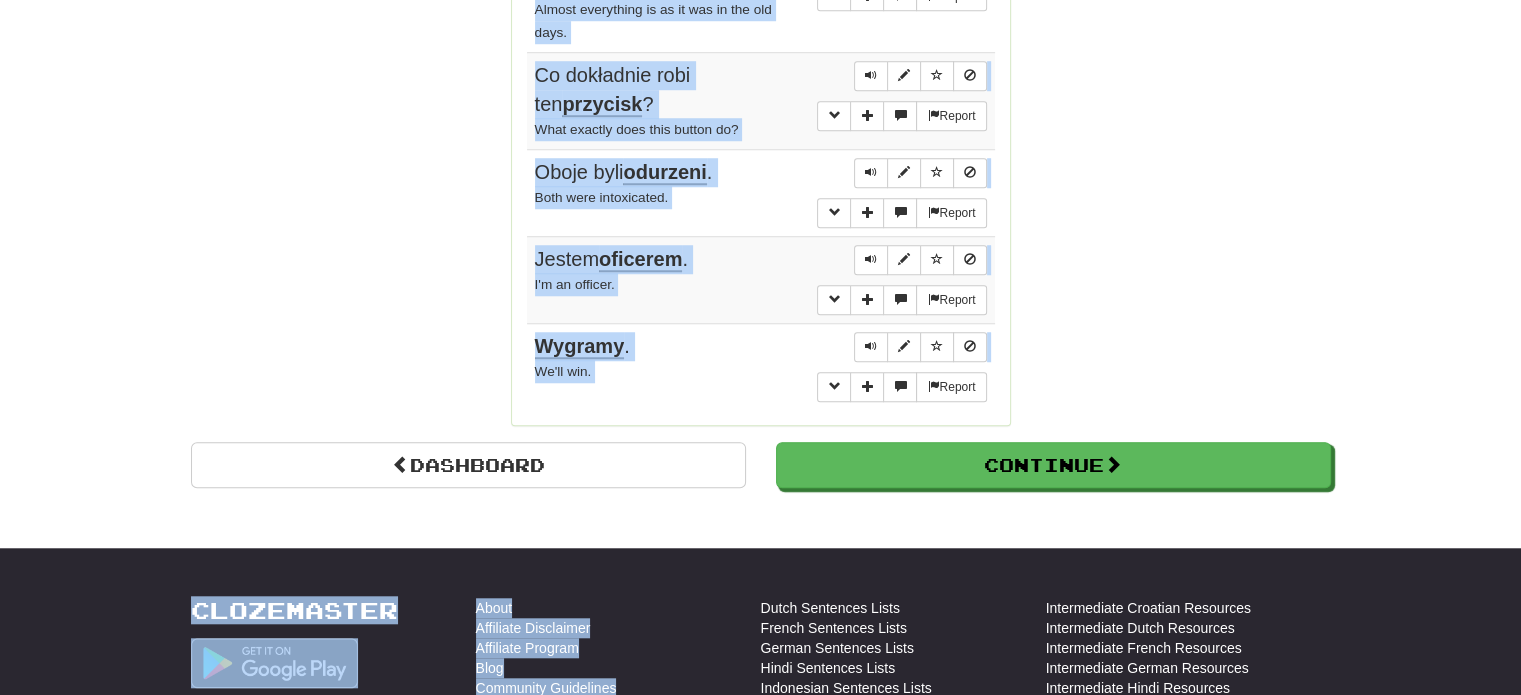 scroll, scrollTop: 1679, scrollLeft: 0, axis: vertical 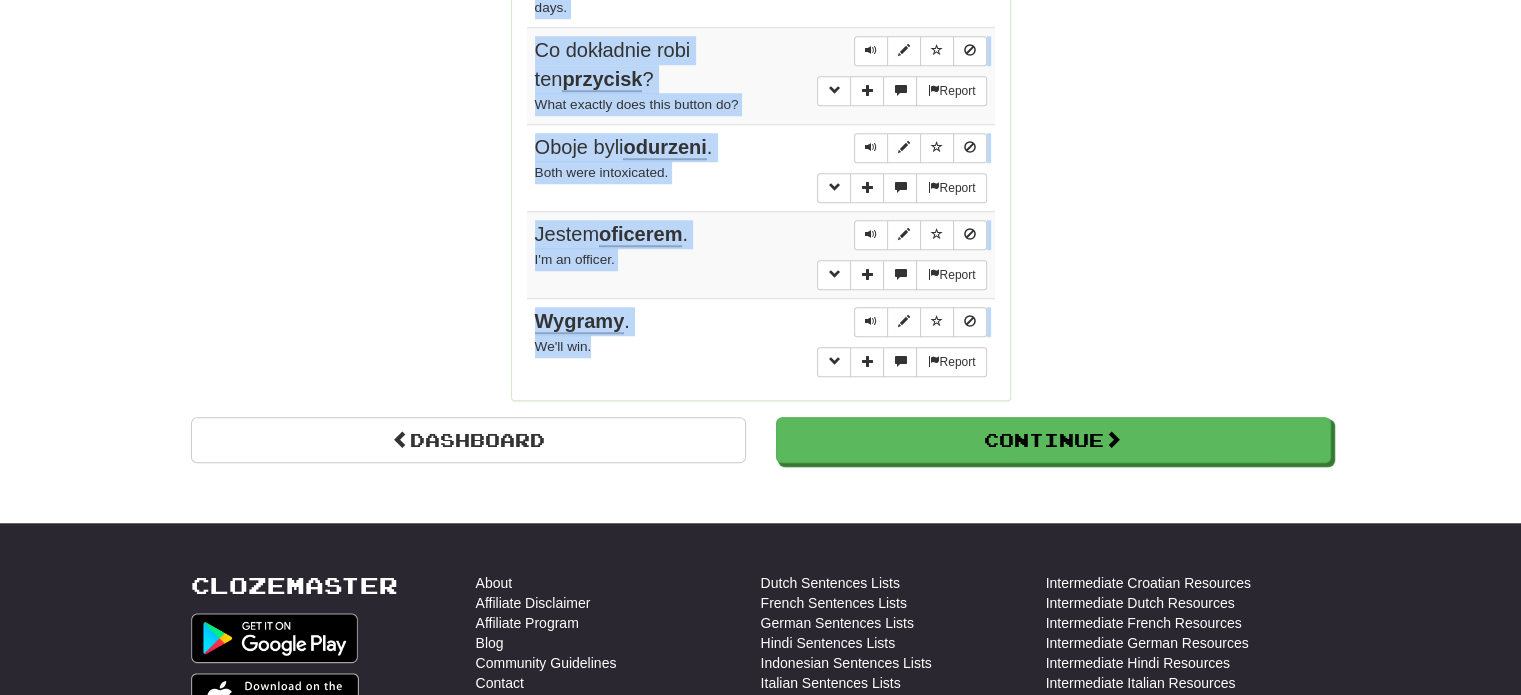 drag, startPoint x: 522, startPoint y: 91, endPoint x: 744, endPoint y: 307, distance: 309.74182 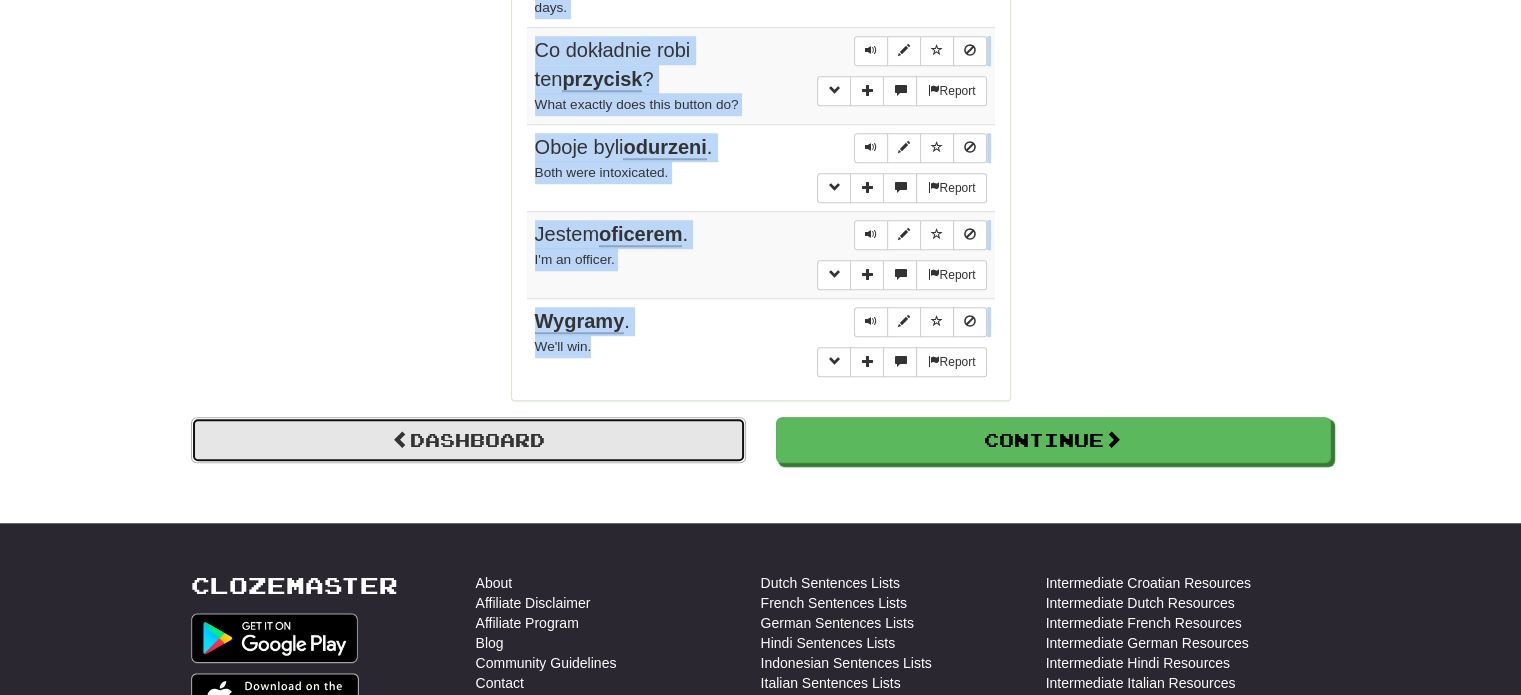click on "Dashboard" at bounding box center [468, 440] 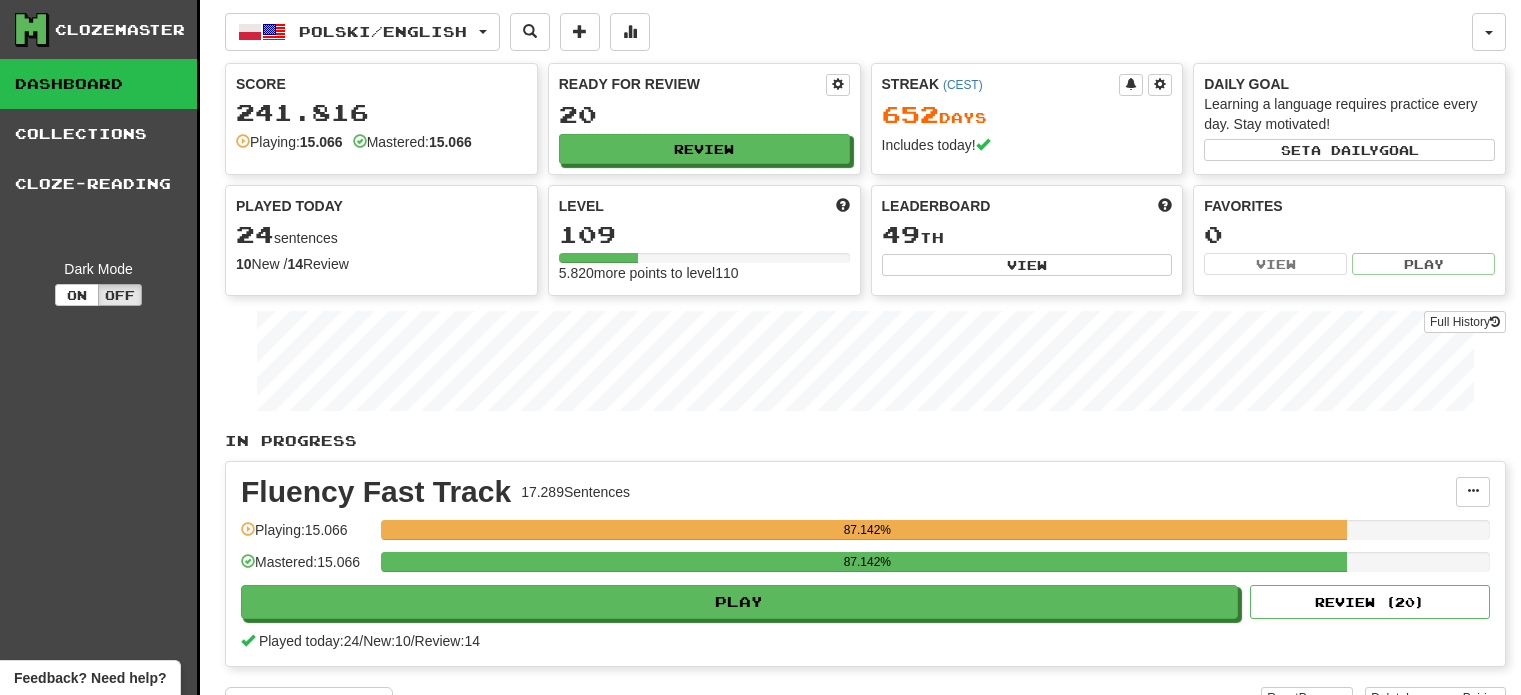 scroll, scrollTop: 0, scrollLeft: 0, axis: both 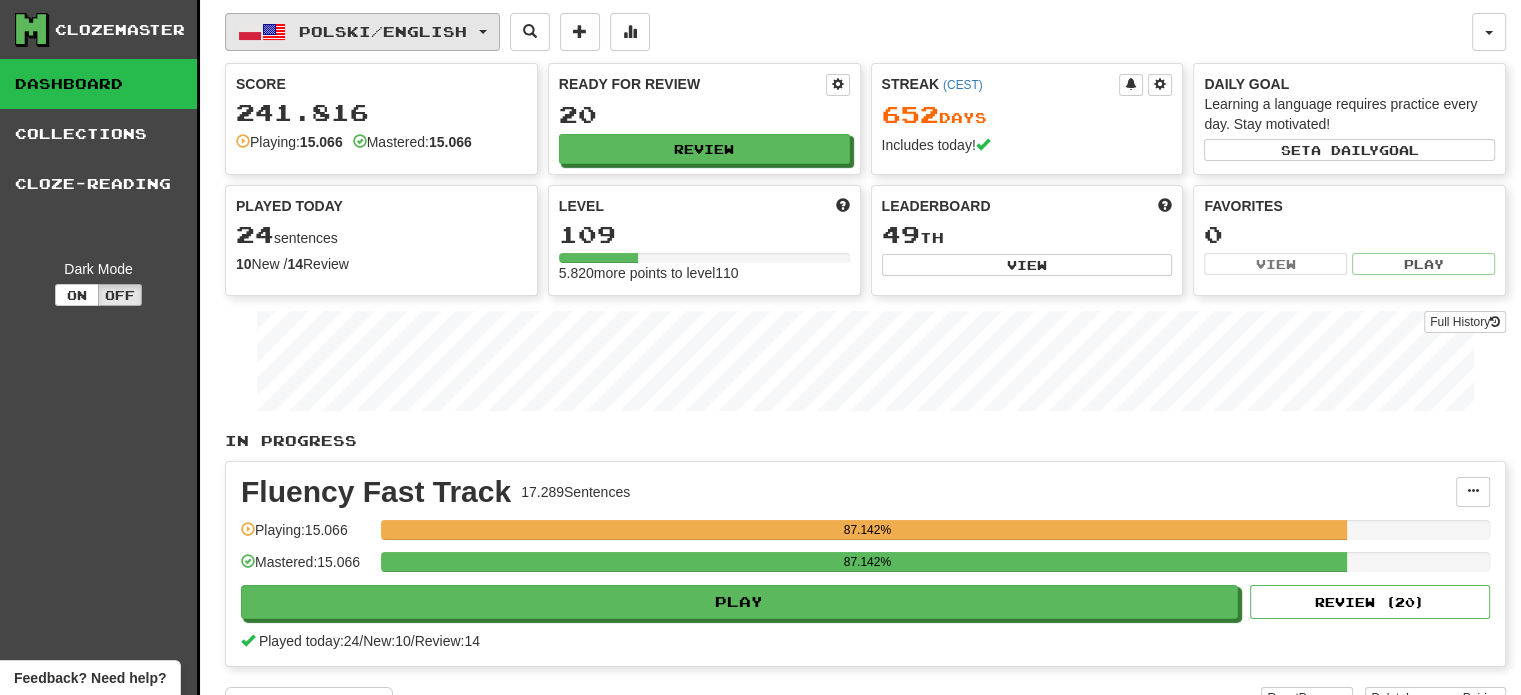 click on "Polski  /  English" at bounding box center [383, 31] 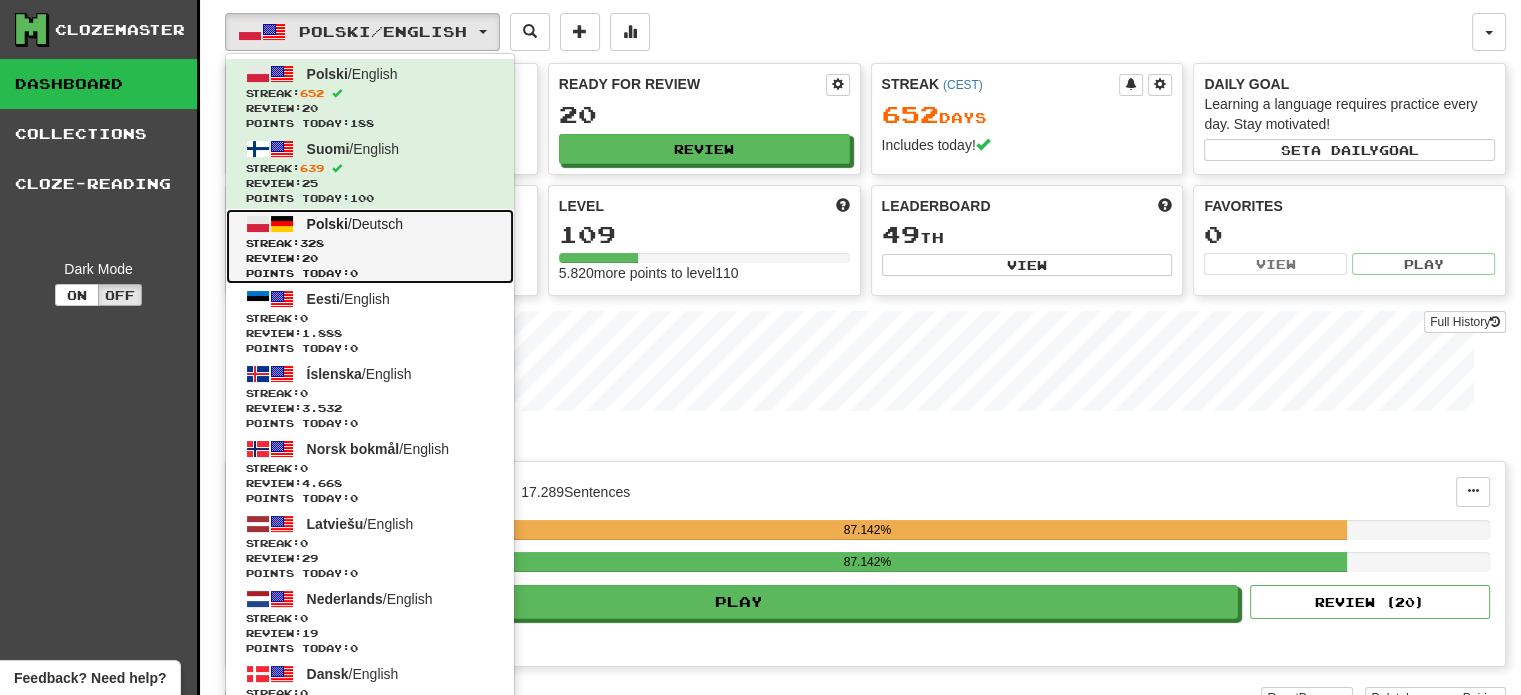 click on "Streak:  328" at bounding box center (370, 243) 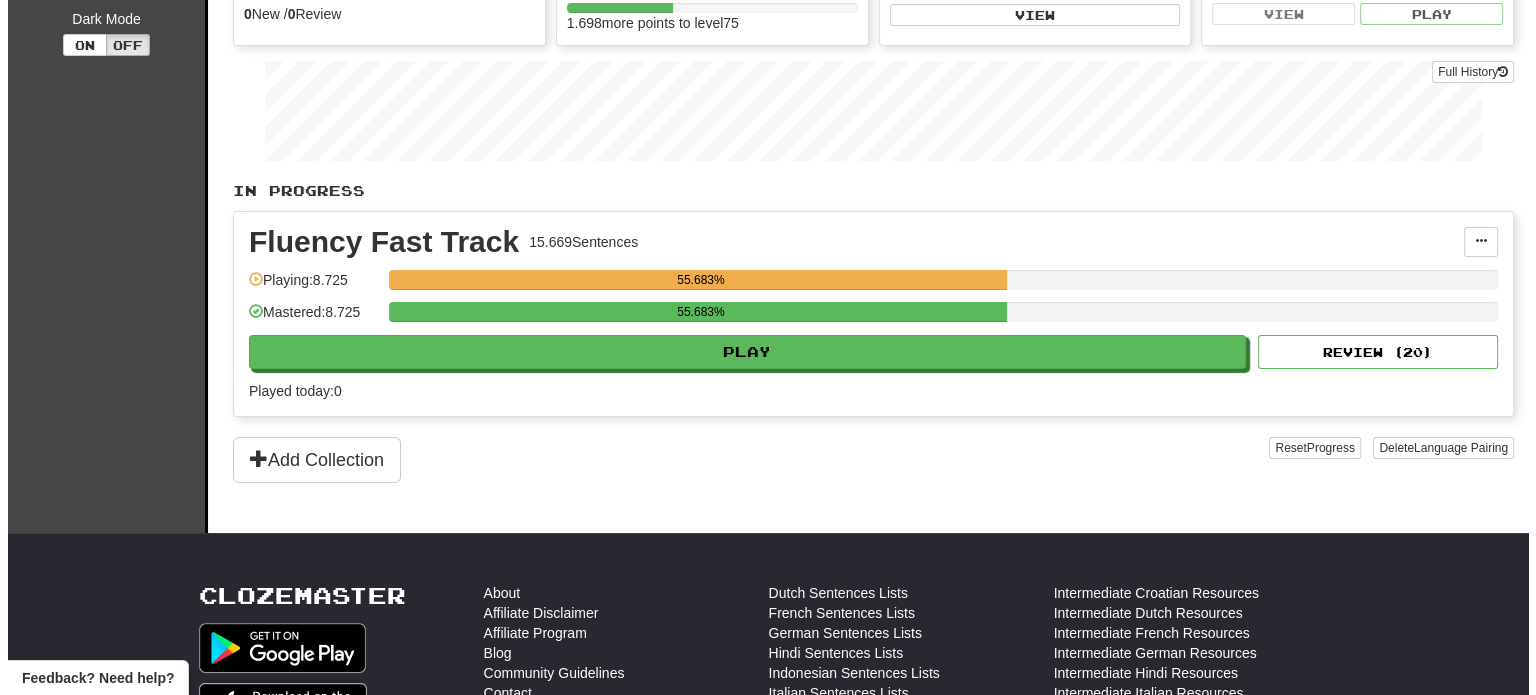 scroll, scrollTop: 300, scrollLeft: 0, axis: vertical 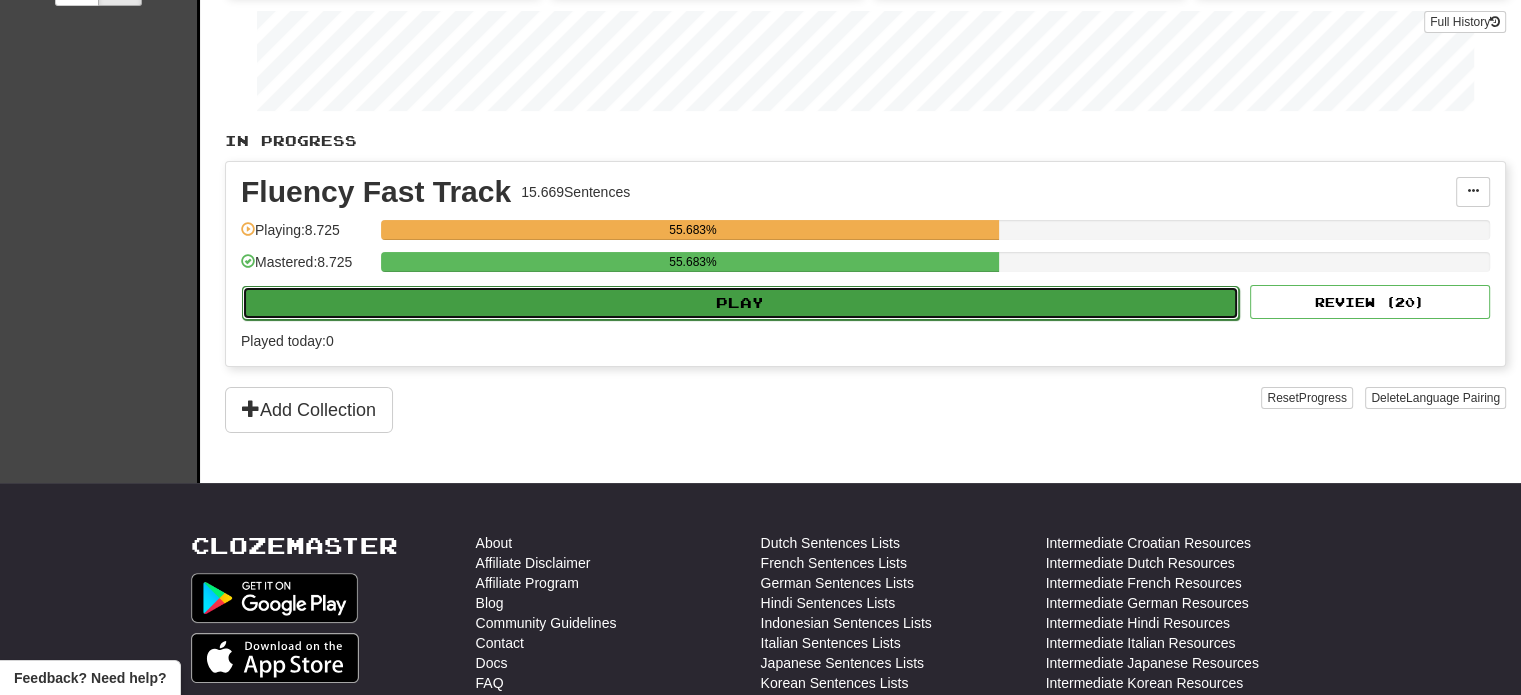 click on "Play" at bounding box center [740, 303] 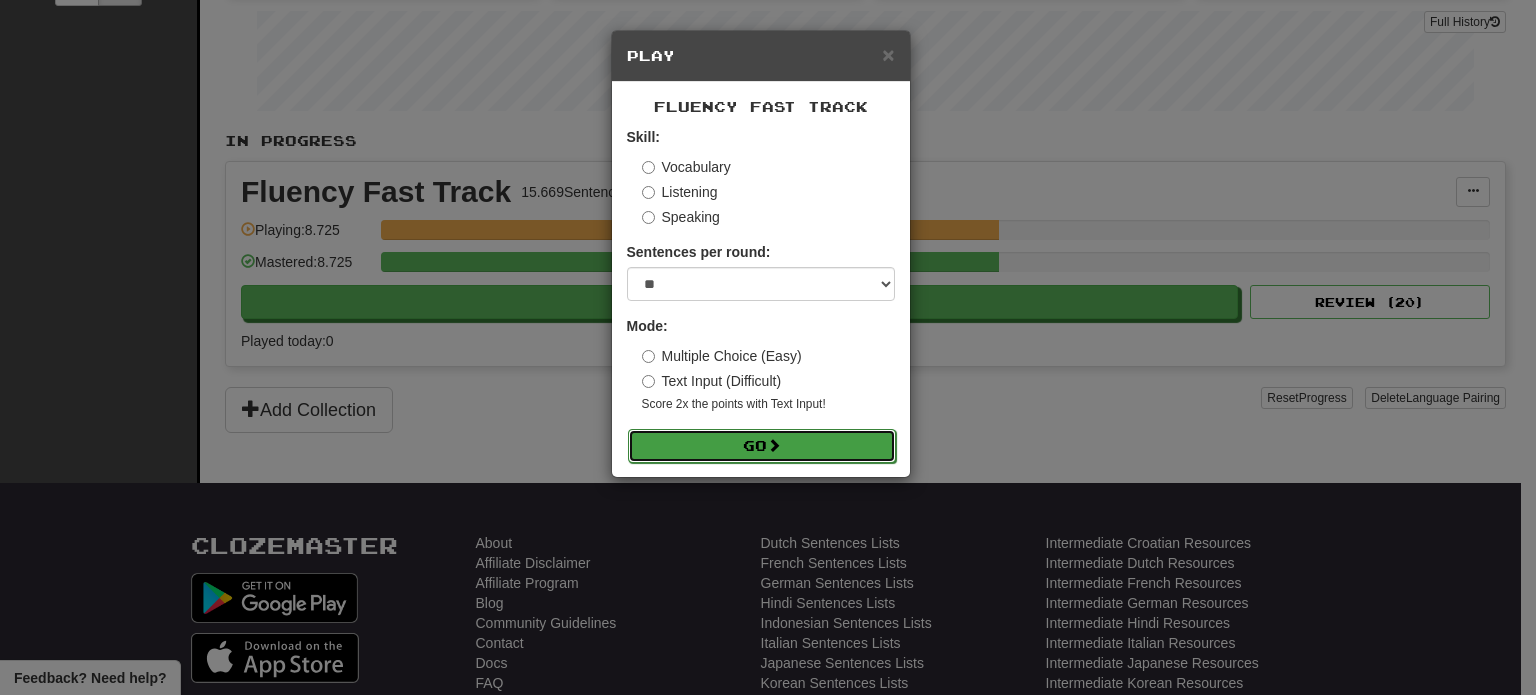 click on "Go" at bounding box center (762, 446) 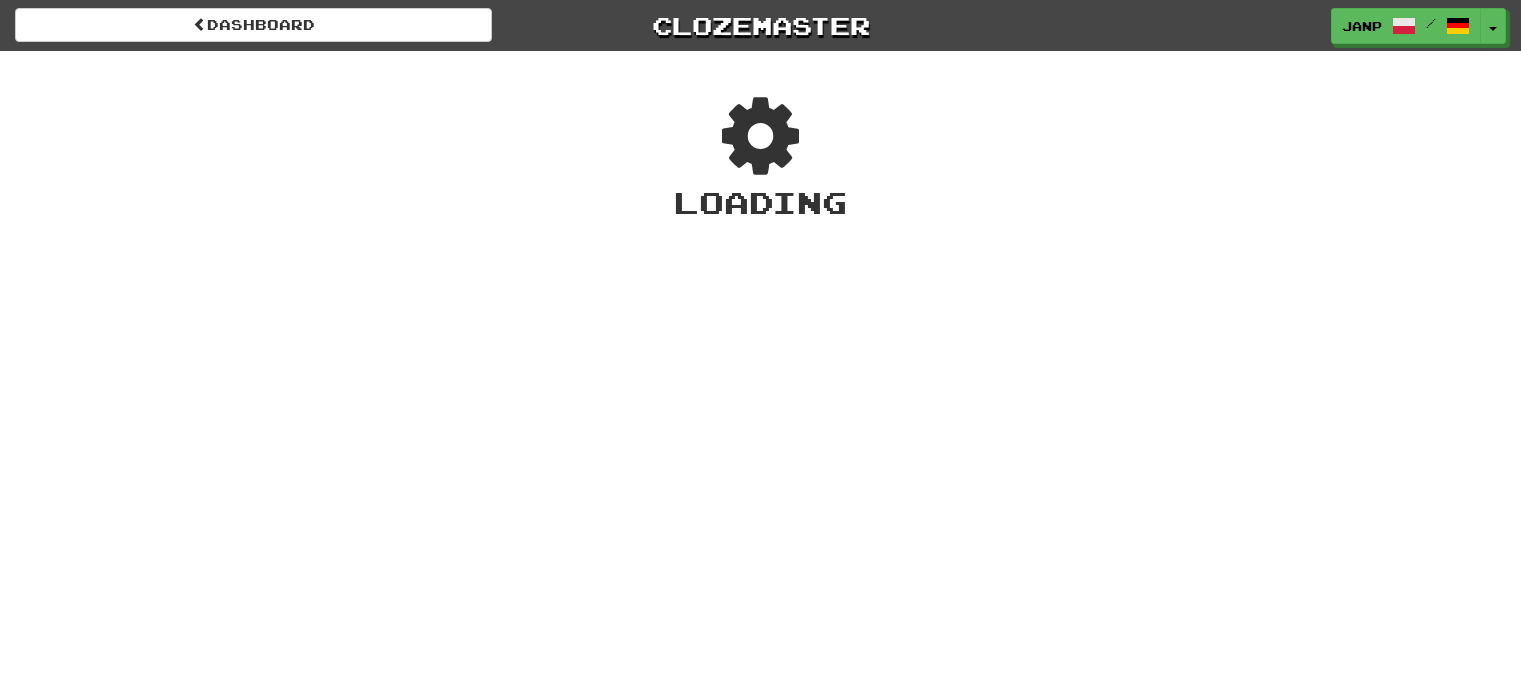 scroll, scrollTop: 0, scrollLeft: 0, axis: both 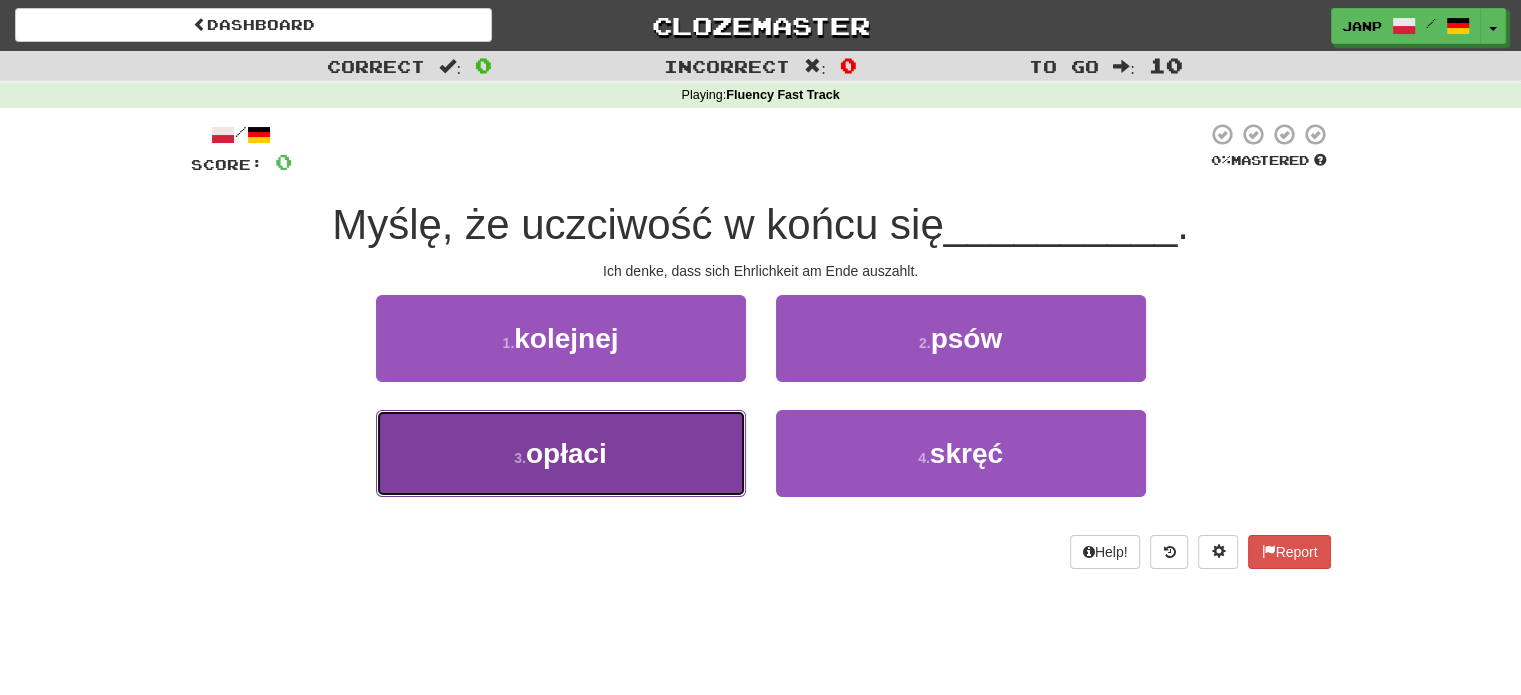 click on "3 ." at bounding box center [520, 458] 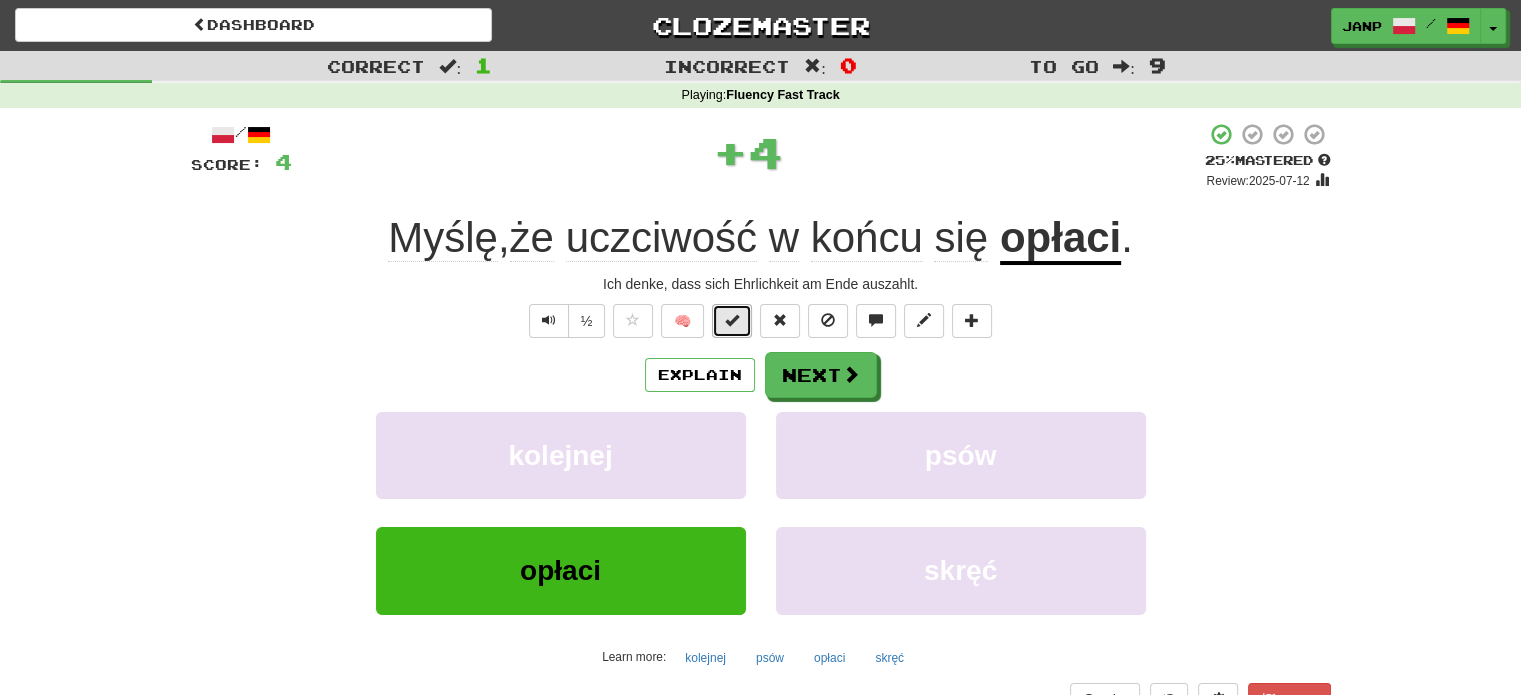 click at bounding box center [732, 320] 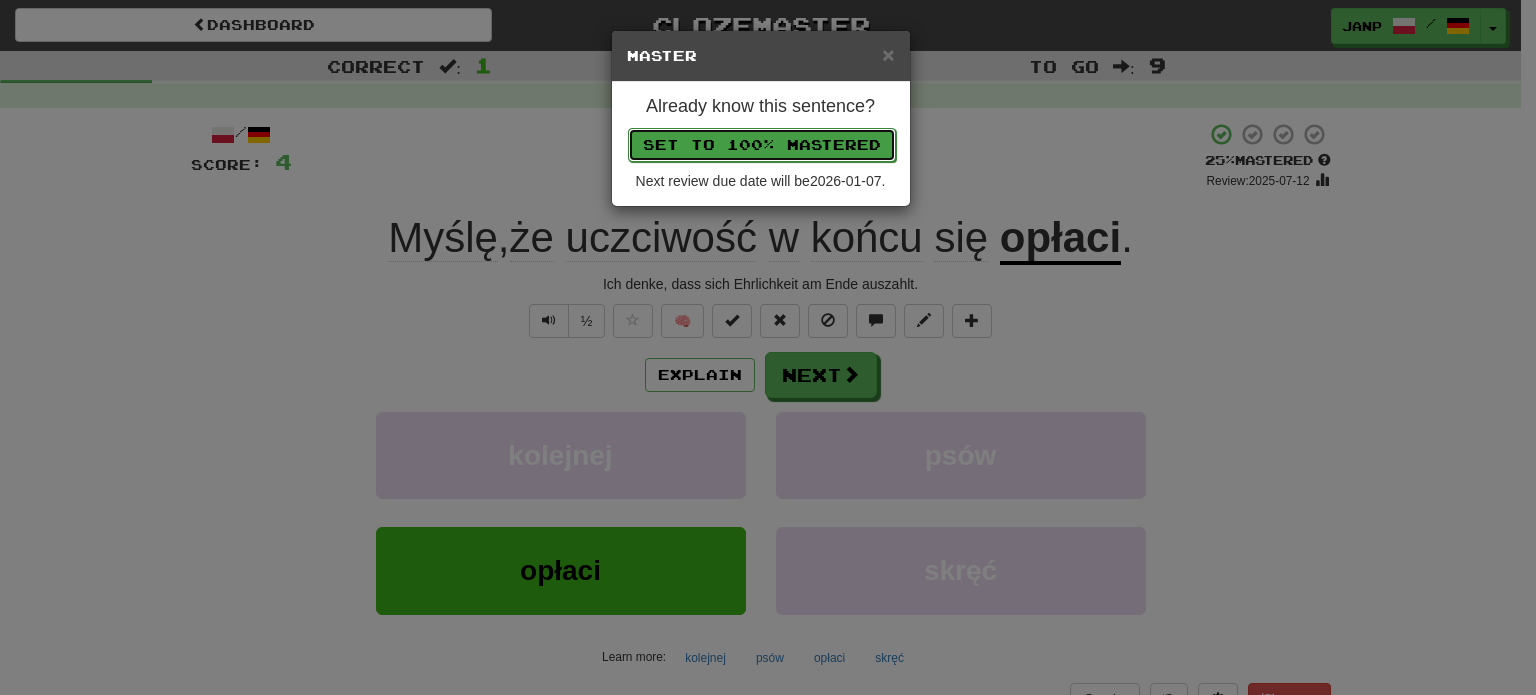 click on "Set to 100% Mastered" at bounding box center (762, 145) 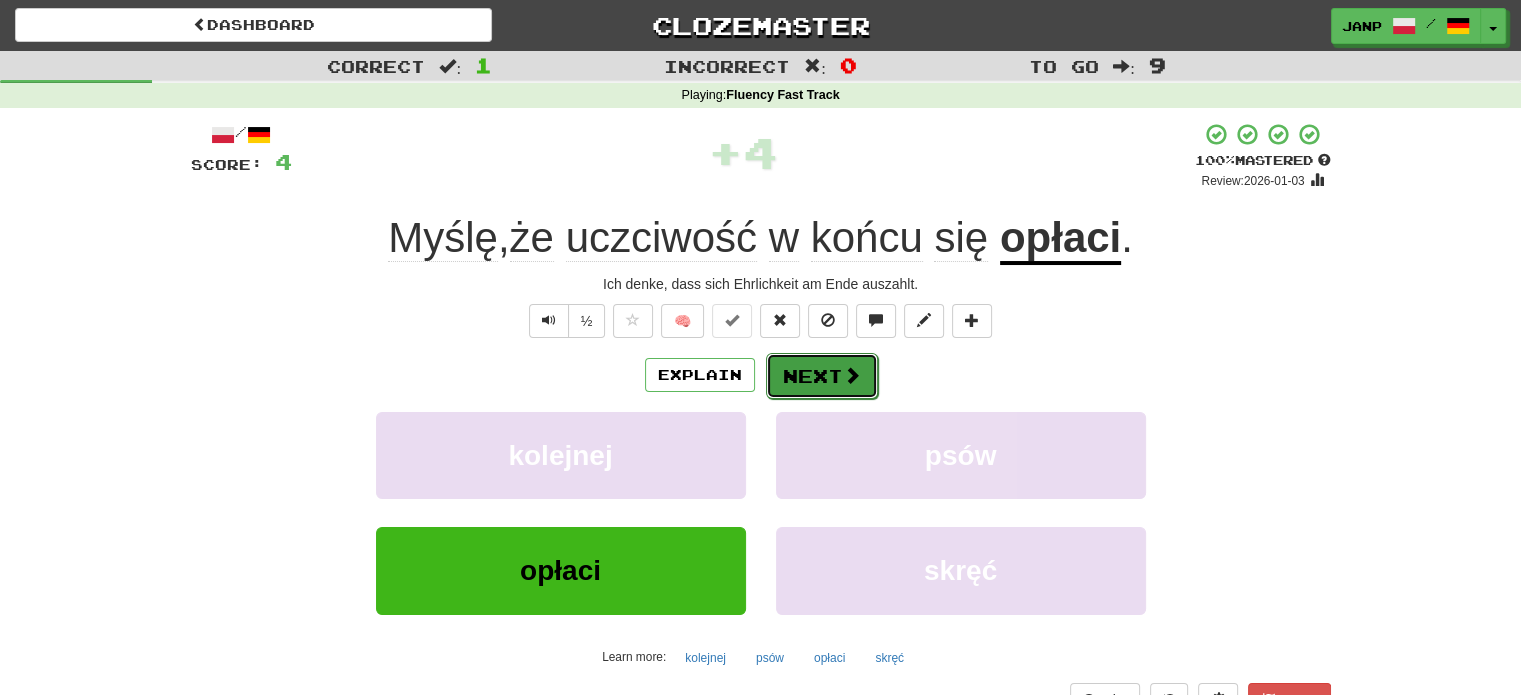 click on "Next" at bounding box center [822, 376] 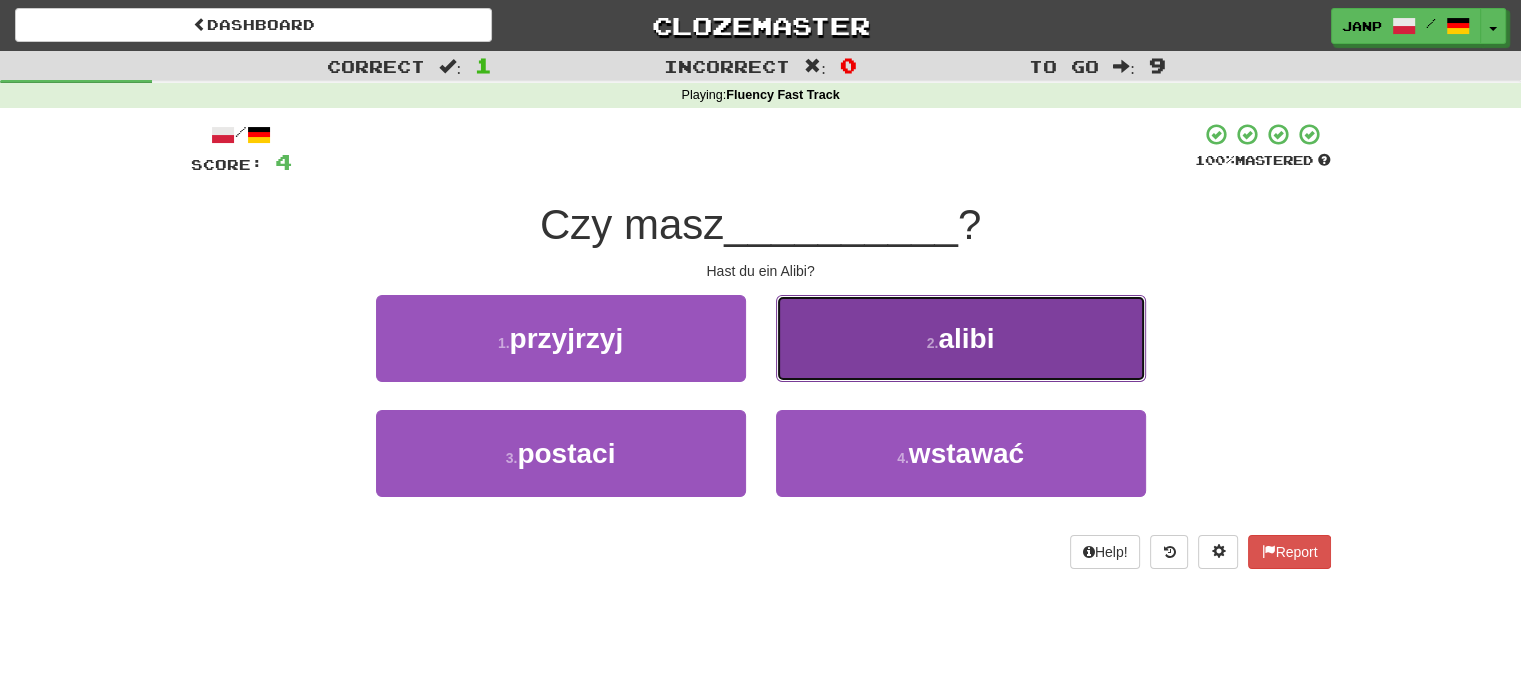 click on "2 .  alibi" at bounding box center (961, 338) 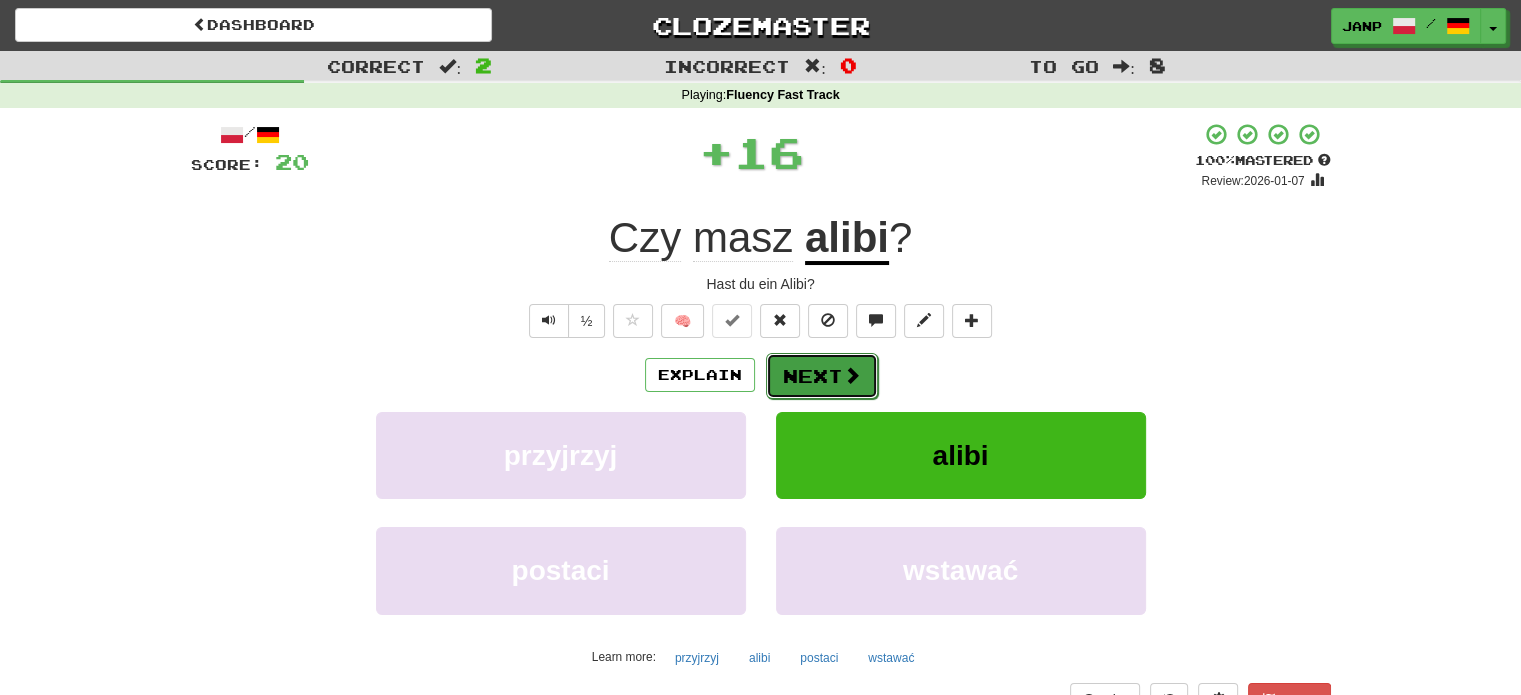 click on "Next" at bounding box center (822, 376) 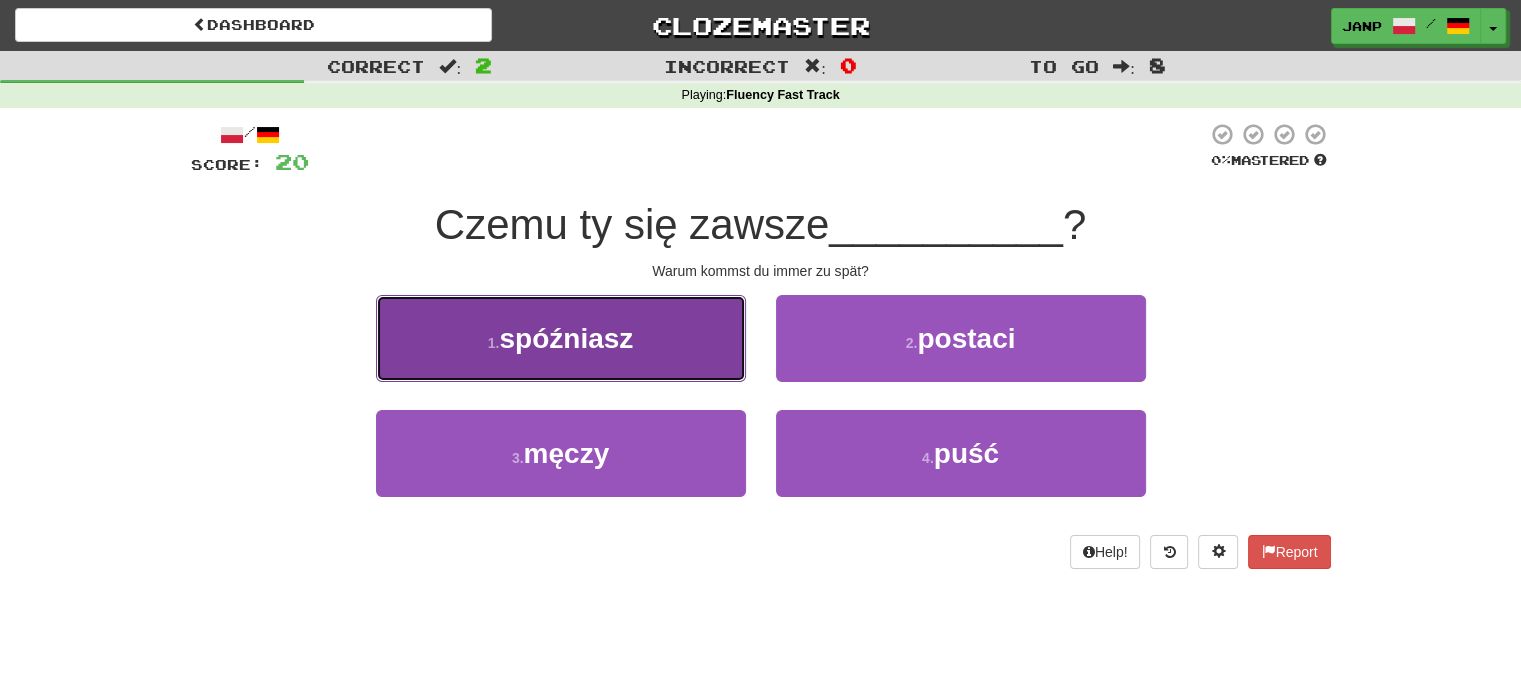 click on "1 .  spóźniasz" at bounding box center [561, 338] 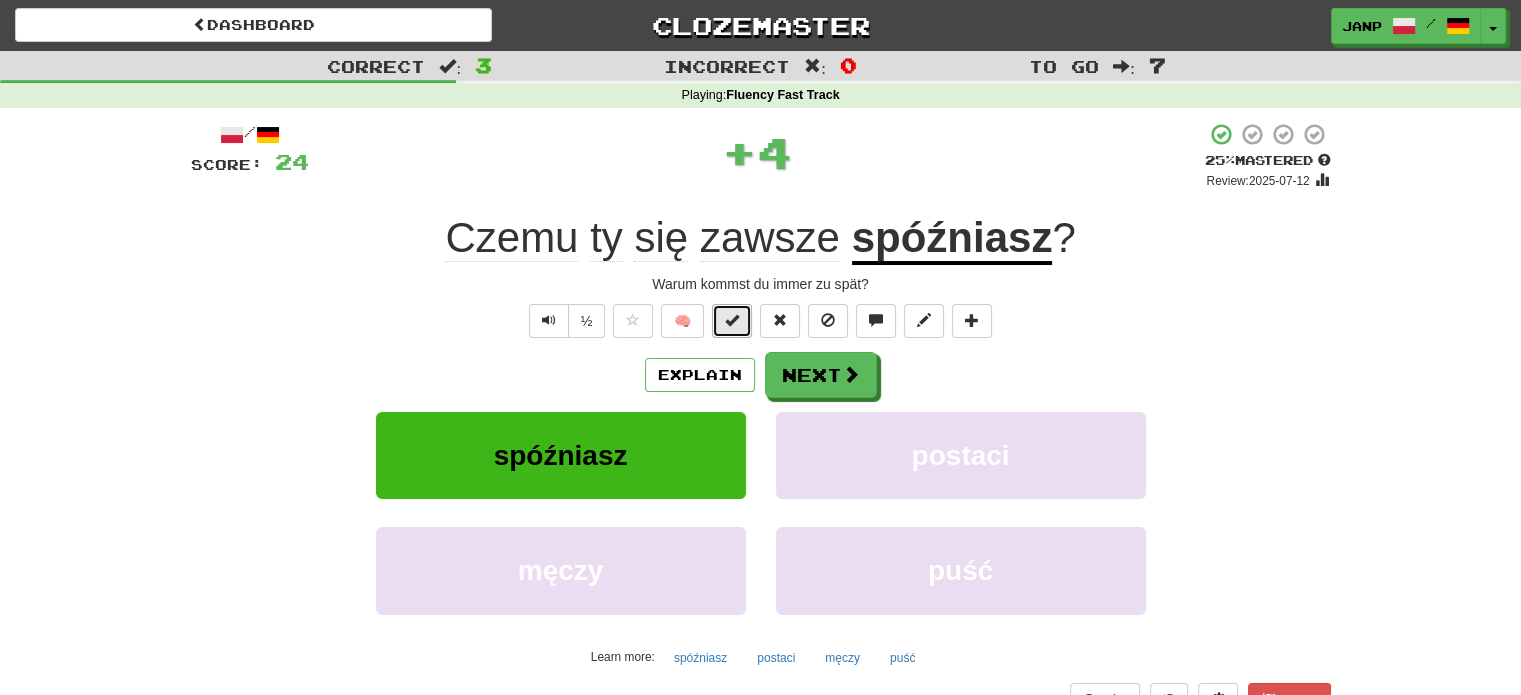 click at bounding box center [732, 320] 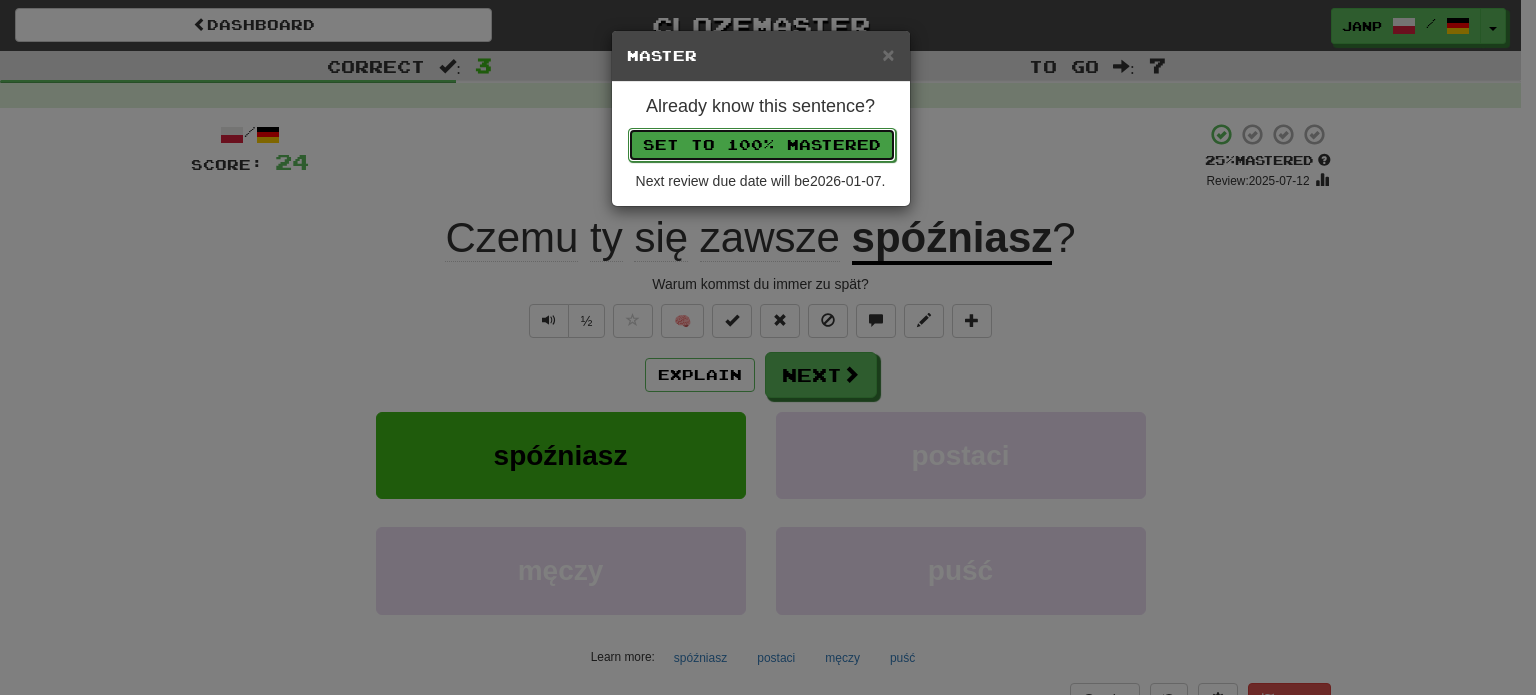 click on "Set to 100% Mastered" at bounding box center (762, 145) 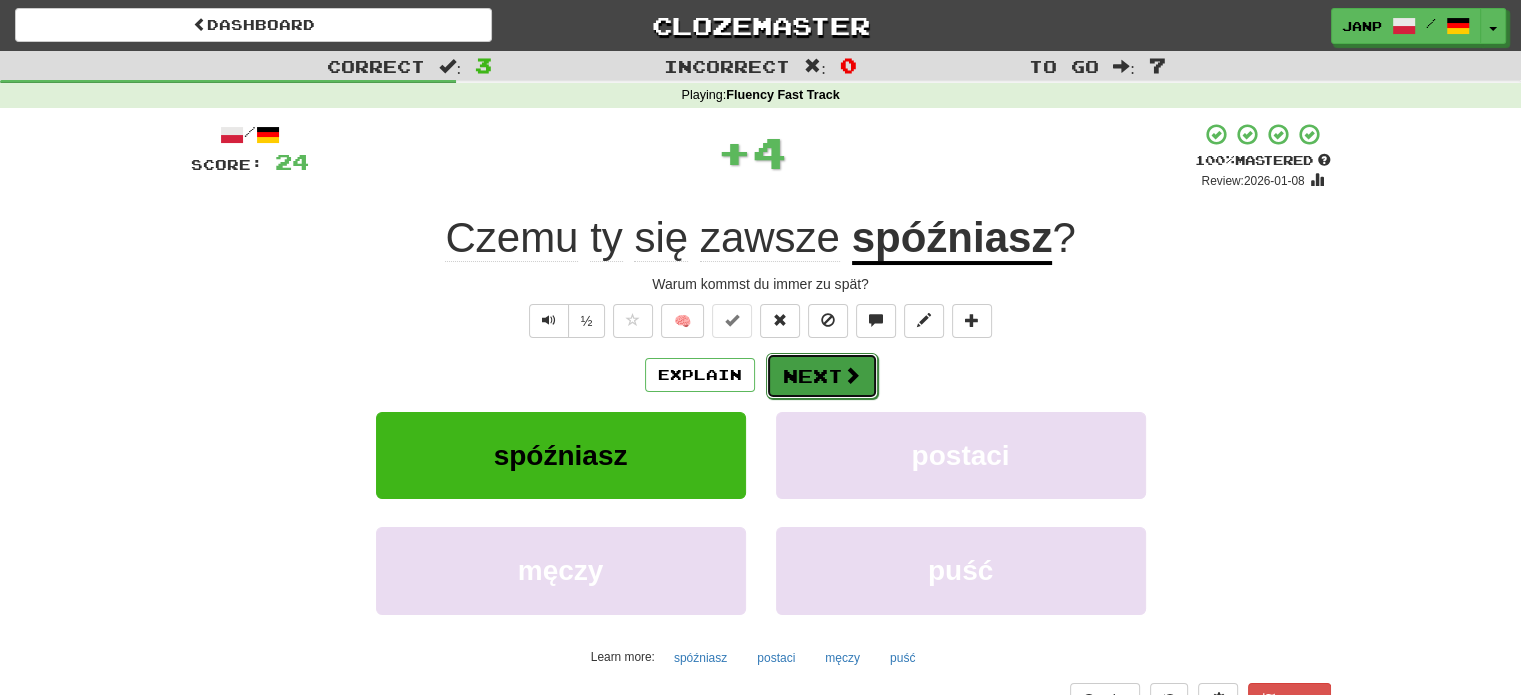 click on "Next" at bounding box center (822, 376) 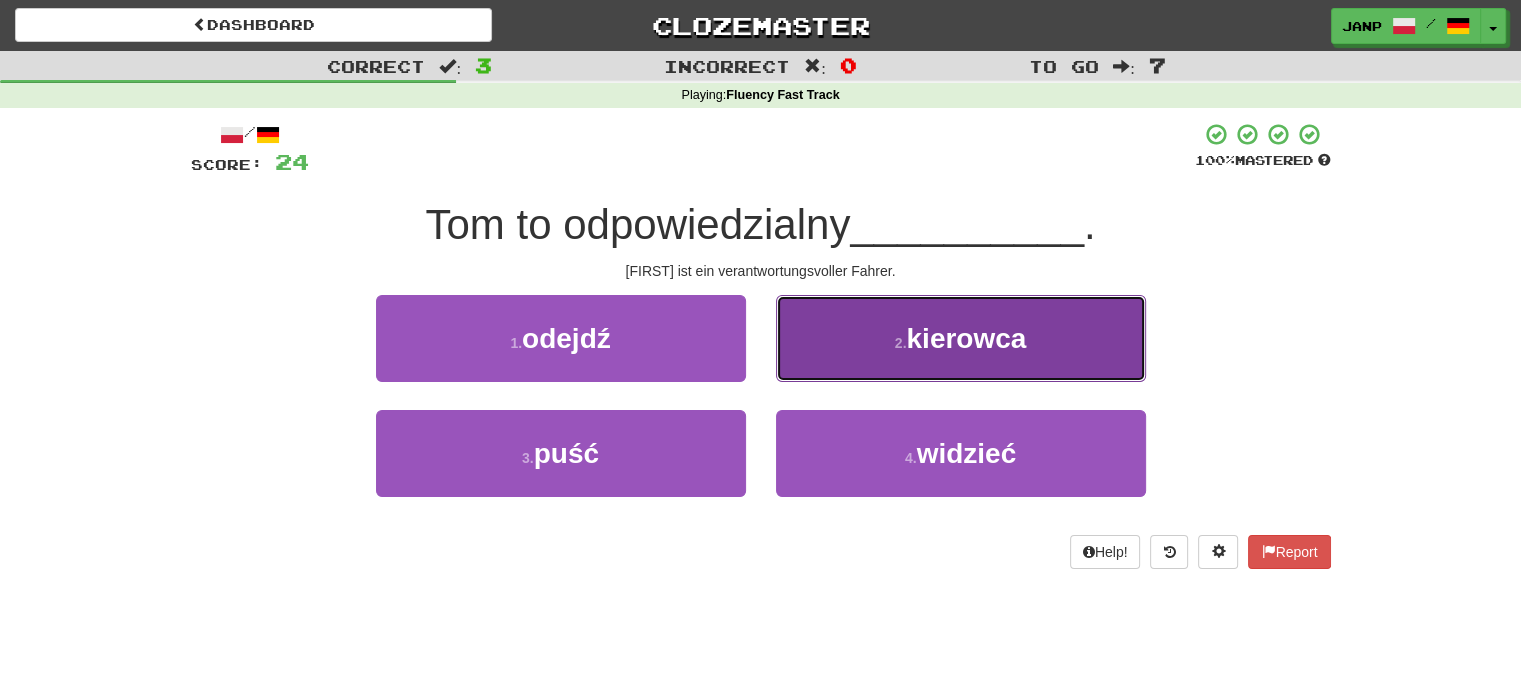 click on "2 .  kierowca" at bounding box center [961, 338] 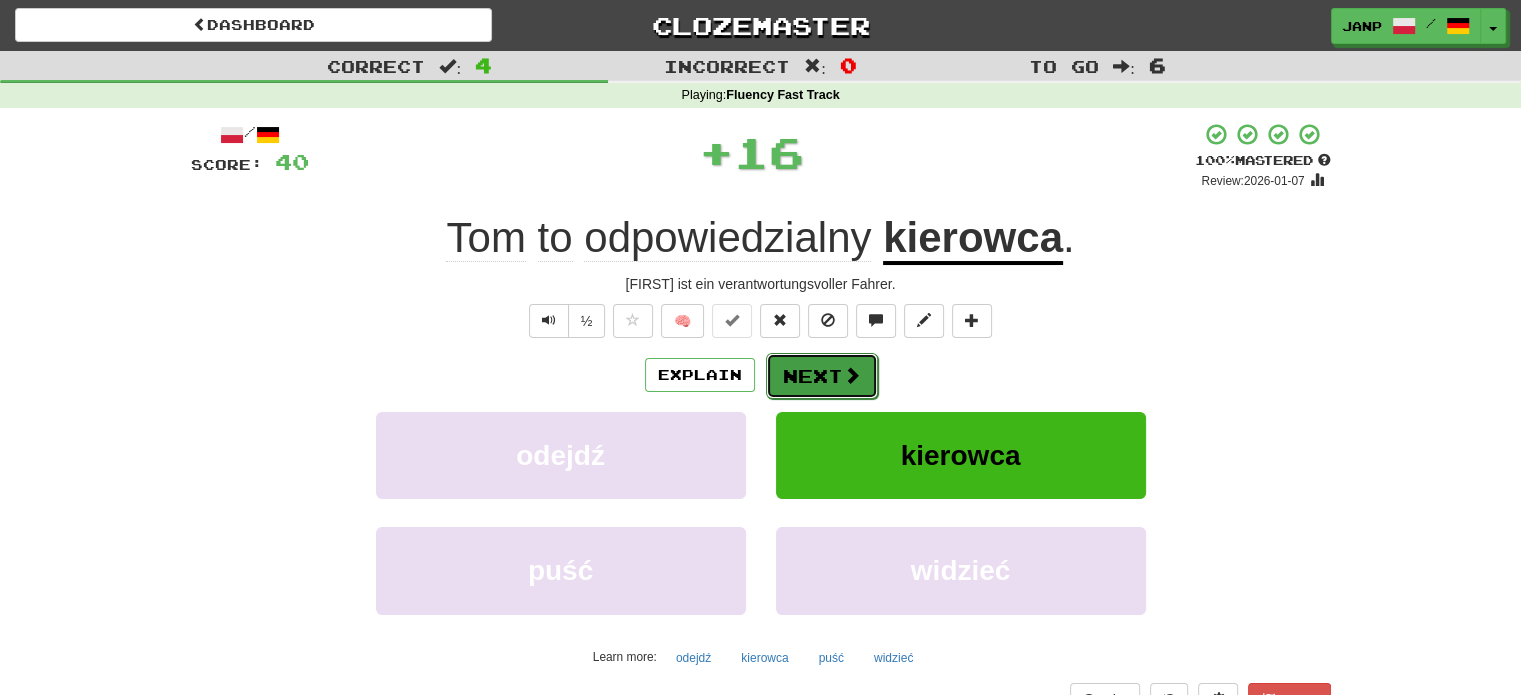 click on "Next" at bounding box center (822, 376) 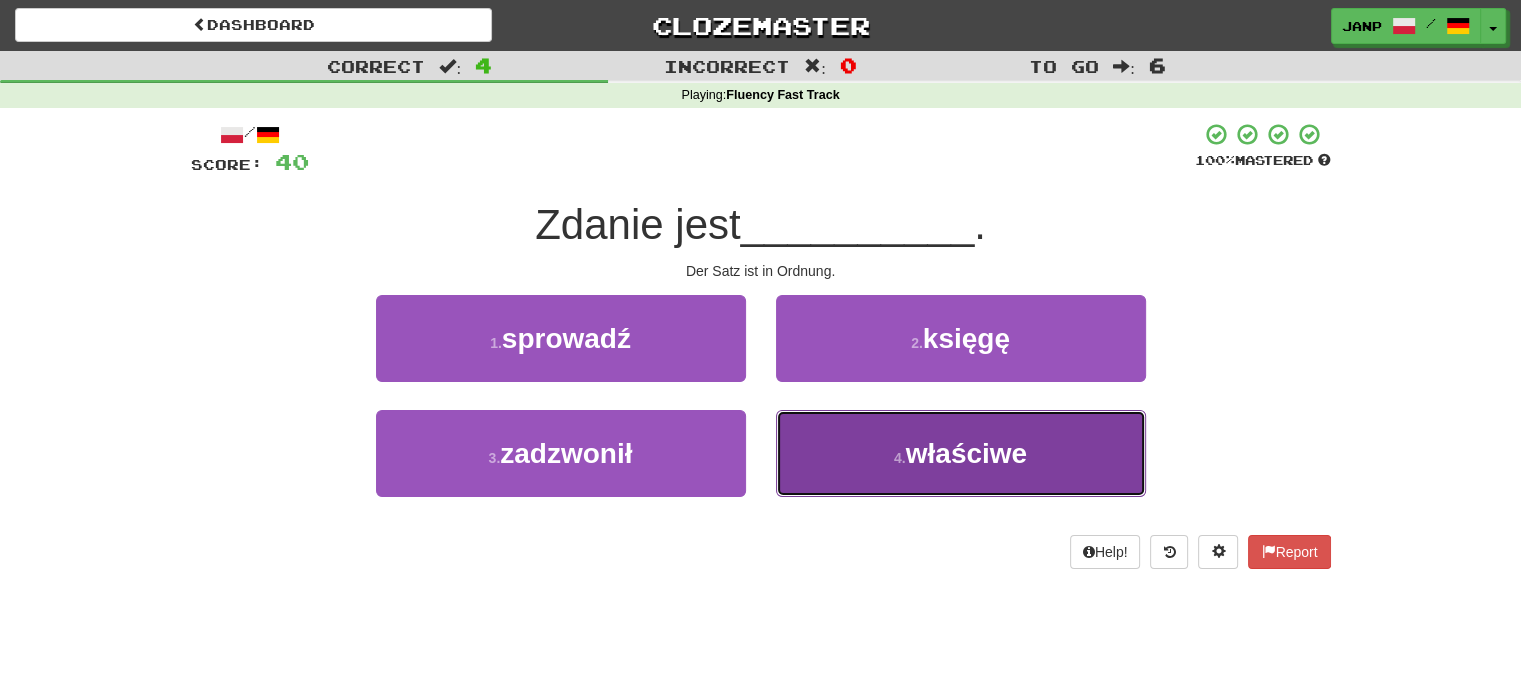 click on "4 .  właściwe" at bounding box center [961, 453] 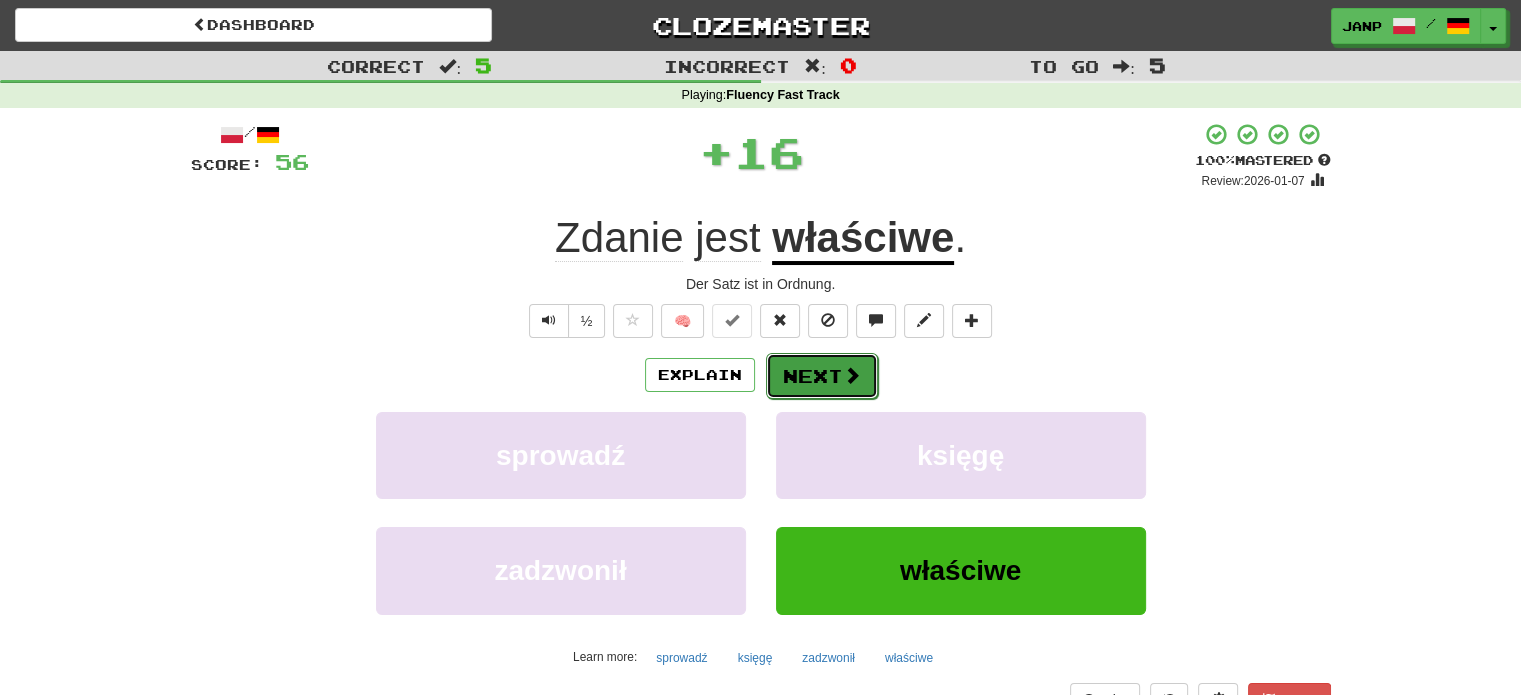 click on "Next" at bounding box center [822, 376] 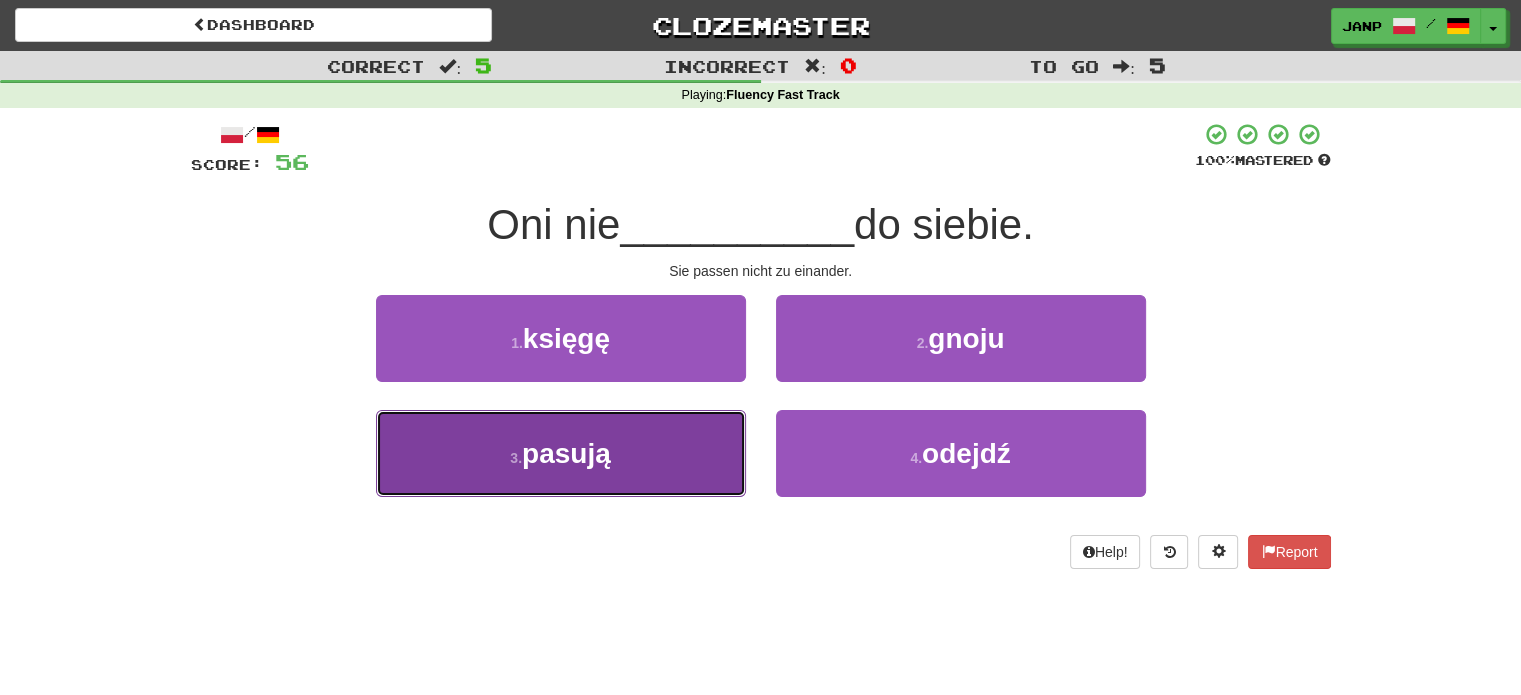 click on "3 .  pasują" at bounding box center (561, 453) 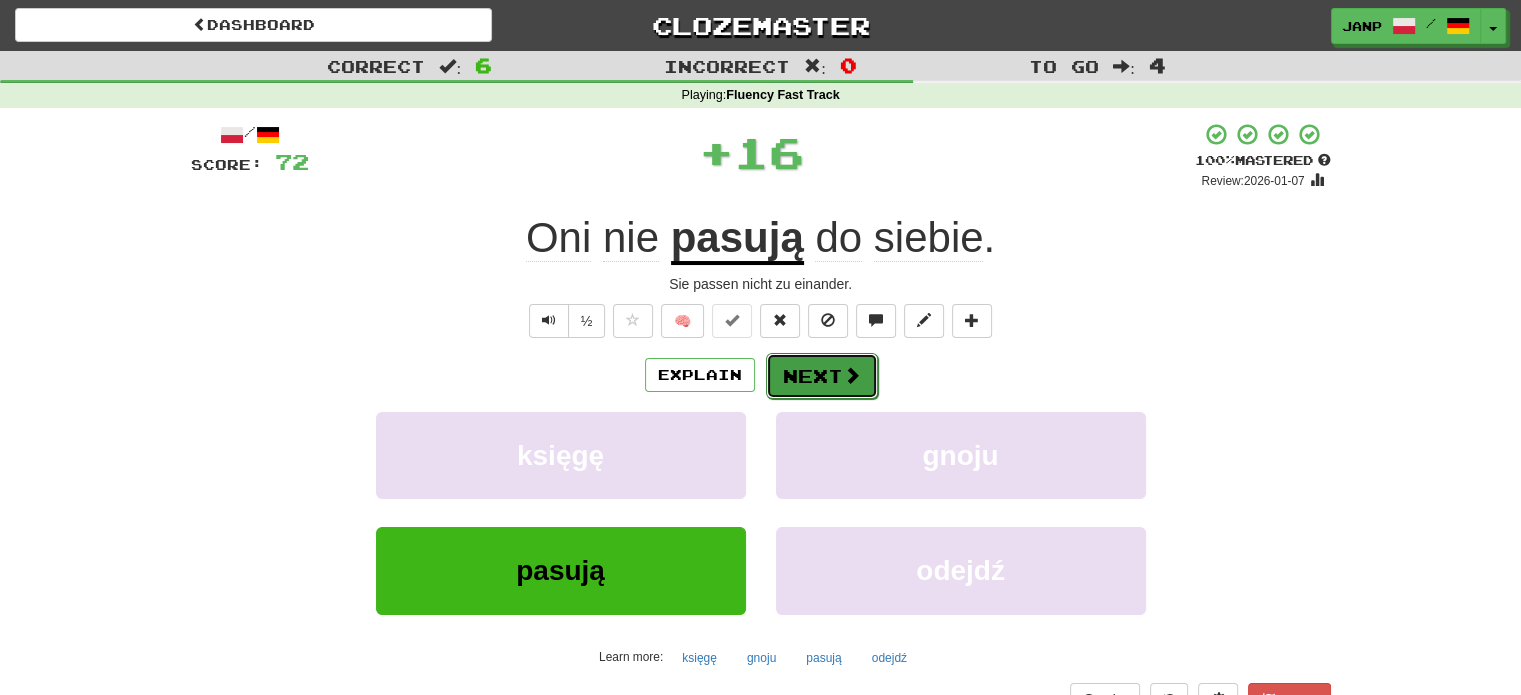 click on "Next" at bounding box center (822, 376) 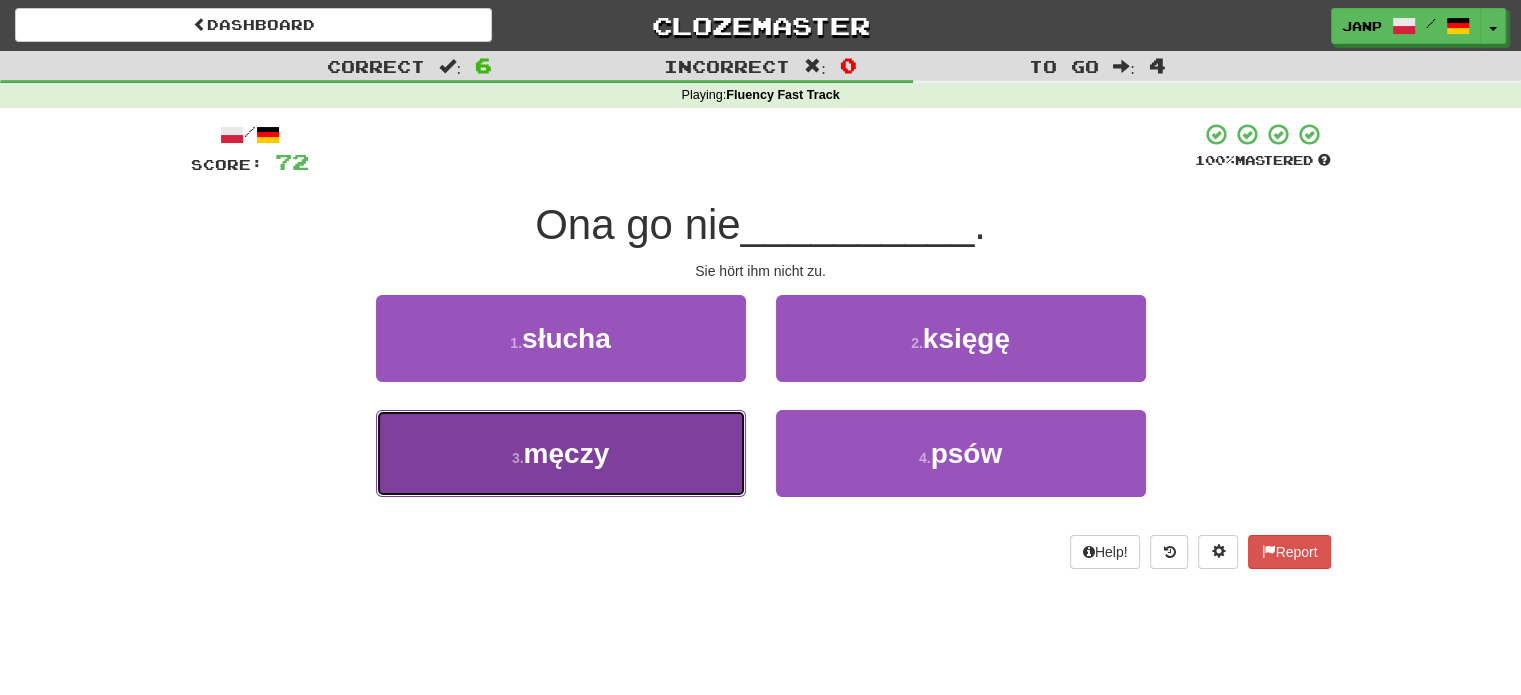 click on "3 .  męczy" at bounding box center [561, 453] 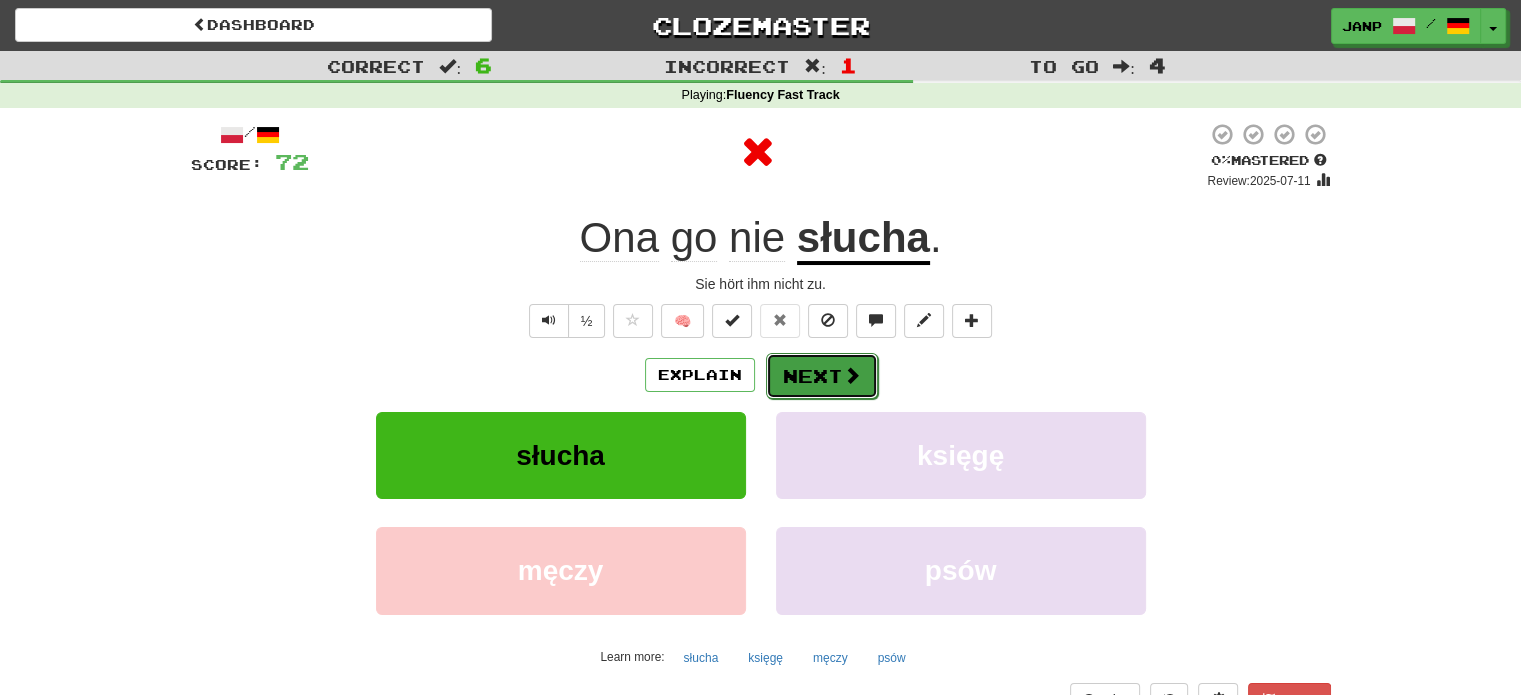 click on "Next" at bounding box center [822, 376] 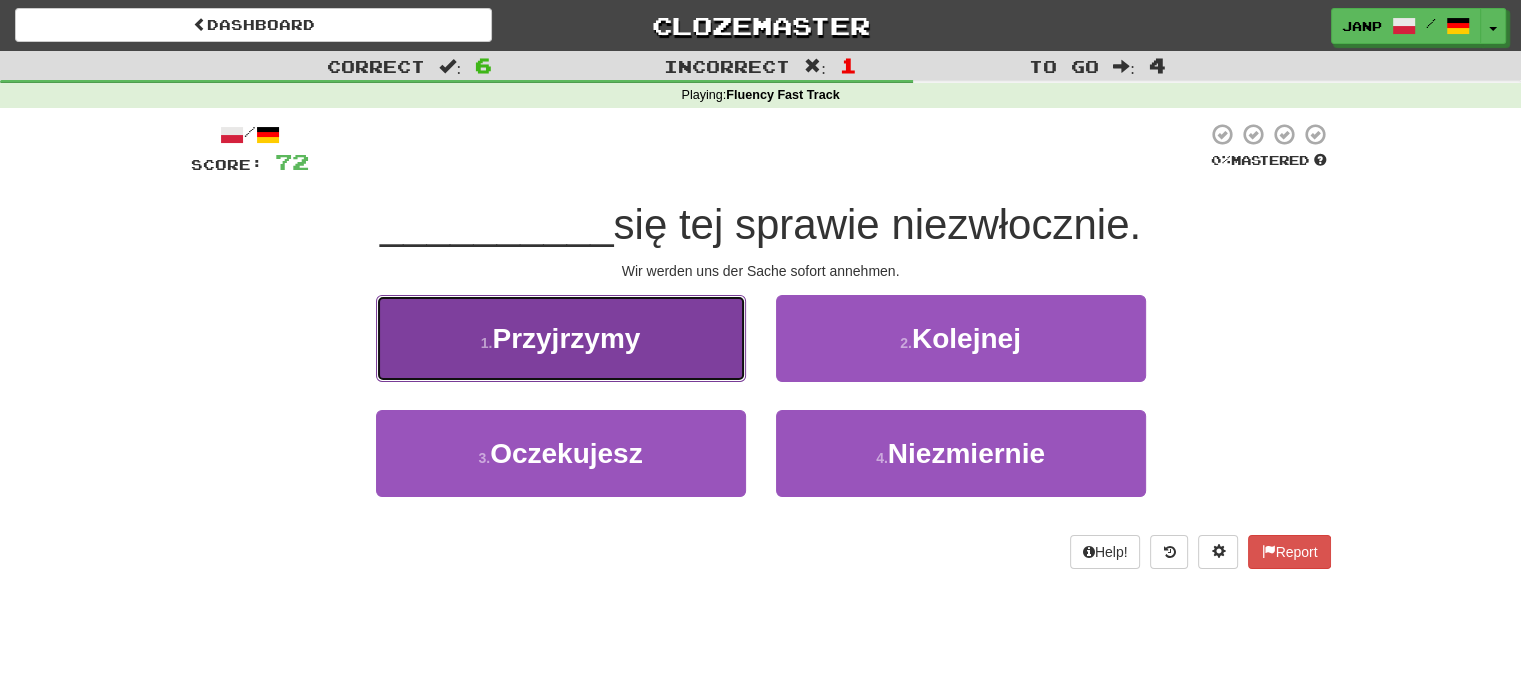 click on "1 .  Przyjrzymy" at bounding box center (561, 338) 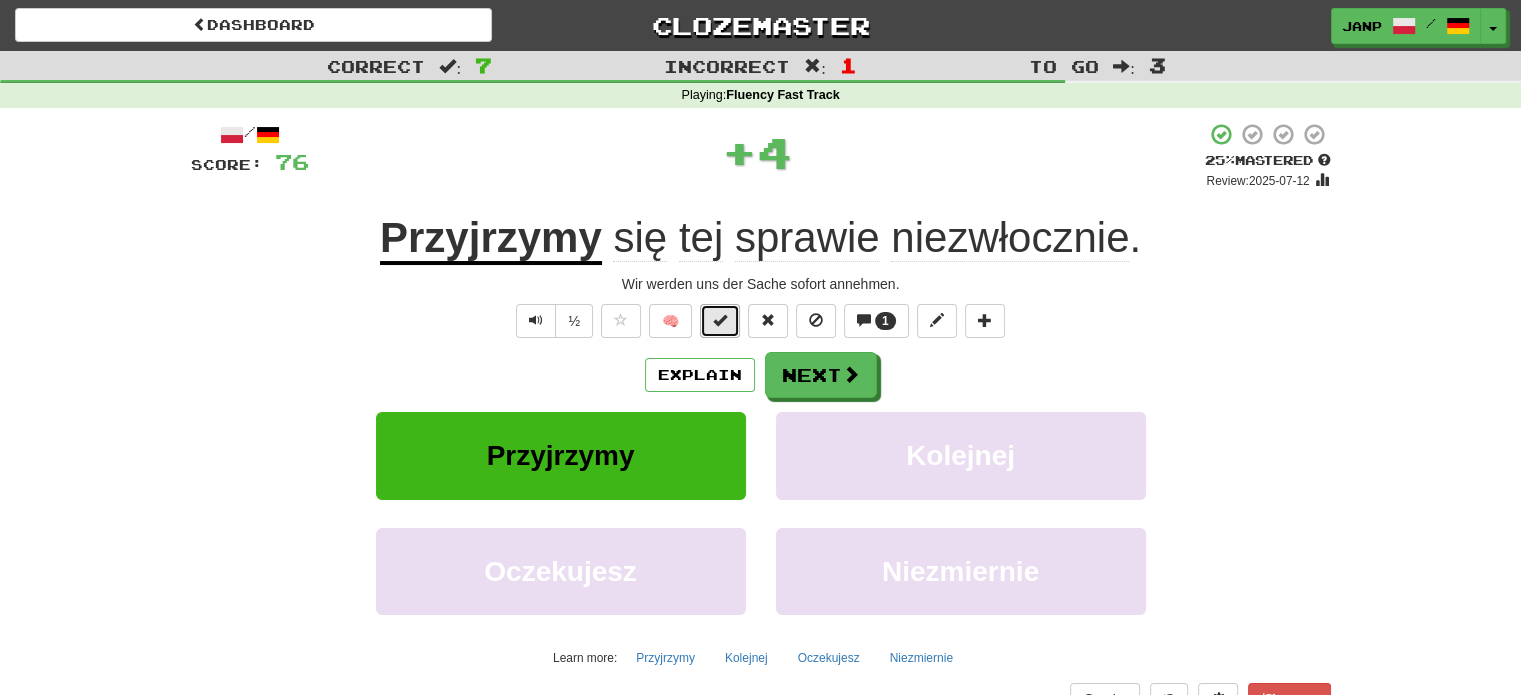 click at bounding box center [720, 320] 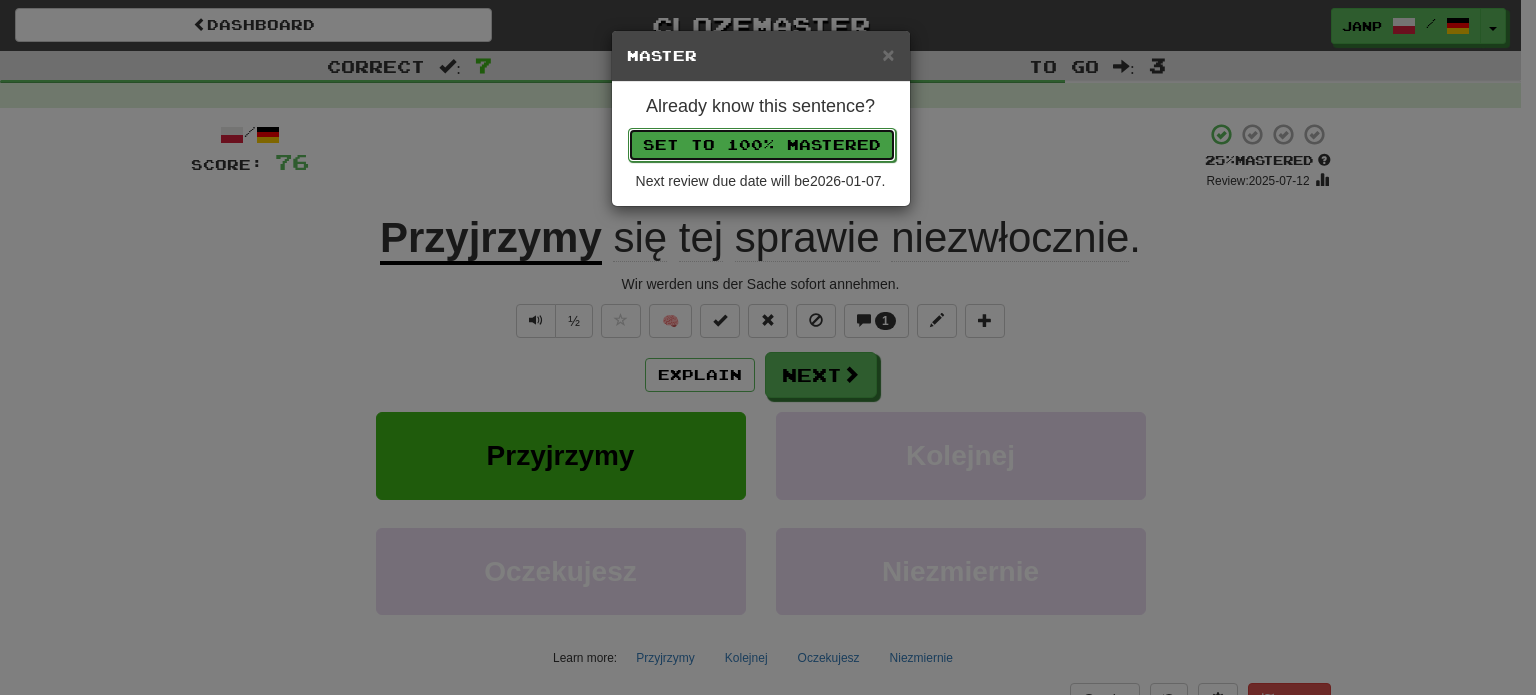 click on "Set to 100% Mastered" at bounding box center [762, 145] 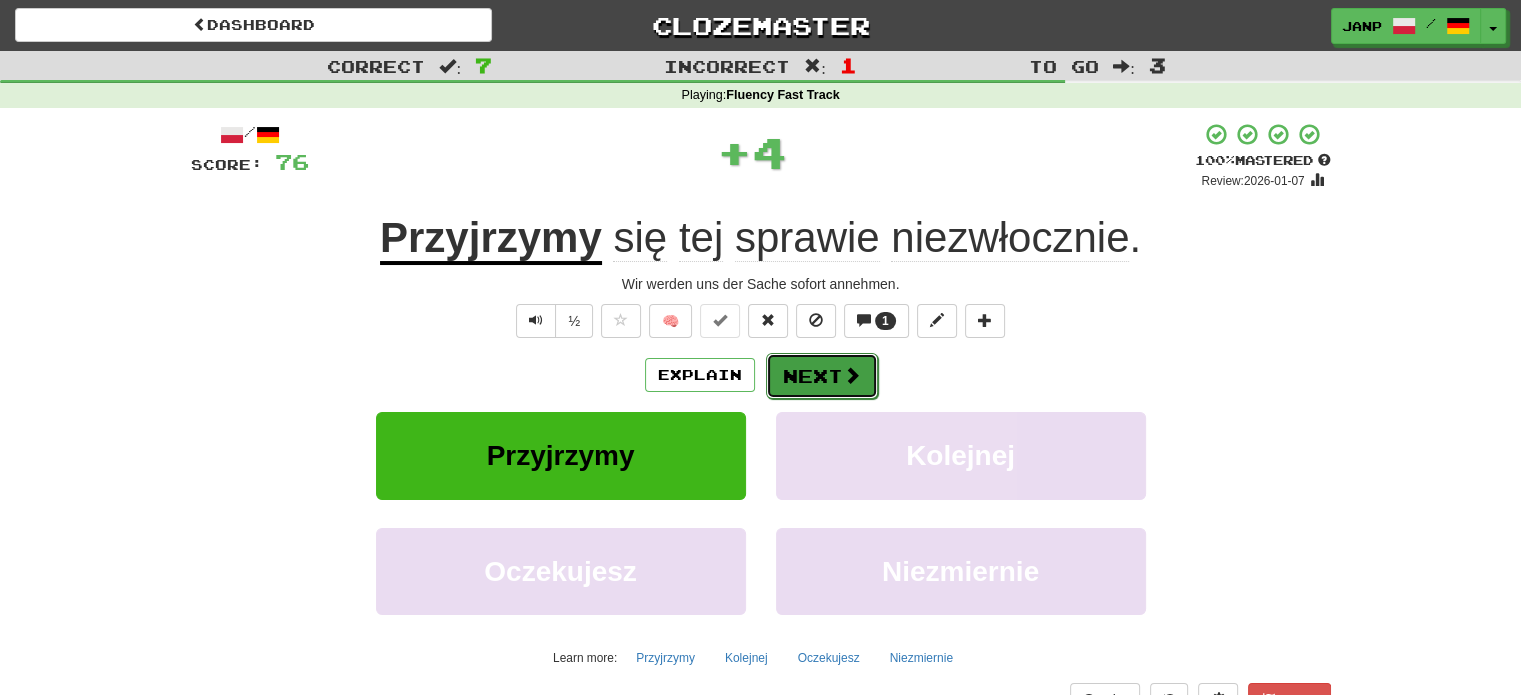 click on "Next" at bounding box center (822, 376) 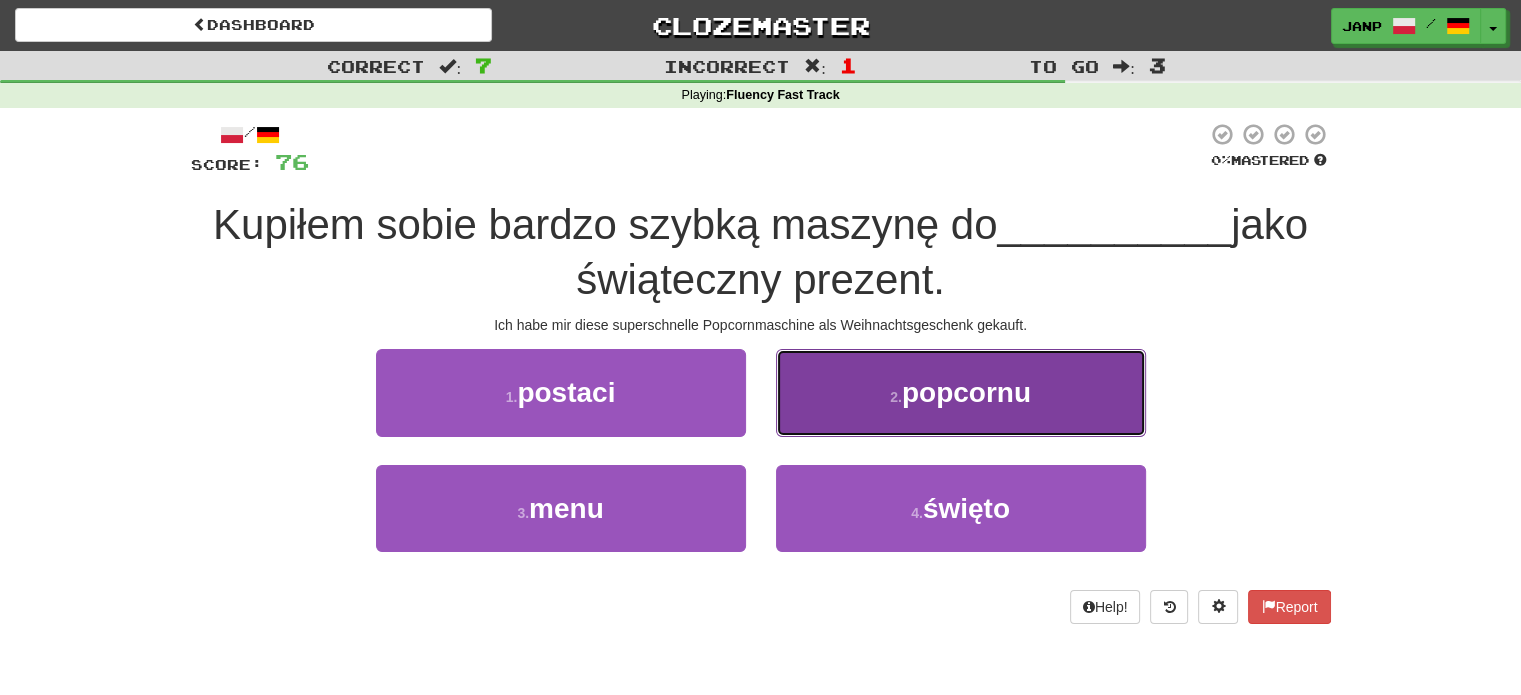 click on "2 .  popcornu" at bounding box center (961, 392) 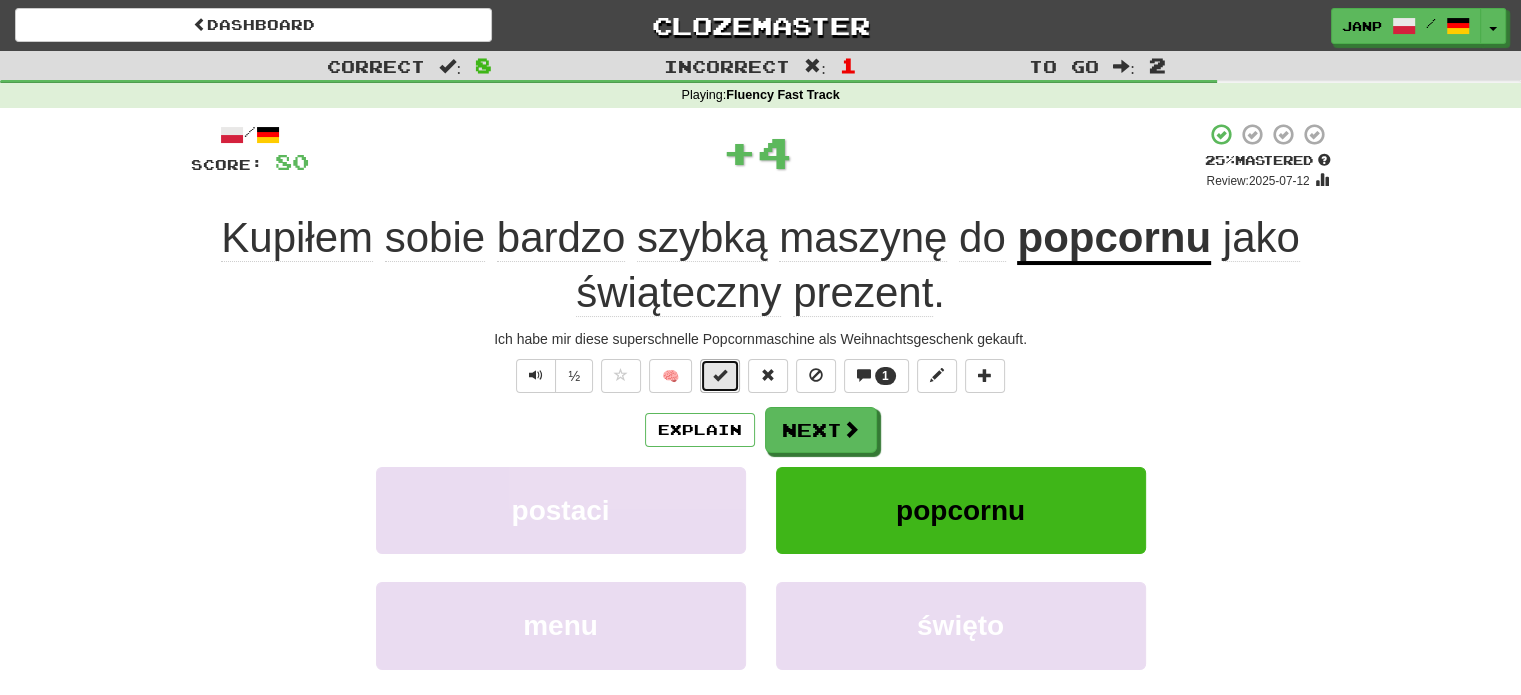 click at bounding box center [720, 375] 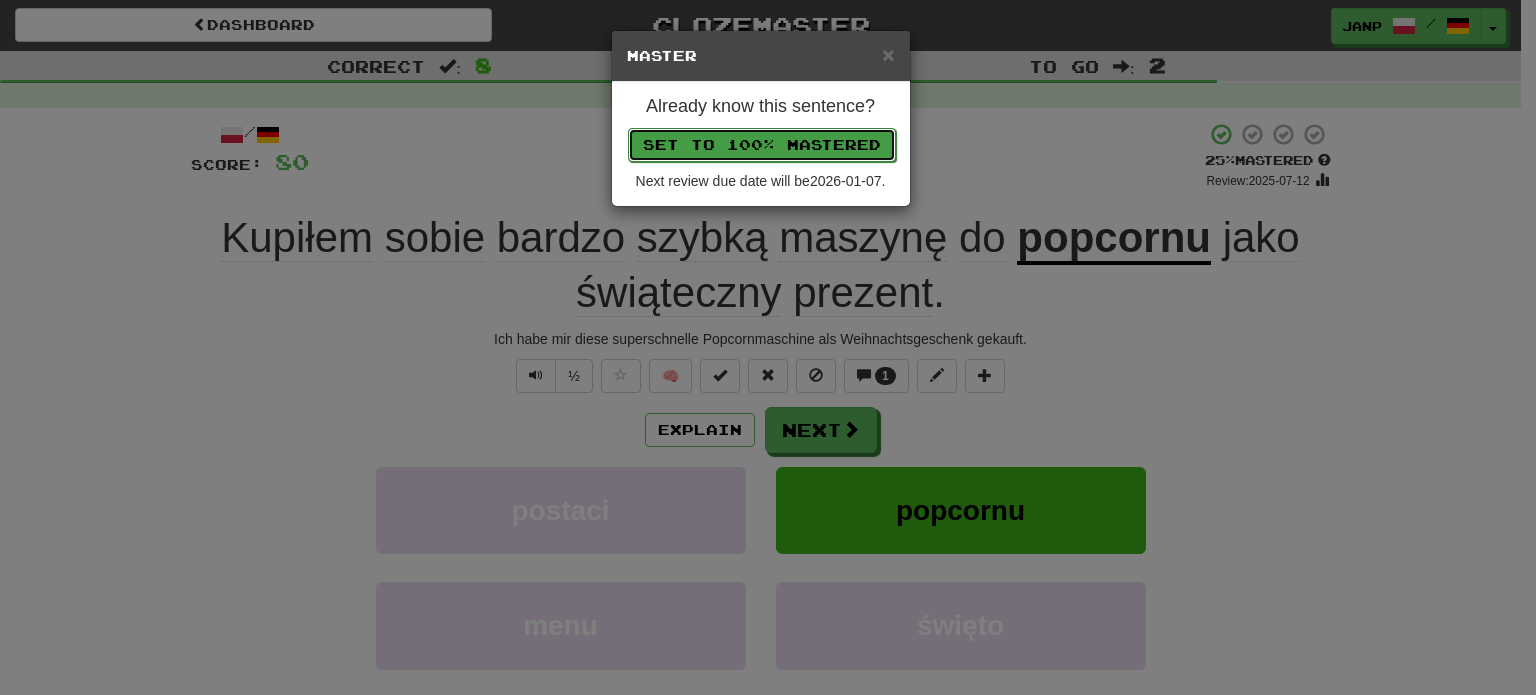 click on "Set to 100% Mastered" at bounding box center [762, 145] 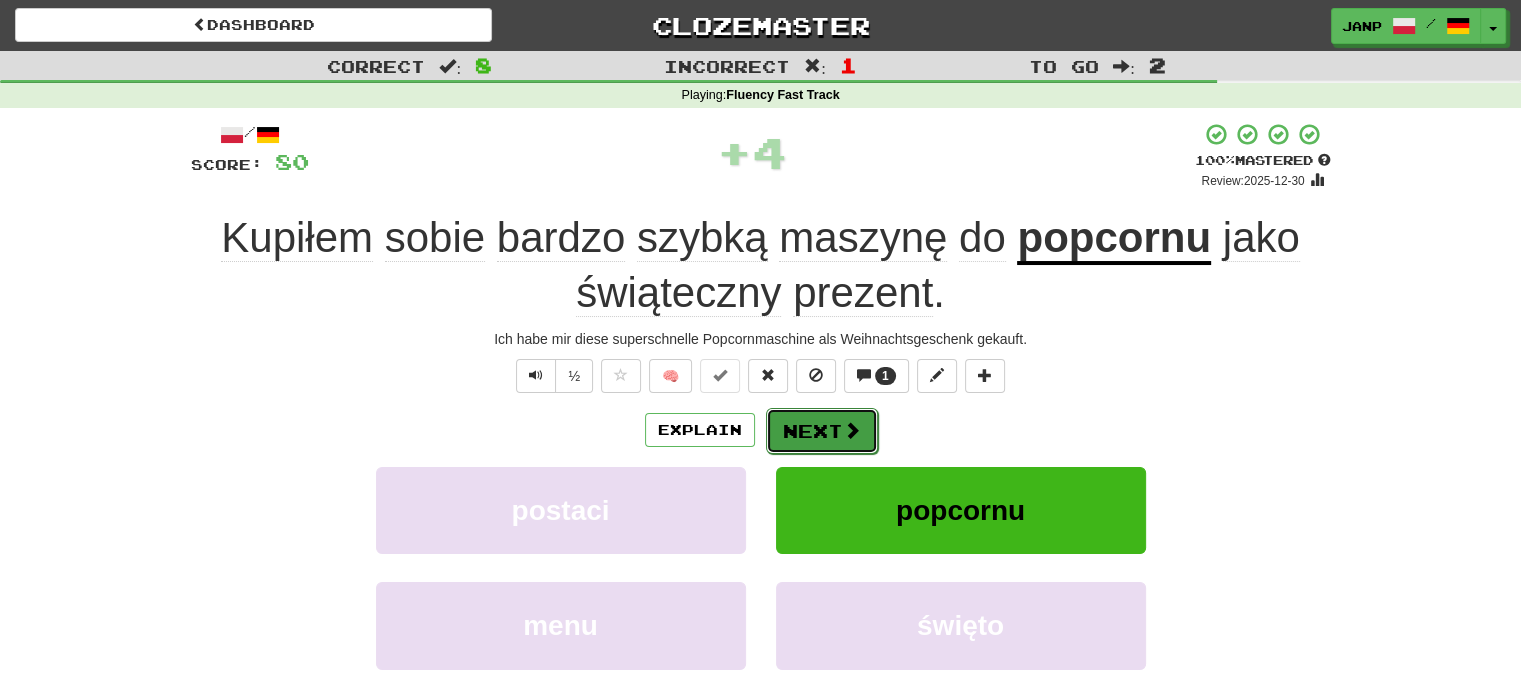 click on "Next" at bounding box center (822, 431) 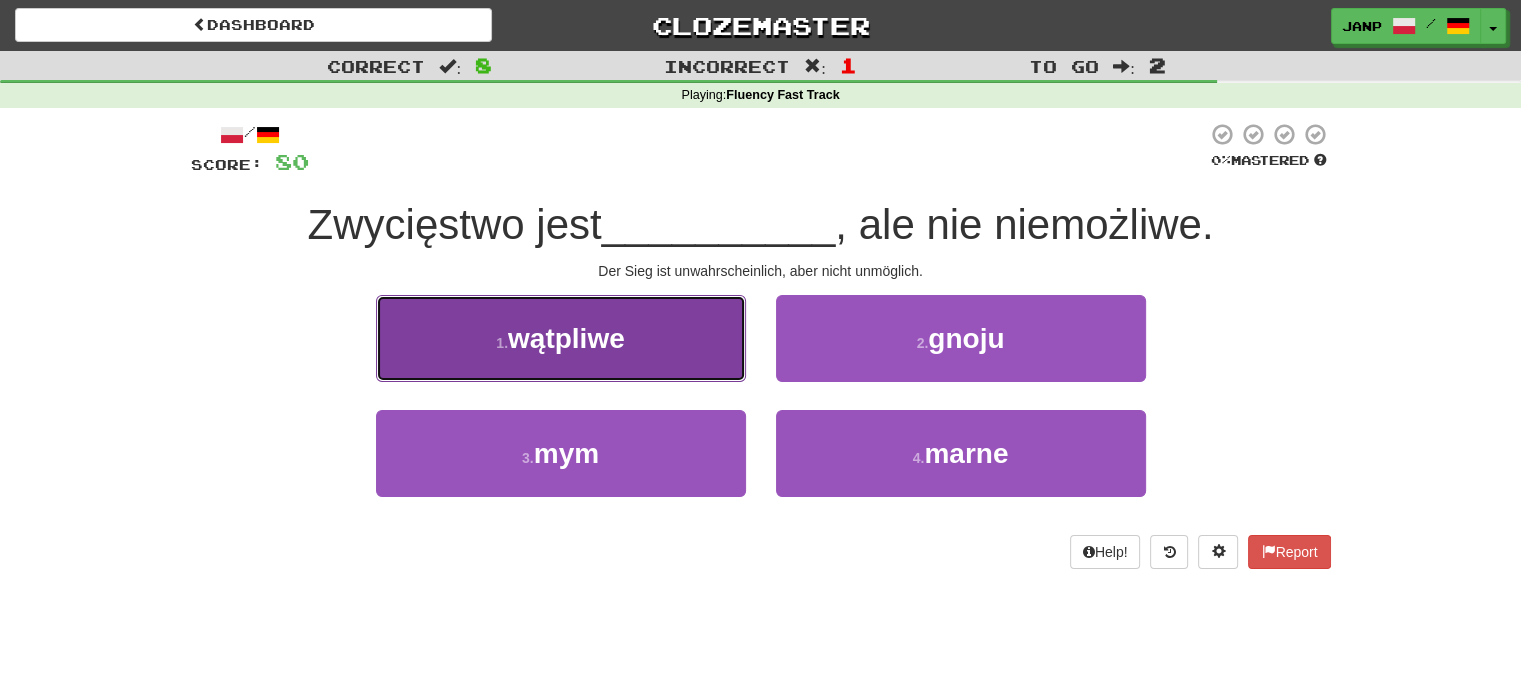 click on "1 .  wątpliwe" at bounding box center [561, 338] 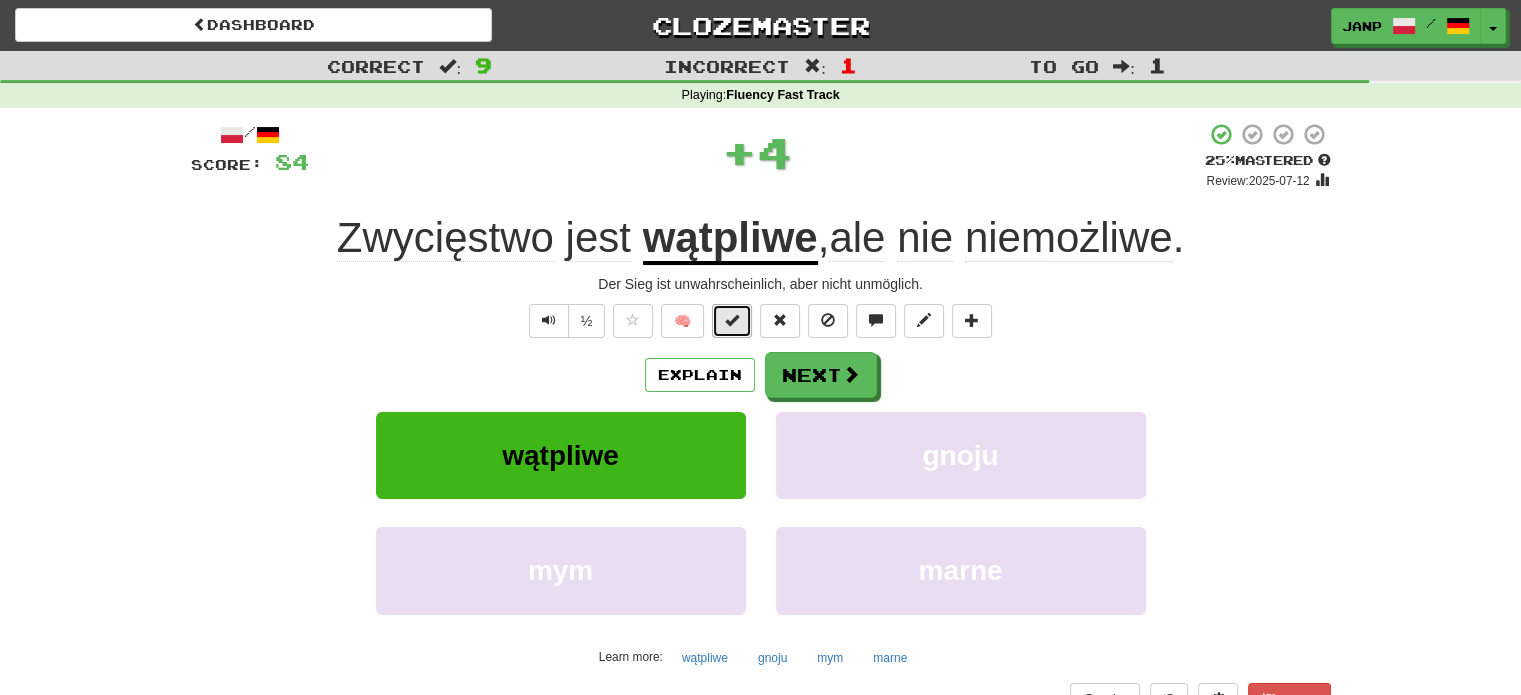 click at bounding box center (732, 321) 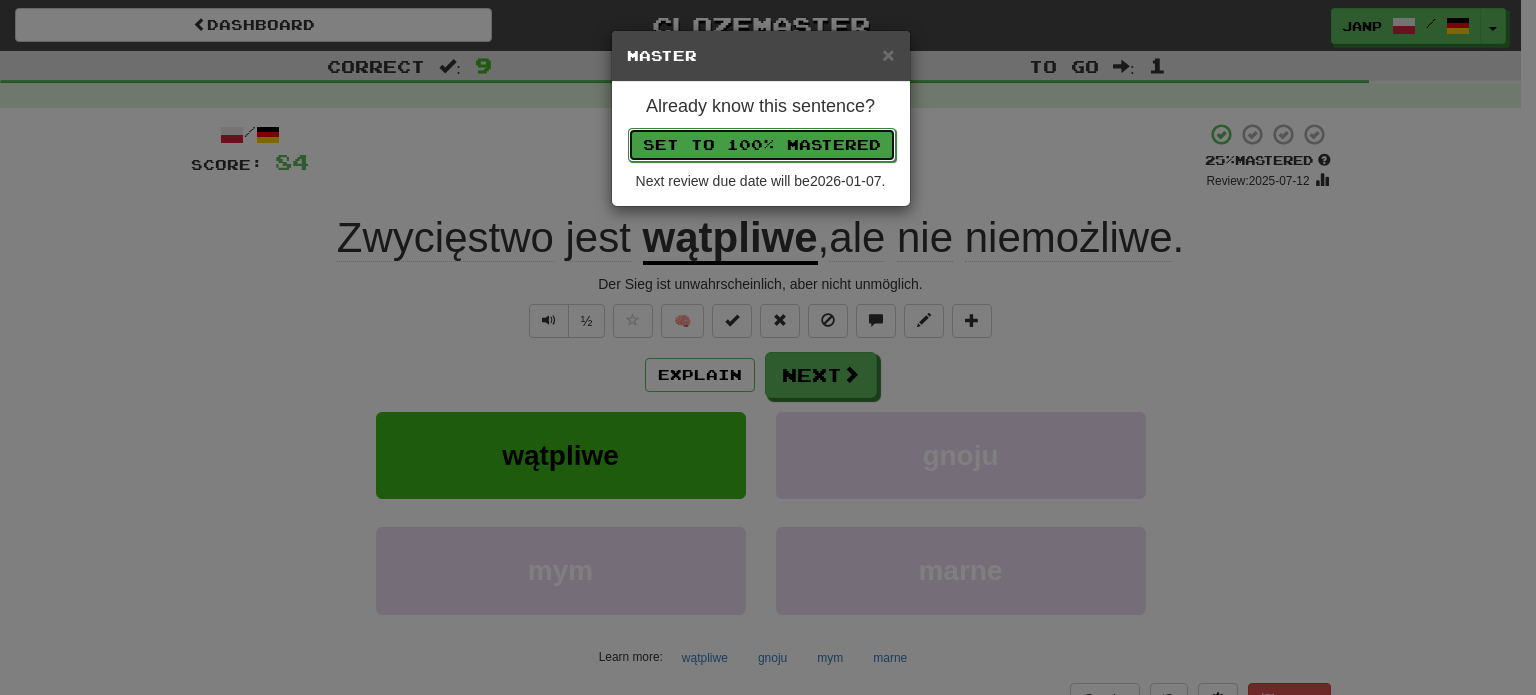 click on "Set to 100% Mastered" at bounding box center [762, 145] 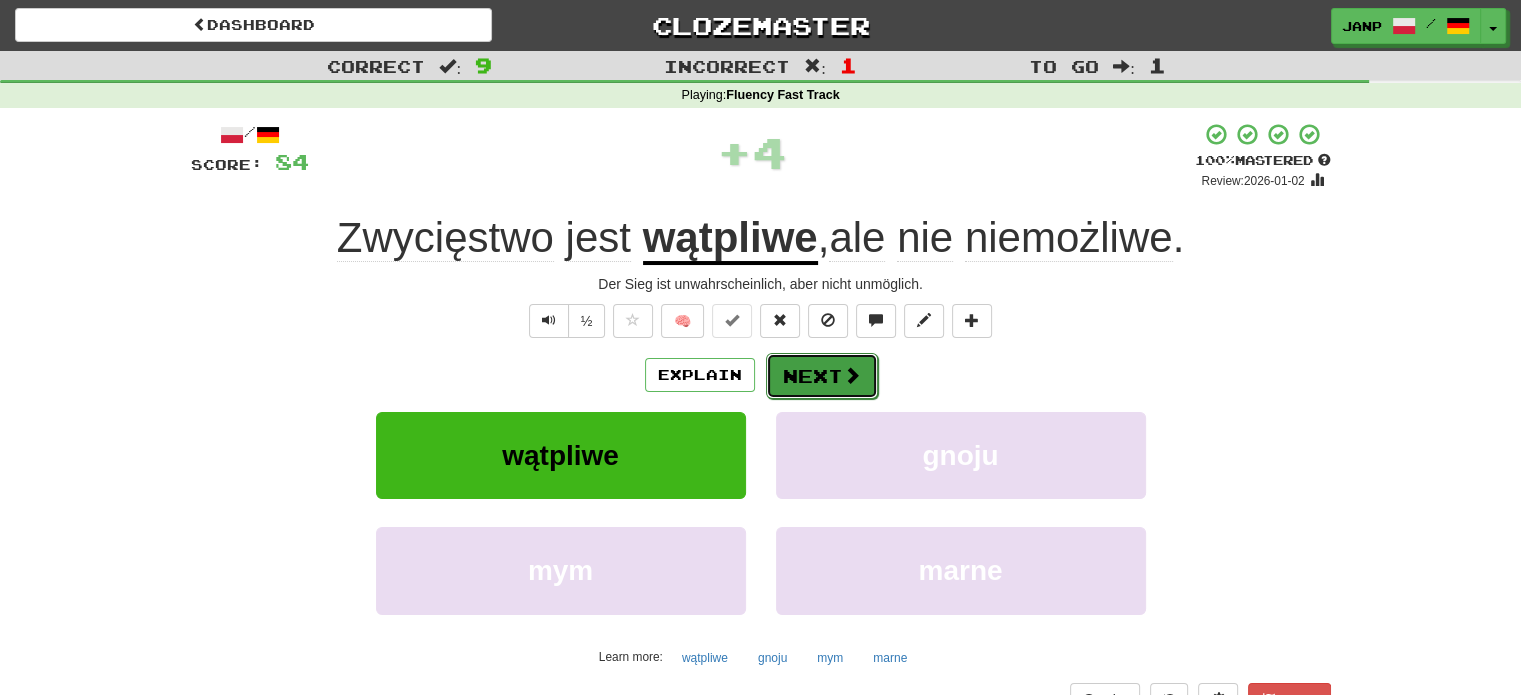 click on "Next" at bounding box center (822, 376) 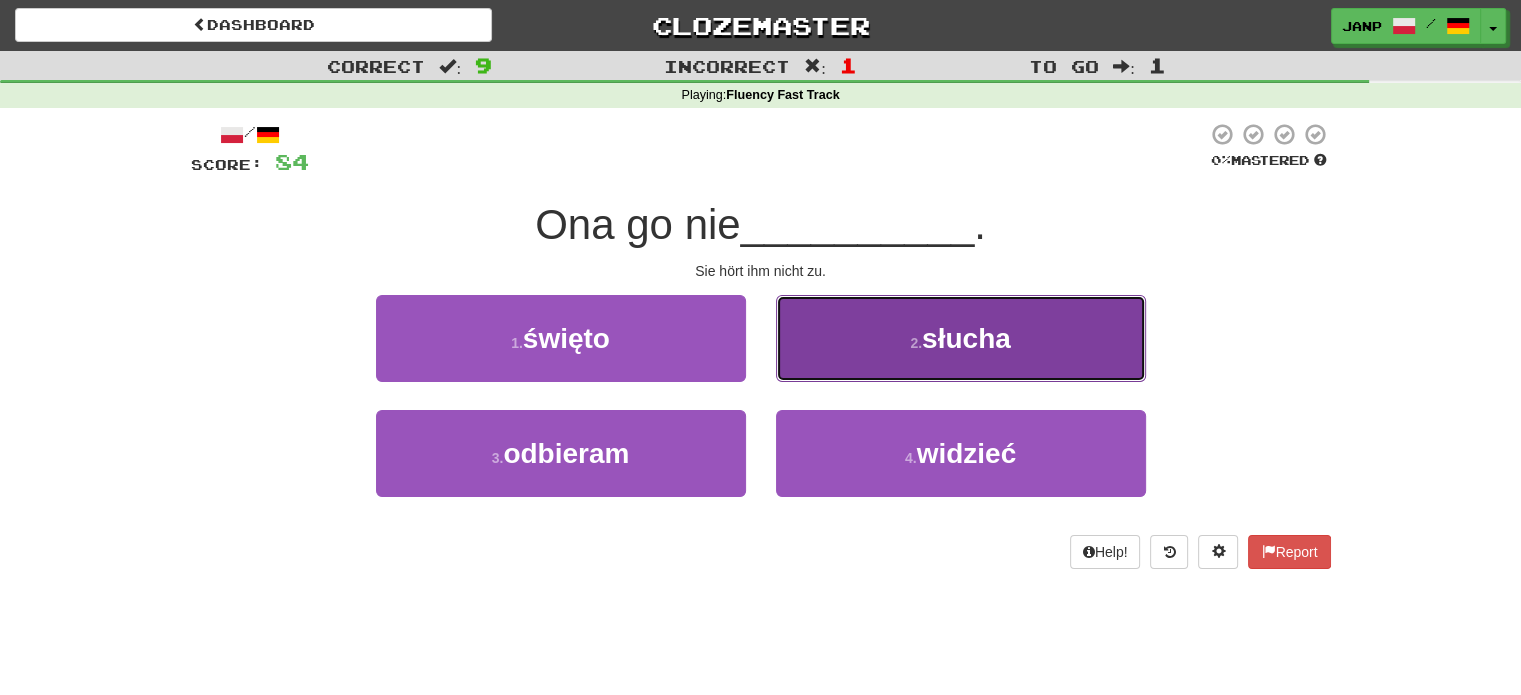 click on "2 .  słucha" at bounding box center [961, 338] 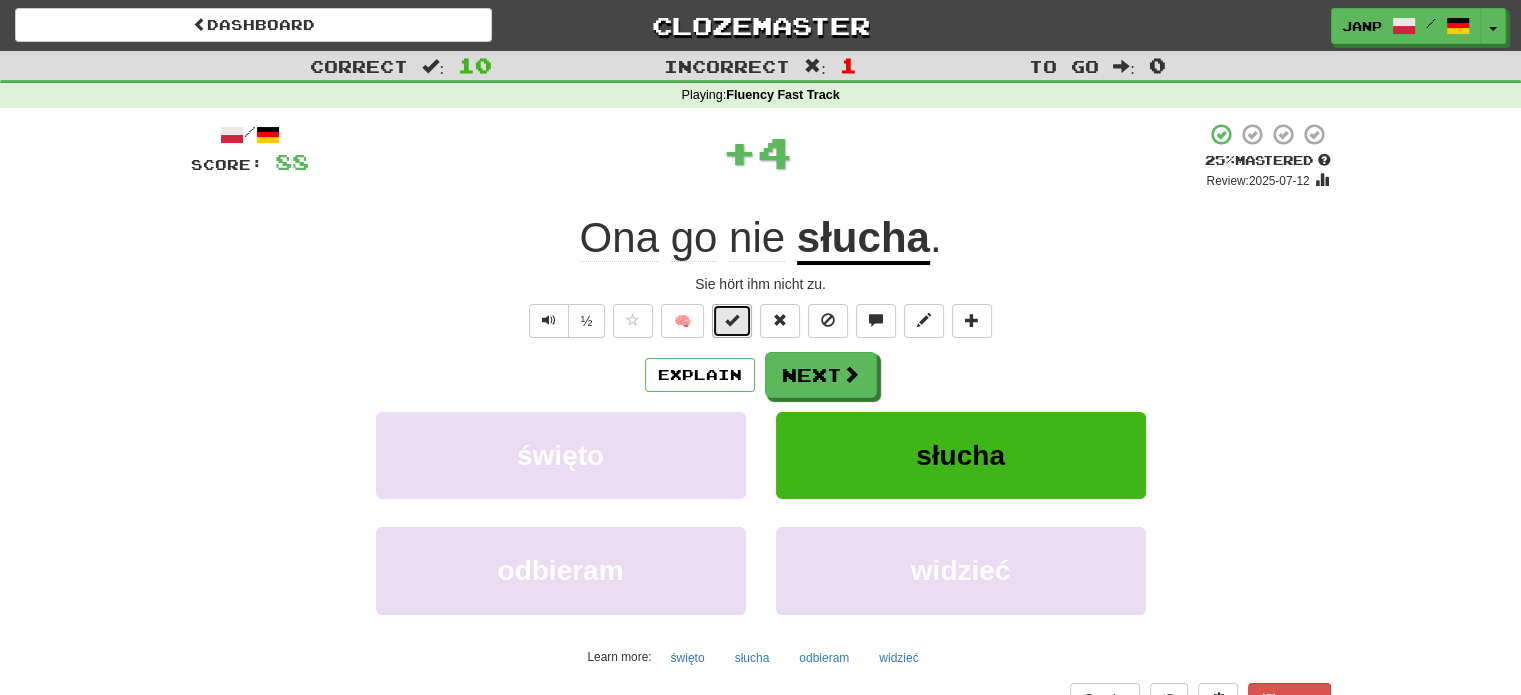 click at bounding box center [732, 321] 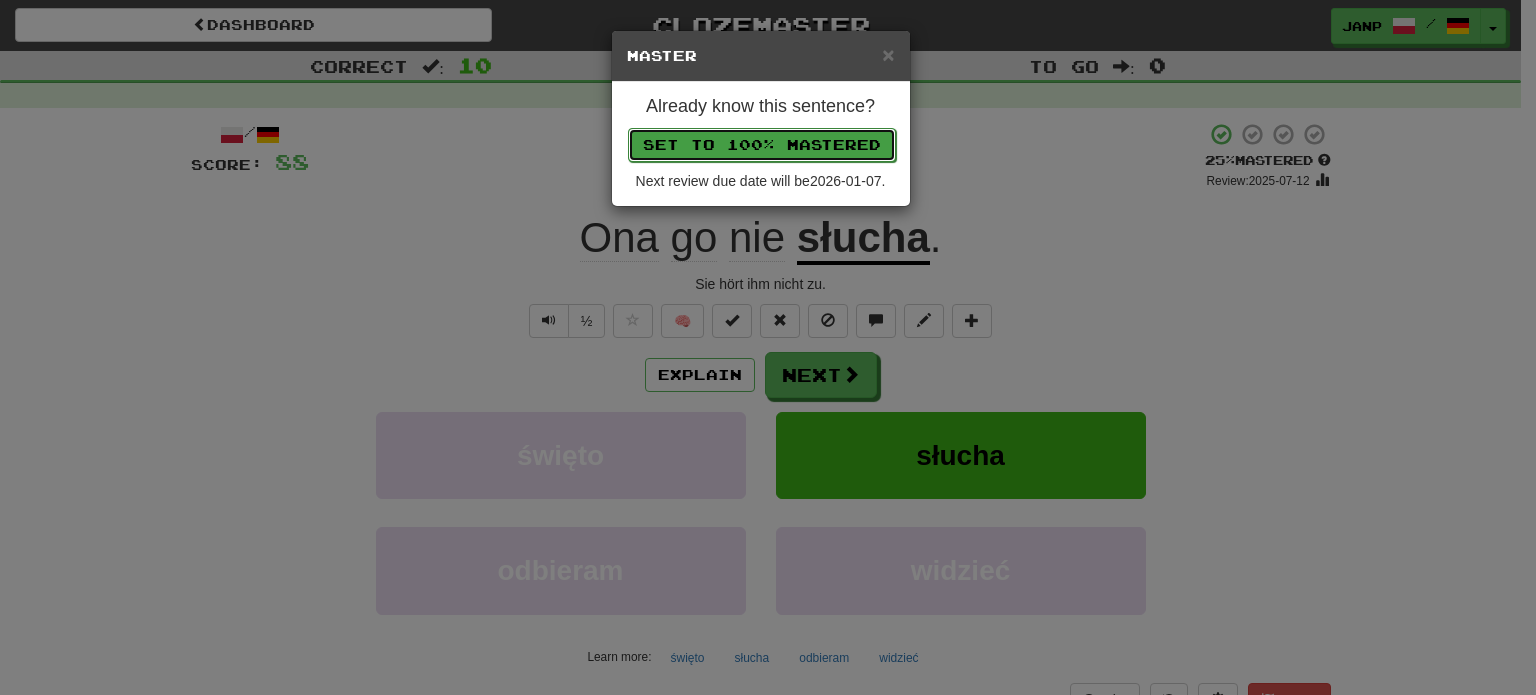 click on "Set to 100% Mastered" at bounding box center (762, 145) 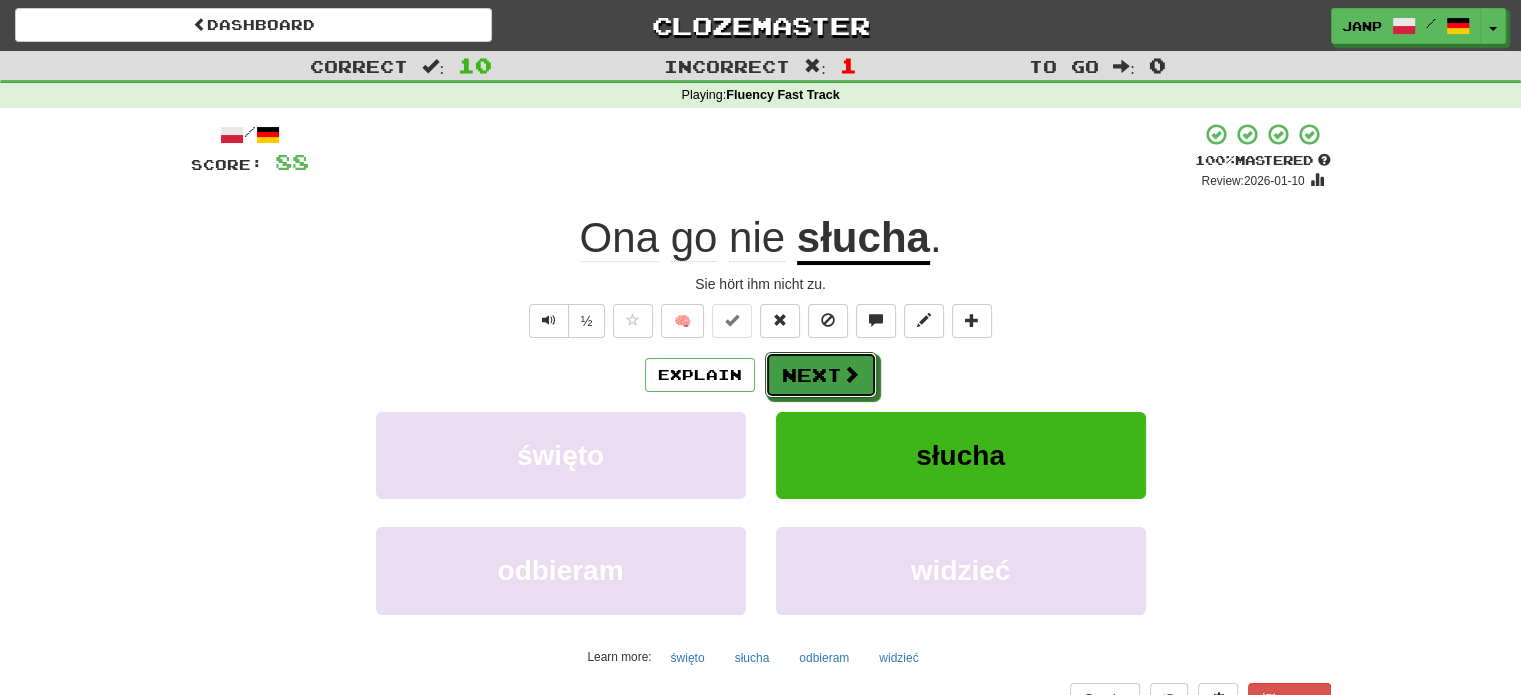 click on "Next" at bounding box center [821, 375] 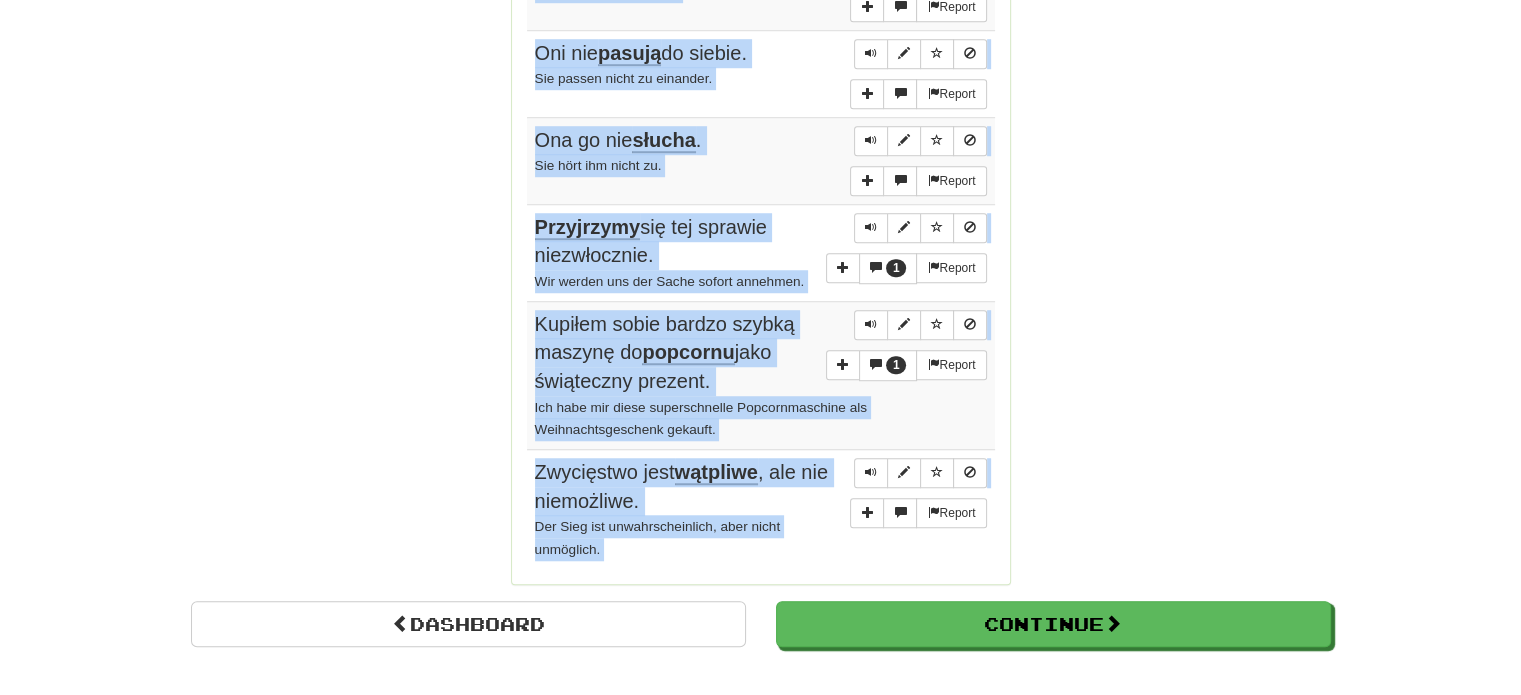 scroll, scrollTop: 1542, scrollLeft: 0, axis: vertical 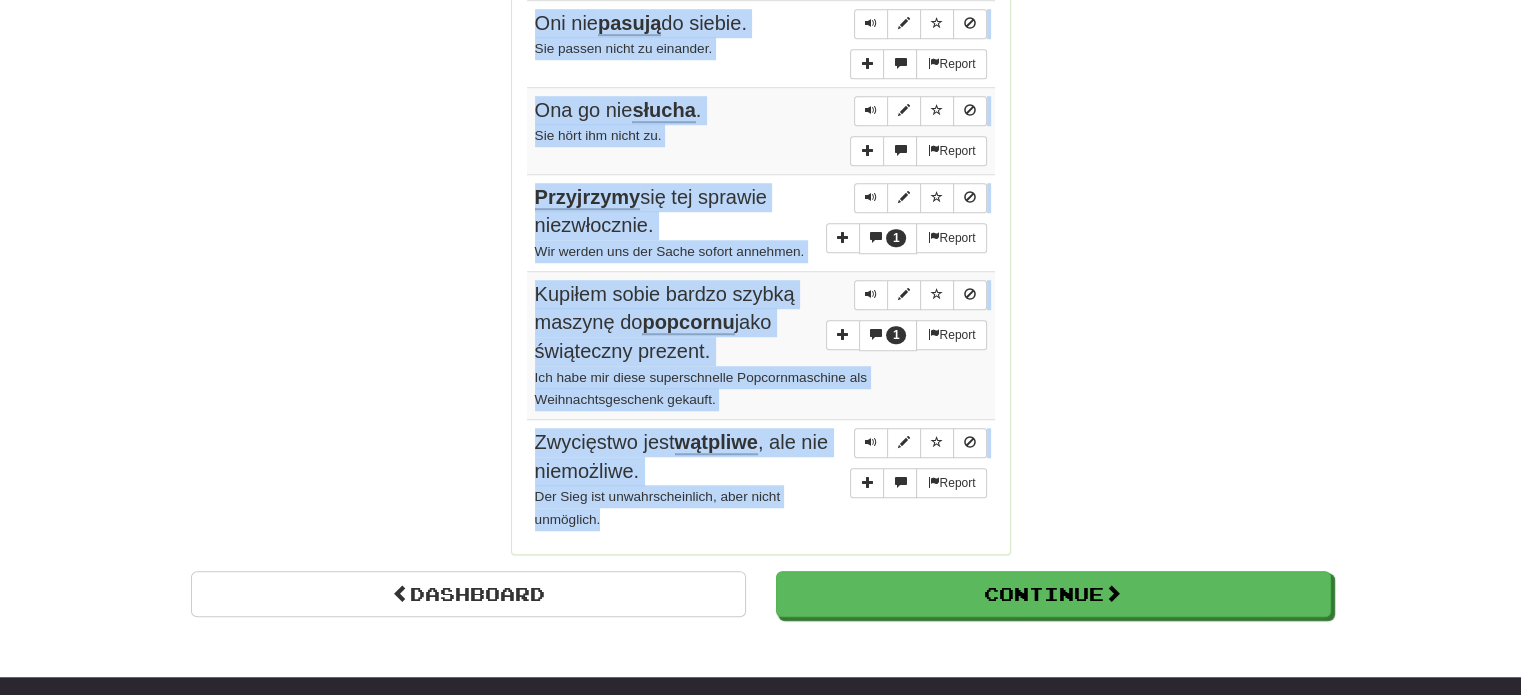 drag, startPoint x: 528, startPoint y: 286, endPoint x: 802, endPoint y: 497, distance: 345.828 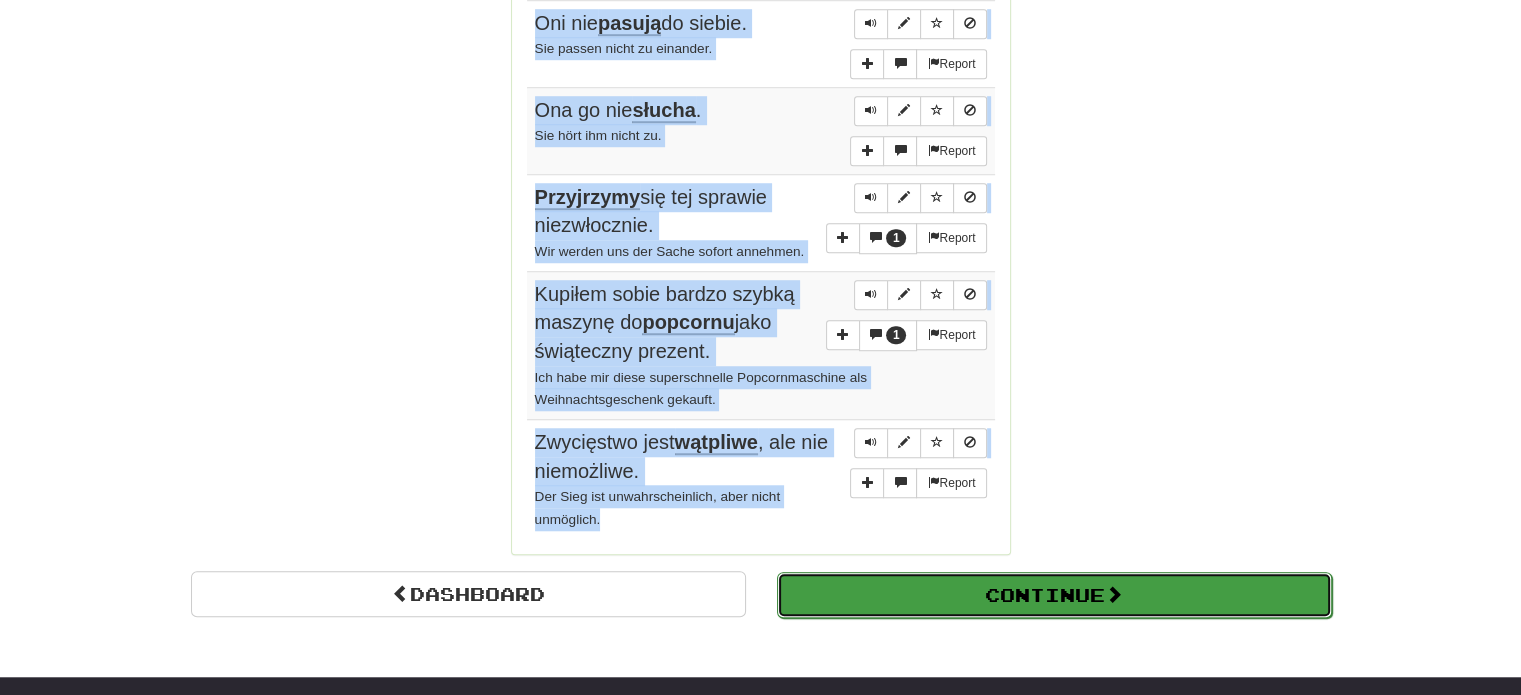 click on "Continue" at bounding box center (1054, 595) 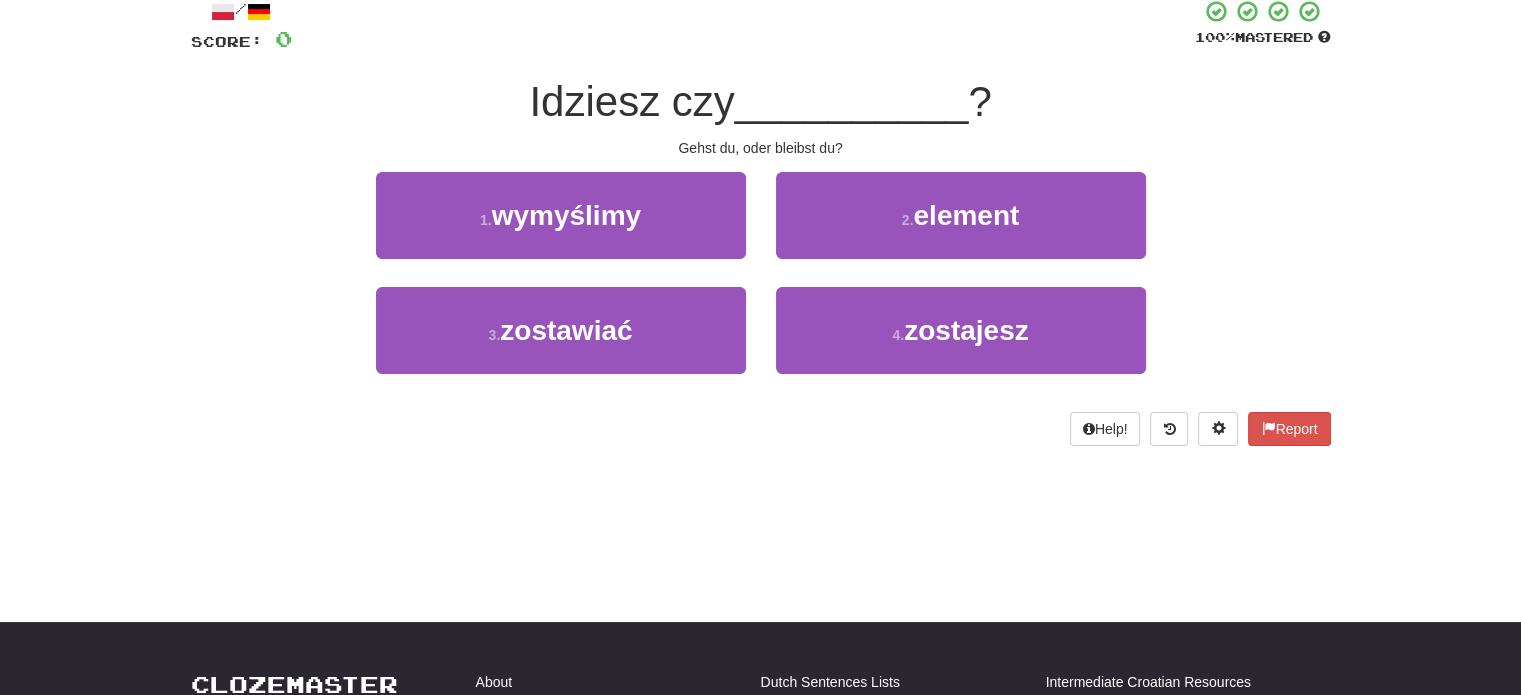 scroll, scrollTop: 110, scrollLeft: 0, axis: vertical 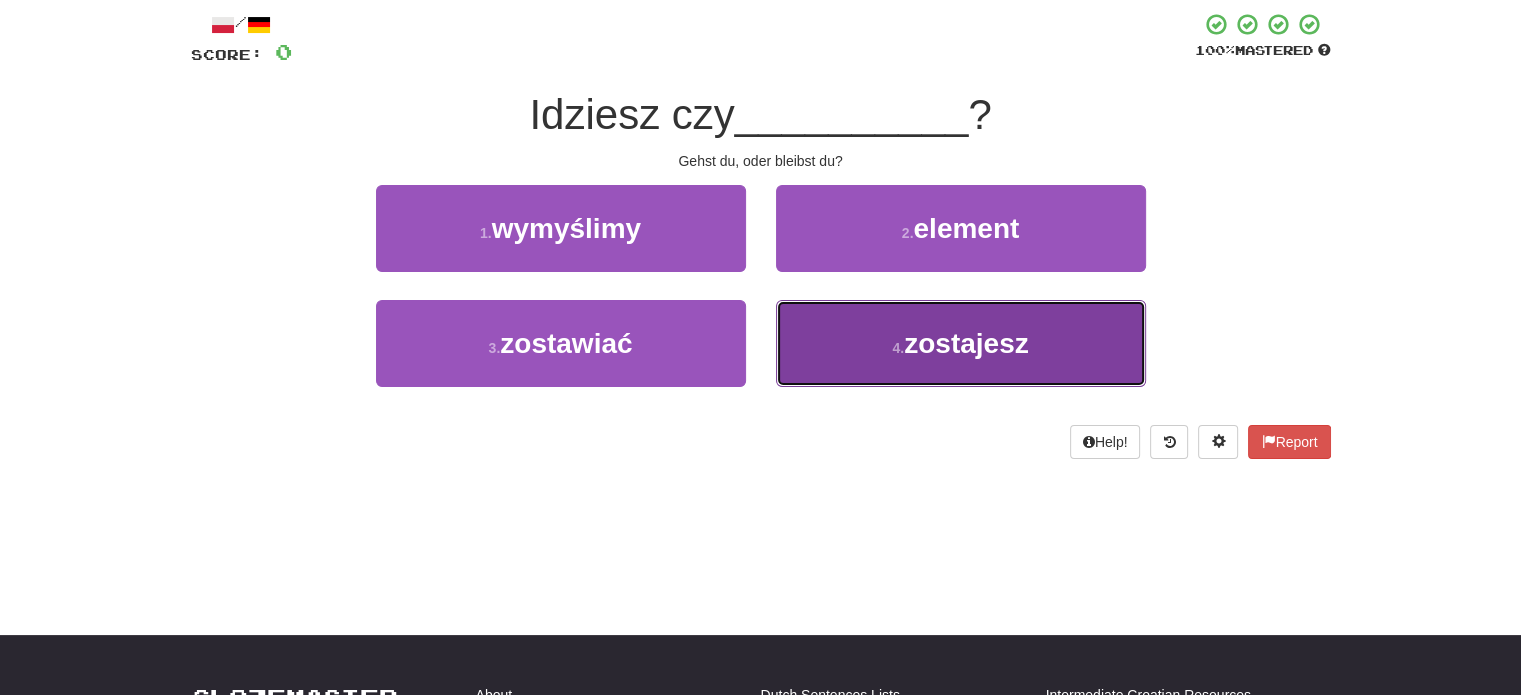 click on "4 .  zostajesz" at bounding box center [961, 343] 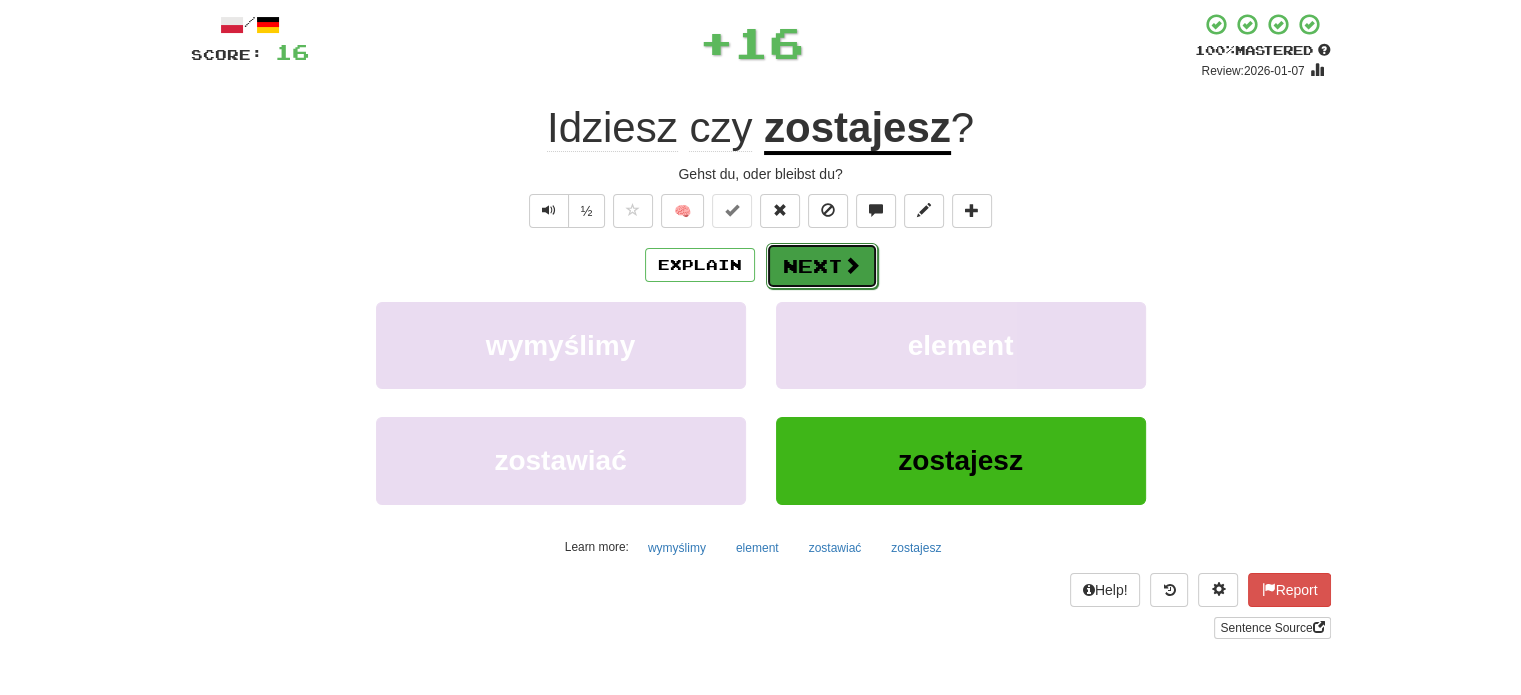 click on "Next" at bounding box center (822, 266) 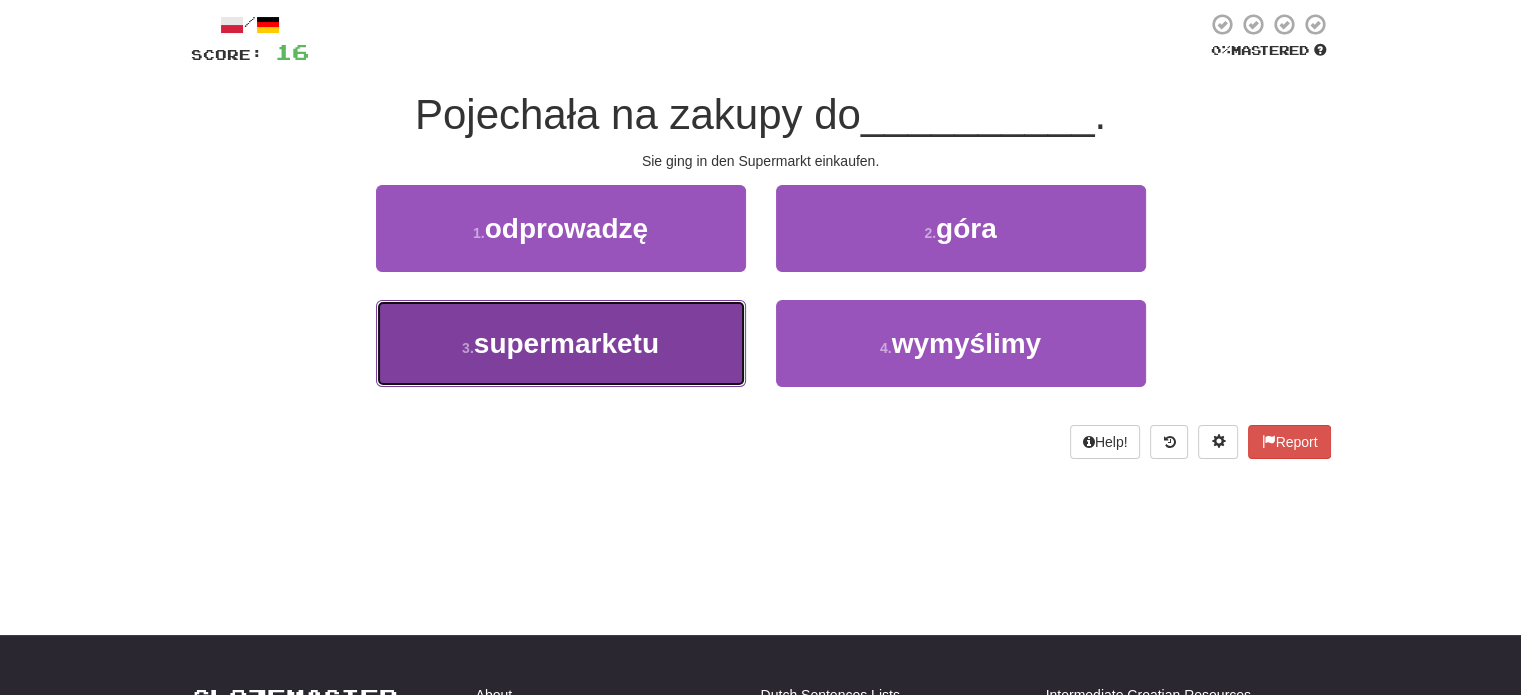 click on "3 .  supermarketu" at bounding box center (561, 343) 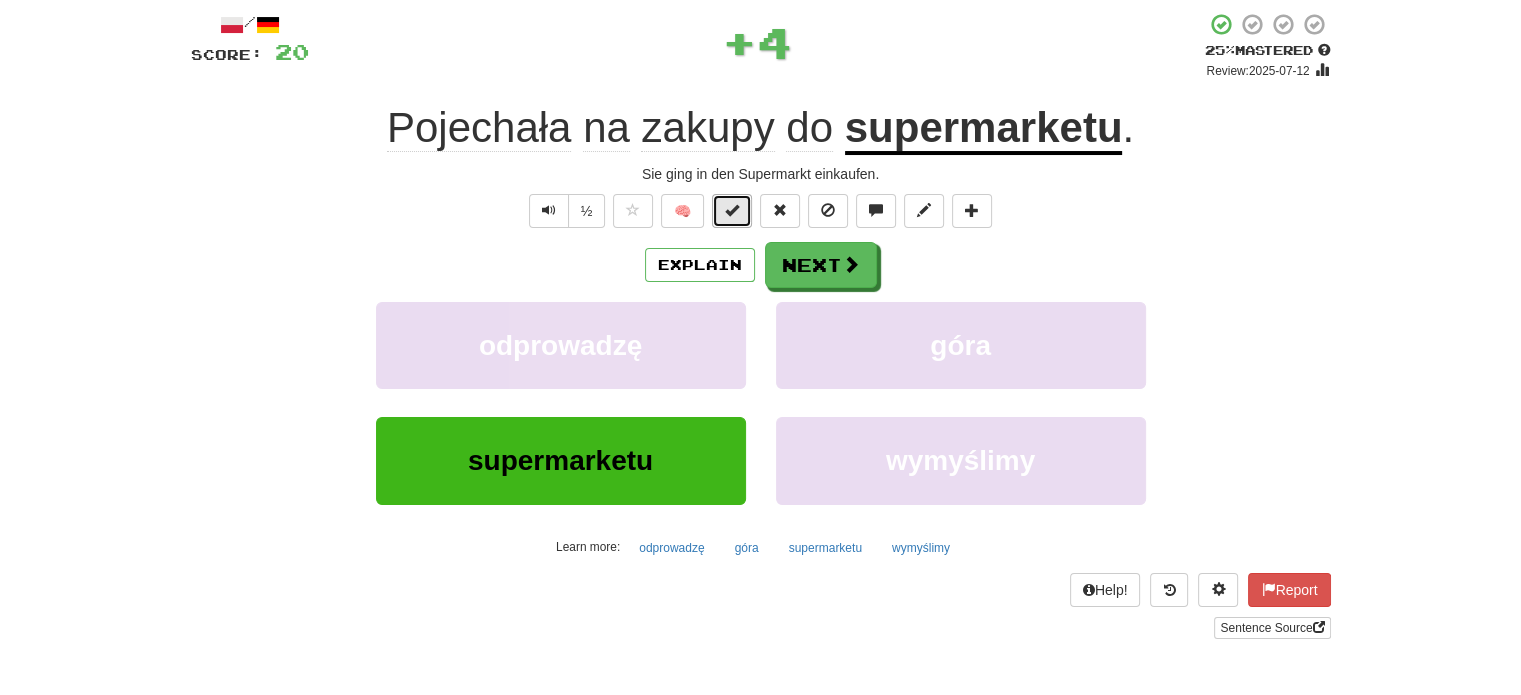 click at bounding box center [732, 211] 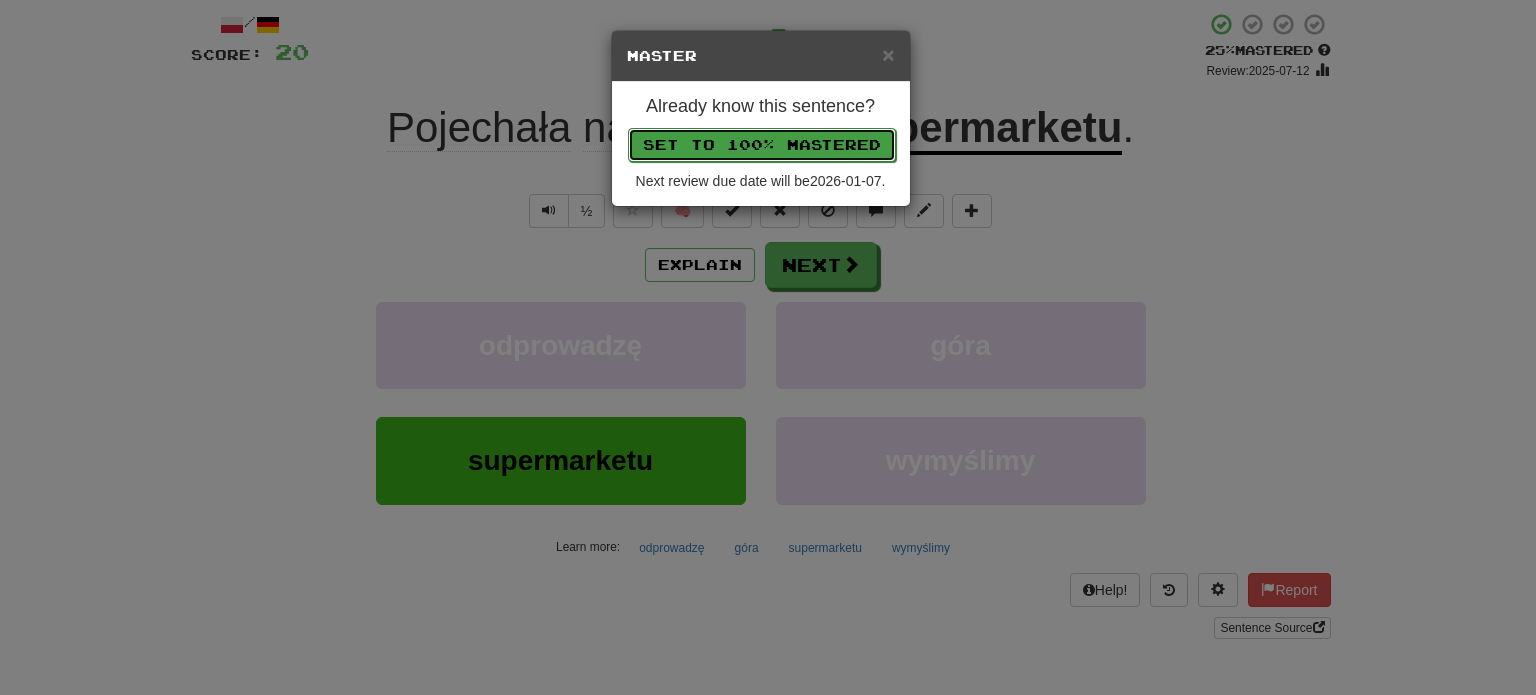 click on "Set to 100% Mastered" at bounding box center [762, 145] 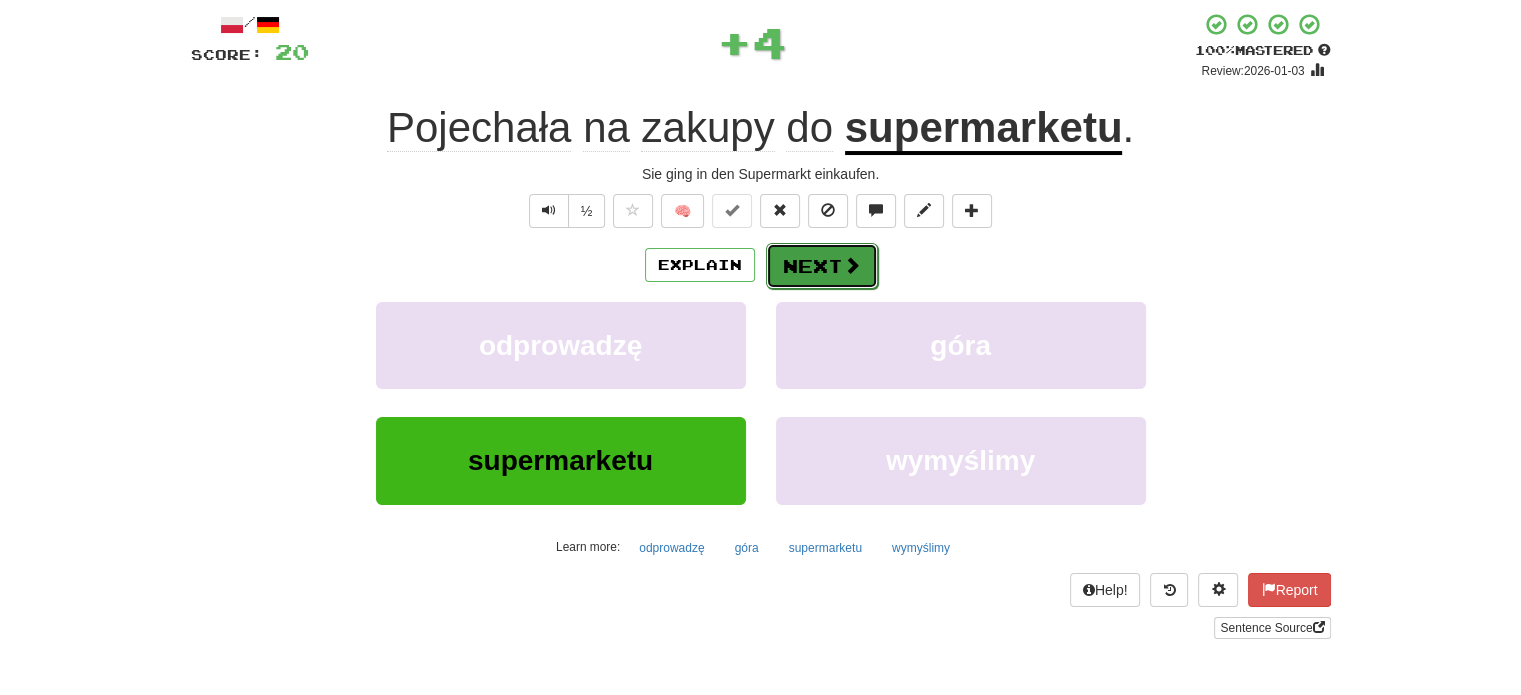 click on "Next" at bounding box center [822, 266] 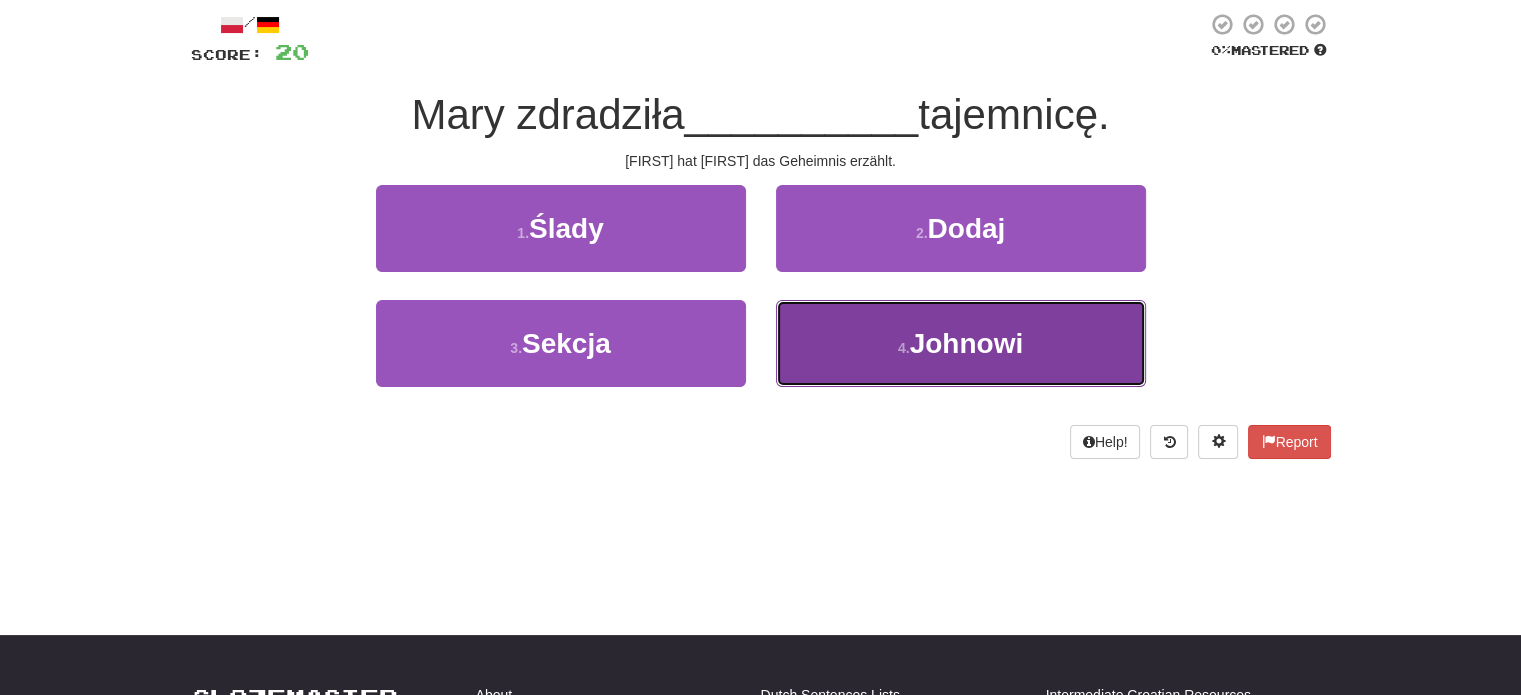 click on "4 .  Johnowi" at bounding box center (961, 343) 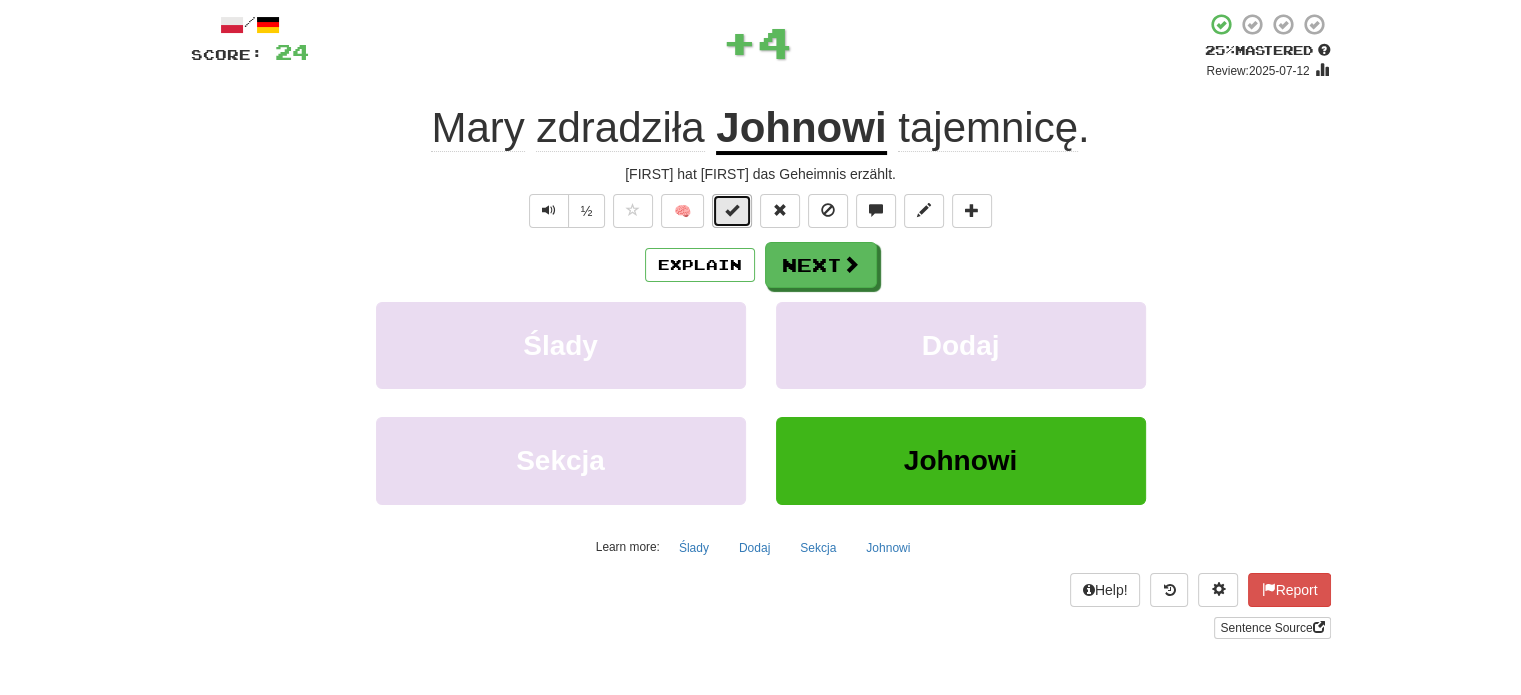 click at bounding box center (732, 210) 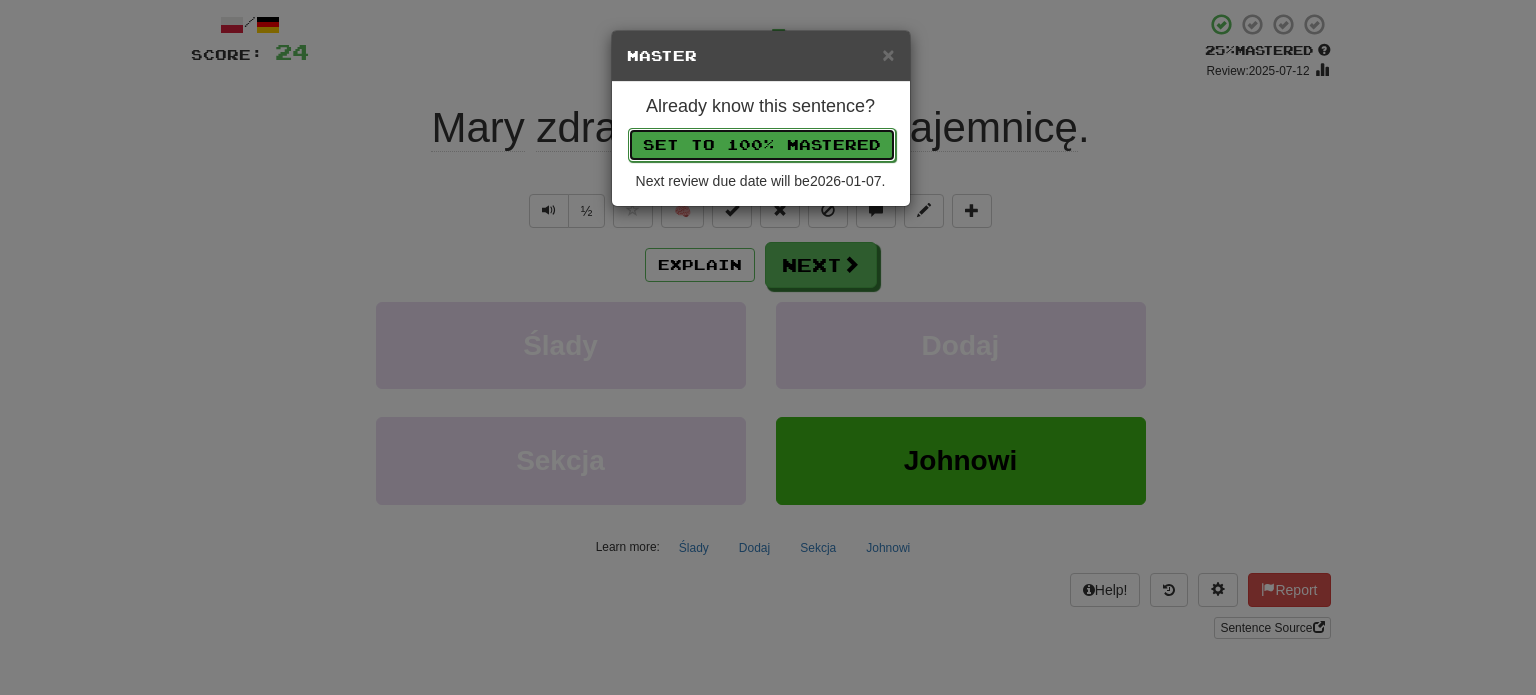 click on "Set to 100% Mastered" at bounding box center [762, 145] 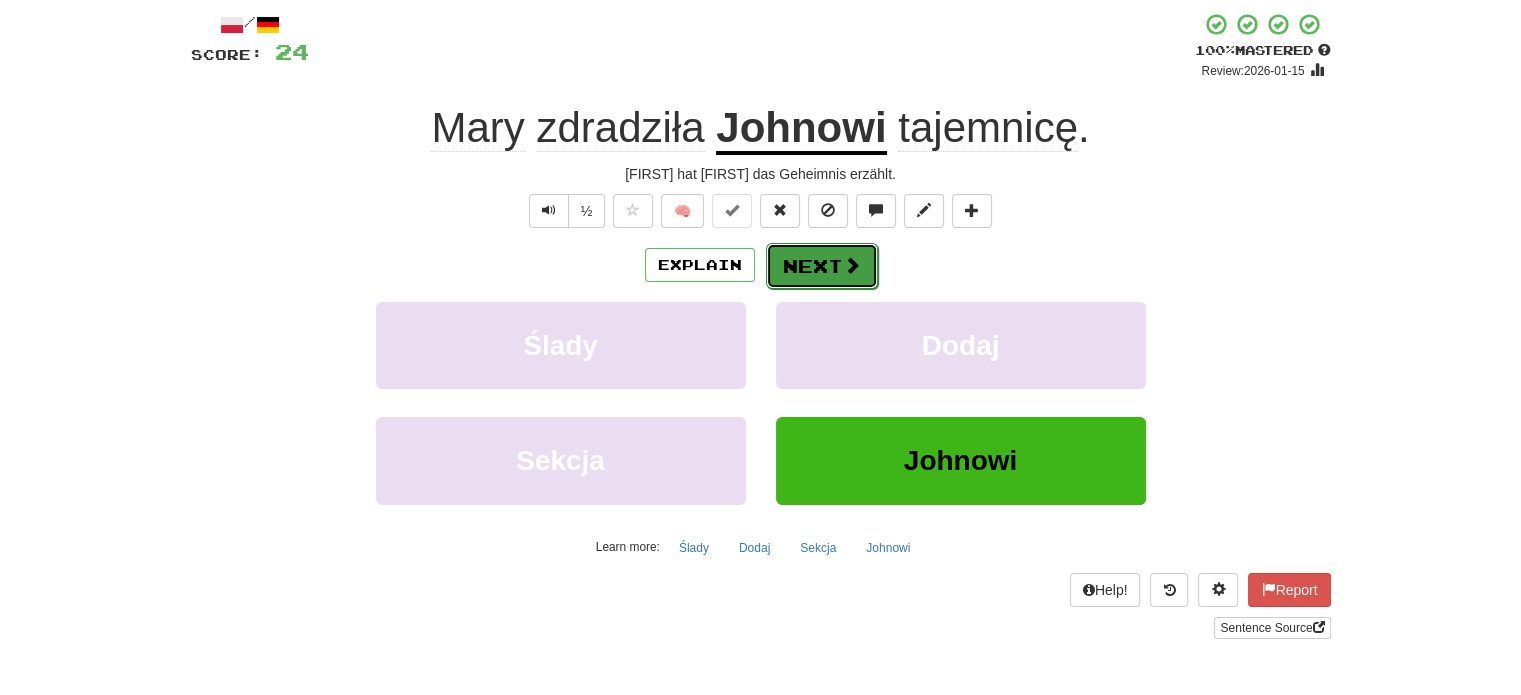 click on "Next" at bounding box center [822, 266] 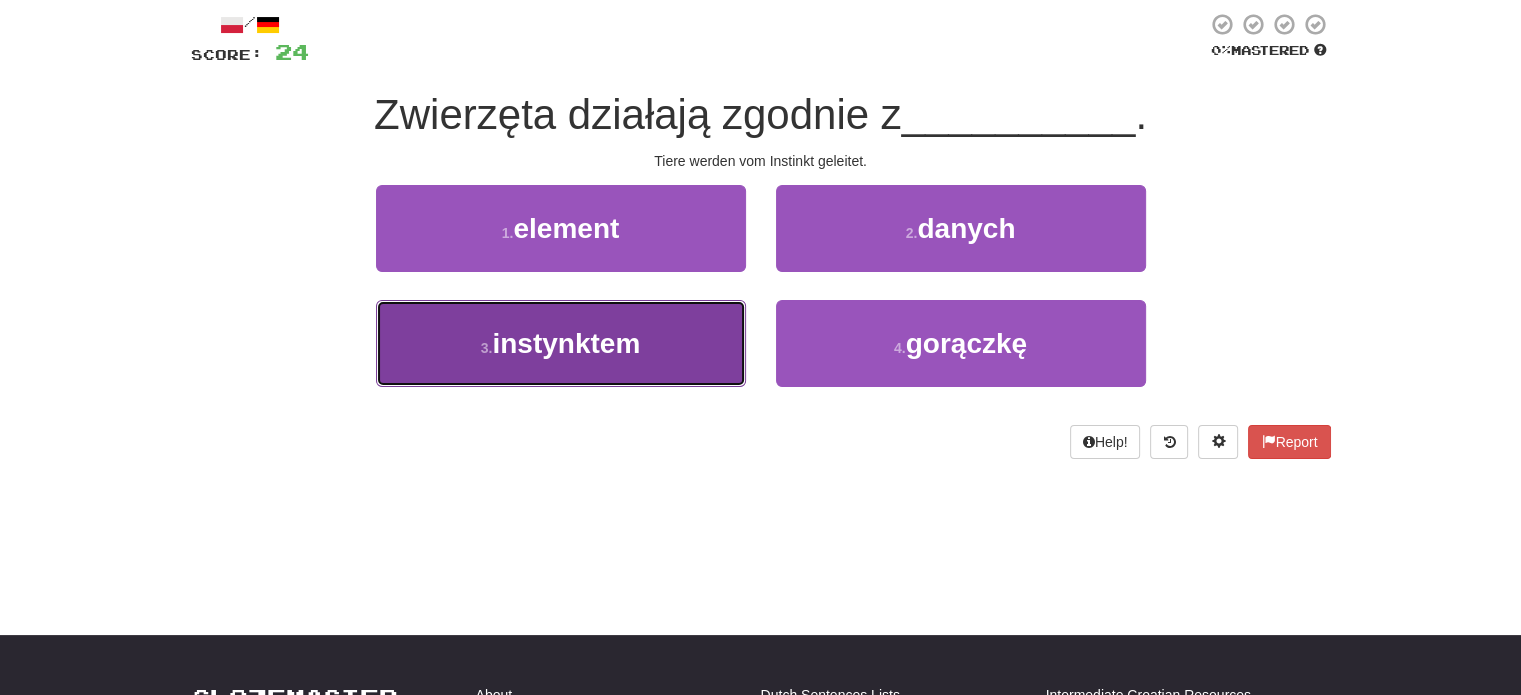 click on "3 .  instynktem" at bounding box center [561, 343] 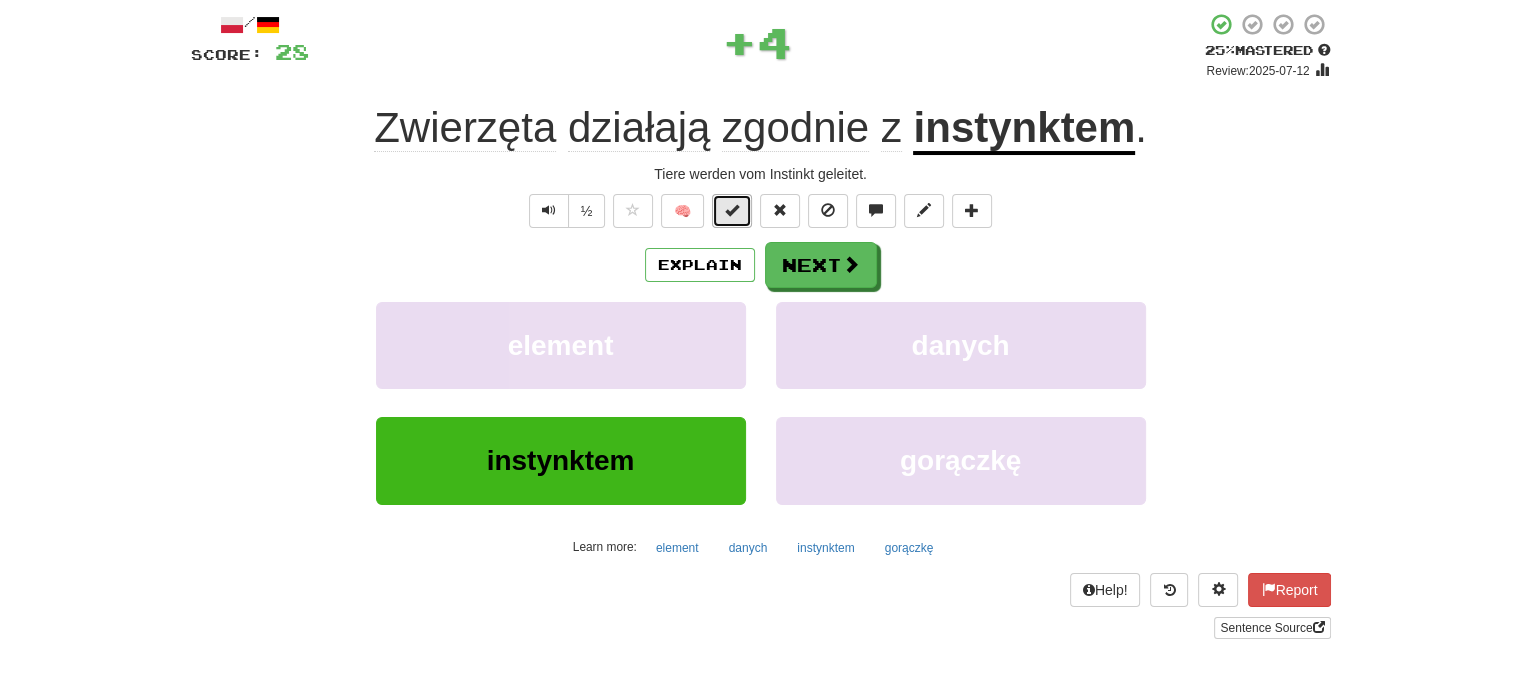 click at bounding box center [732, 210] 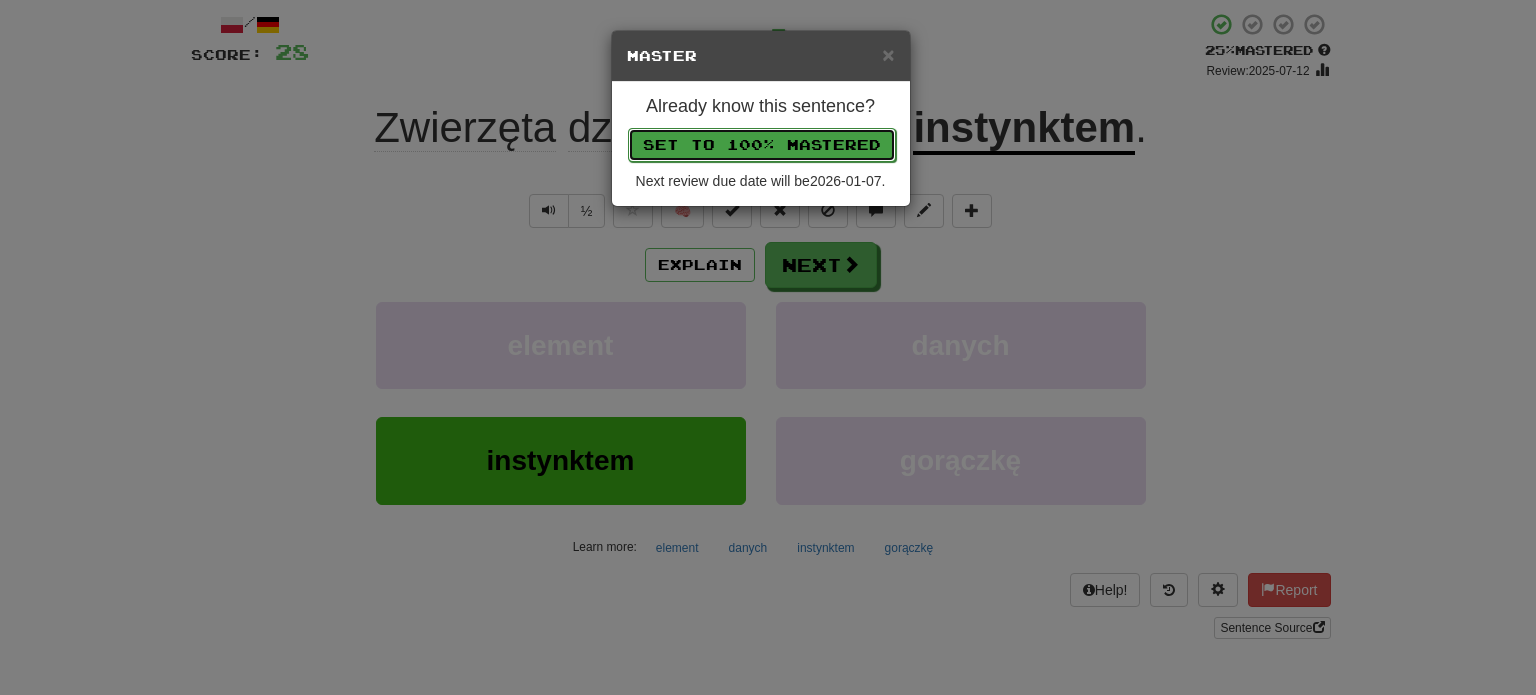 click on "Set to 100% Mastered" at bounding box center [762, 145] 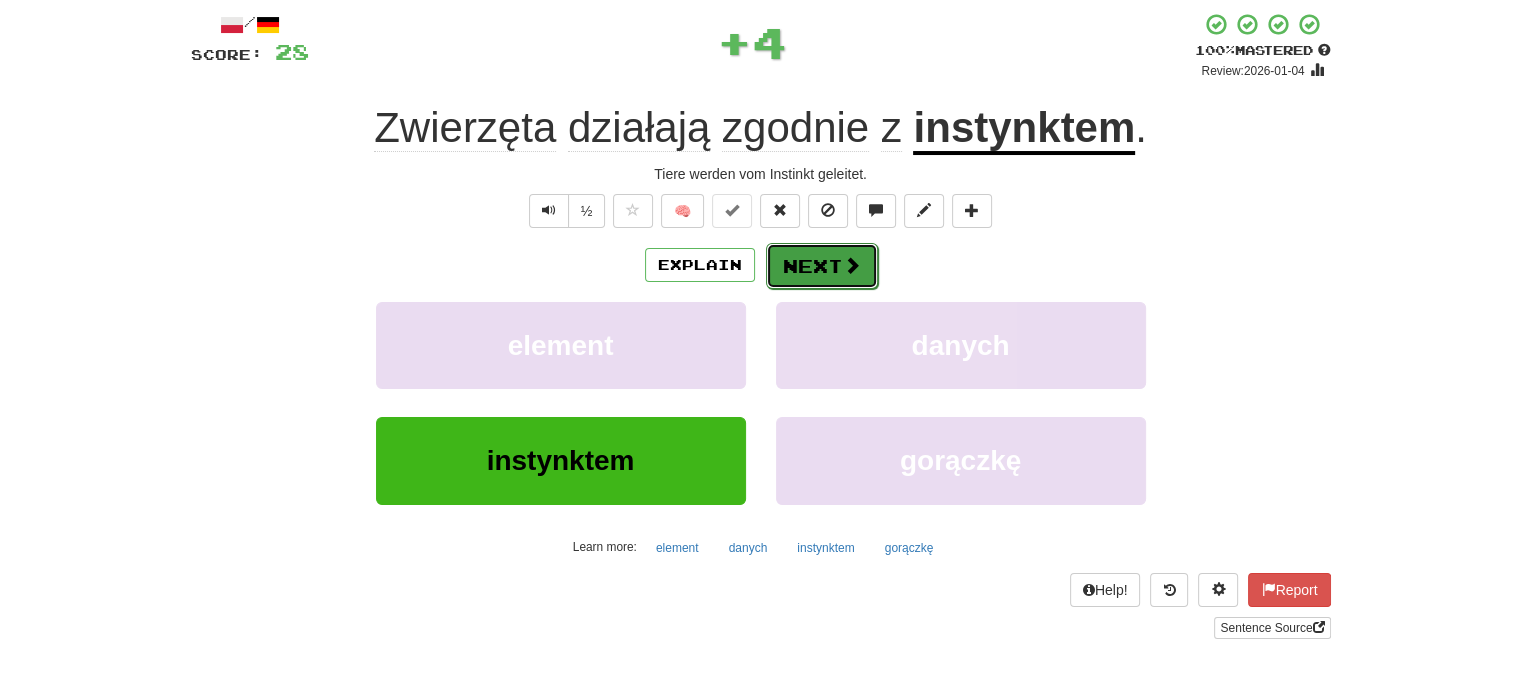 click on "Next" at bounding box center [822, 266] 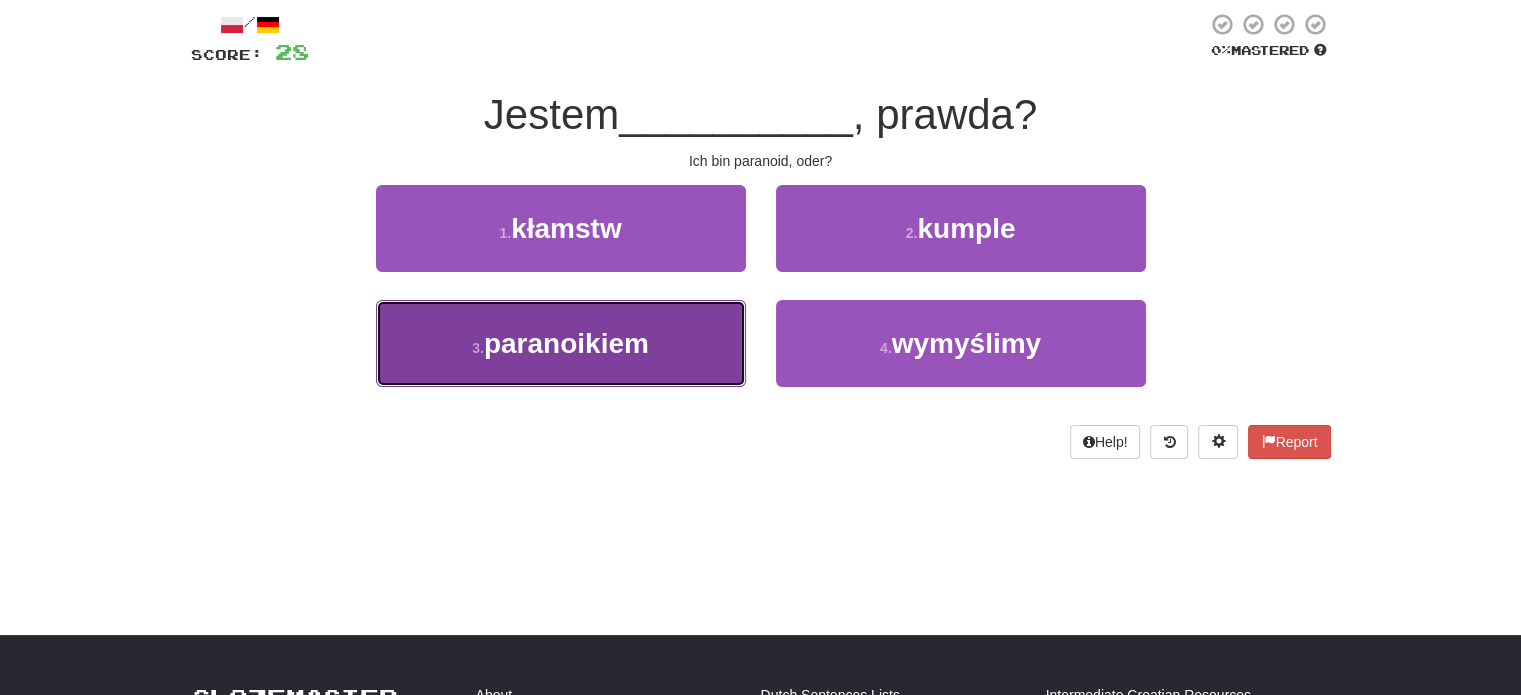 click on "3 .  paranoikiem" at bounding box center (561, 343) 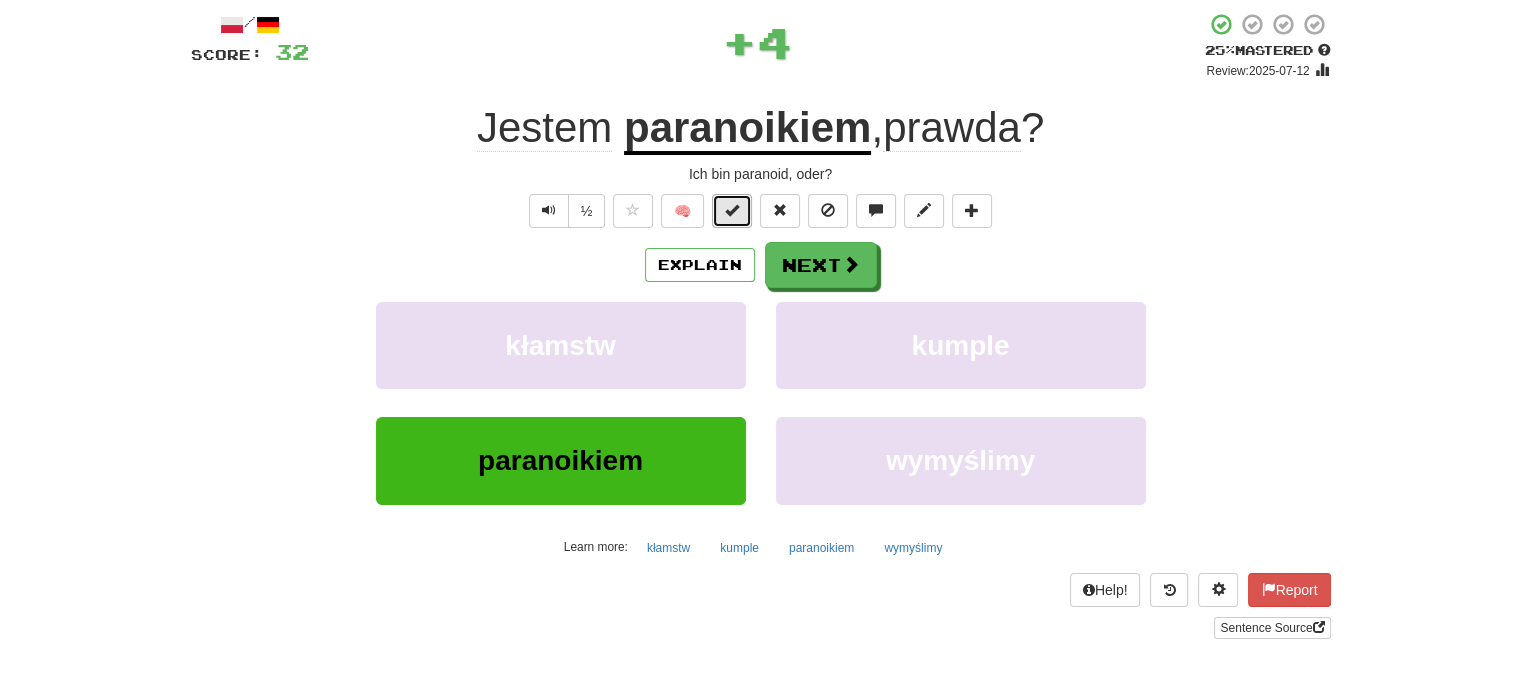 click at bounding box center (732, 210) 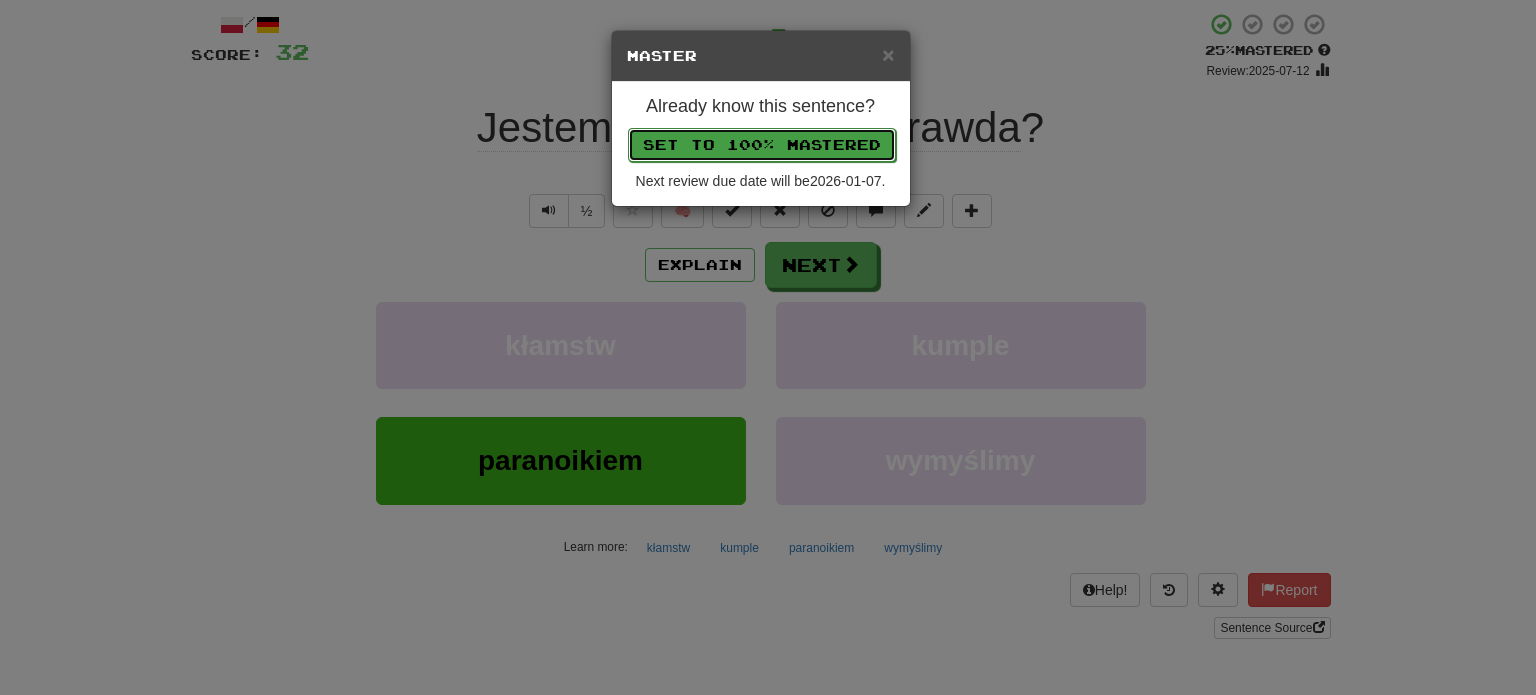 click on "Set to 100% Mastered" at bounding box center (762, 145) 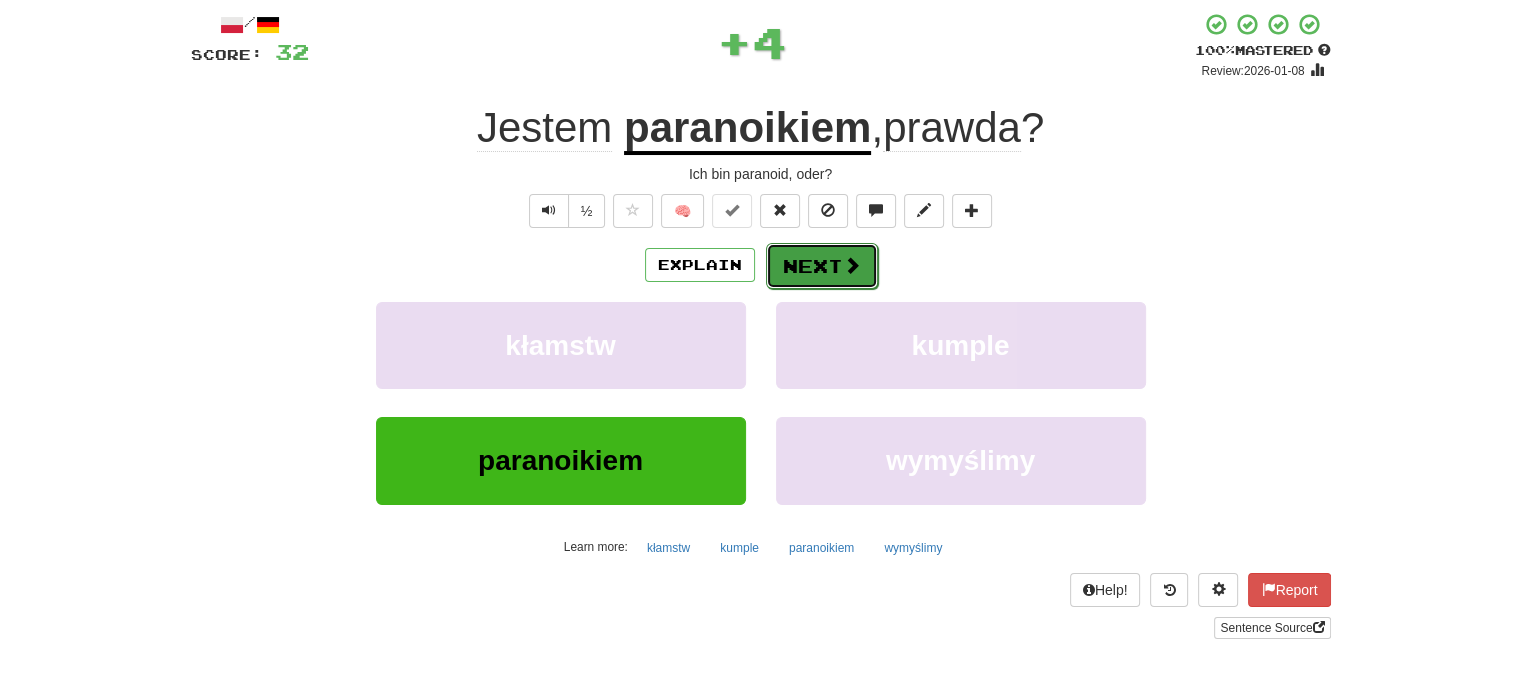 click on "Next" at bounding box center (822, 266) 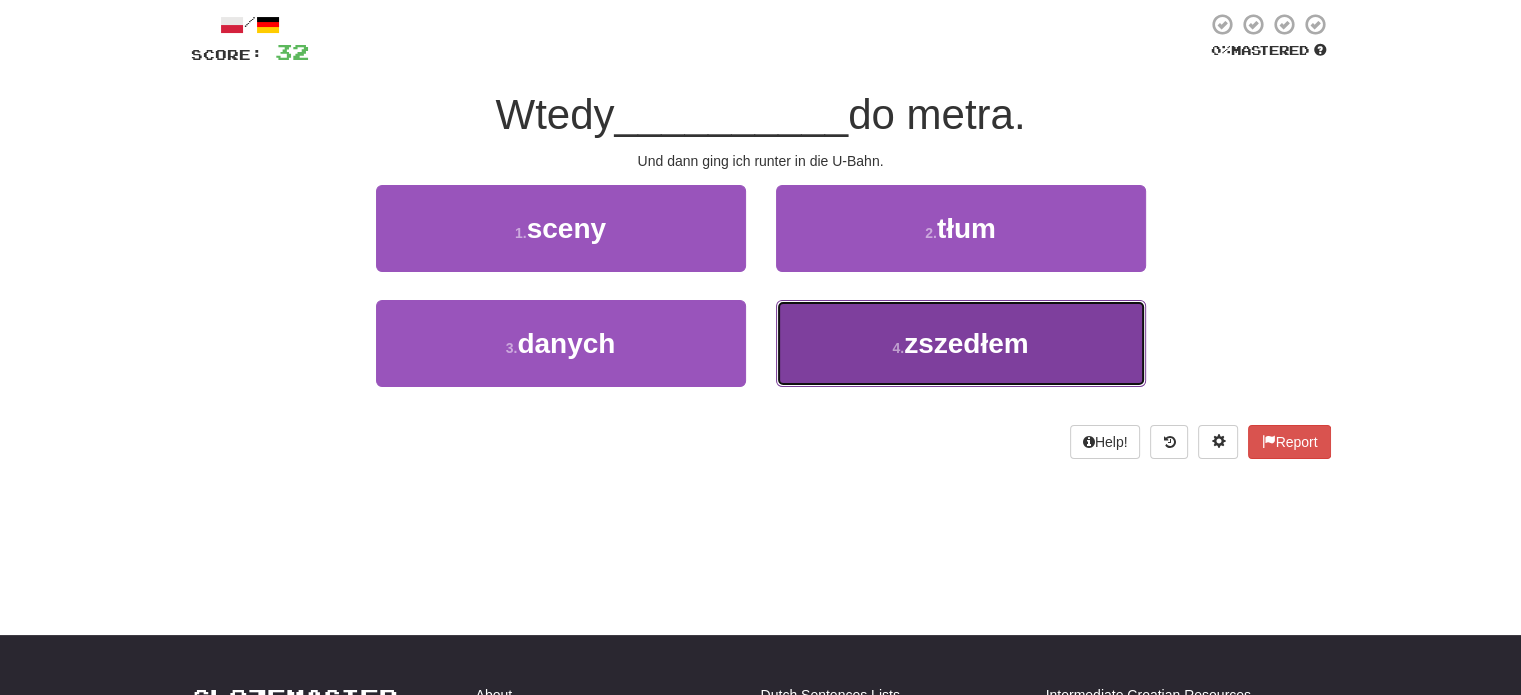 click on "4 .  zszedłem" at bounding box center (961, 343) 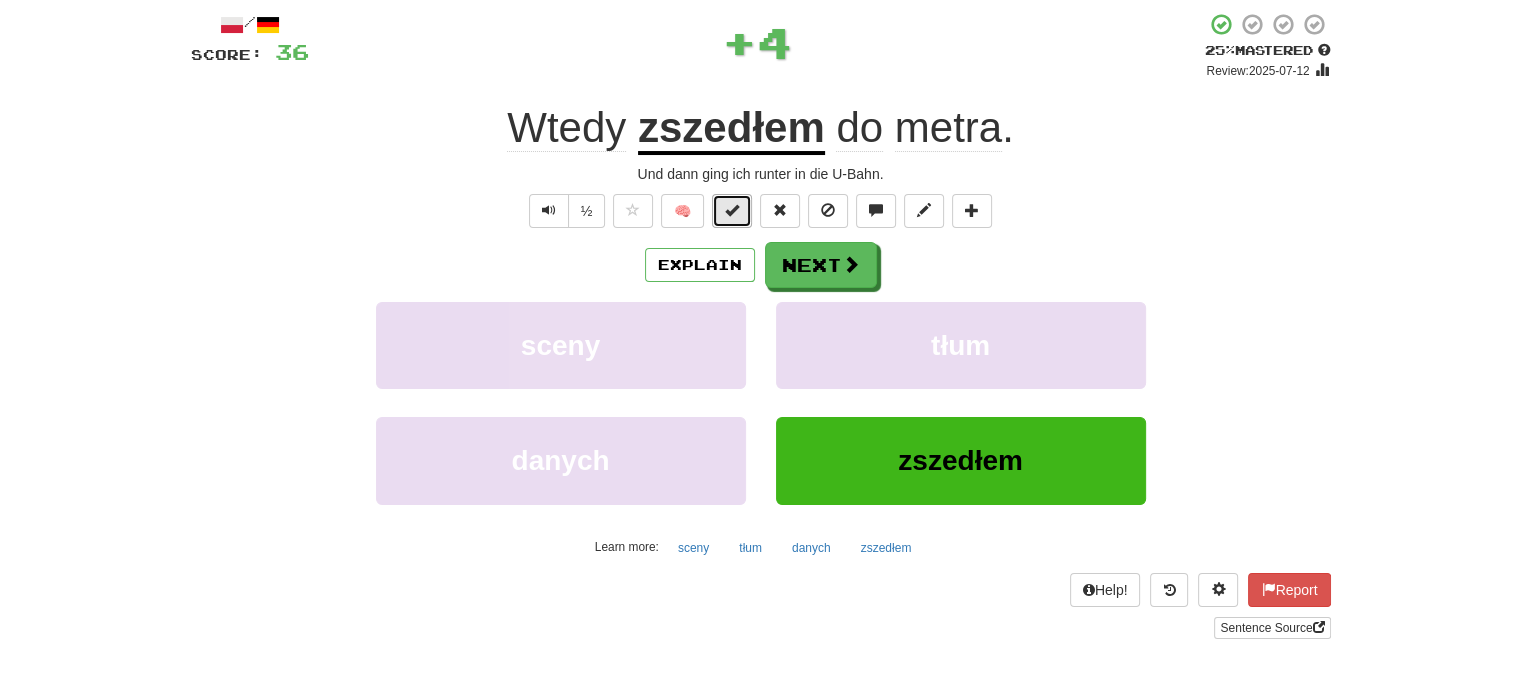 click at bounding box center (732, 210) 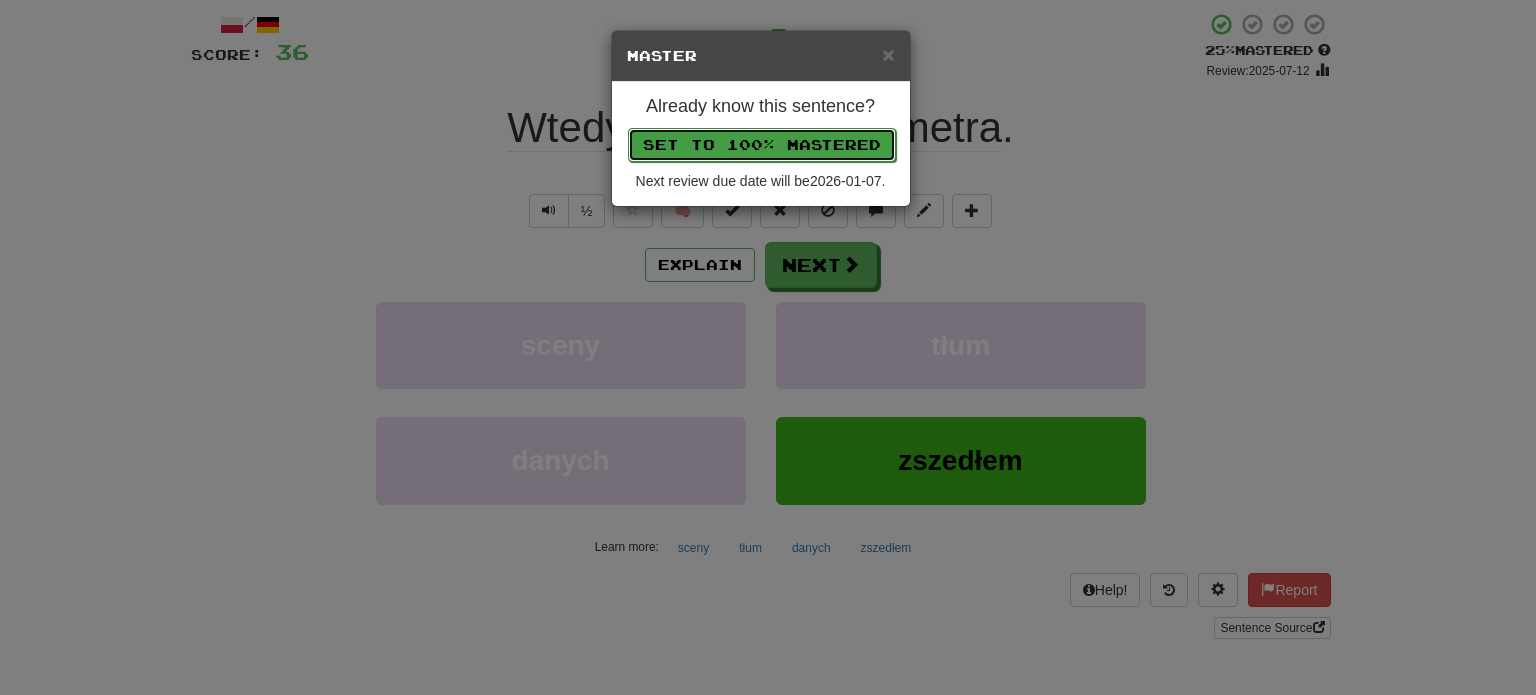 click on "Set to 100% Mastered" at bounding box center [762, 145] 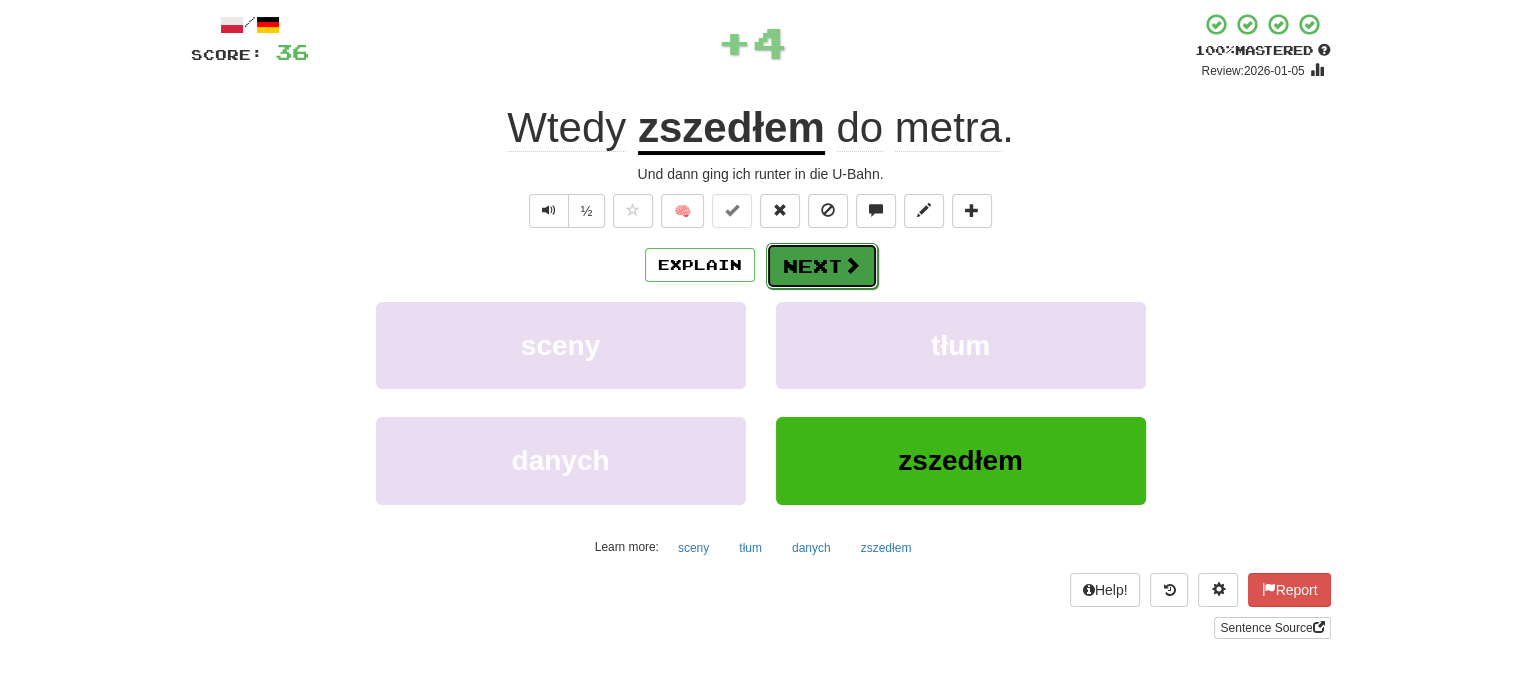 click on "Next" at bounding box center (822, 266) 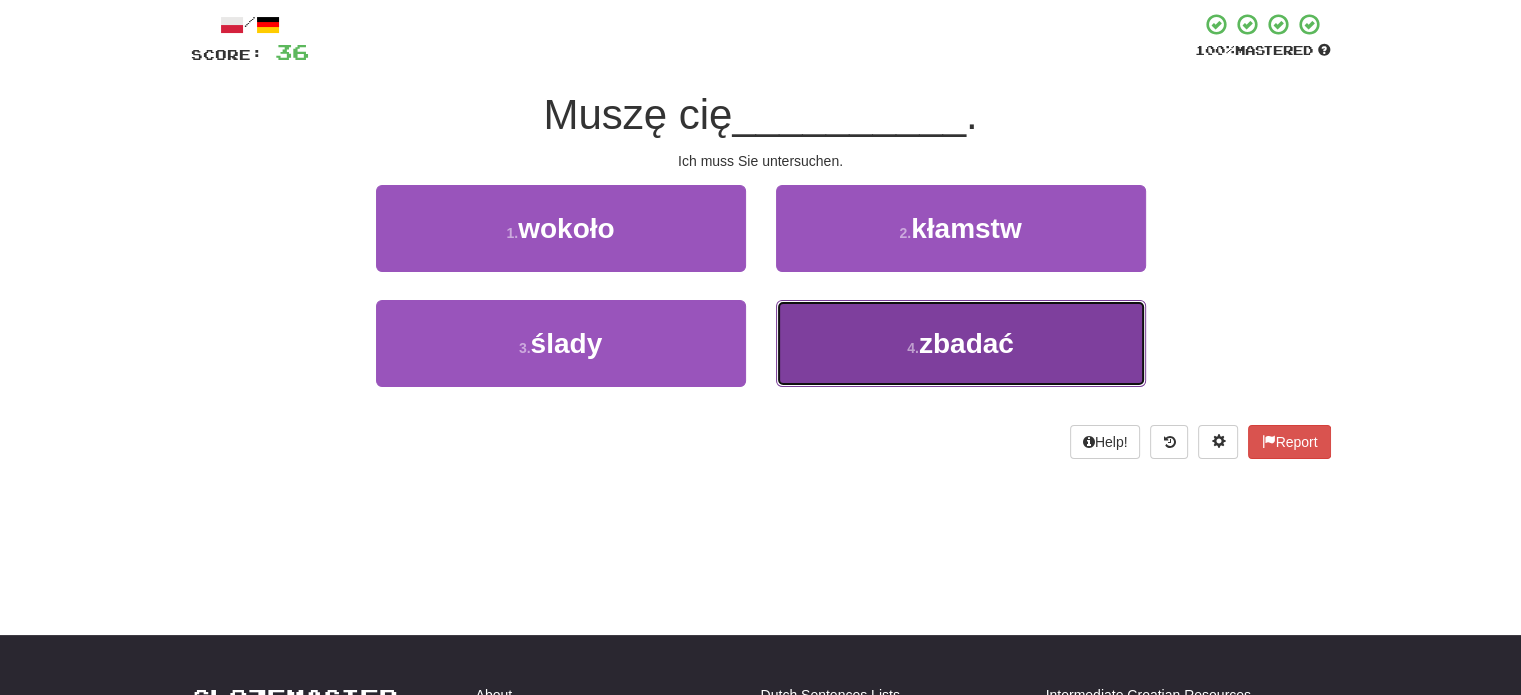 click on "4 .  zbadać" at bounding box center [961, 343] 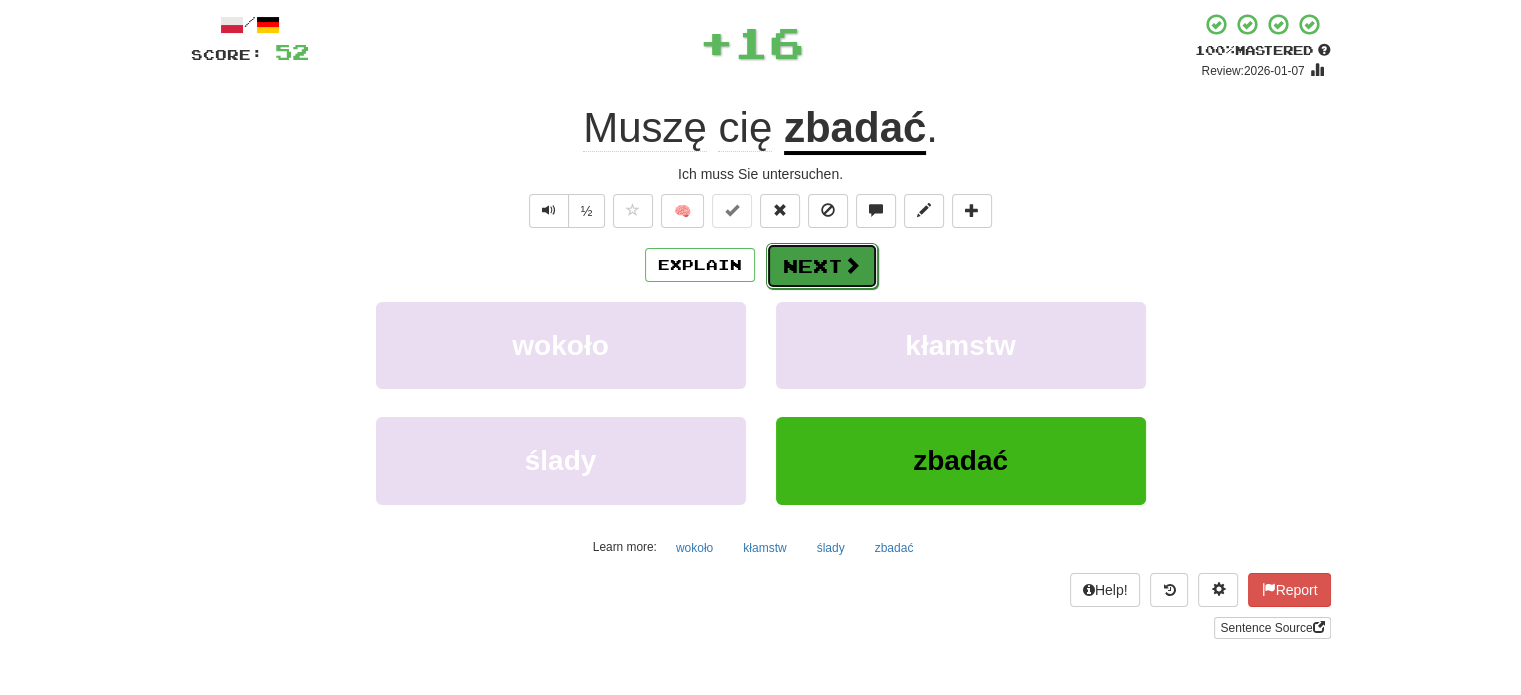 click on "Next" at bounding box center [822, 266] 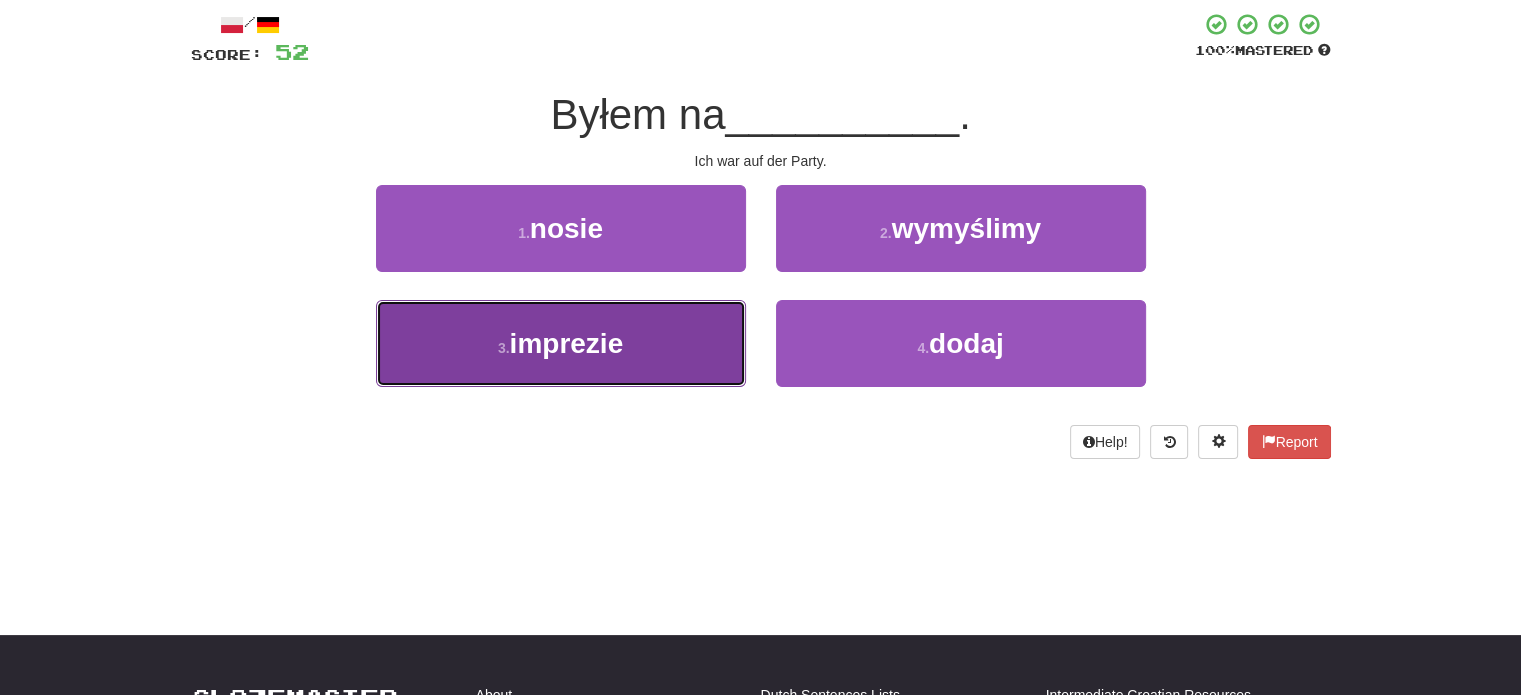 click on "3 .  imprezie" at bounding box center [561, 343] 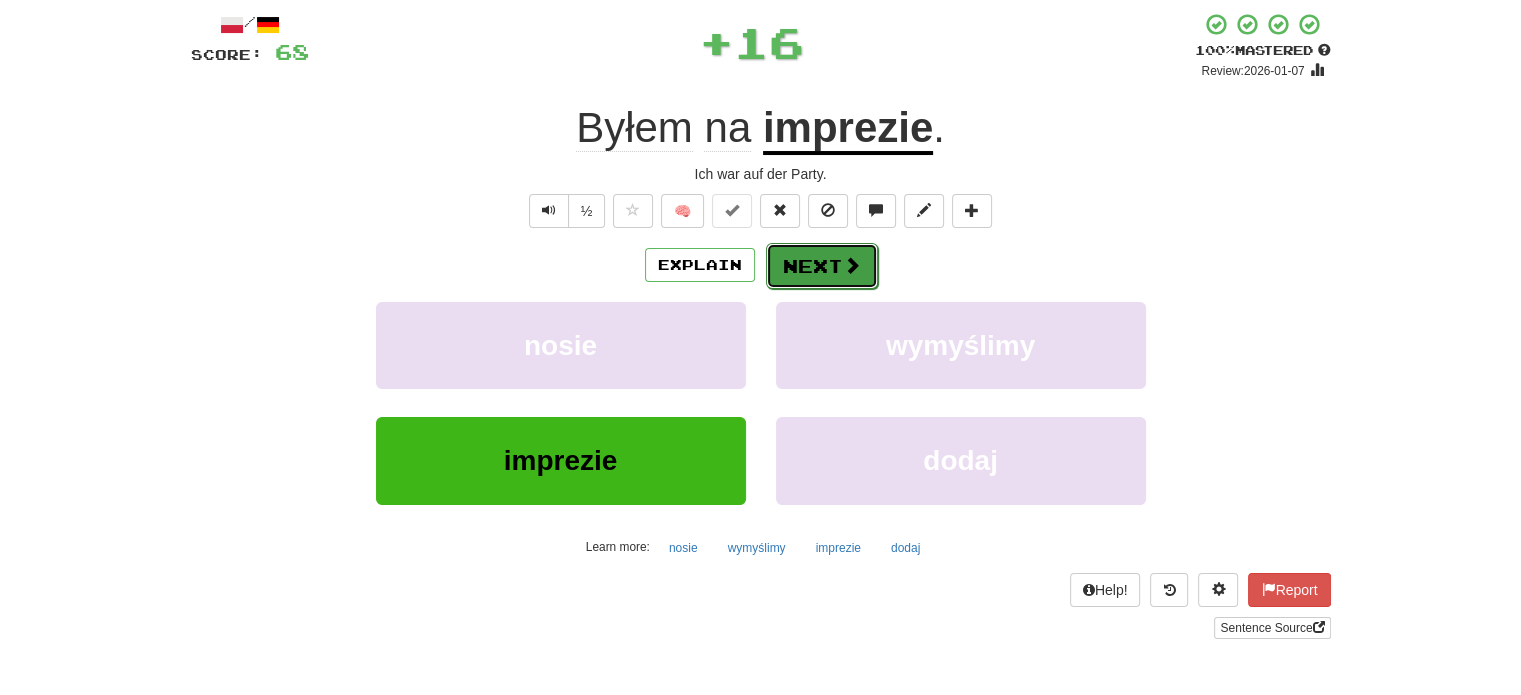 click on "Next" at bounding box center (822, 266) 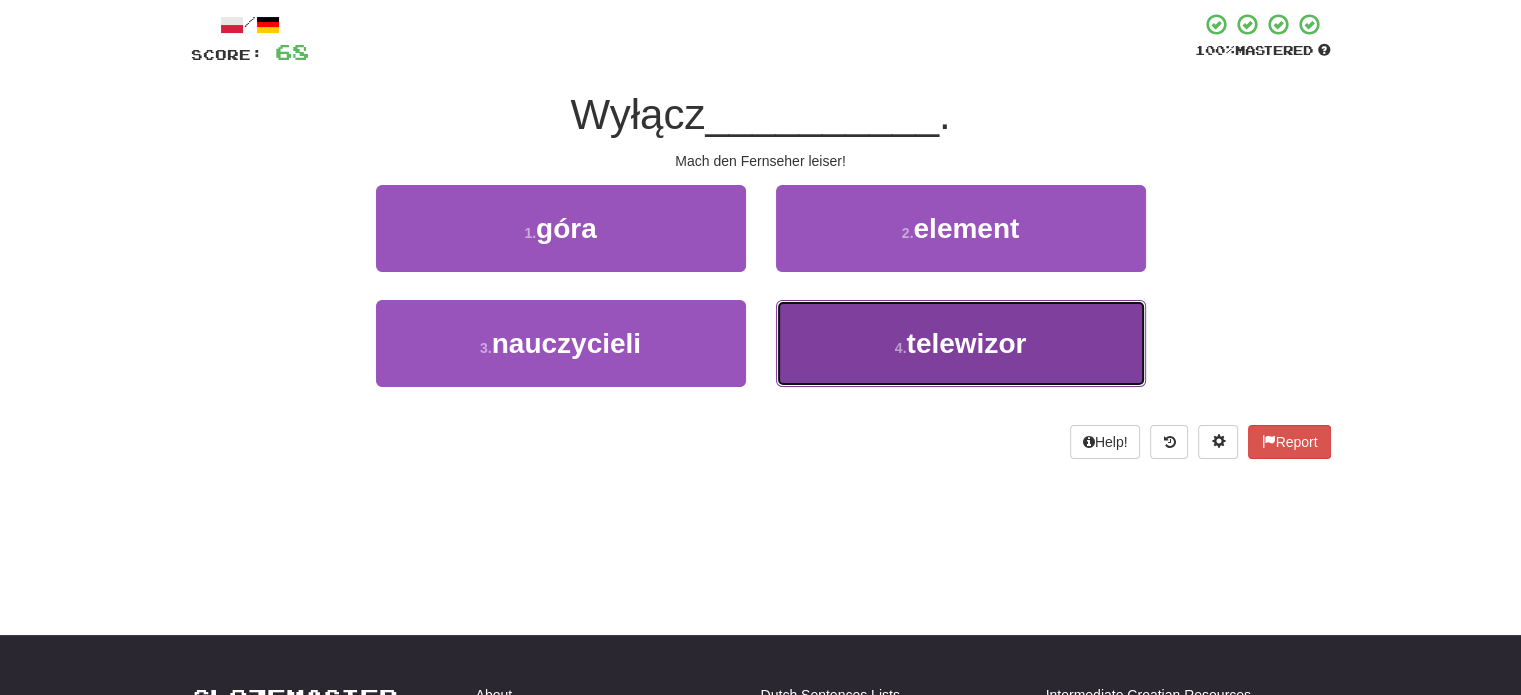 click on "4 .  telewizor" at bounding box center (961, 343) 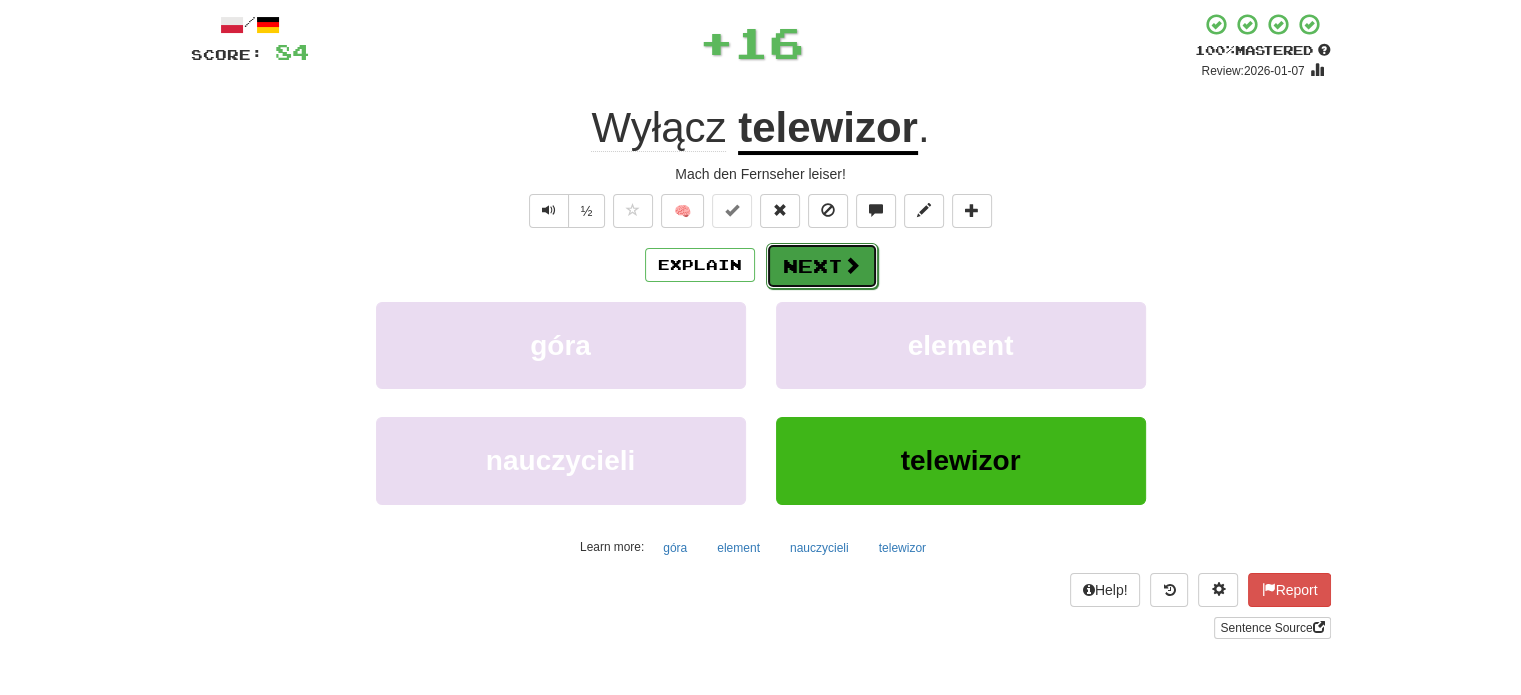 click on "Next" at bounding box center (822, 266) 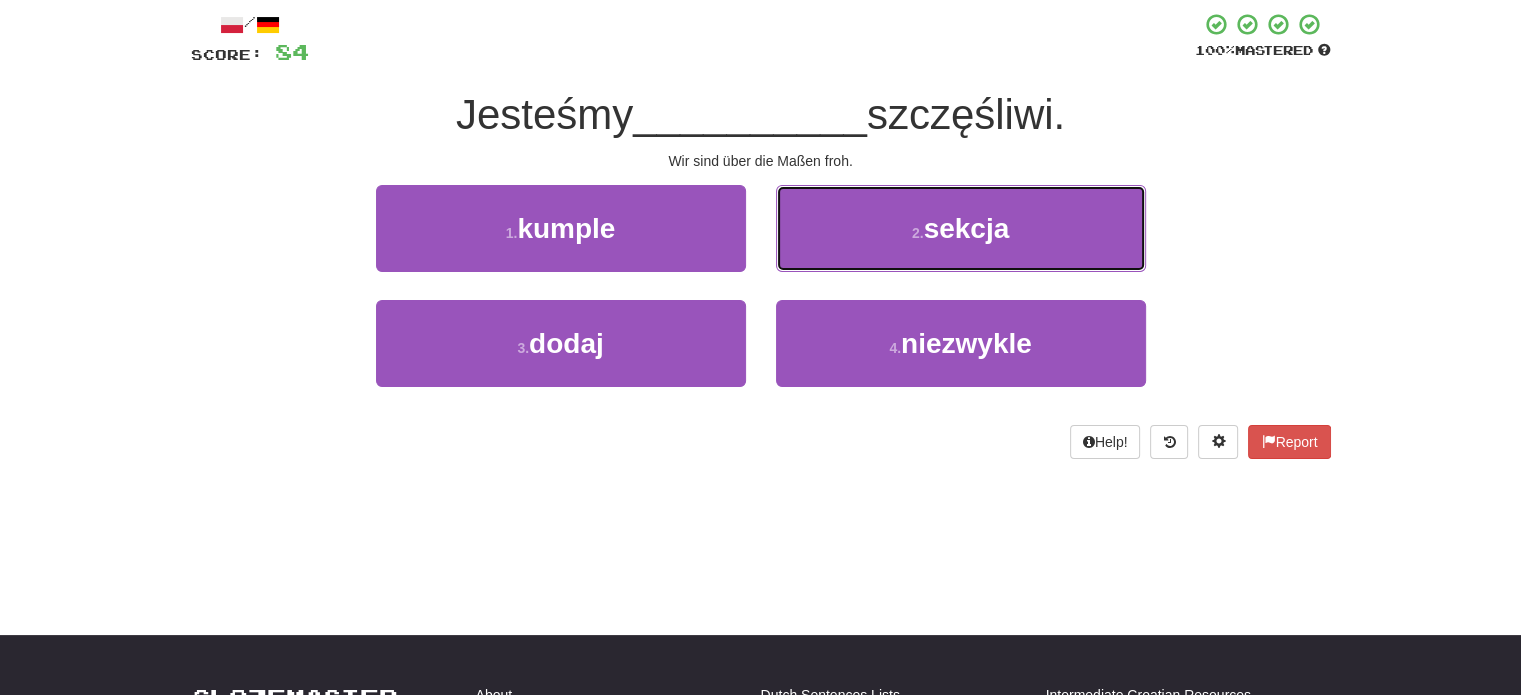 click on "2 .  sekcja" at bounding box center (961, 228) 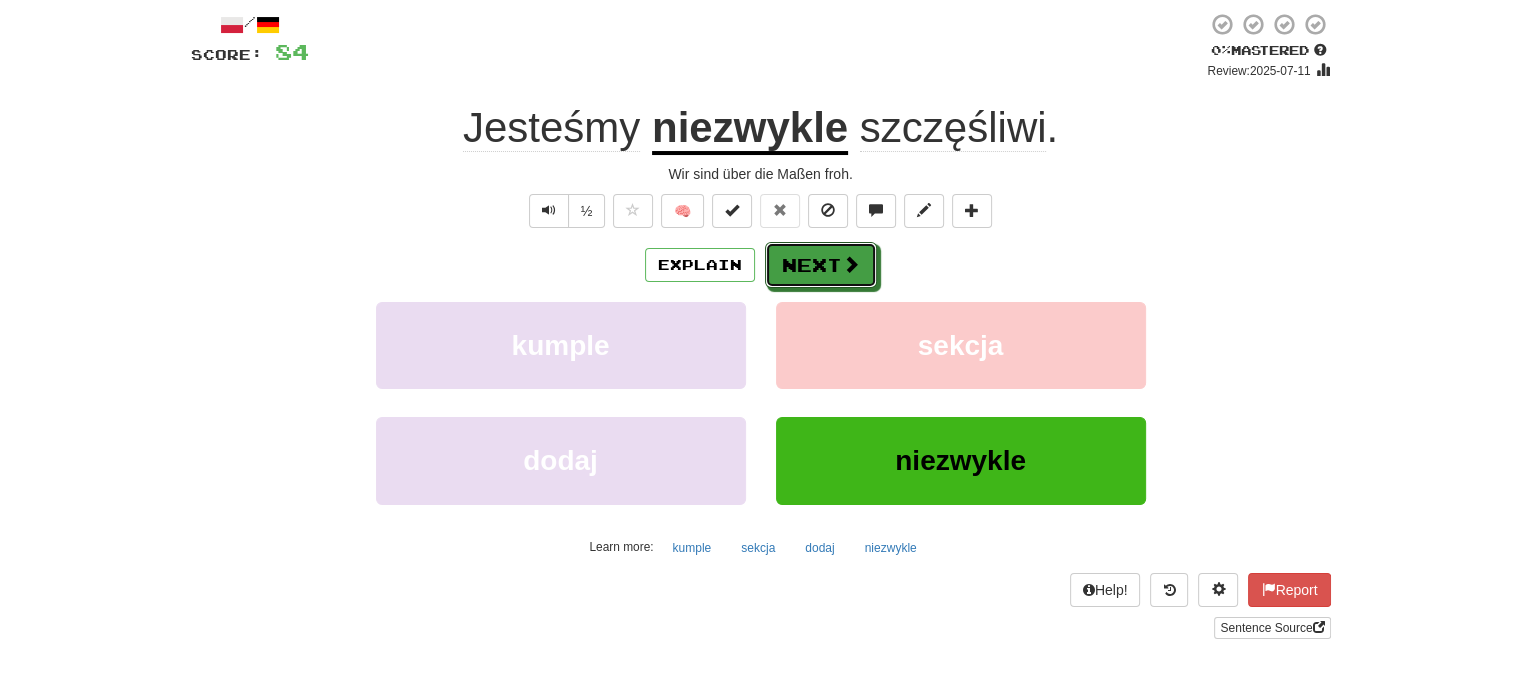 click on "Next" at bounding box center (821, 265) 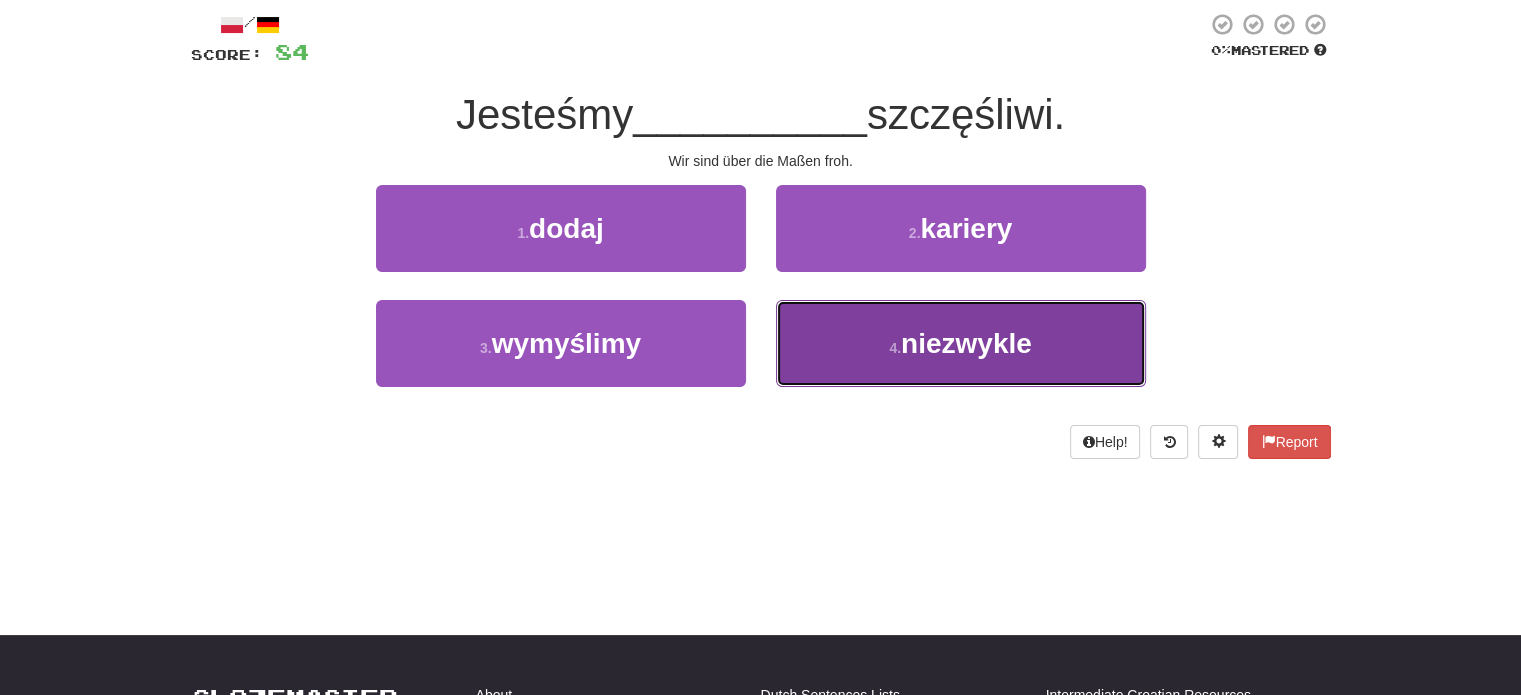click on "4 .  niezwykle" at bounding box center (961, 343) 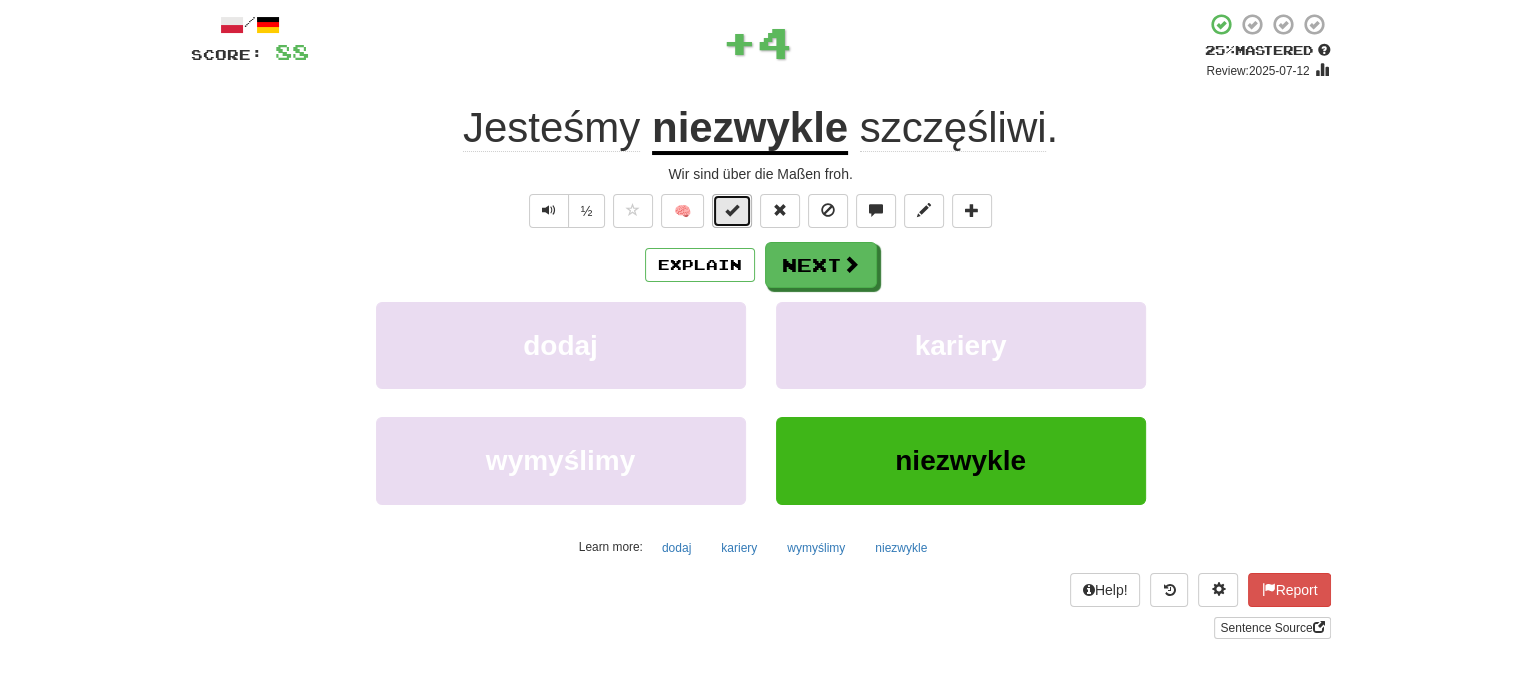 click at bounding box center [732, 210] 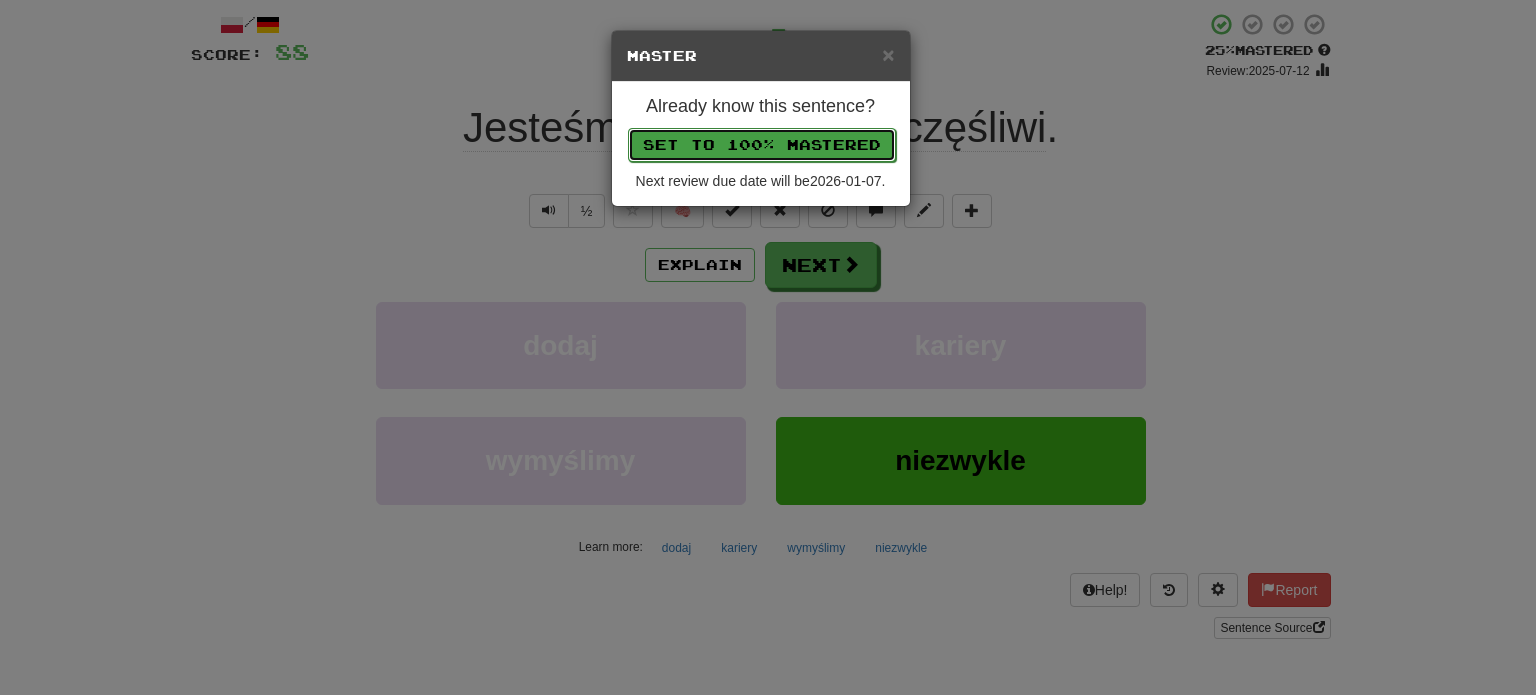 click on "Set to 100% Mastered" at bounding box center (762, 145) 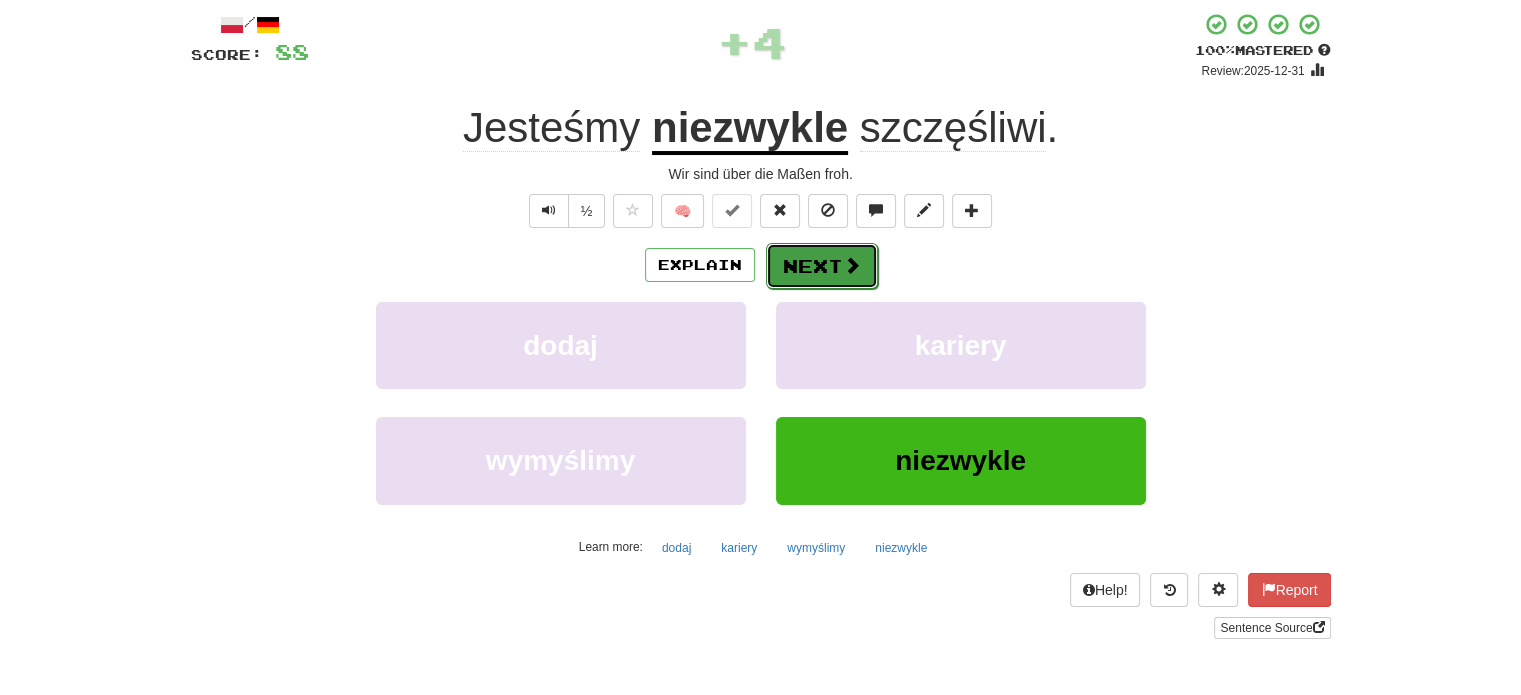 click on "Next" at bounding box center (822, 266) 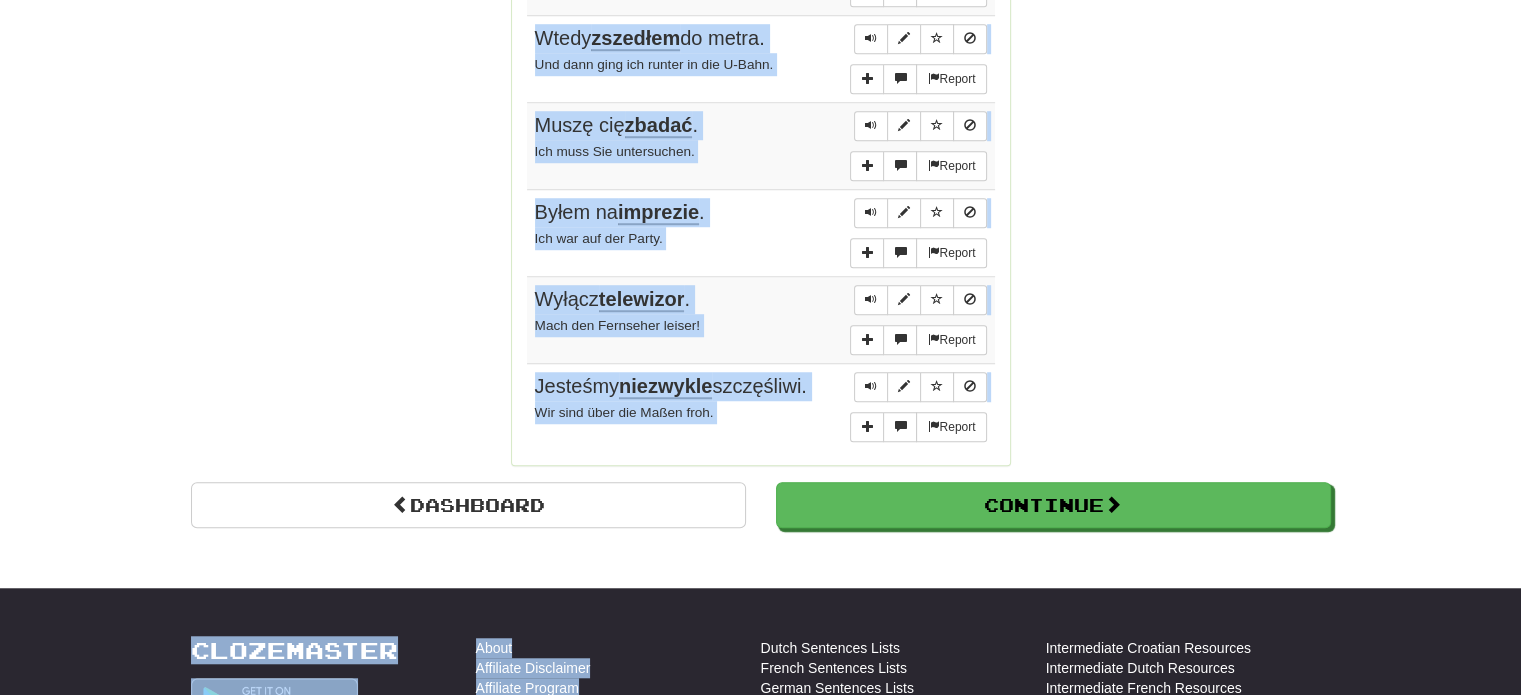 scroll, scrollTop: 1517, scrollLeft: 0, axis: vertical 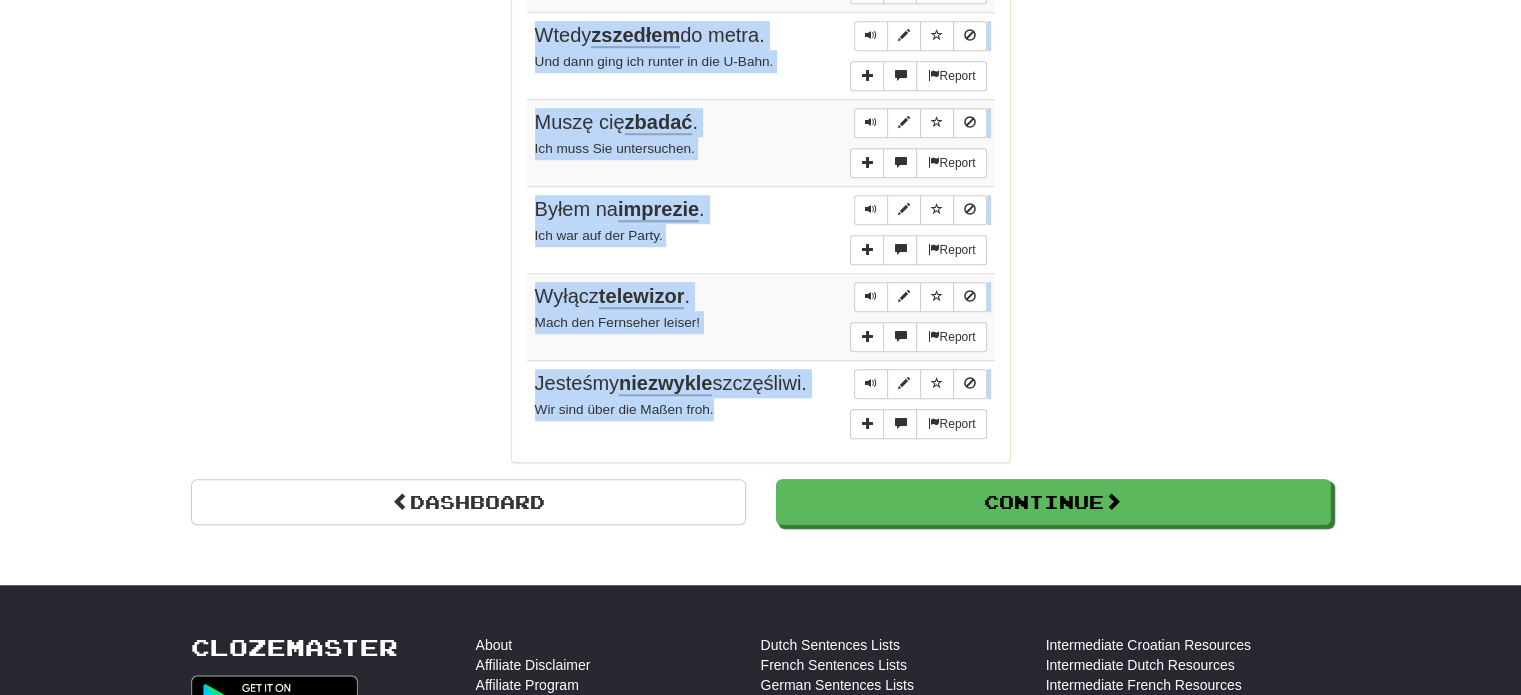 drag, startPoint x: 530, startPoint y: 197, endPoint x: 766, endPoint y: 402, distance: 312.60358 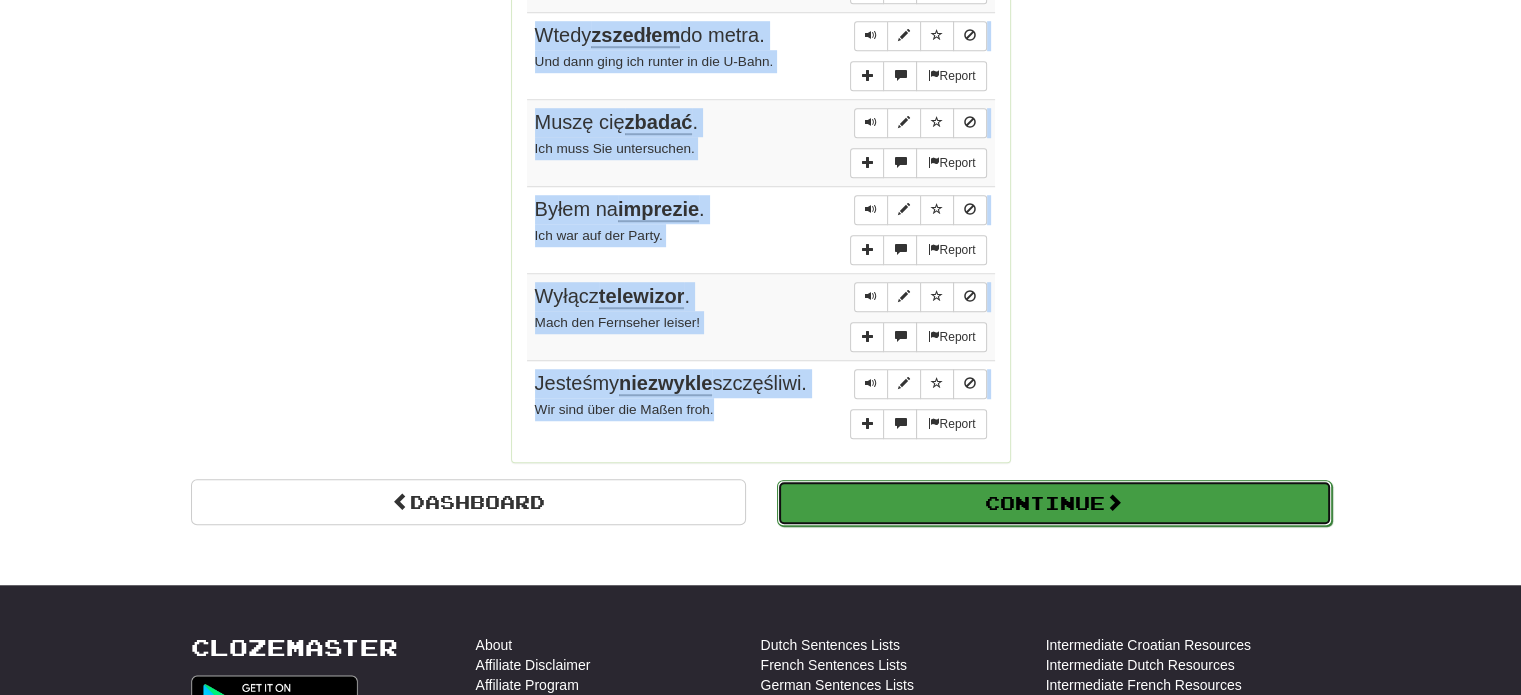 click on "Continue" at bounding box center (1054, 503) 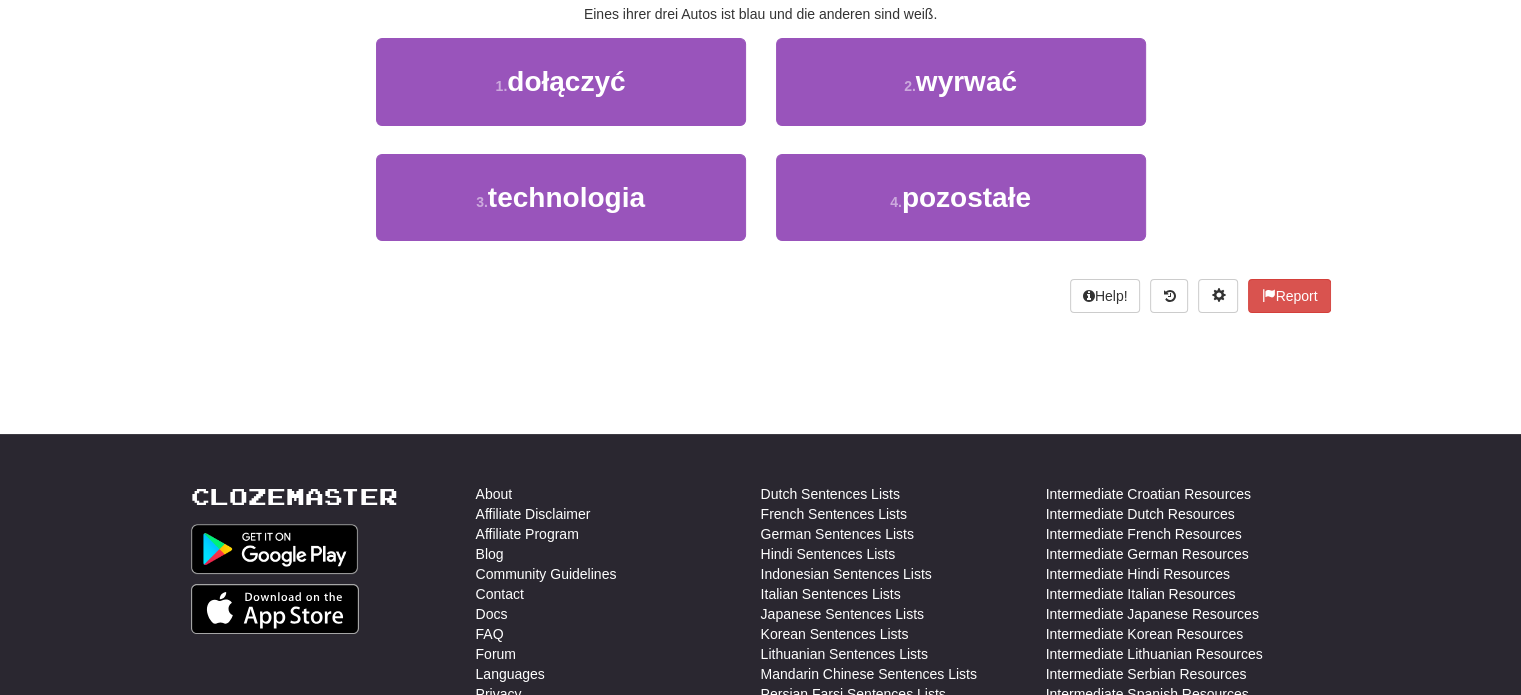 scroll, scrollTop: 11, scrollLeft: 0, axis: vertical 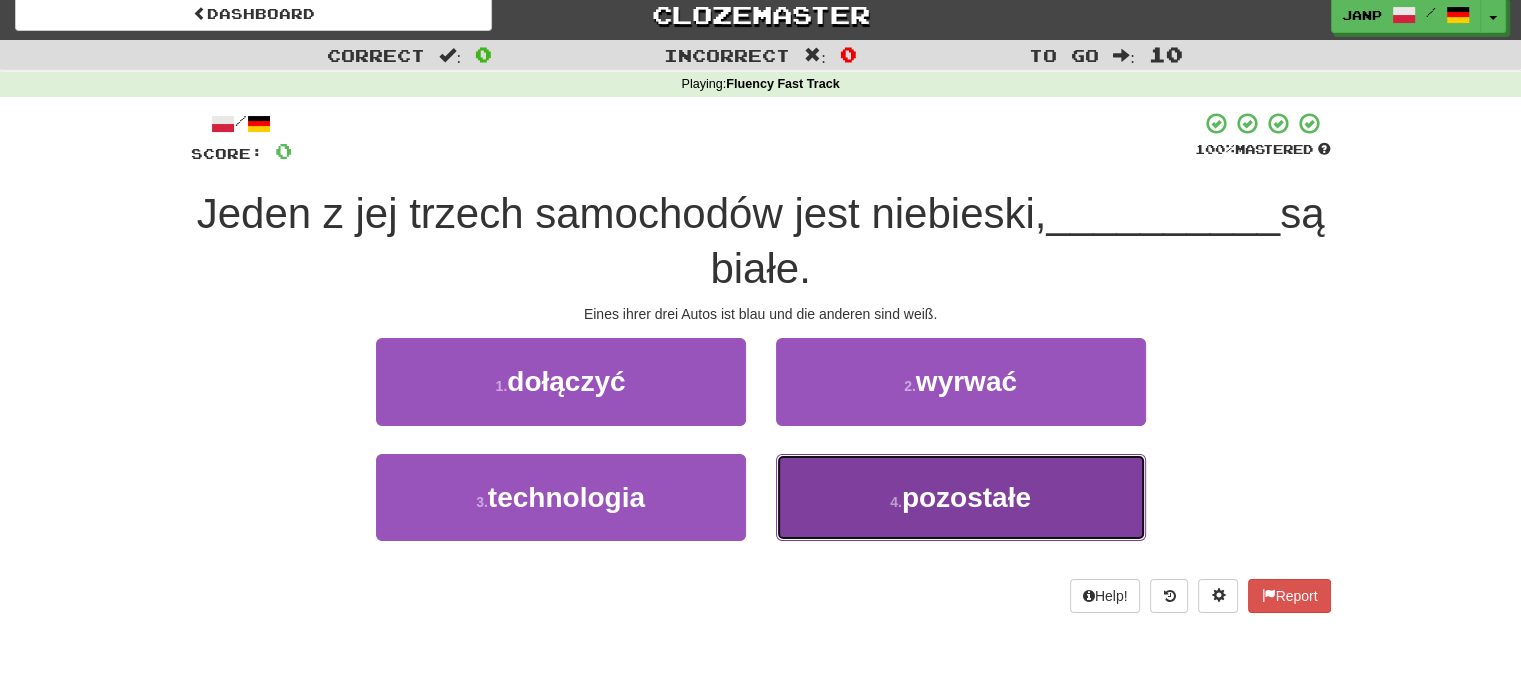 click on "4 .  pozostałe" at bounding box center (961, 497) 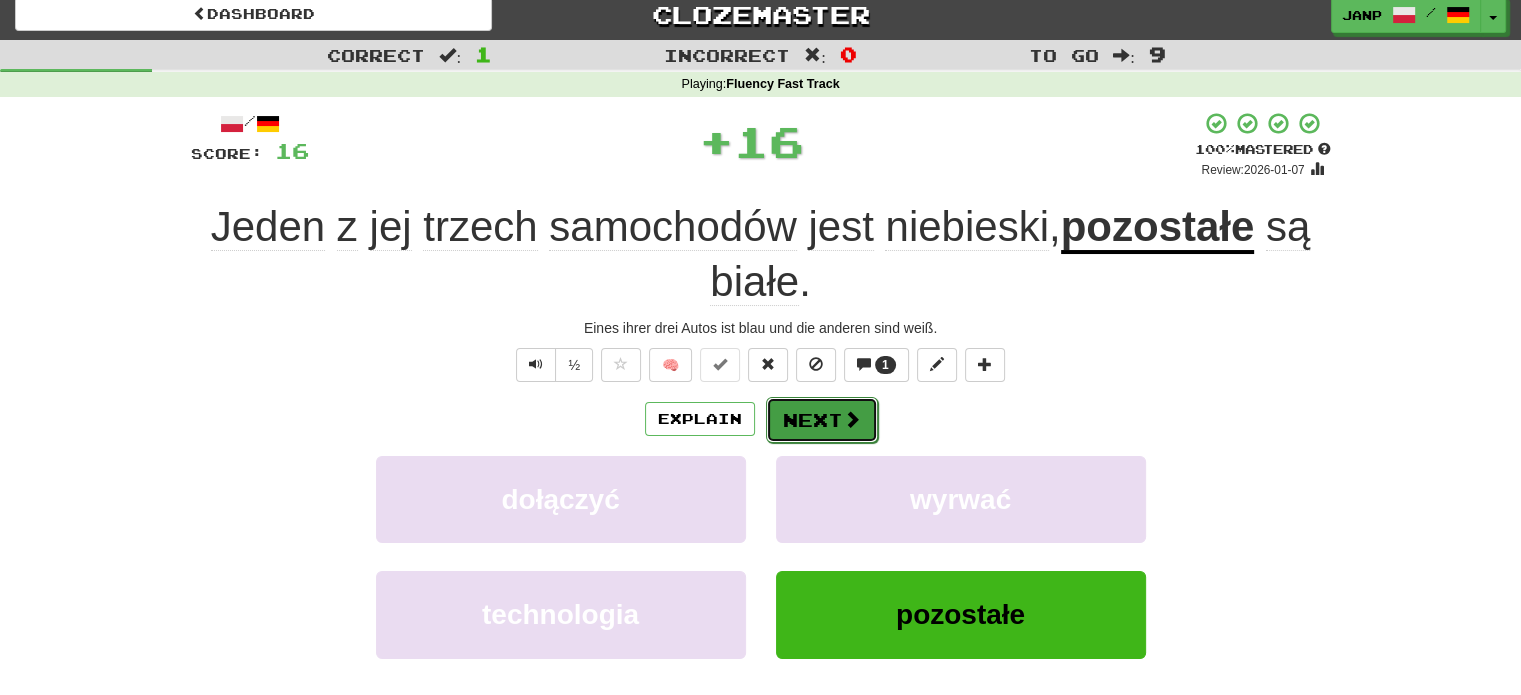 click on "Next" at bounding box center (822, 420) 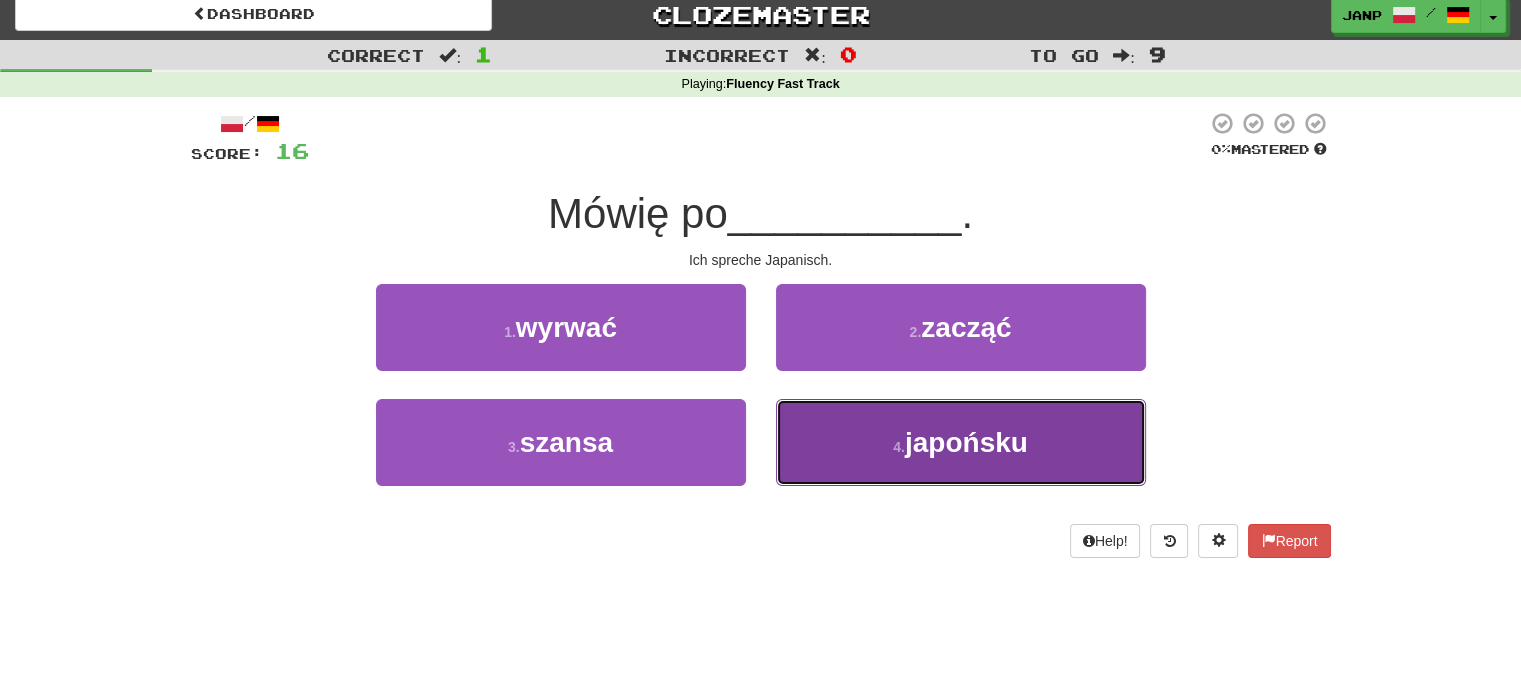 click on "4 .  japońsku" at bounding box center (961, 442) 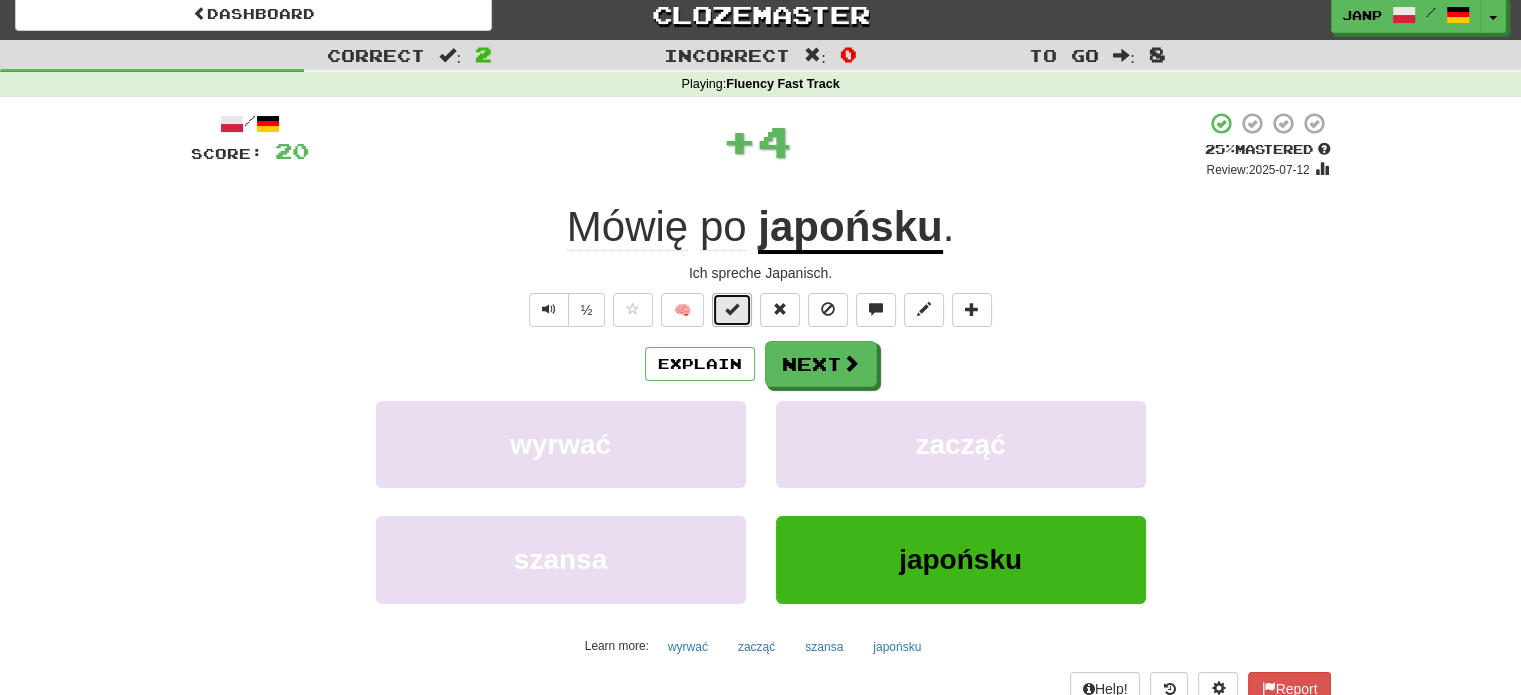 click at bounding box center (732, 310) 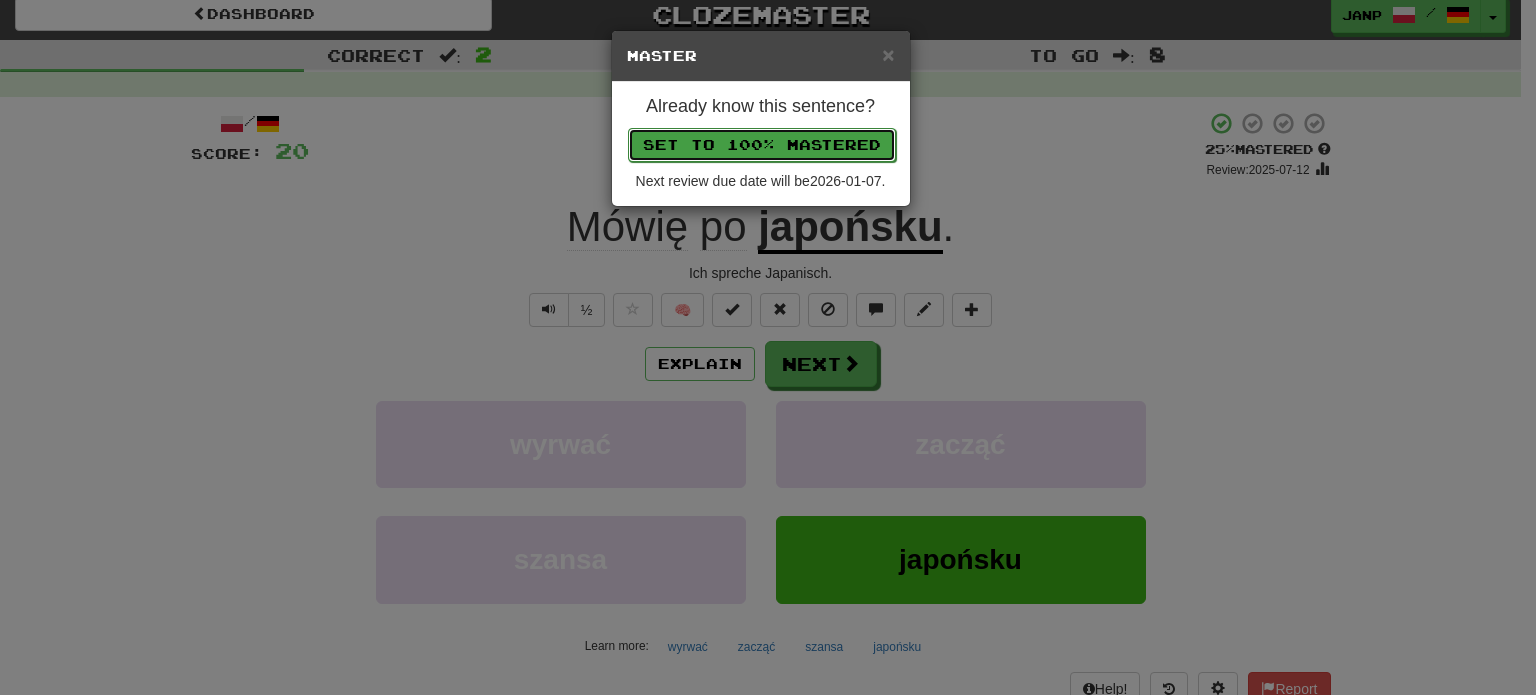 click on "Set to 100% Mastered" at bounding box center (762, 145) 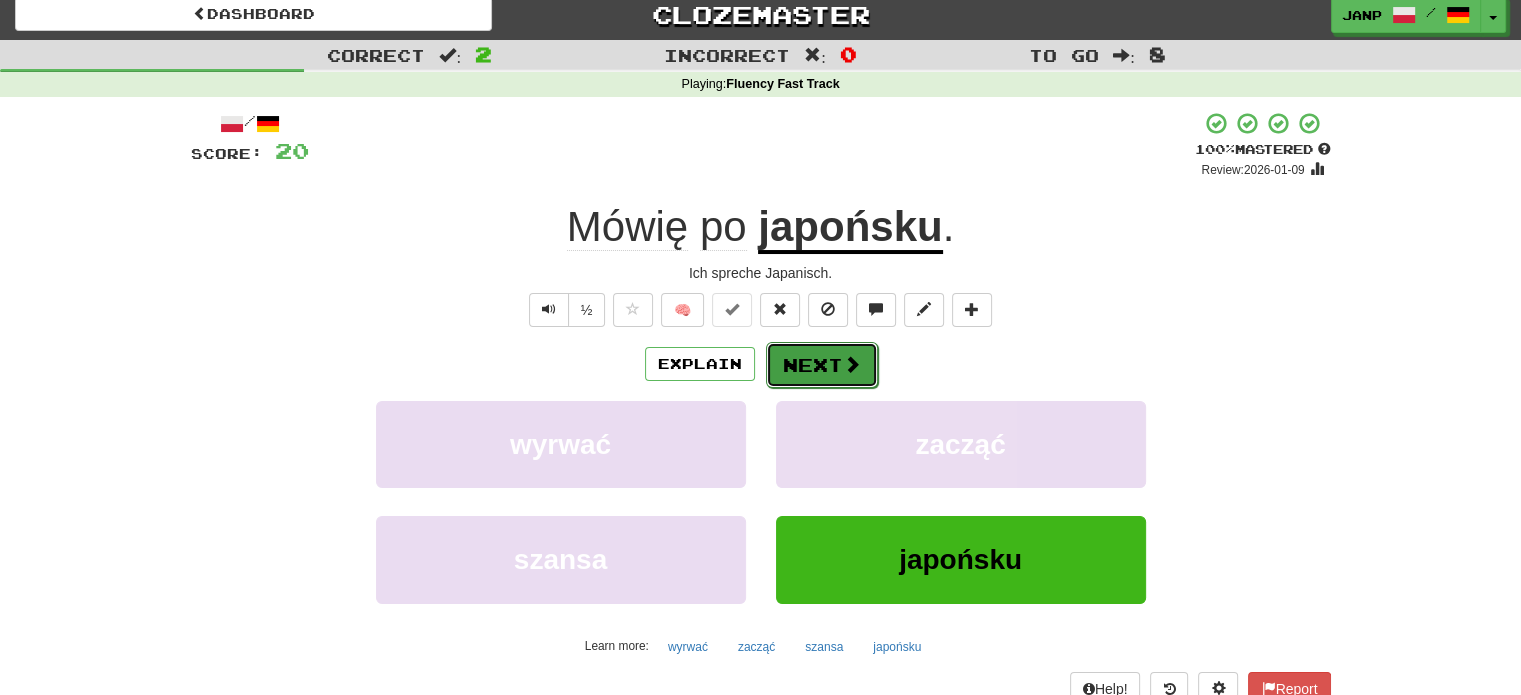 click on "Next" at bounding box center [822, 365] 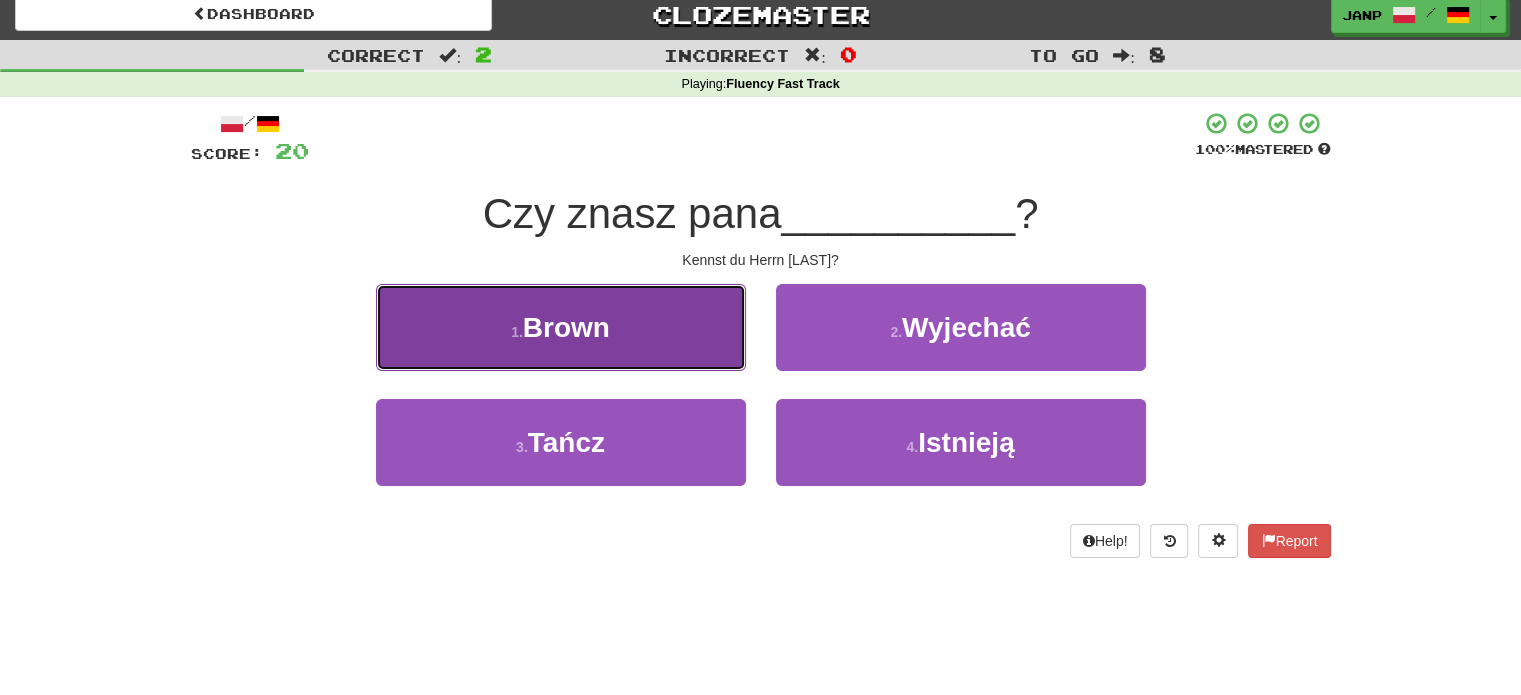 click on "1 .  Brown" at bounding box center (561, 327) 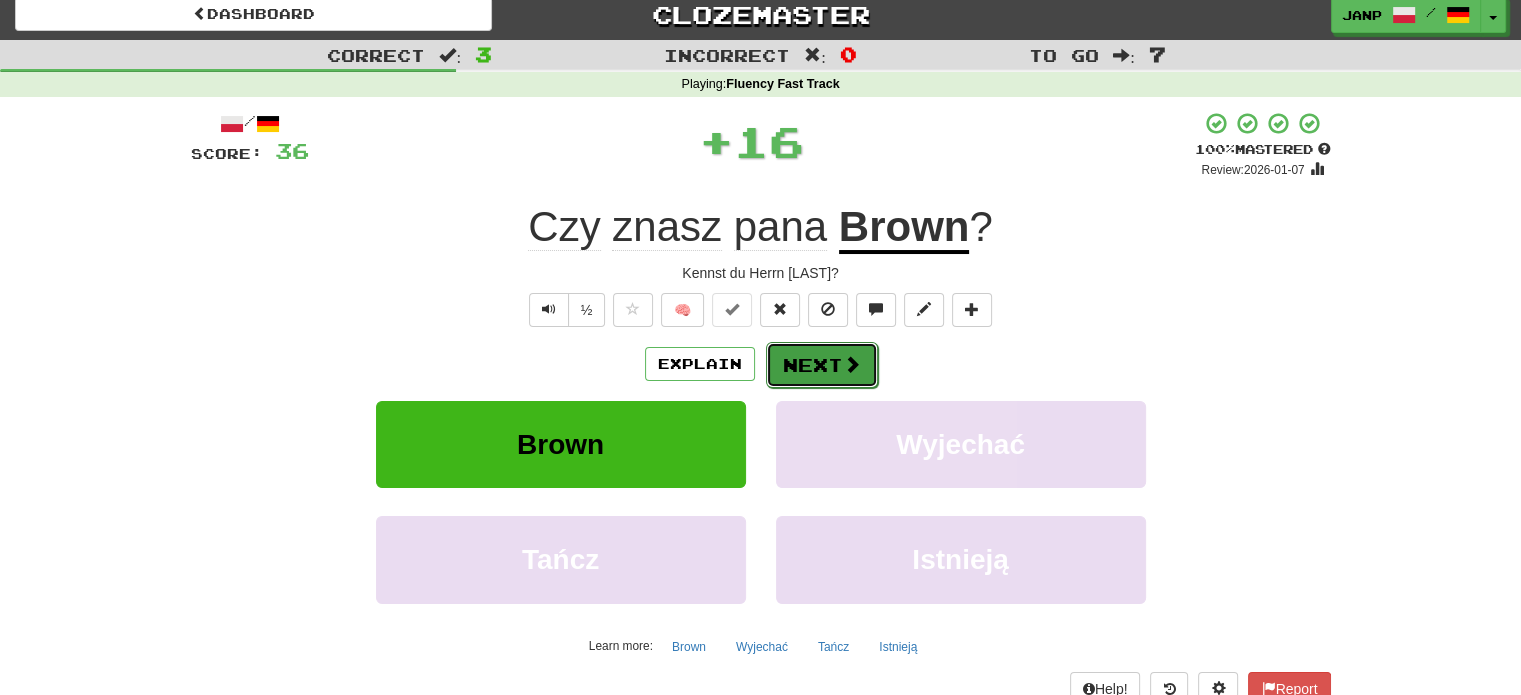 click on "Next" at bounding box center [822, 365] 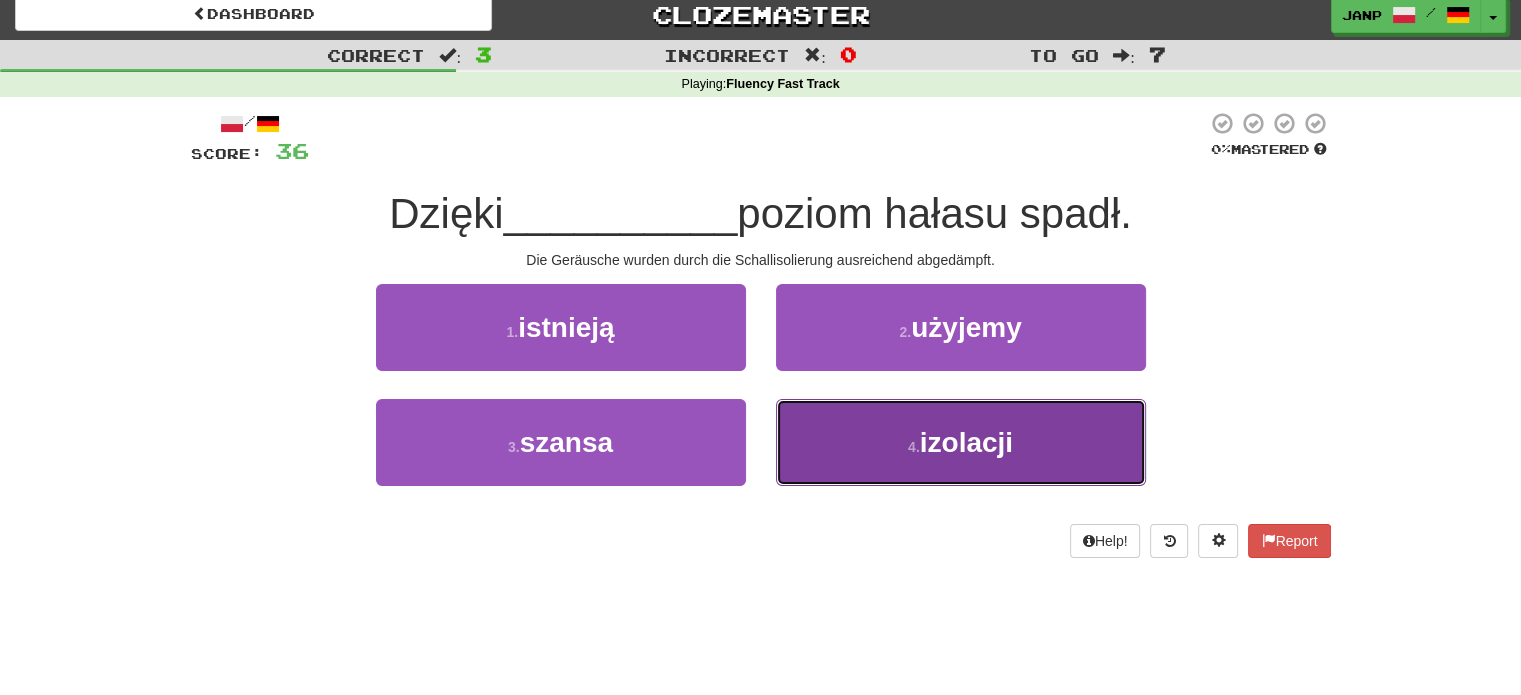 click on "4 .  izolacji" at bounding box center [961, 442] 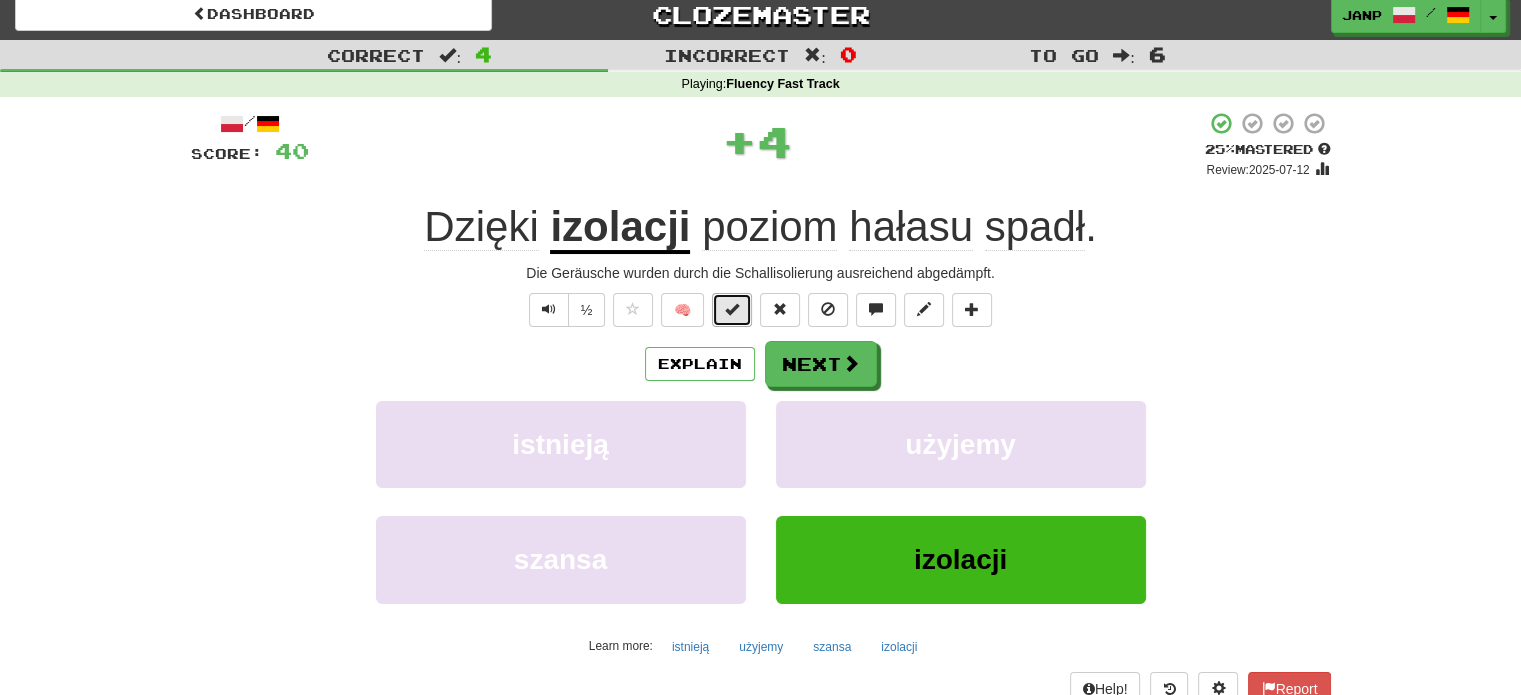 click at bounding box center (732, 310) 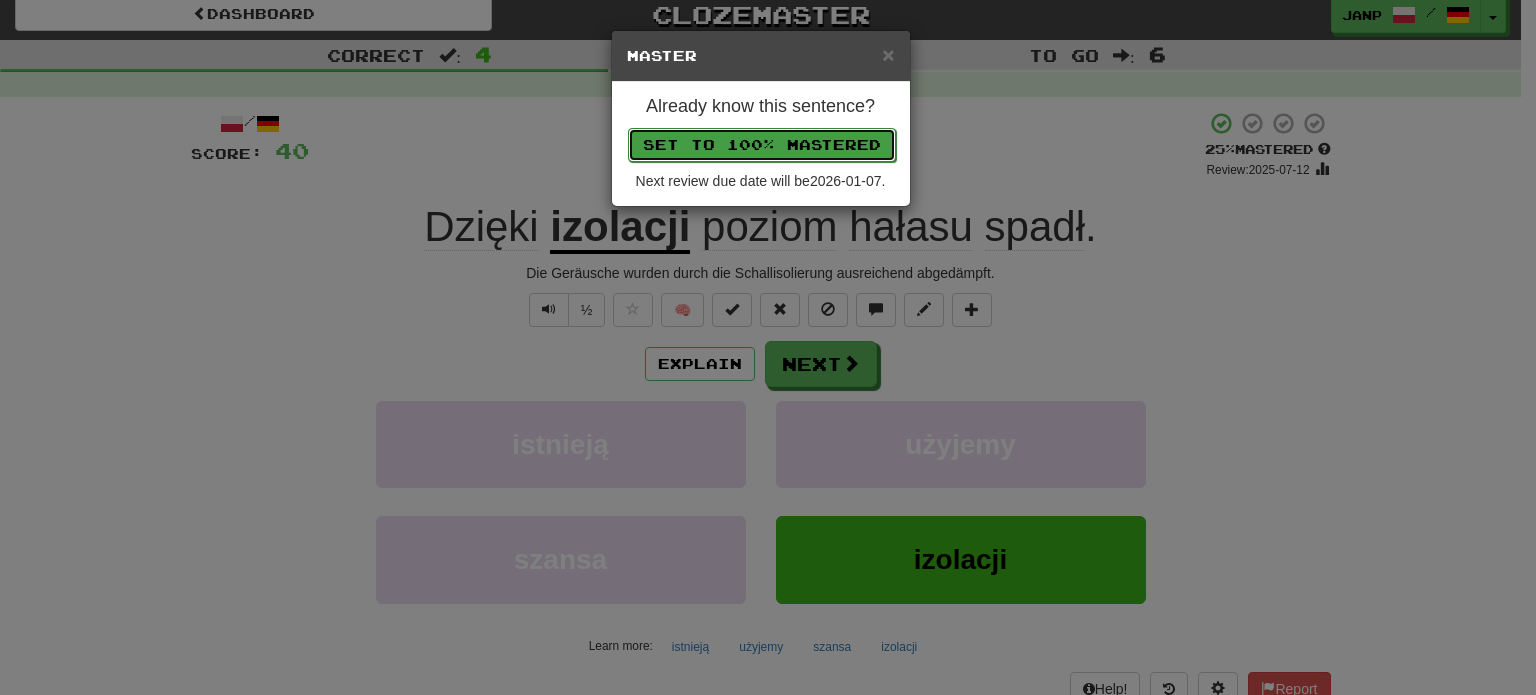 click on "Set to 100% Mastered" at bounding box center [762, 145] 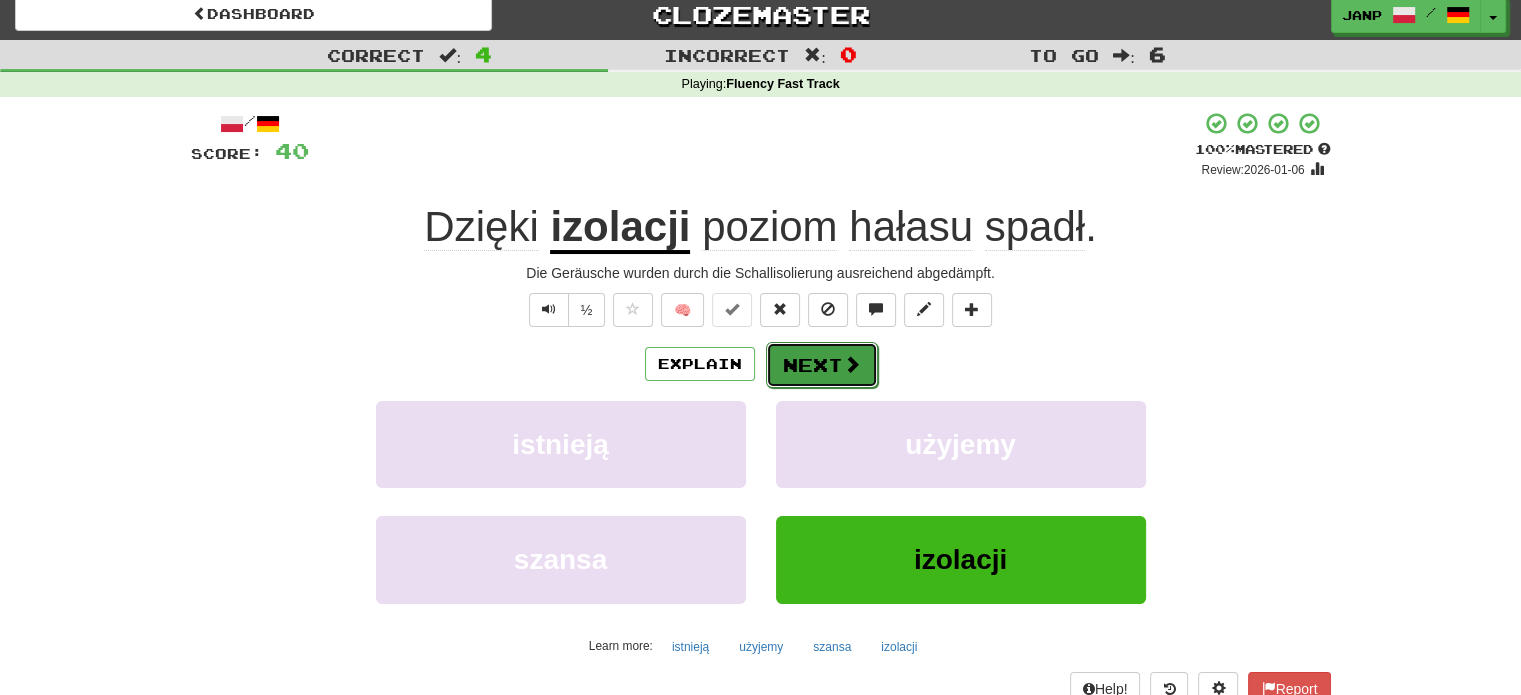 click on "Next" at bounding box center (822, 365) 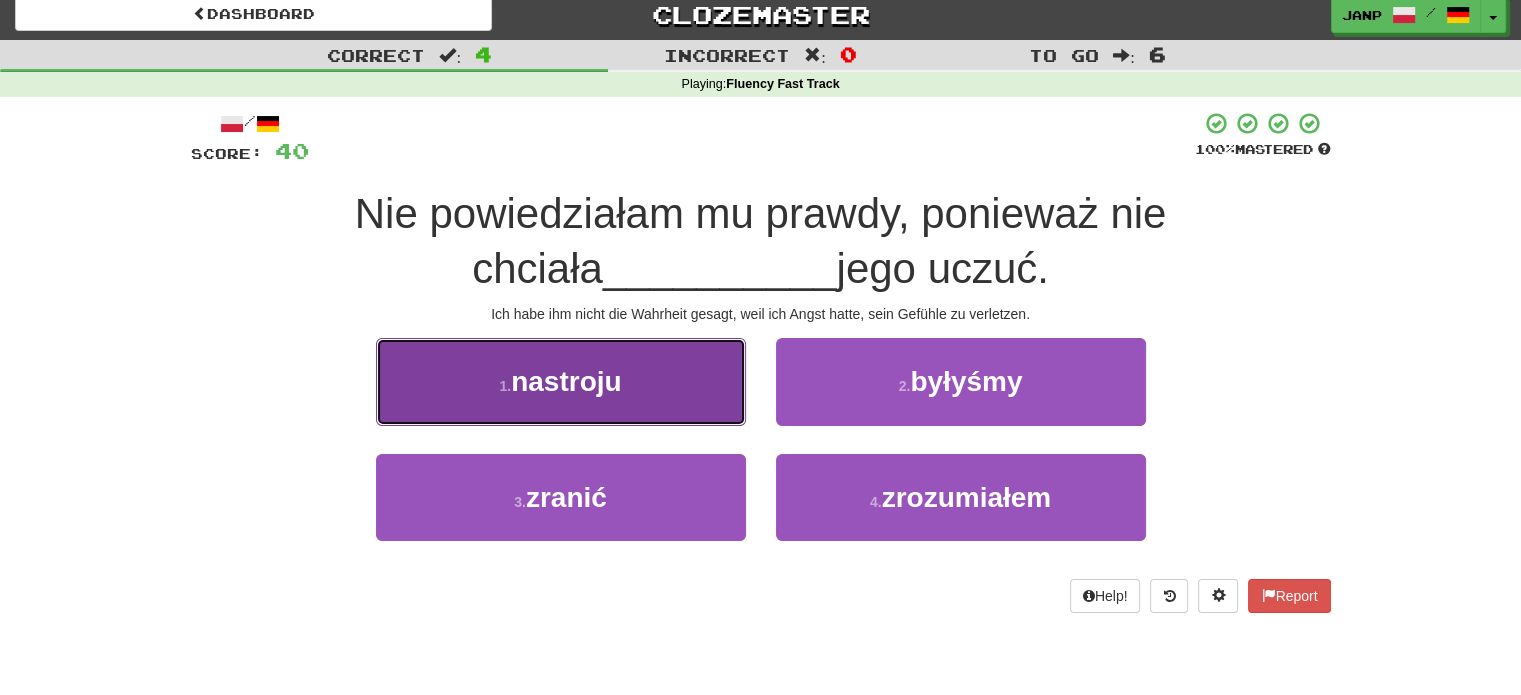 click on "1 .  nastroju" at bounding box center [561, 381] 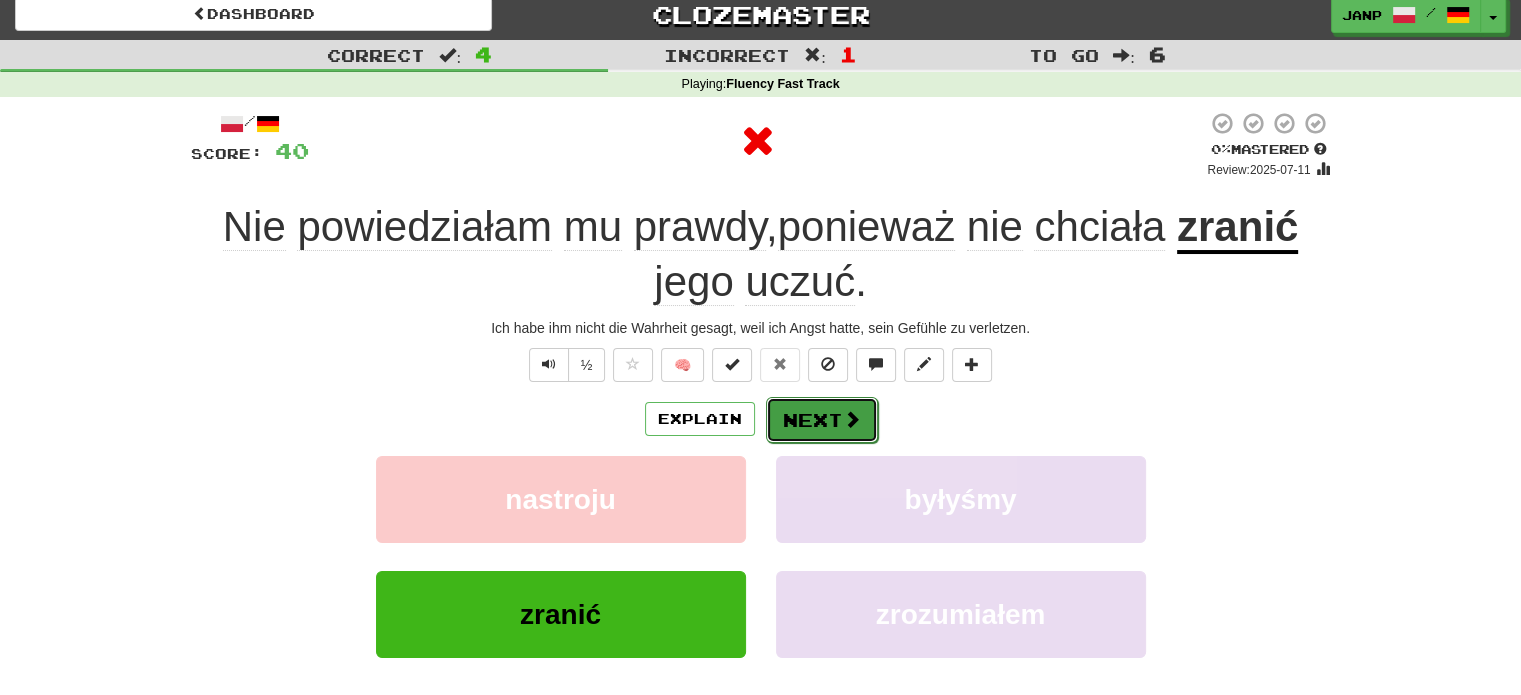 click on "Next" at bounding box center (822, 420) 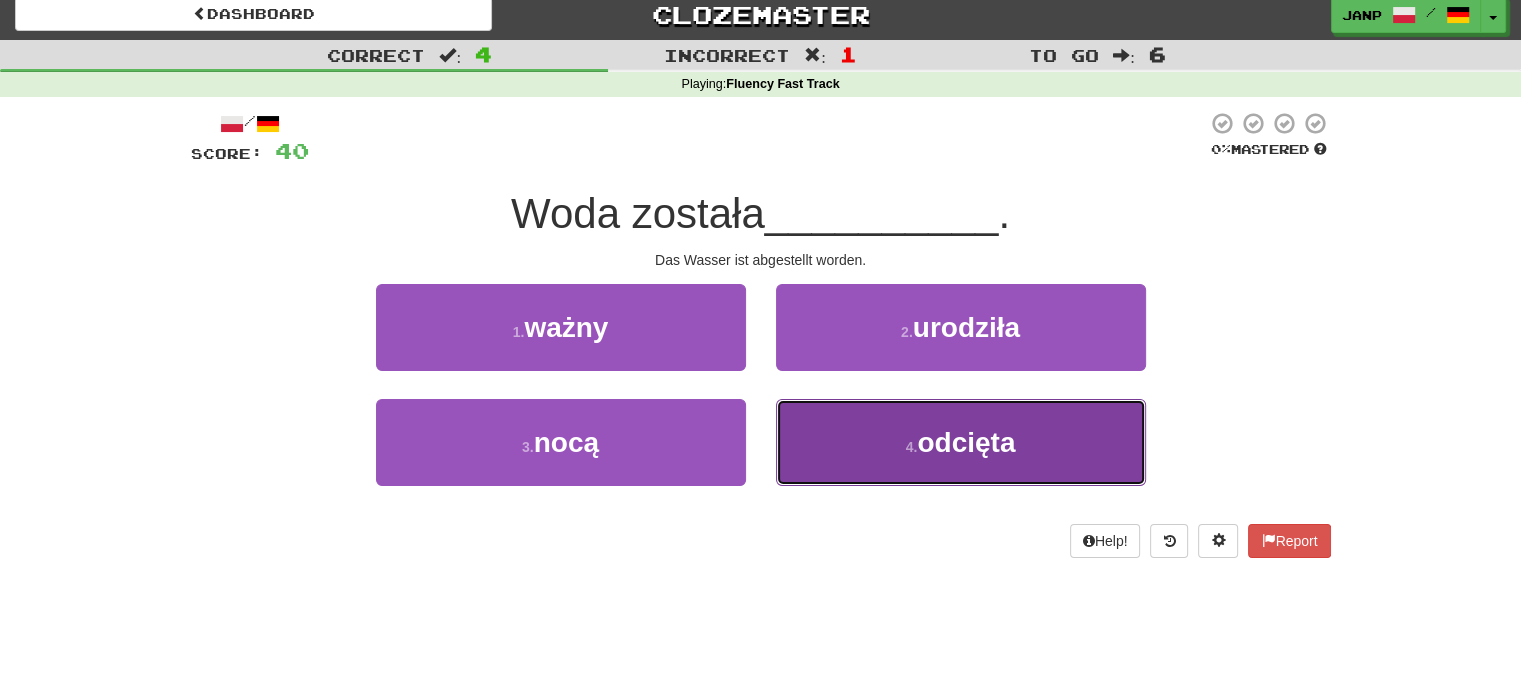 click on "4 .  odcięta" at bounding box center (961, 442) 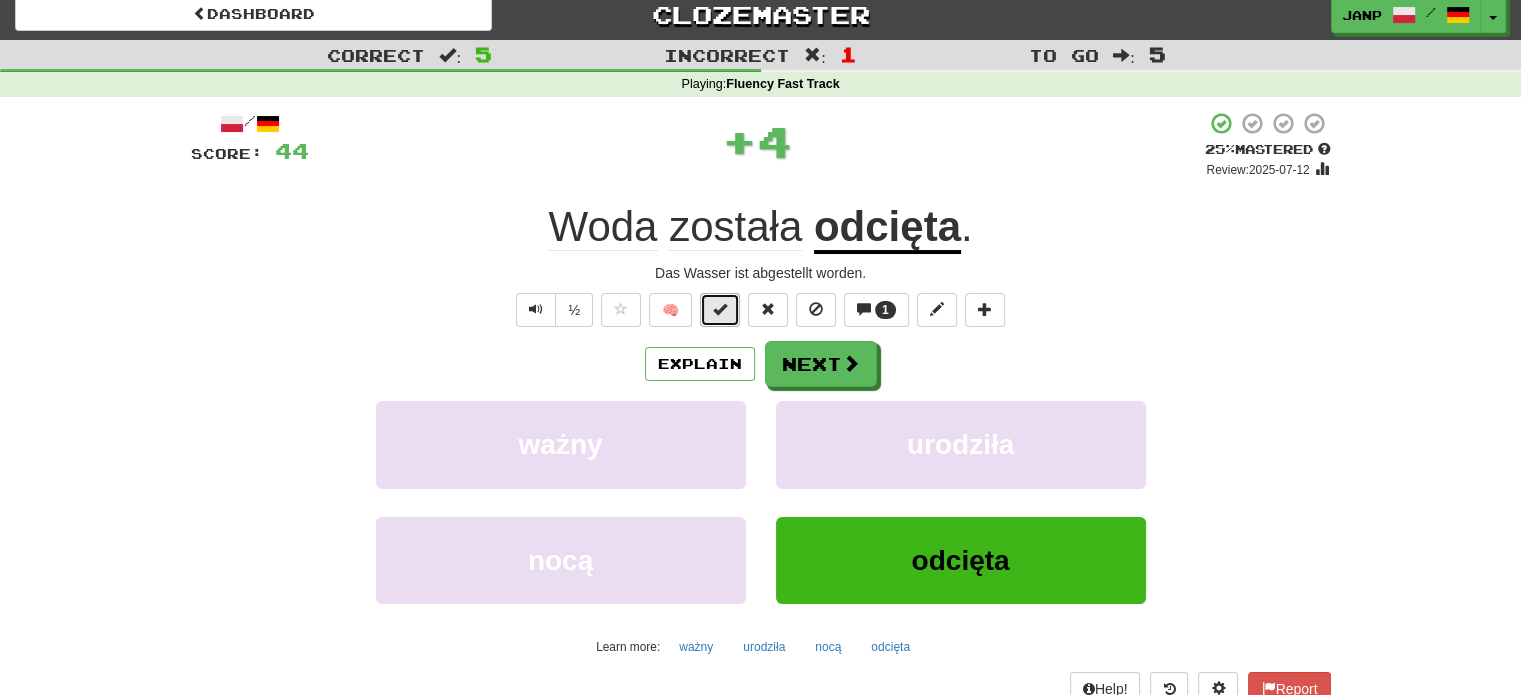 click at bounding box center (720, 310) 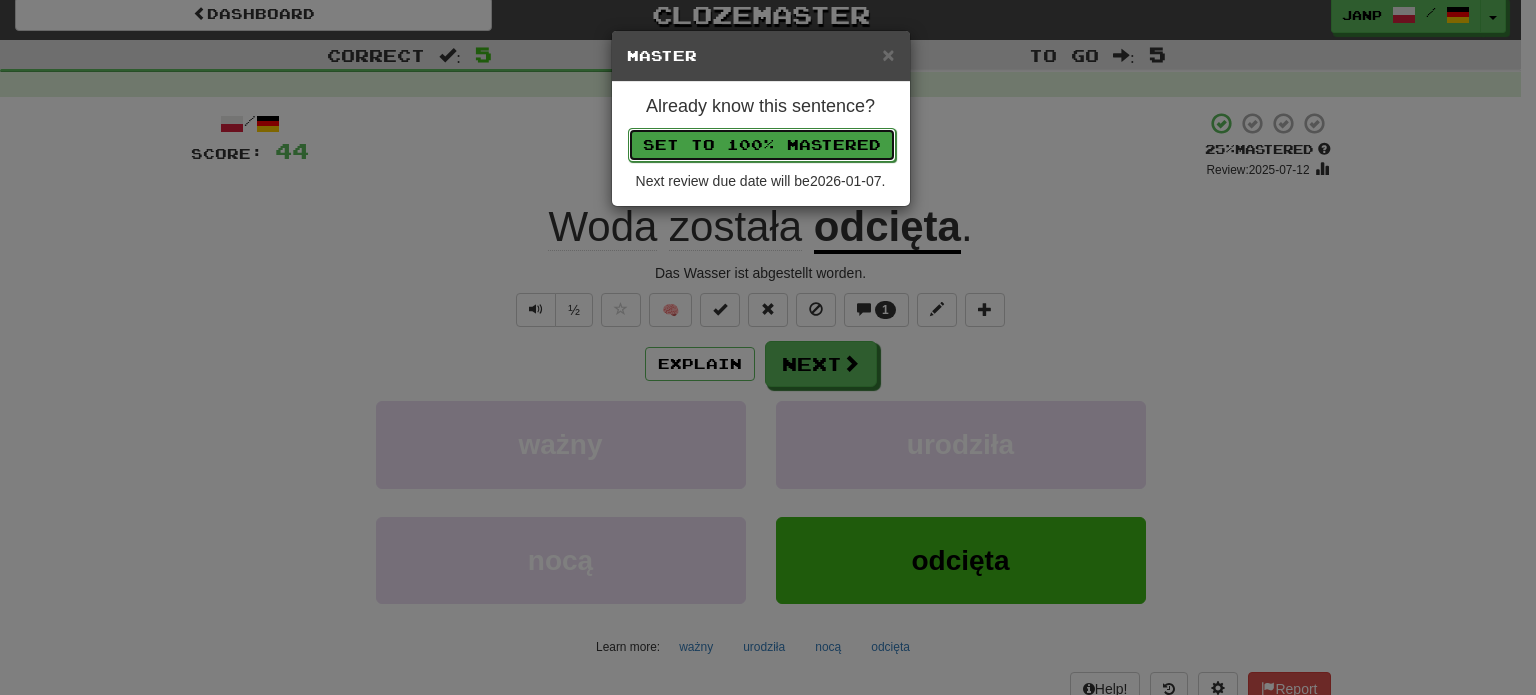 click on "Set to 100% Mastered" at bounding box center (762, 145) 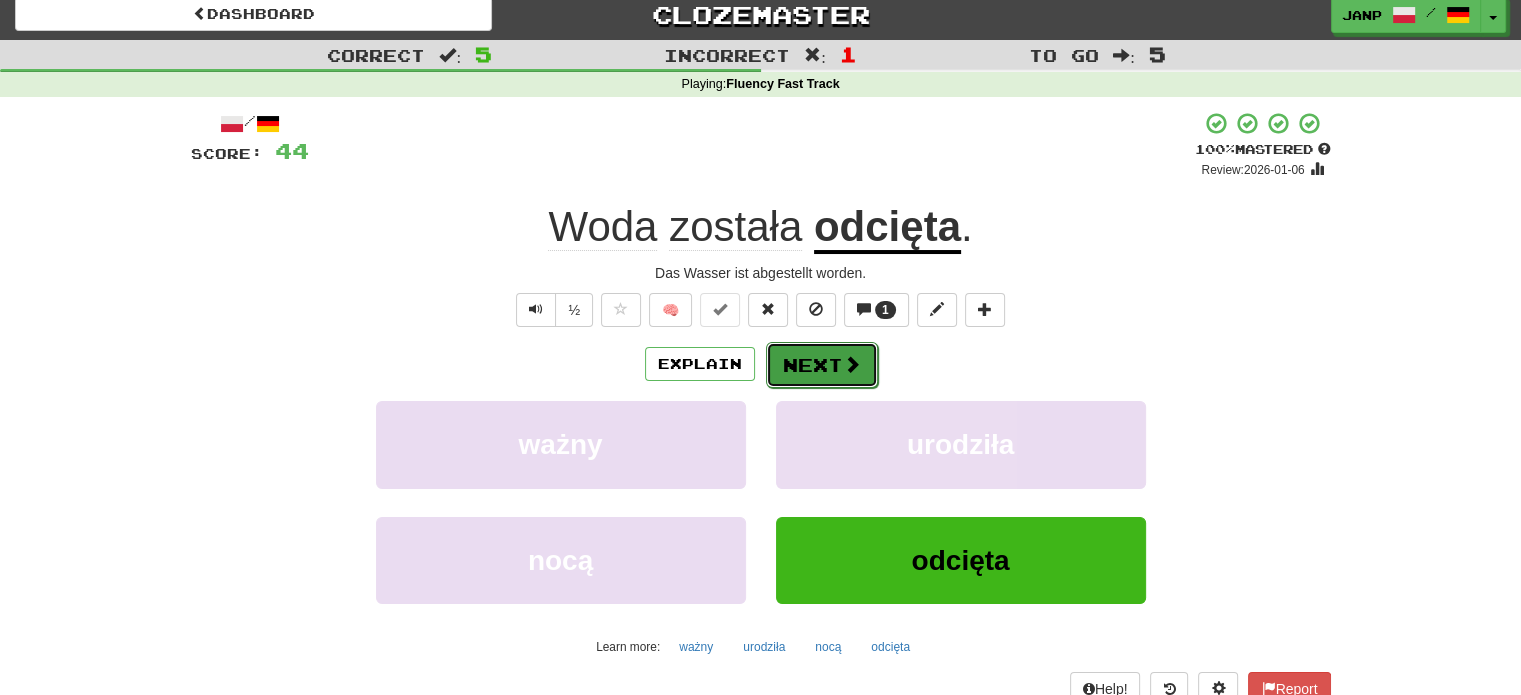 click on "Next" at bounding box center (822, 365) 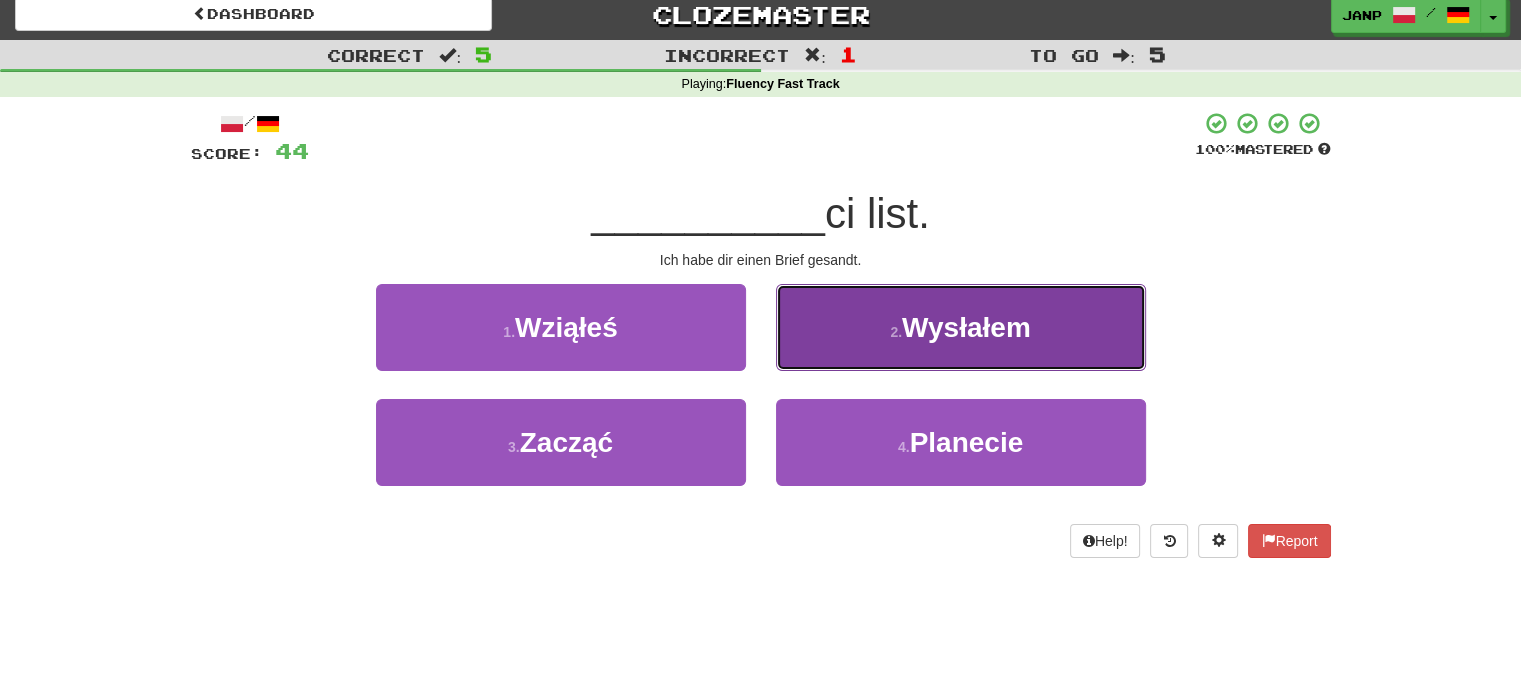 click on "2 .  Wysłałem" at bounding box center (961, 327) 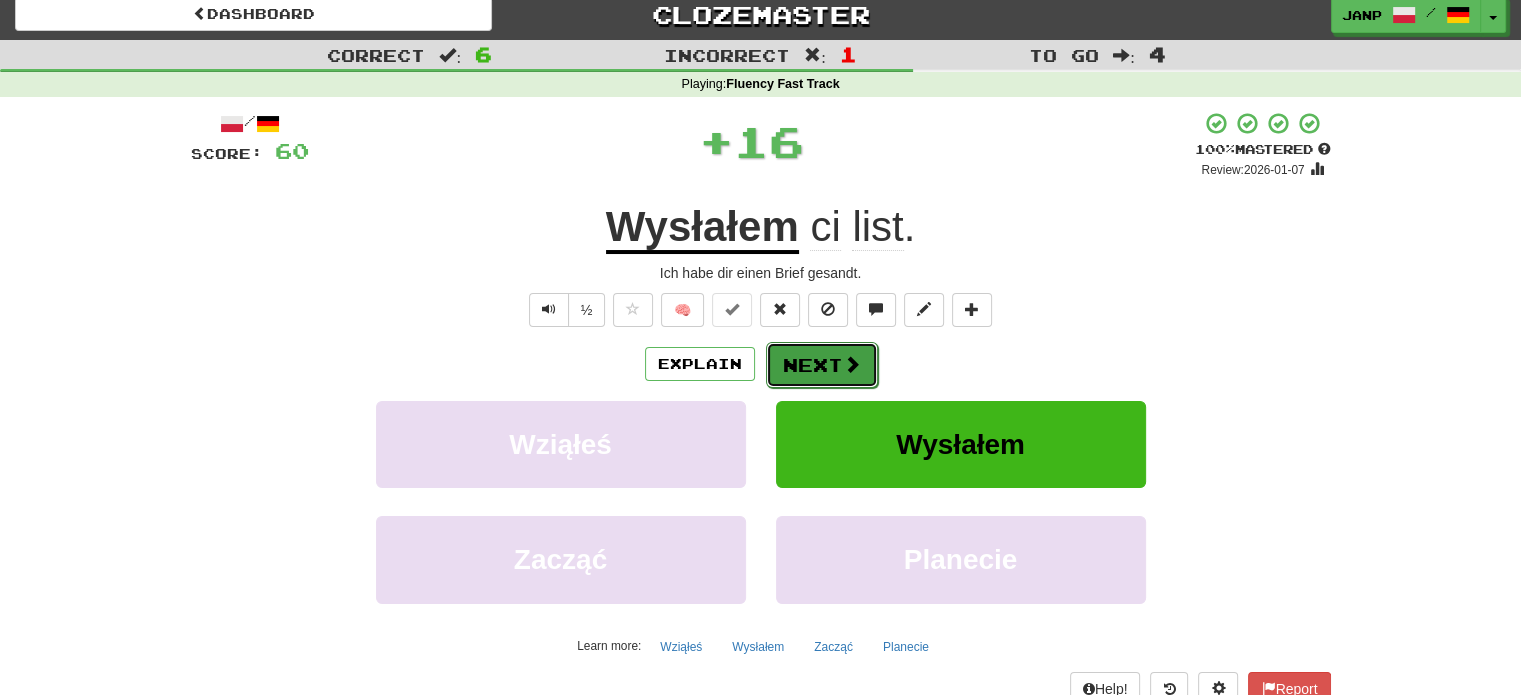 click on "Next" at bounding box center (822, 365) 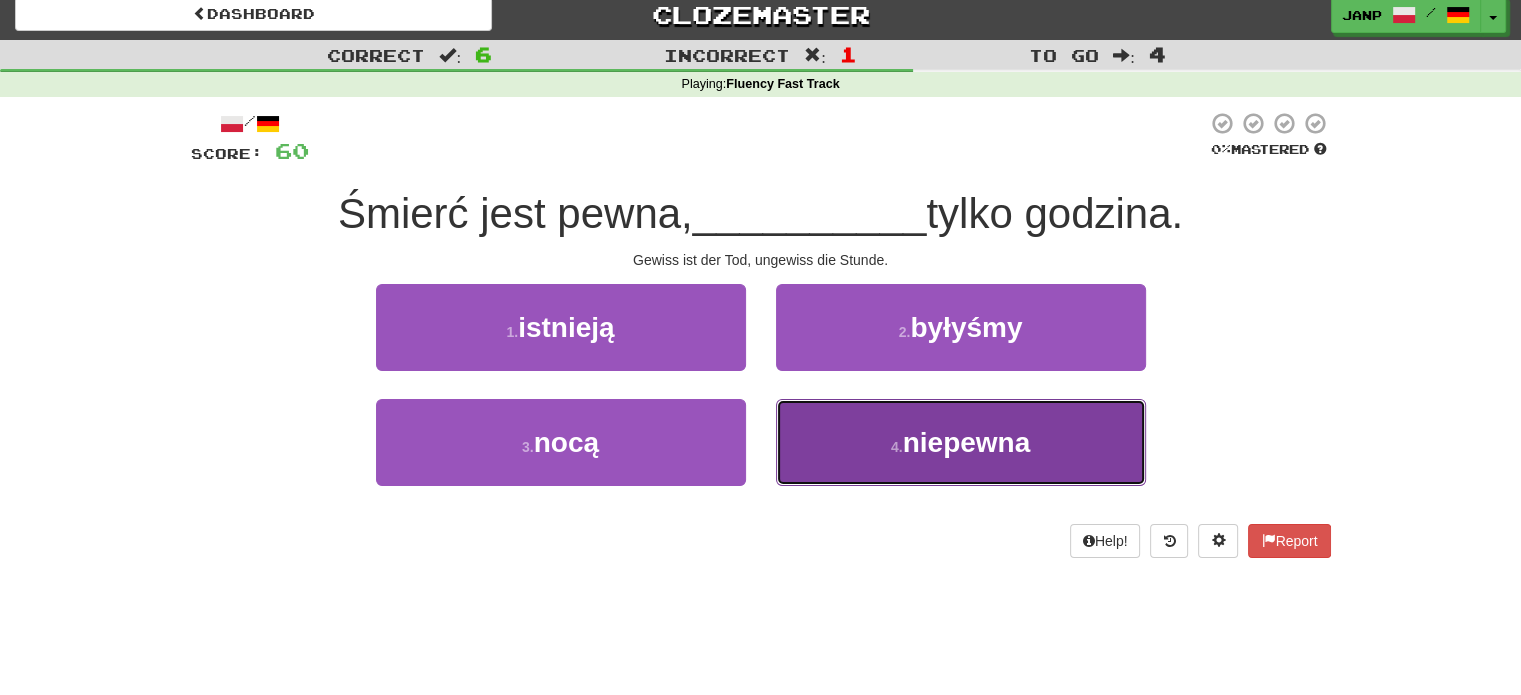 click on "4 .  niepewna" at bounding box center (961, 442) 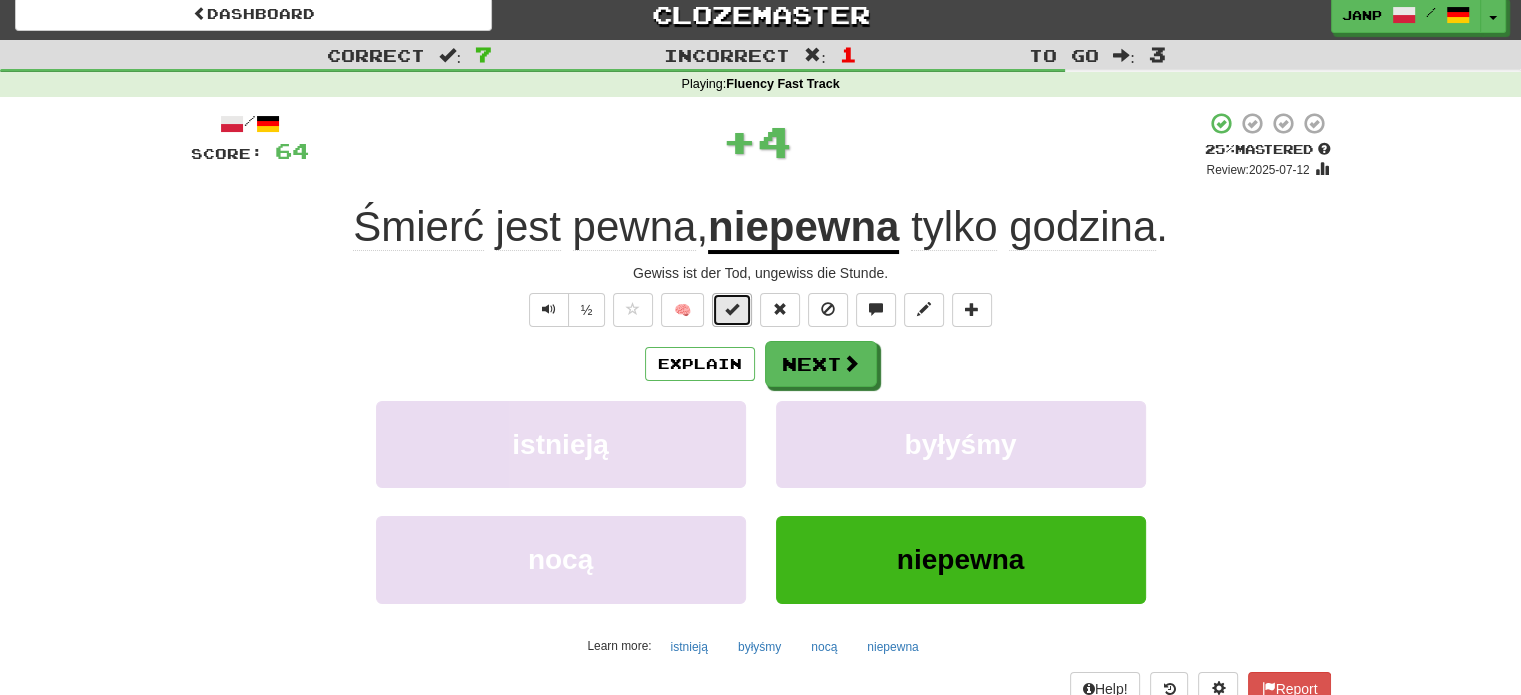 click at bounding box center (732, 309) 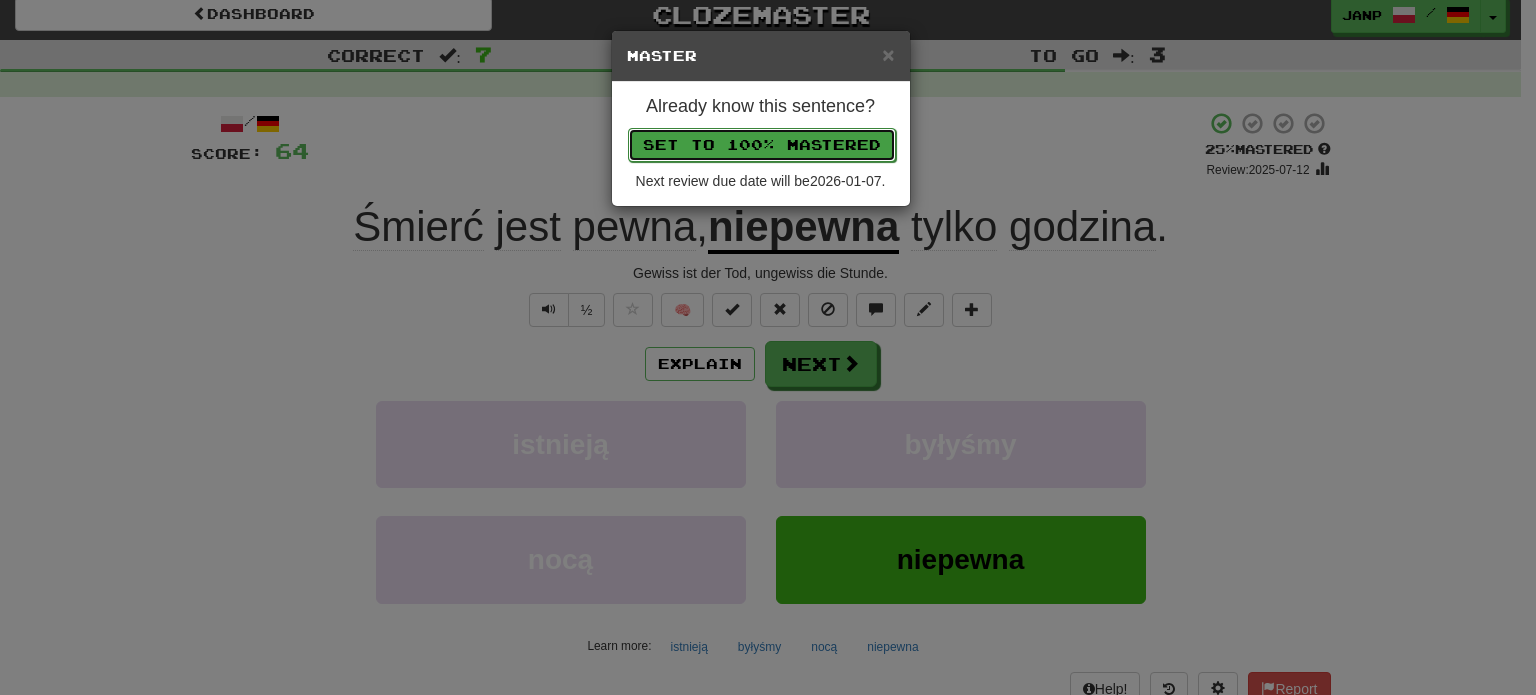 click on "Set to 100% Mastered" at bounding box center [762, 145] 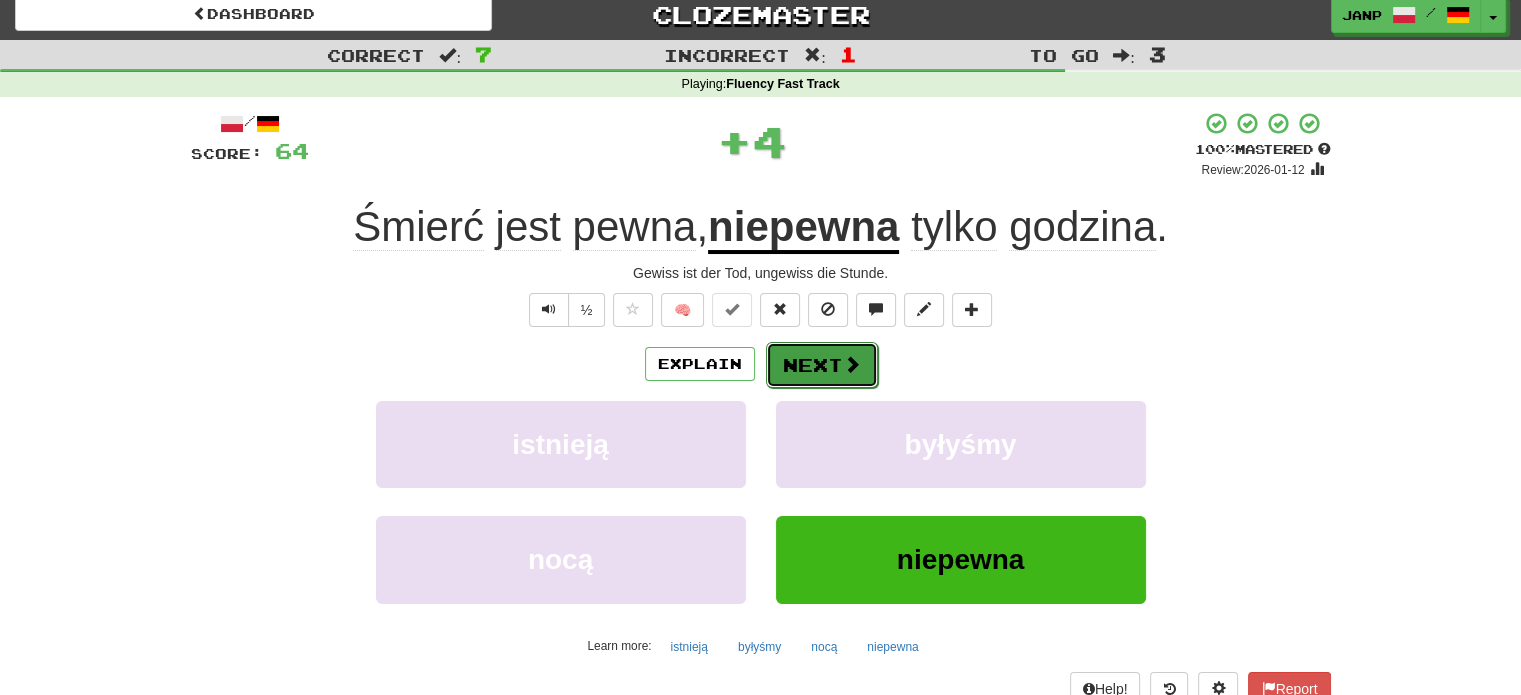 click on "Next" at bounding box center [822, 365] 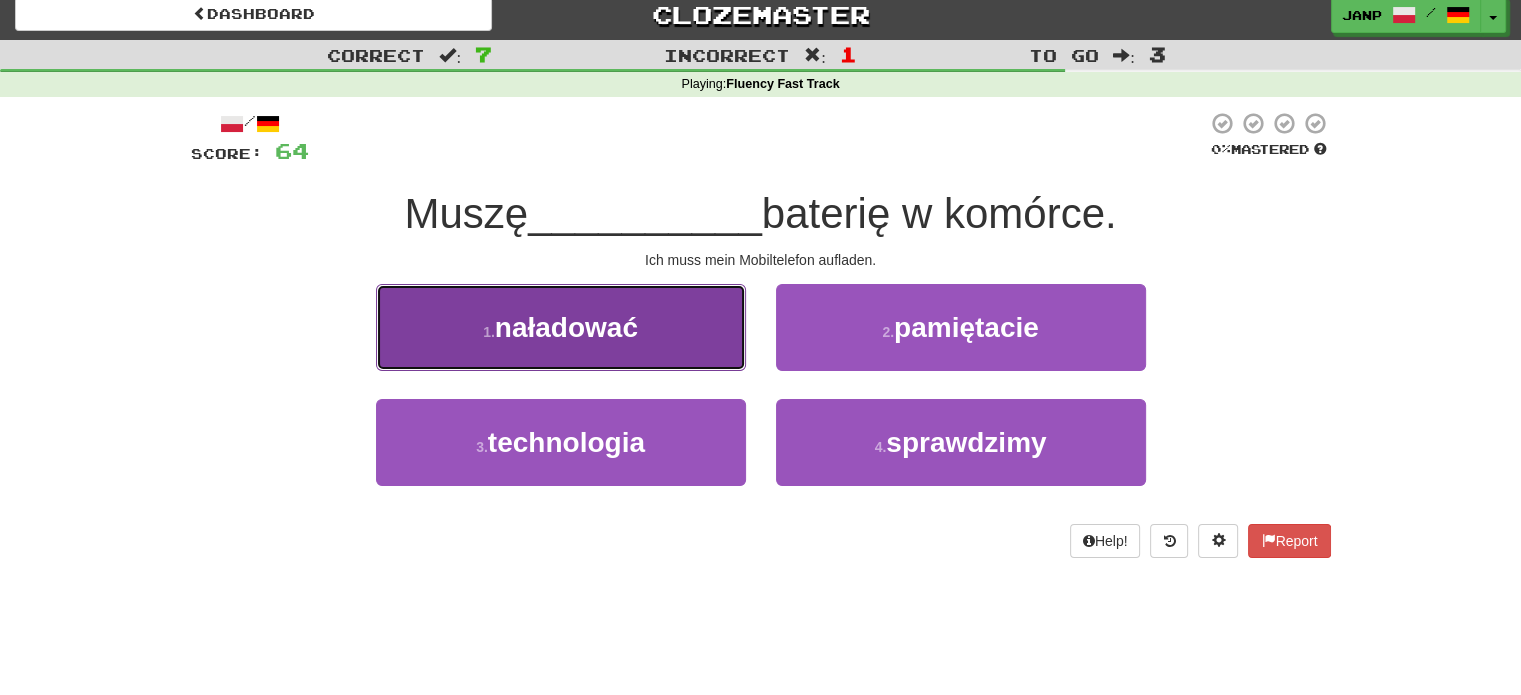 click on "1 .  naładować" at bounding box center (561, 327) 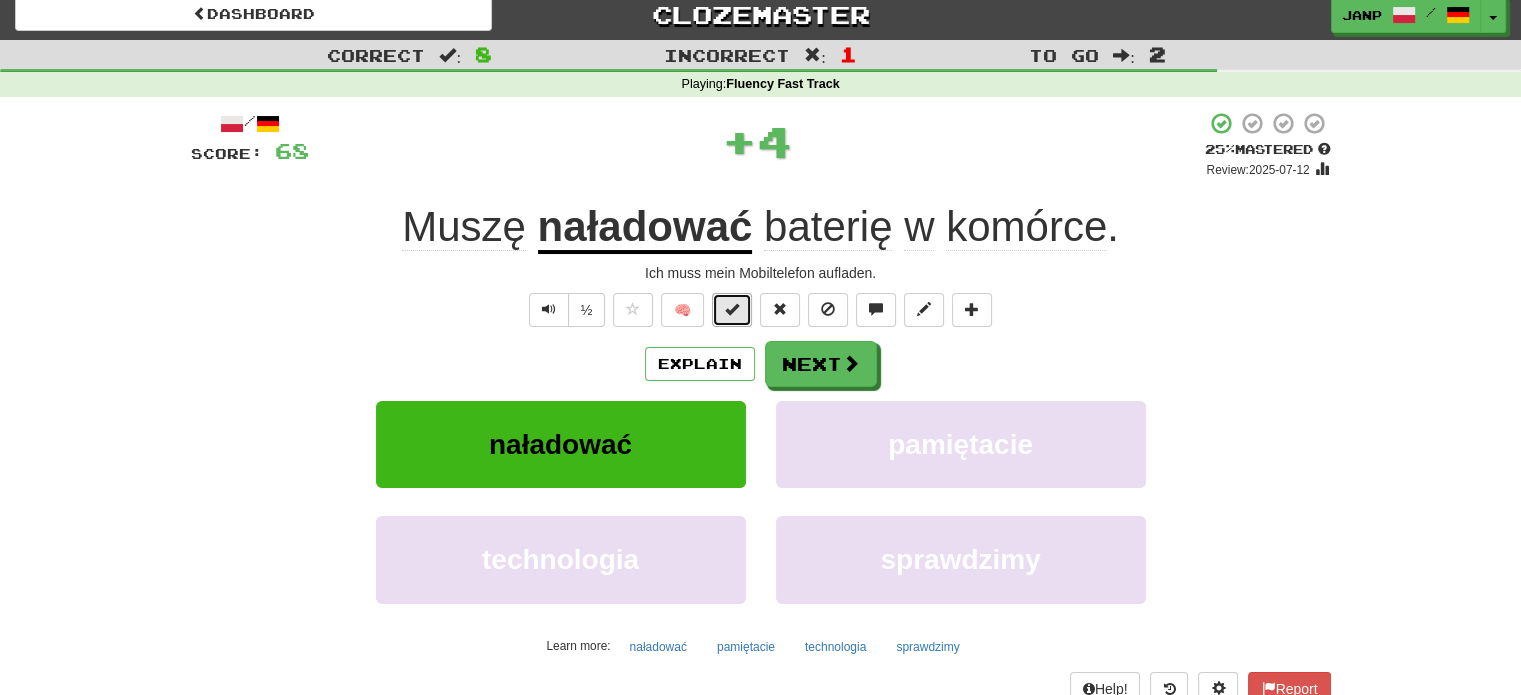 click at bounding box center (732, 309) 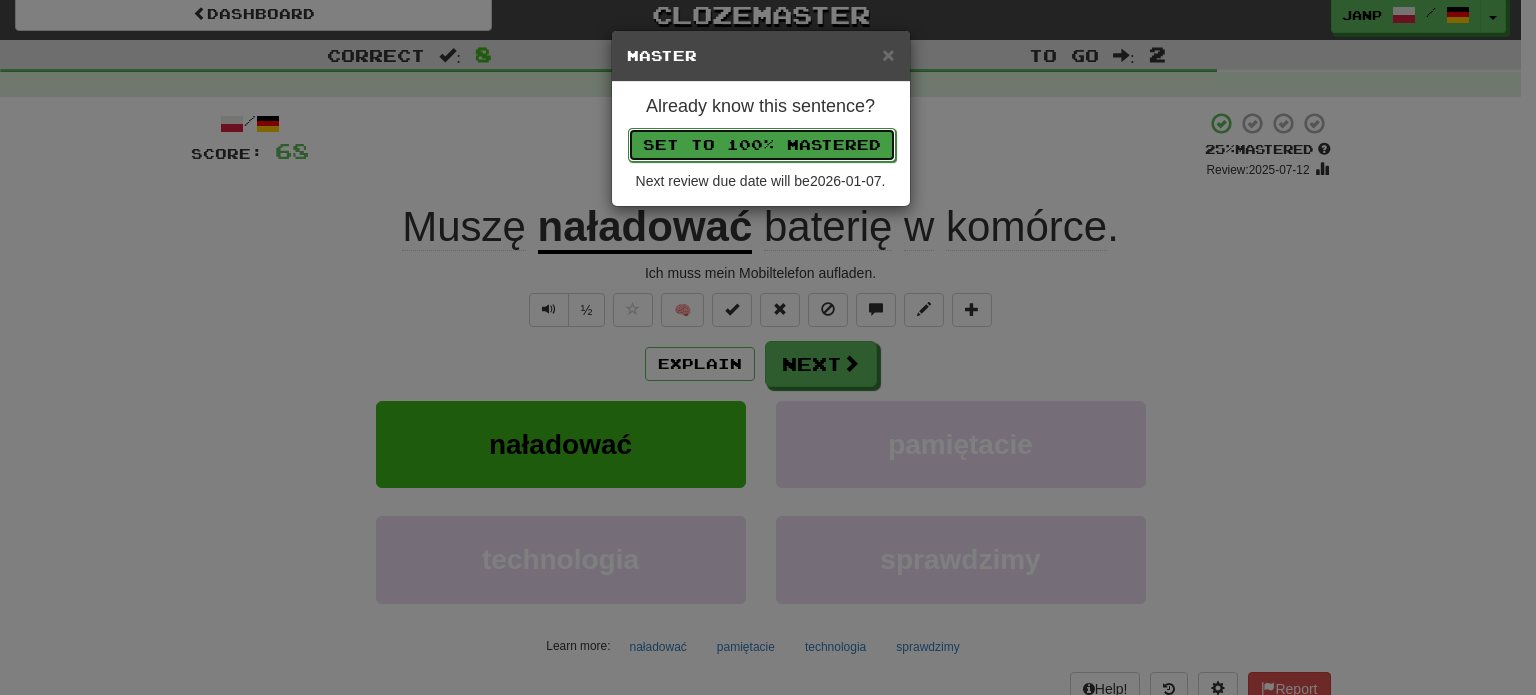 click on "Set to 100% Mastered" at bounding box center [762, 145] 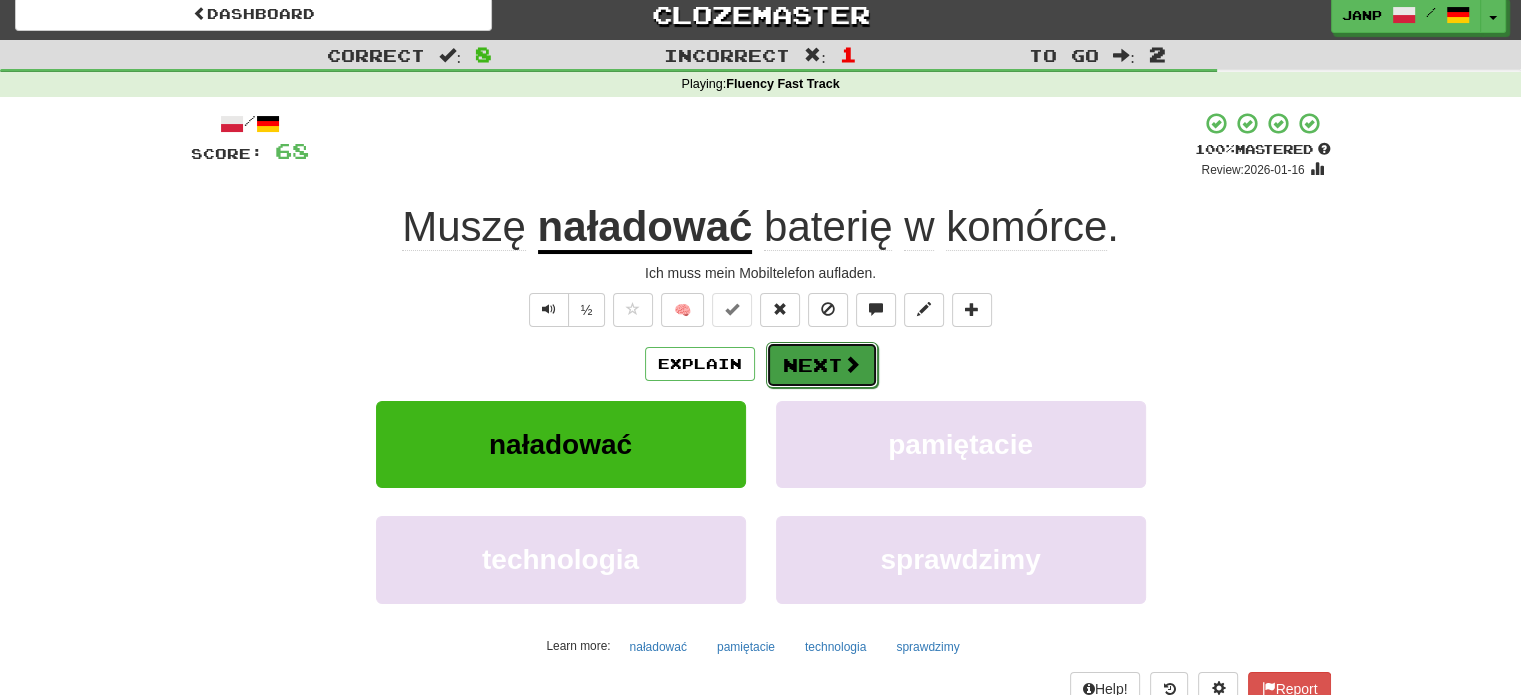 click on "Next" at bounding box center [822, 365] 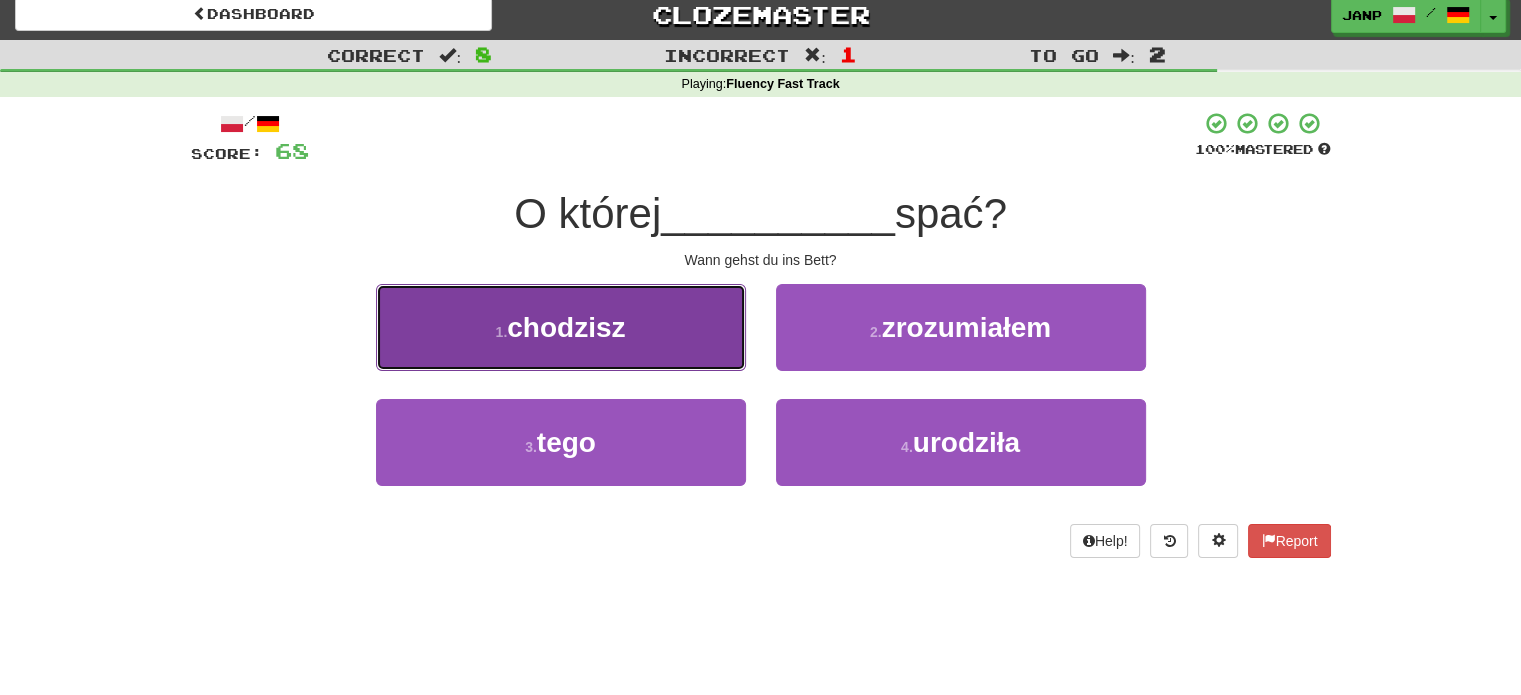 click on "1 .  chodzisz" at bounding box center (561, 327) 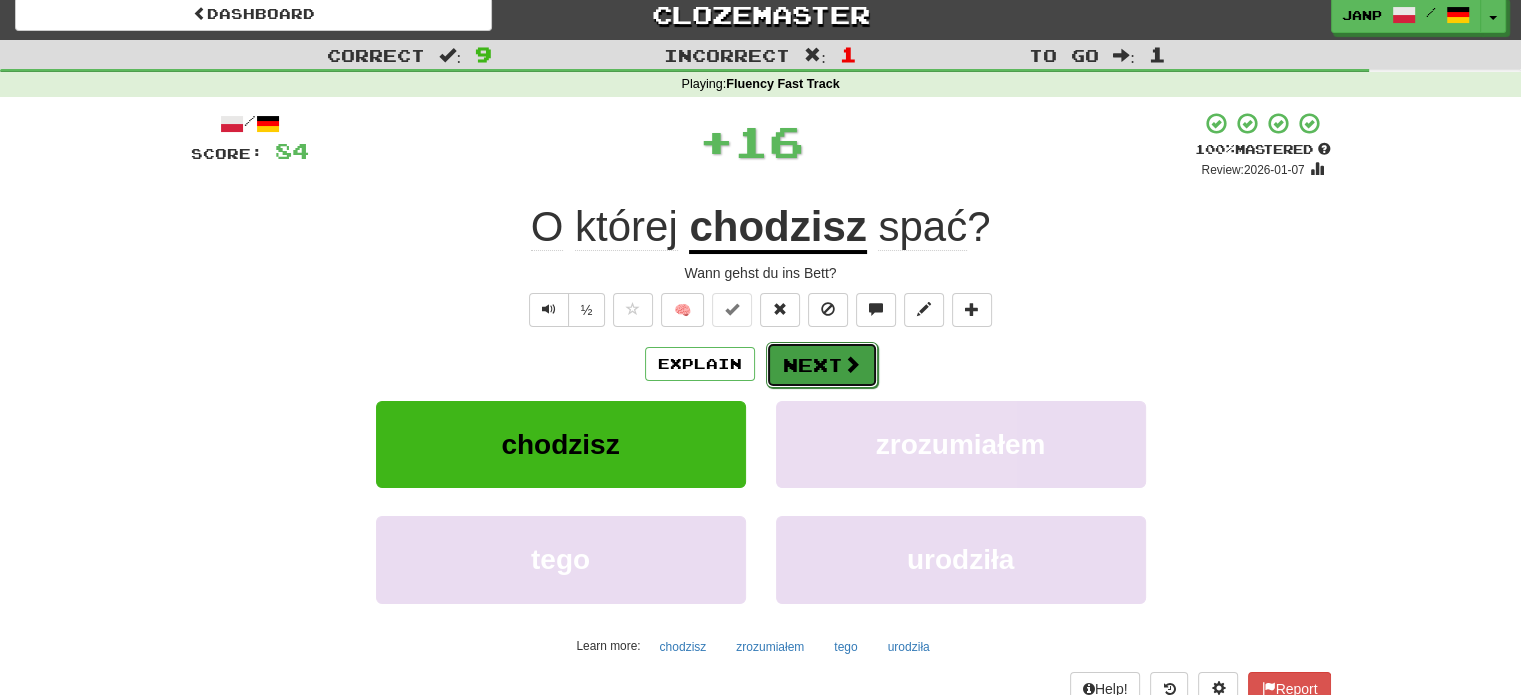 click on "Next" at bounding box center [822, 365] 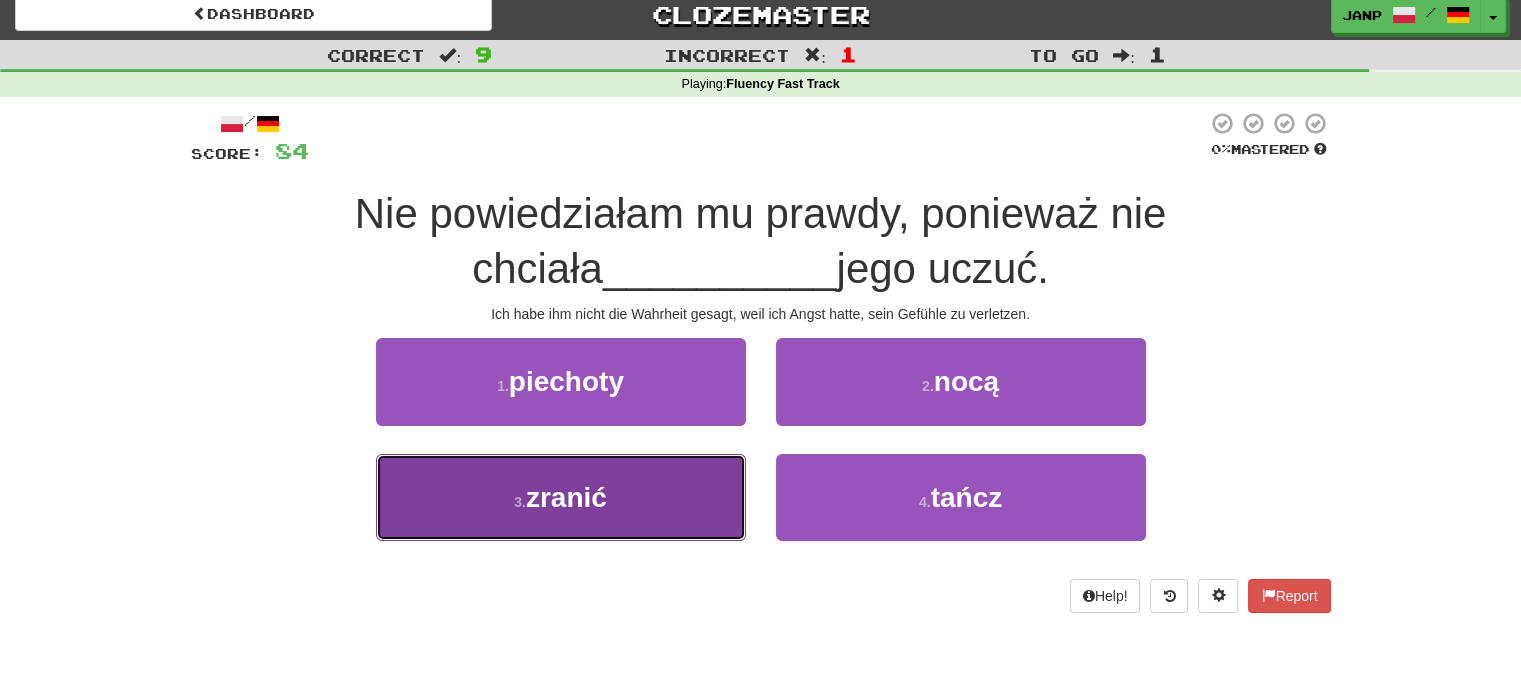 click on "3 .  zranić" at bounding box center [561, 497] 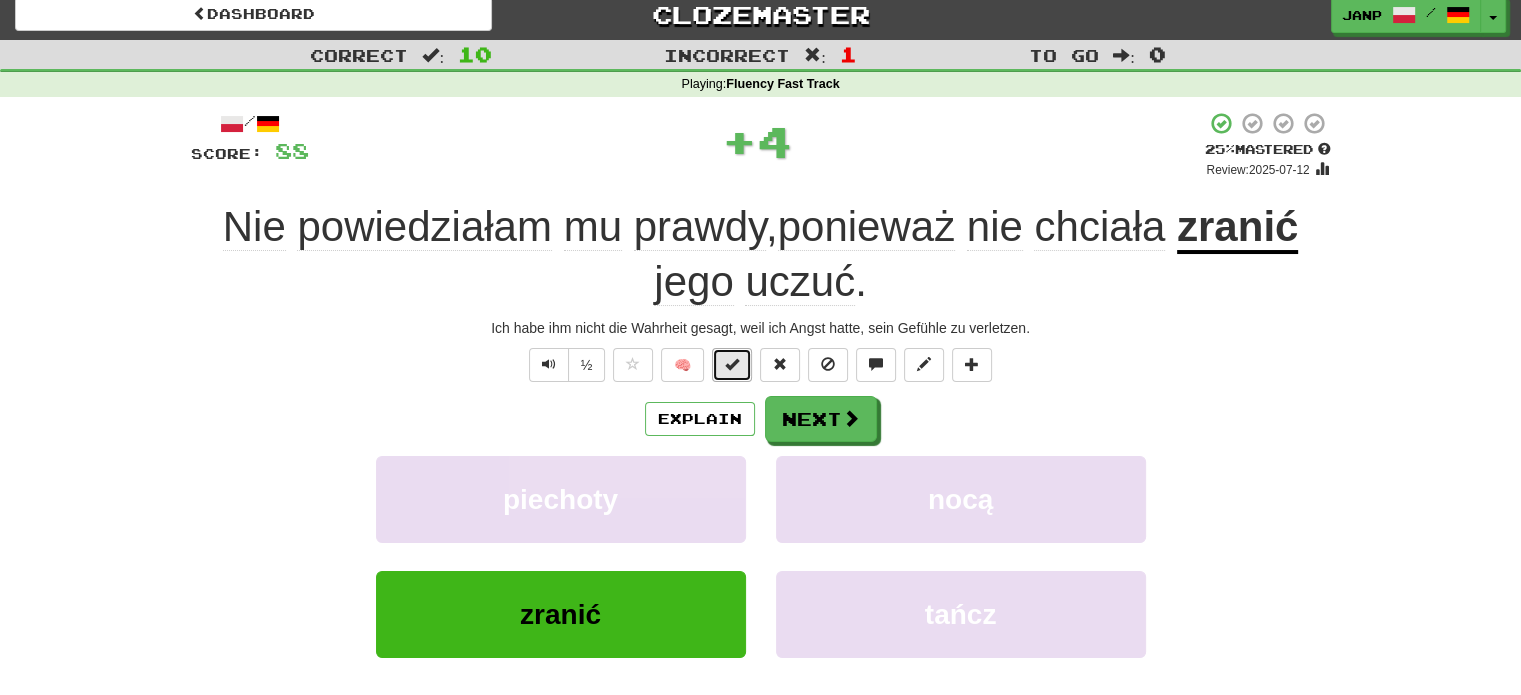 click at bounding box center [732, 364] 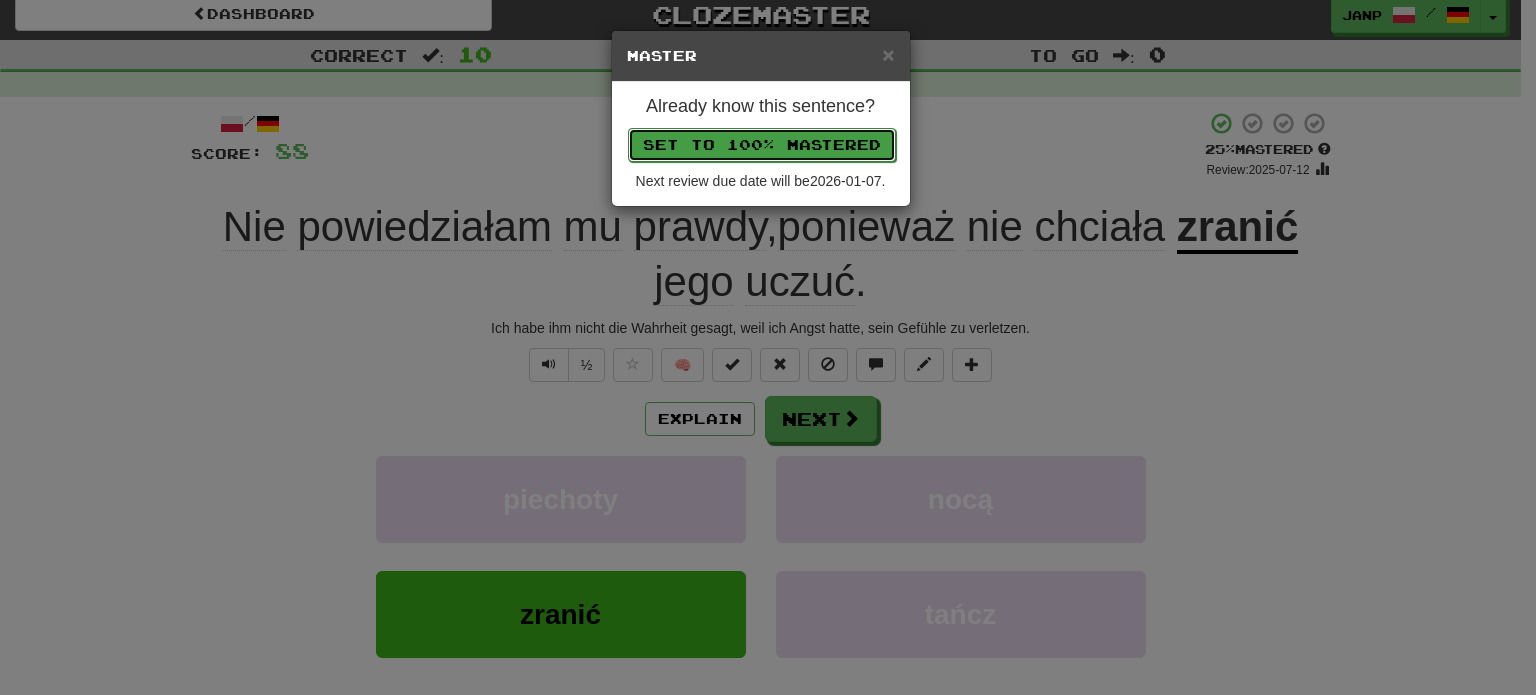 click on "Set to 100% Mastered" at bounding box center [762, 145] 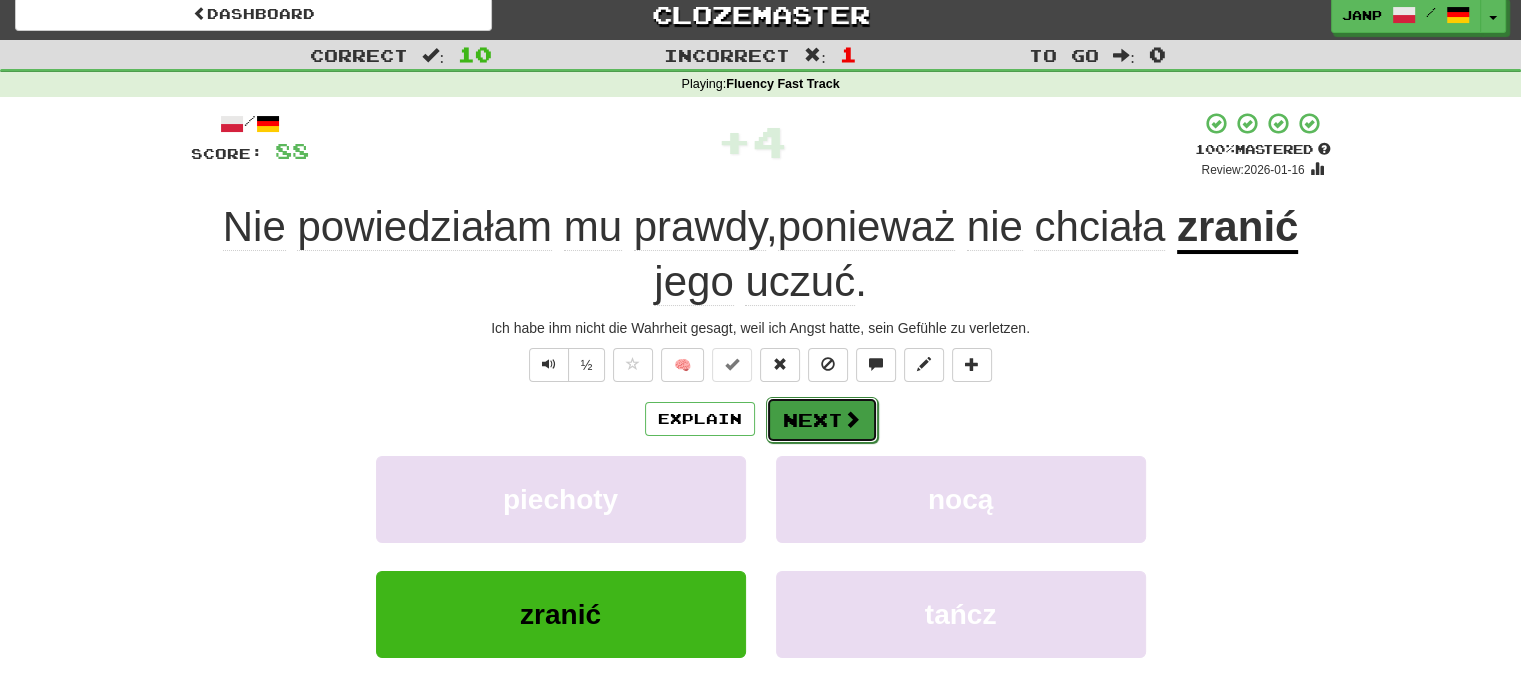click on "Next" at bounding box center [822, 420] 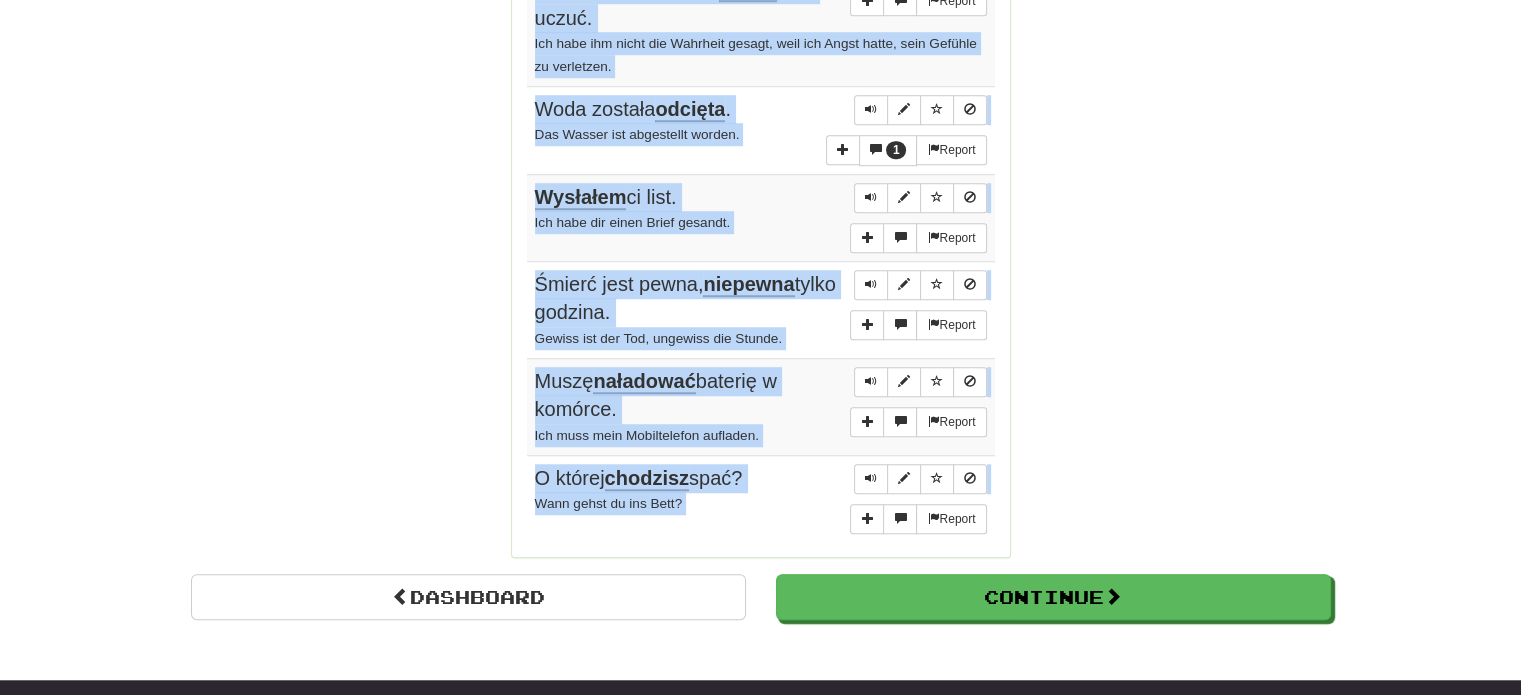 scroll, scrollTop: 1635, scrollLeft: 0, axis: vertical 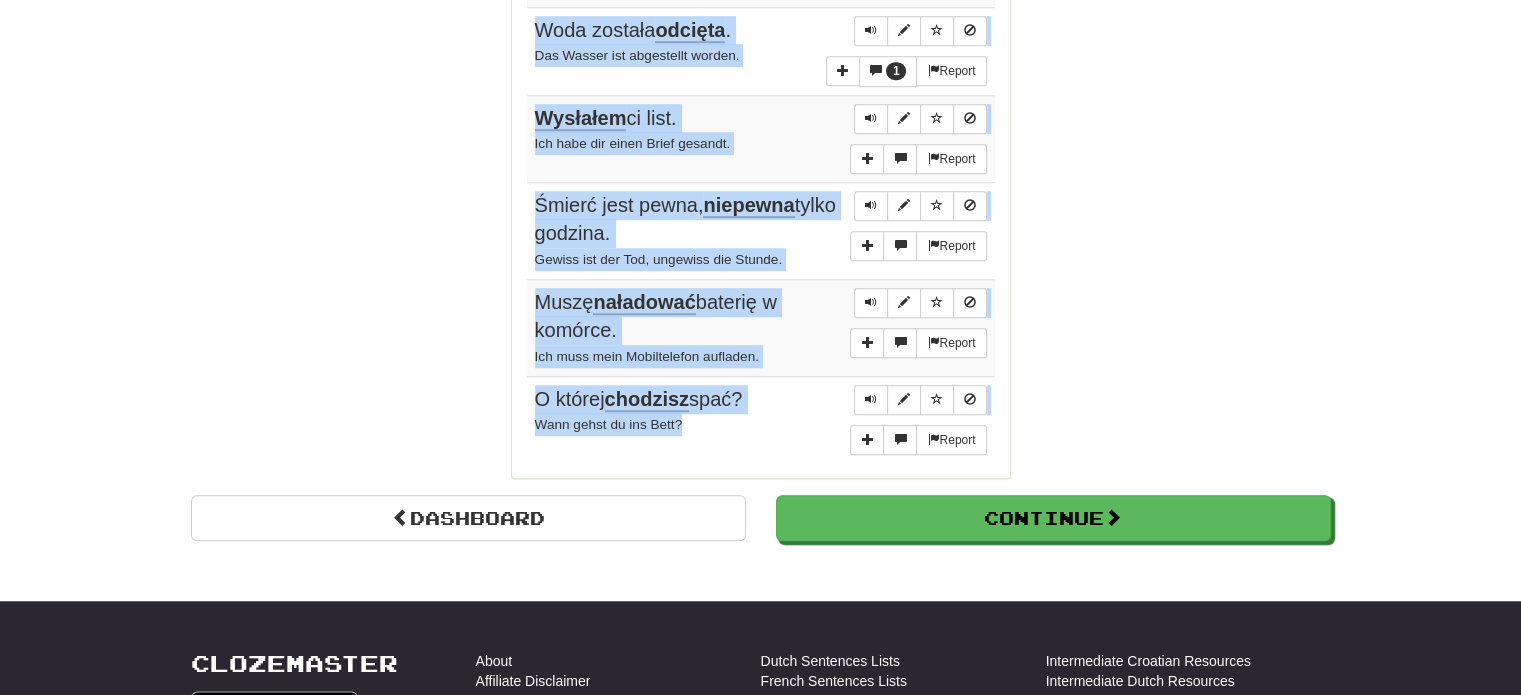 drag, startPoint x: 522, startPoint y: 273, endPoint x: 758, endPoint y: 464, distance: 303.60666 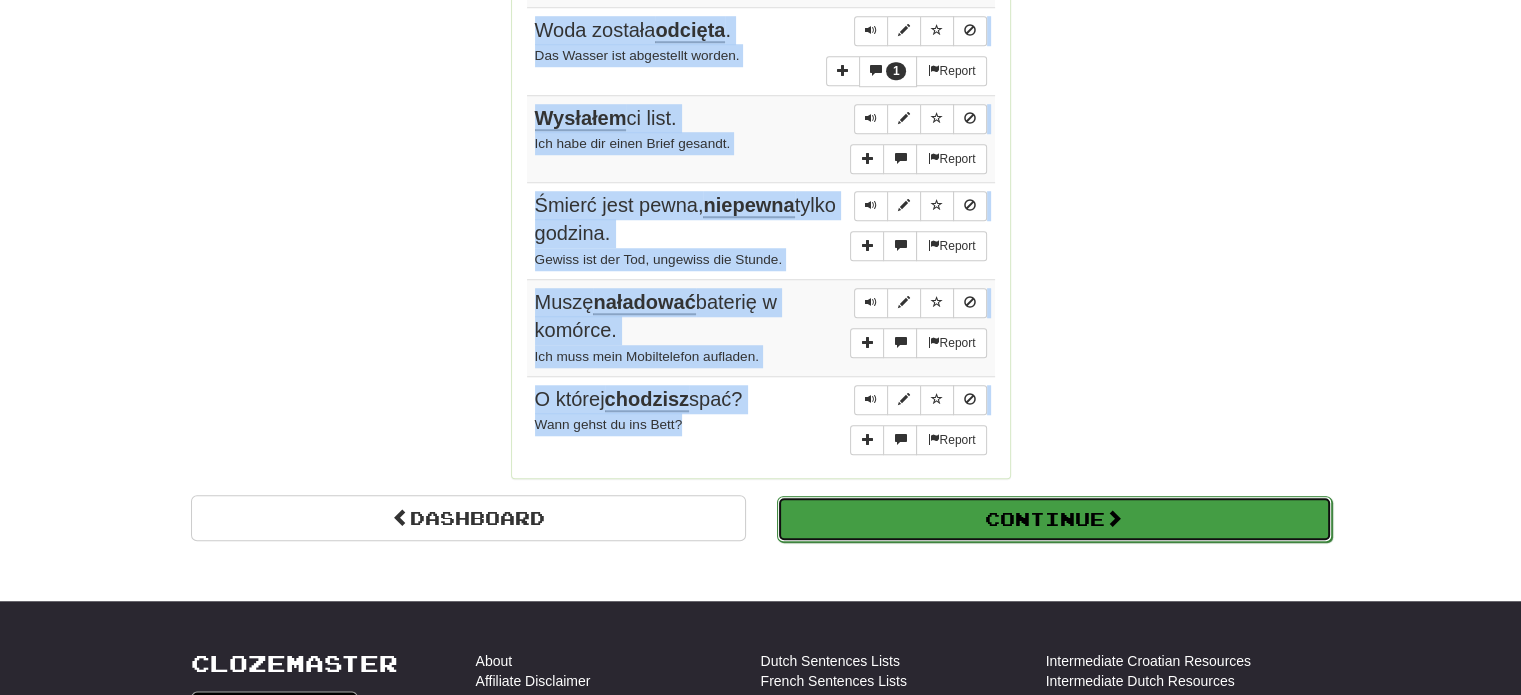 click on "Continue" at bounding box center [1054, 519] 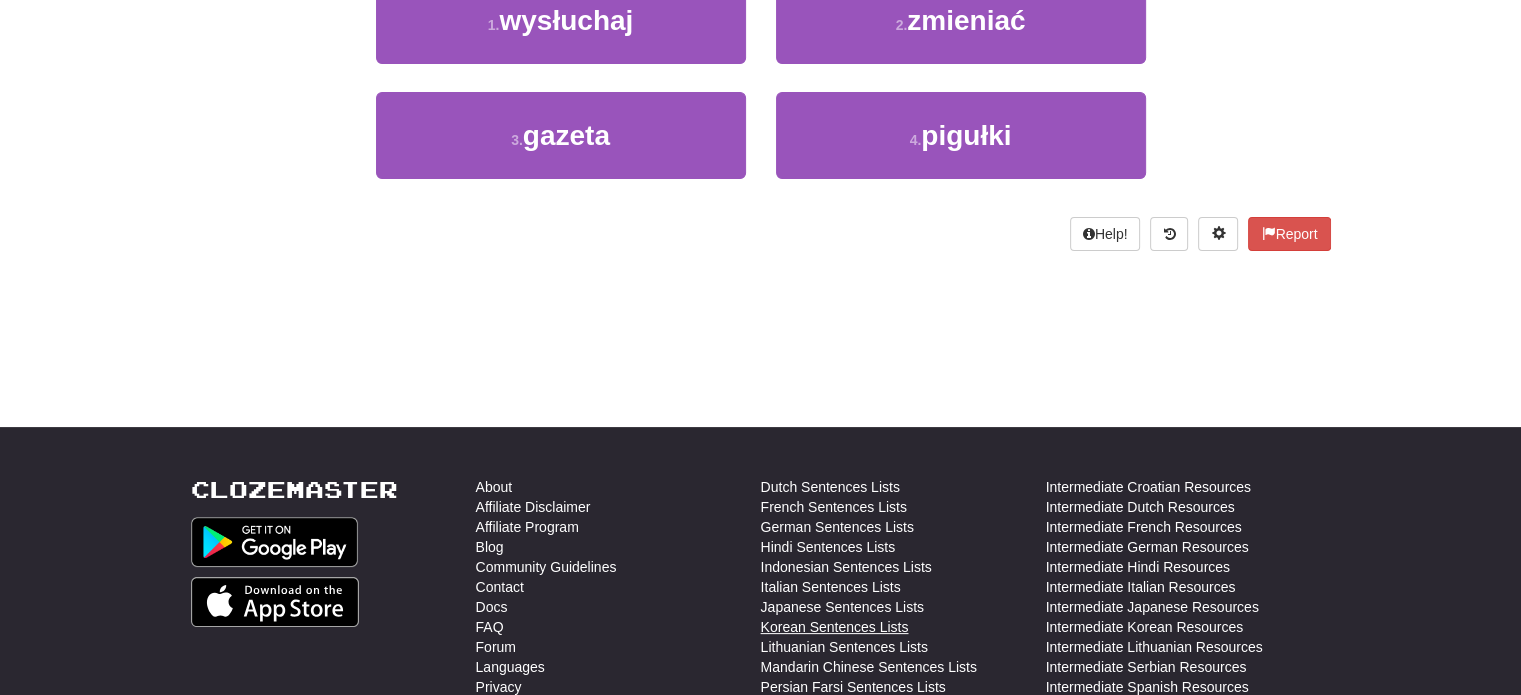 scroll, scrollTop: 18, scrollLeft: 0, axis: vertical 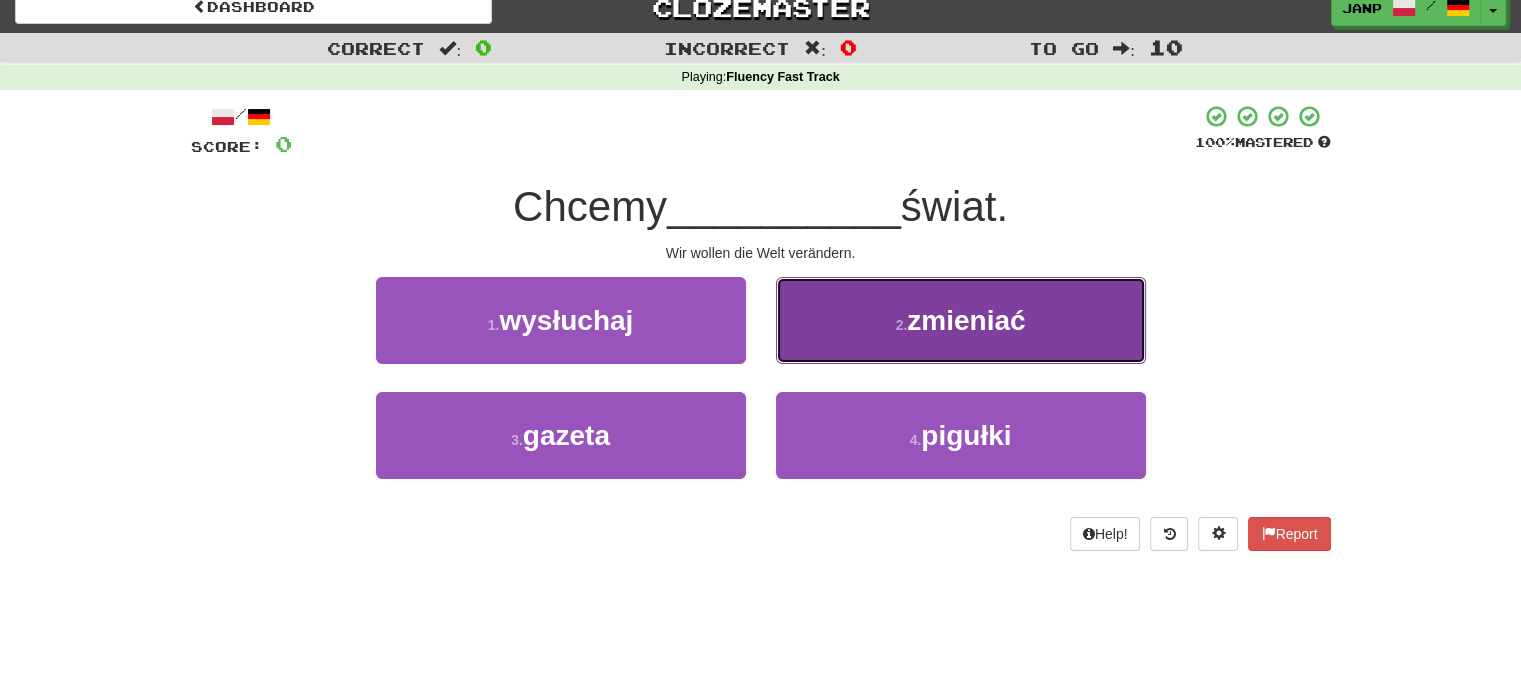 click on "zmieniać" at bounding box center (966, 320) 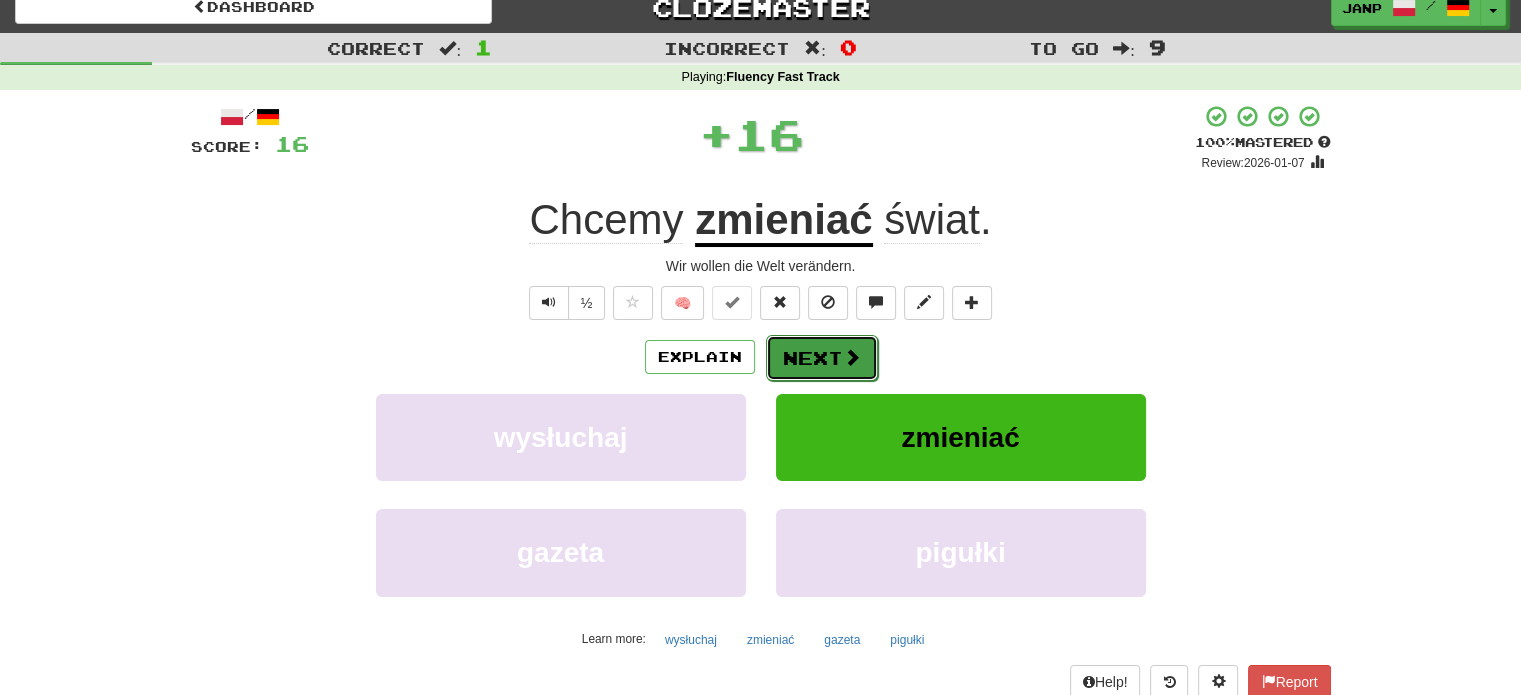 click on "Next" at bounding box center (822, 358) 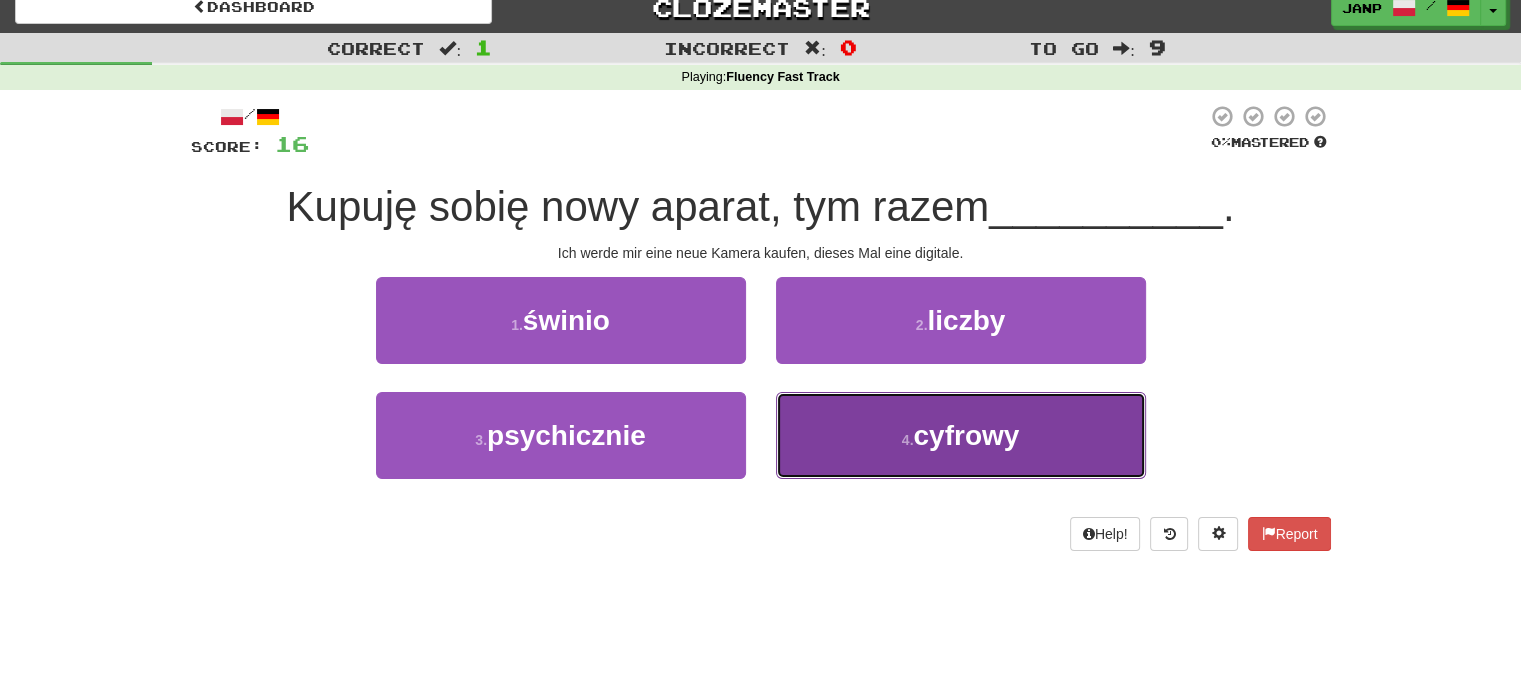 click on "4 .  cyfrowy" at bounding box center [961, 435] 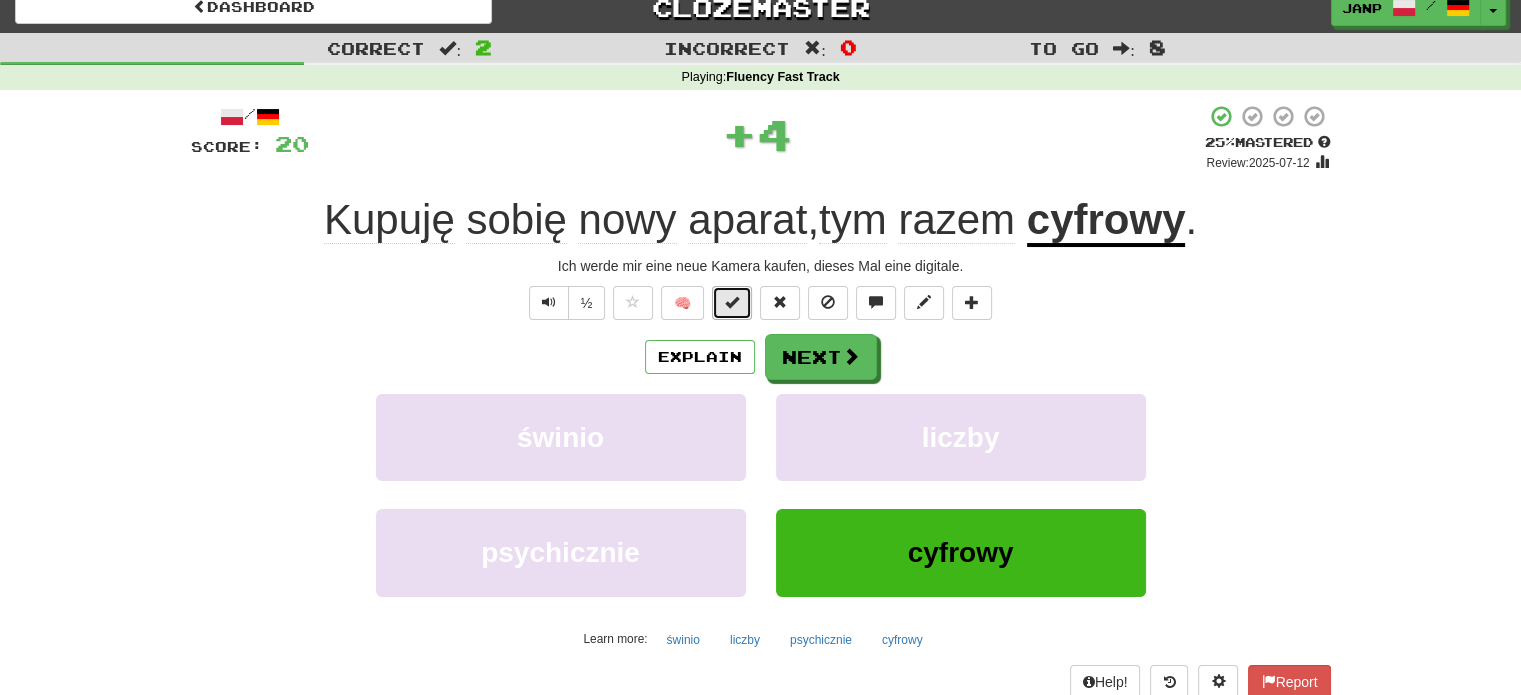 click at bounding box center [732, 303] 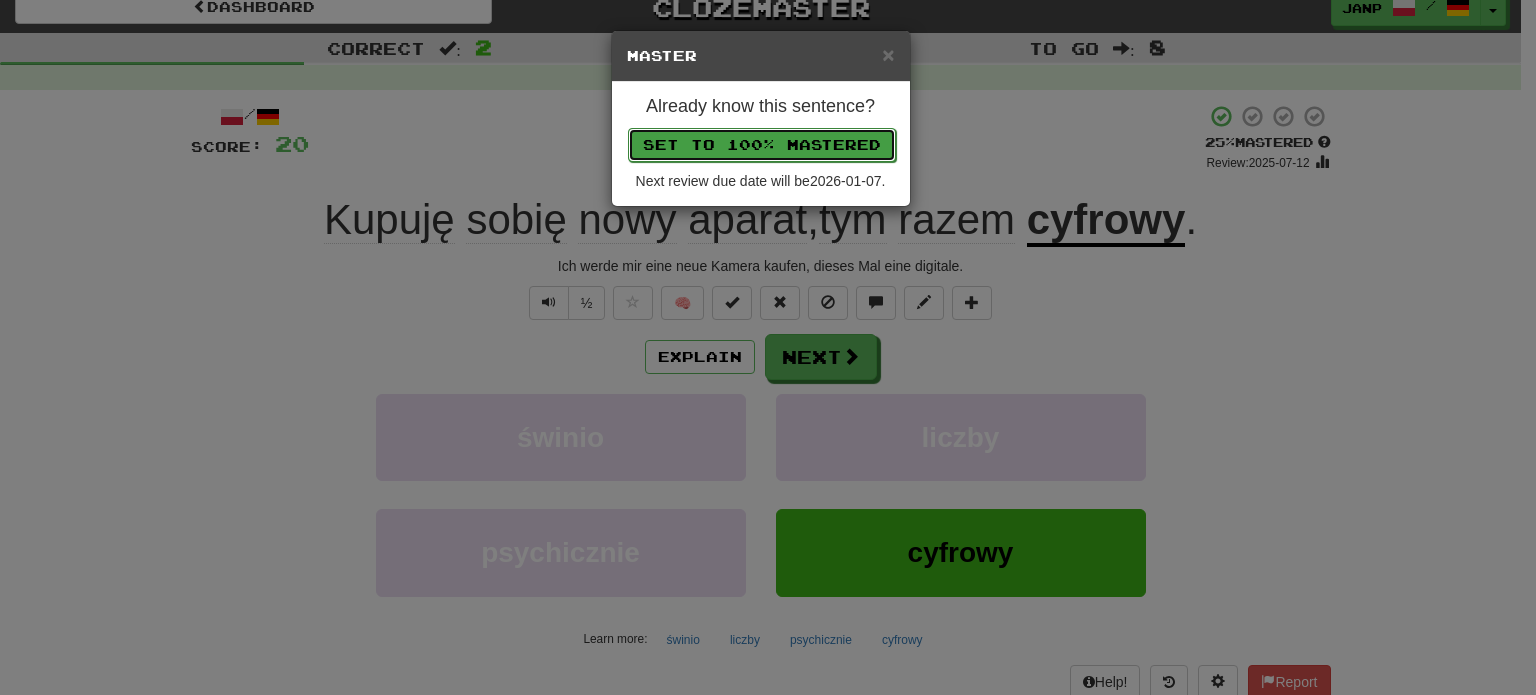 click on "Set to 100% Mastered" at bounding box center [762, 145] 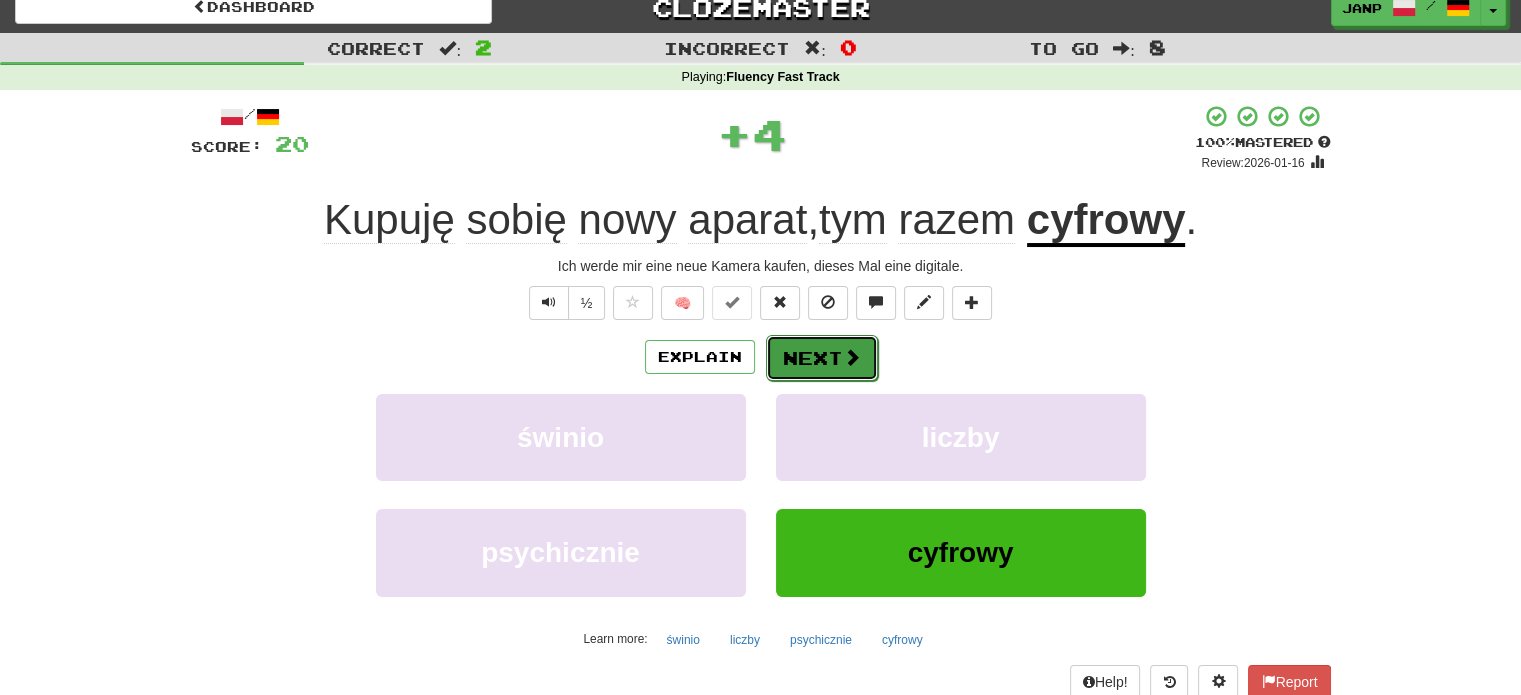click on "Next" at bounding box center (822, 358) 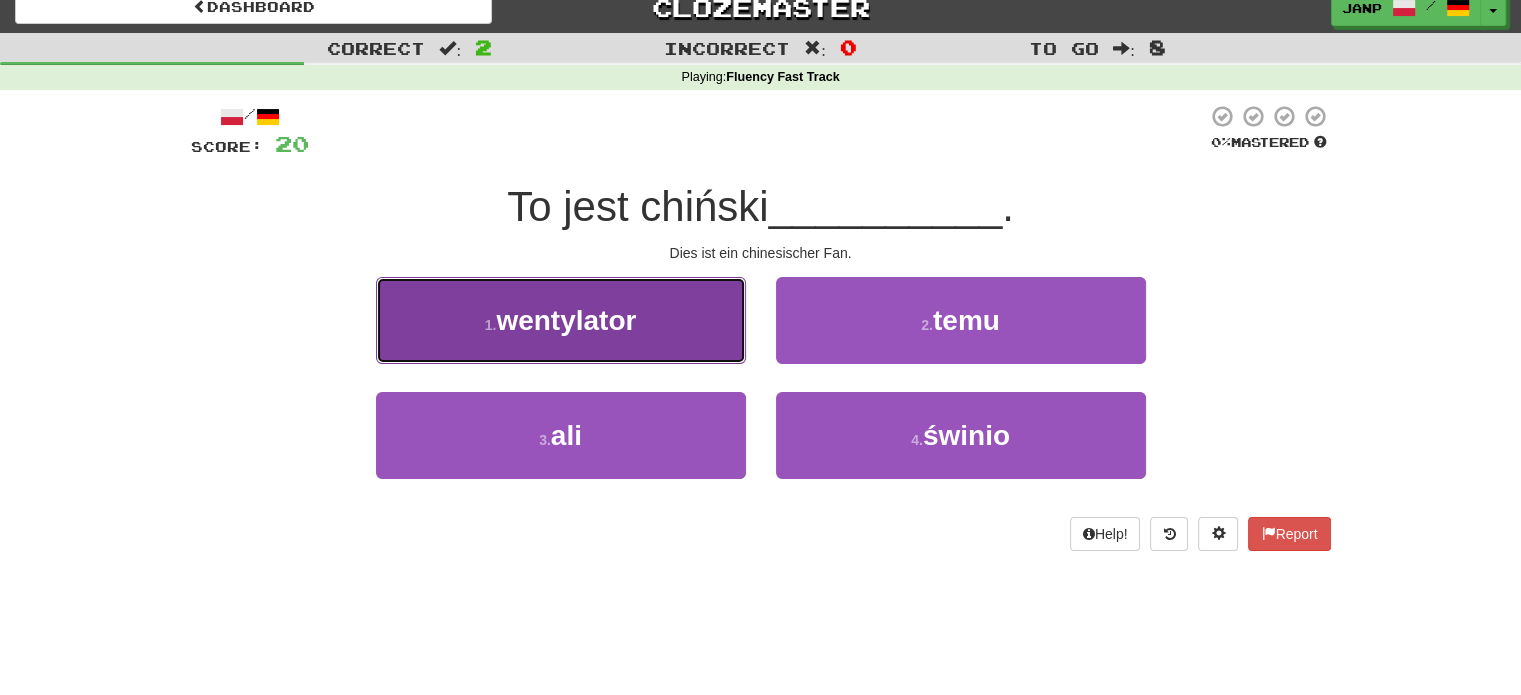 click on "1 .  wentylator" at bounding box center [561, 320] 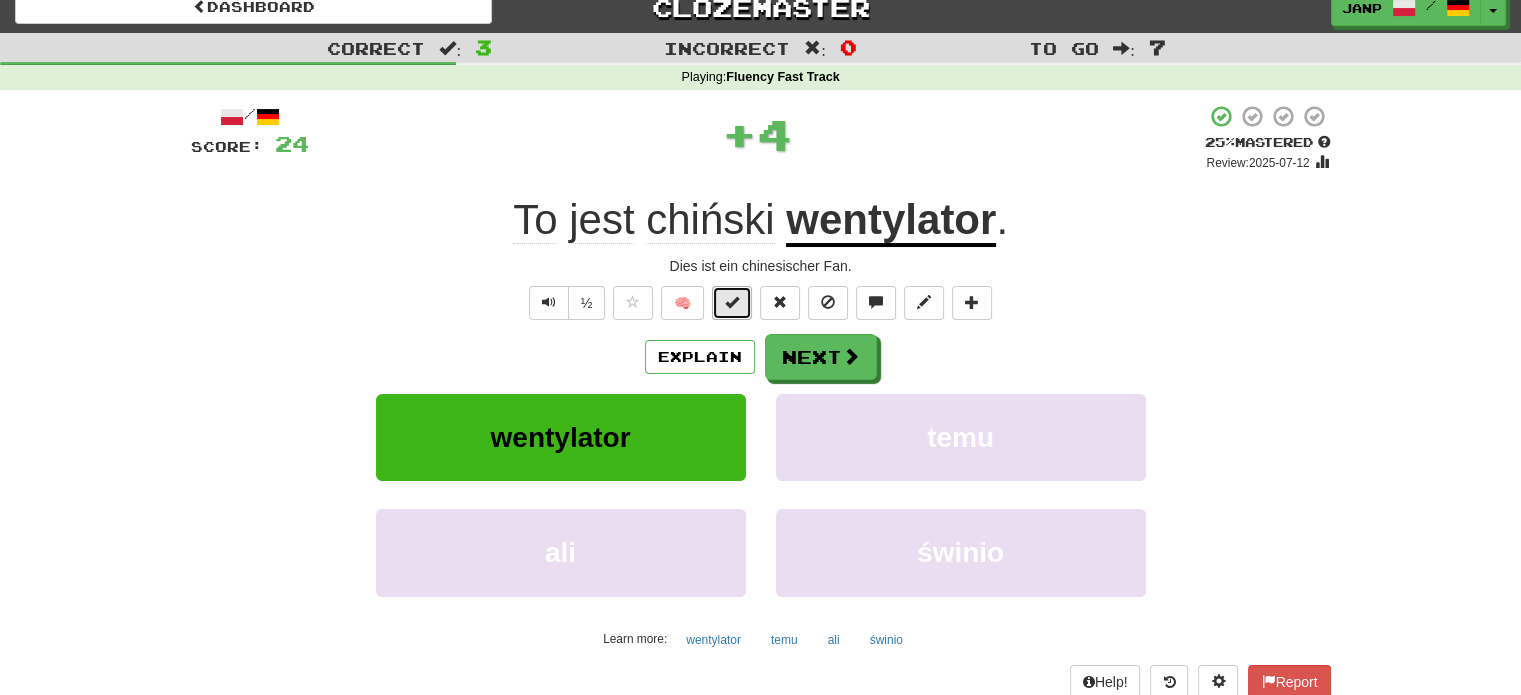 click at bounding box center [732, 302] 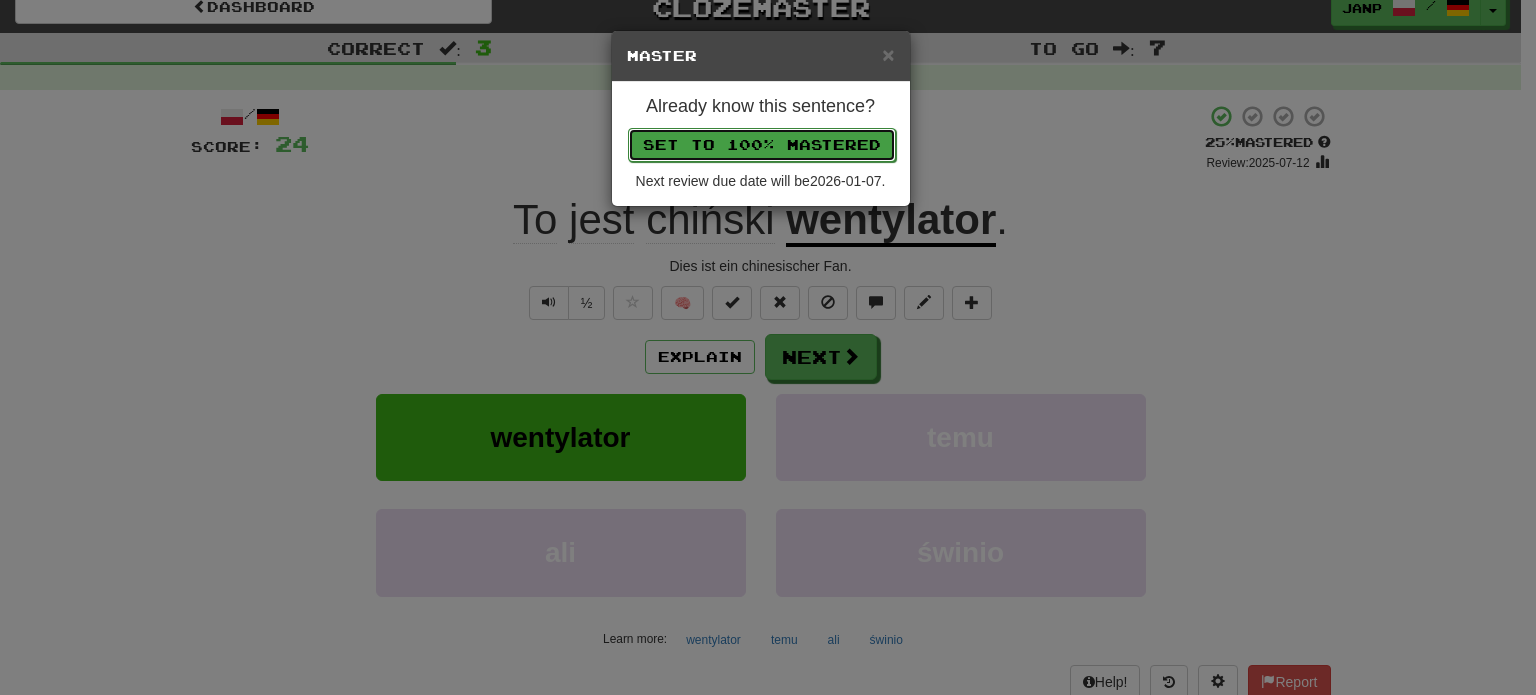 click on "Set to 100% Mastered" at bounding box center [762, 145] 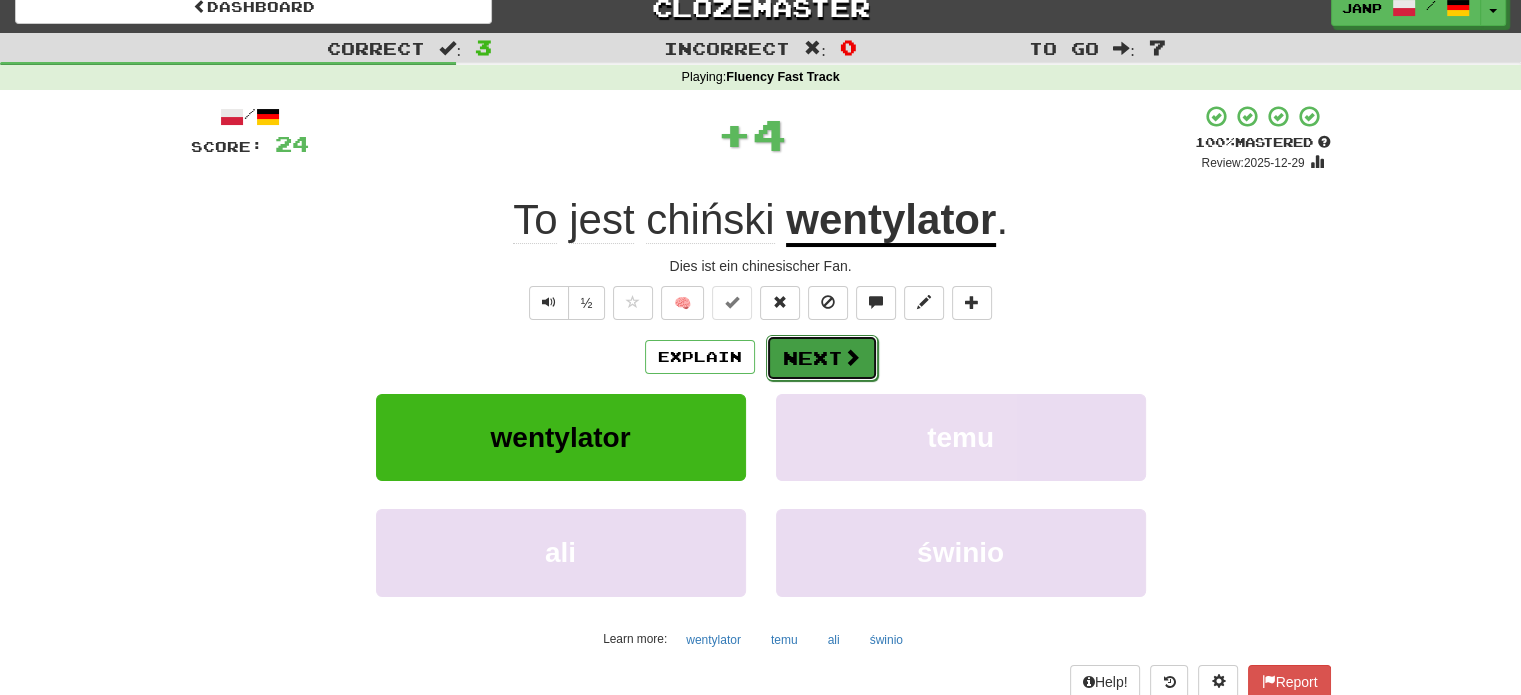 click on "Next" at bounding box center (822, 358) 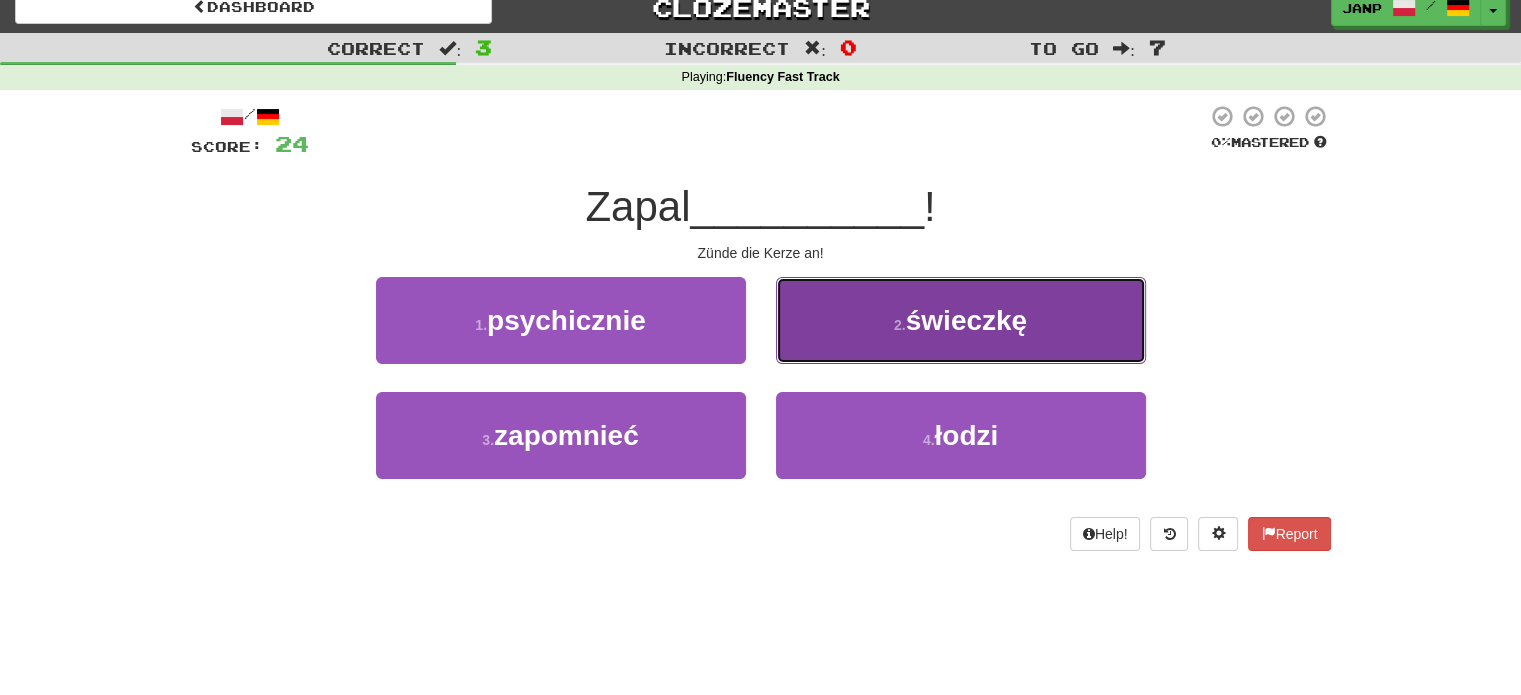 click on "2 .  świeczkę" at bounding box center [961, 320] 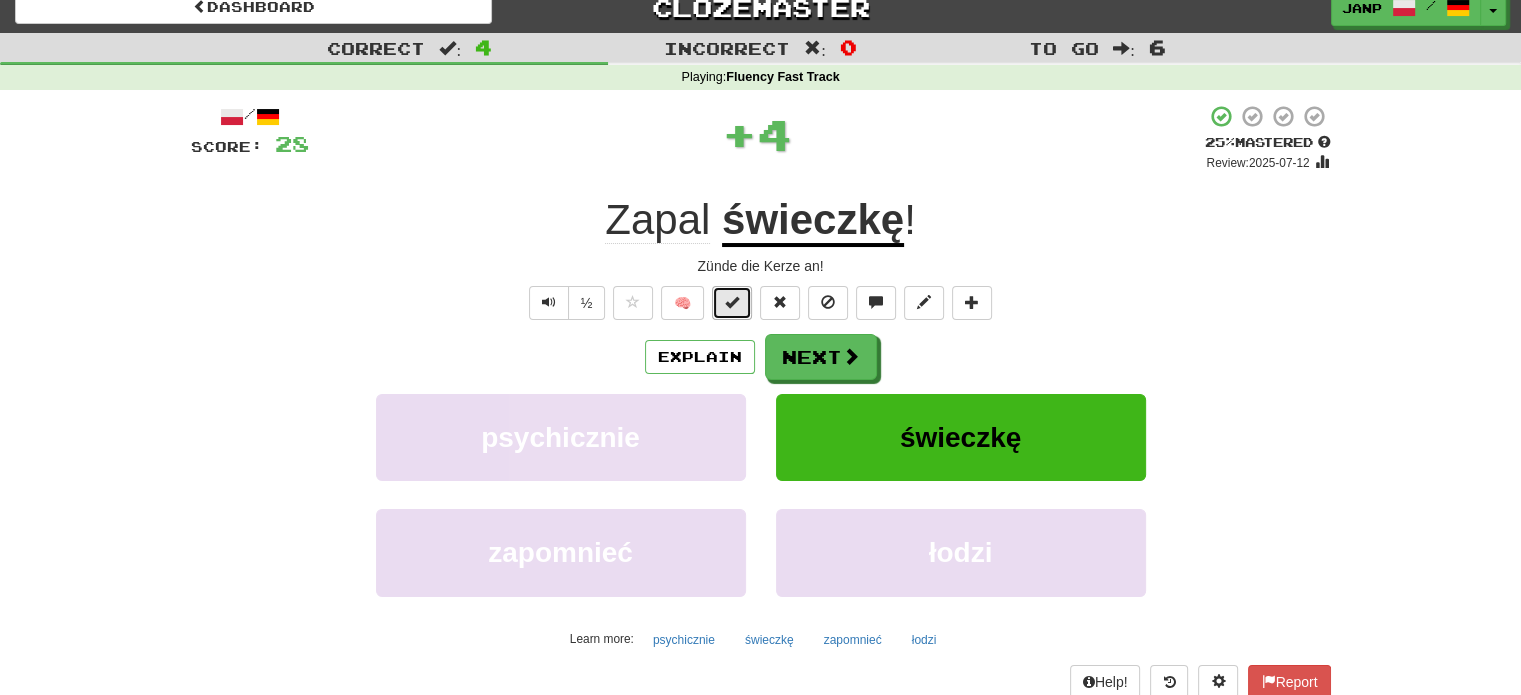 click at bounding box center [732, 302] 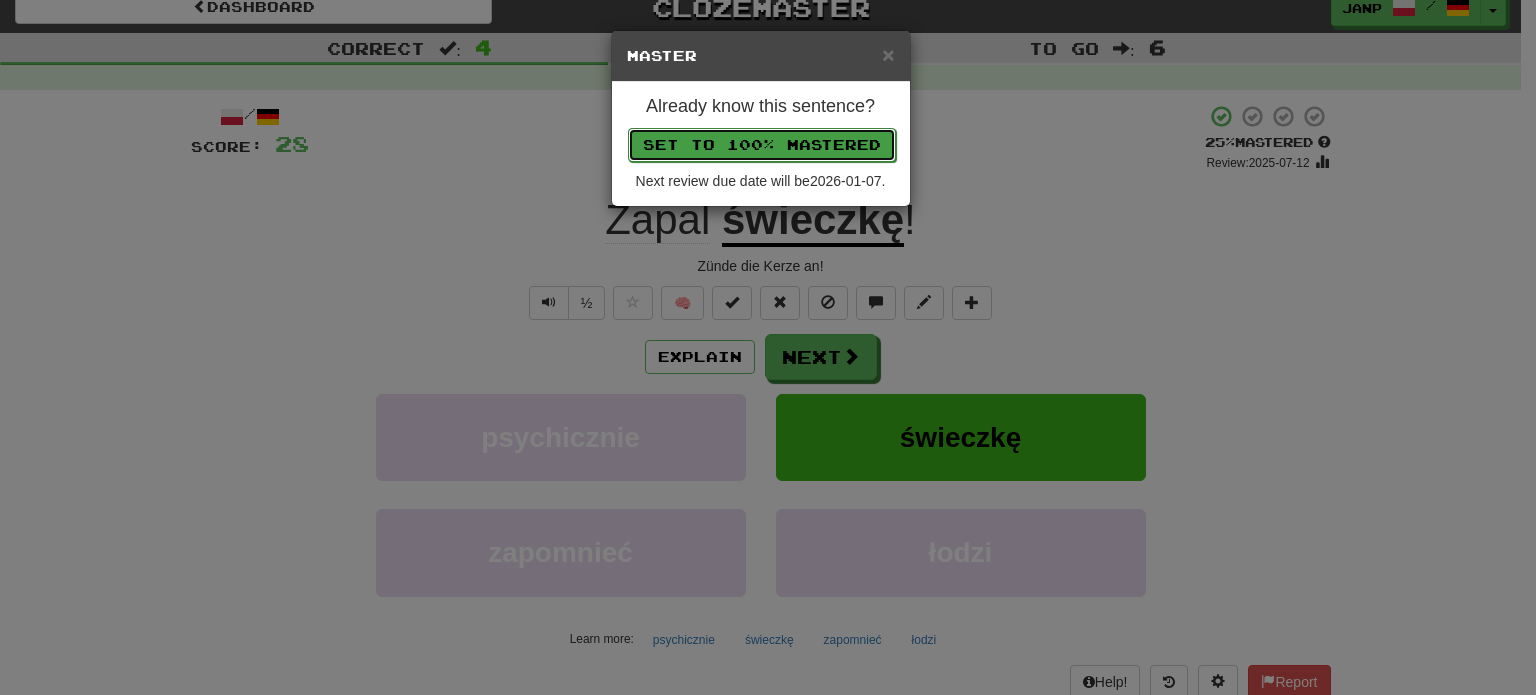 click on "Set to 100% Mastered" at bounding box center (762, 145) 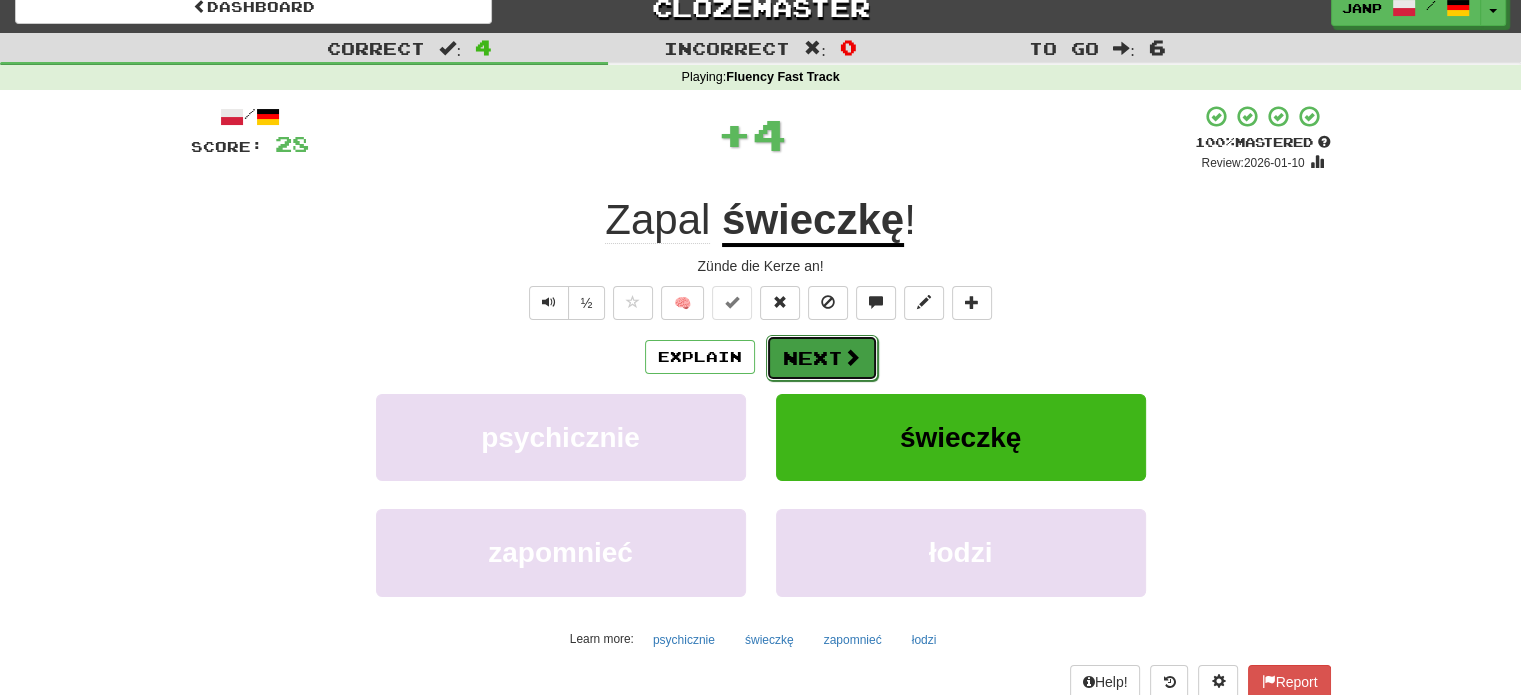 click on "Next" at bounding box center [822, 358] 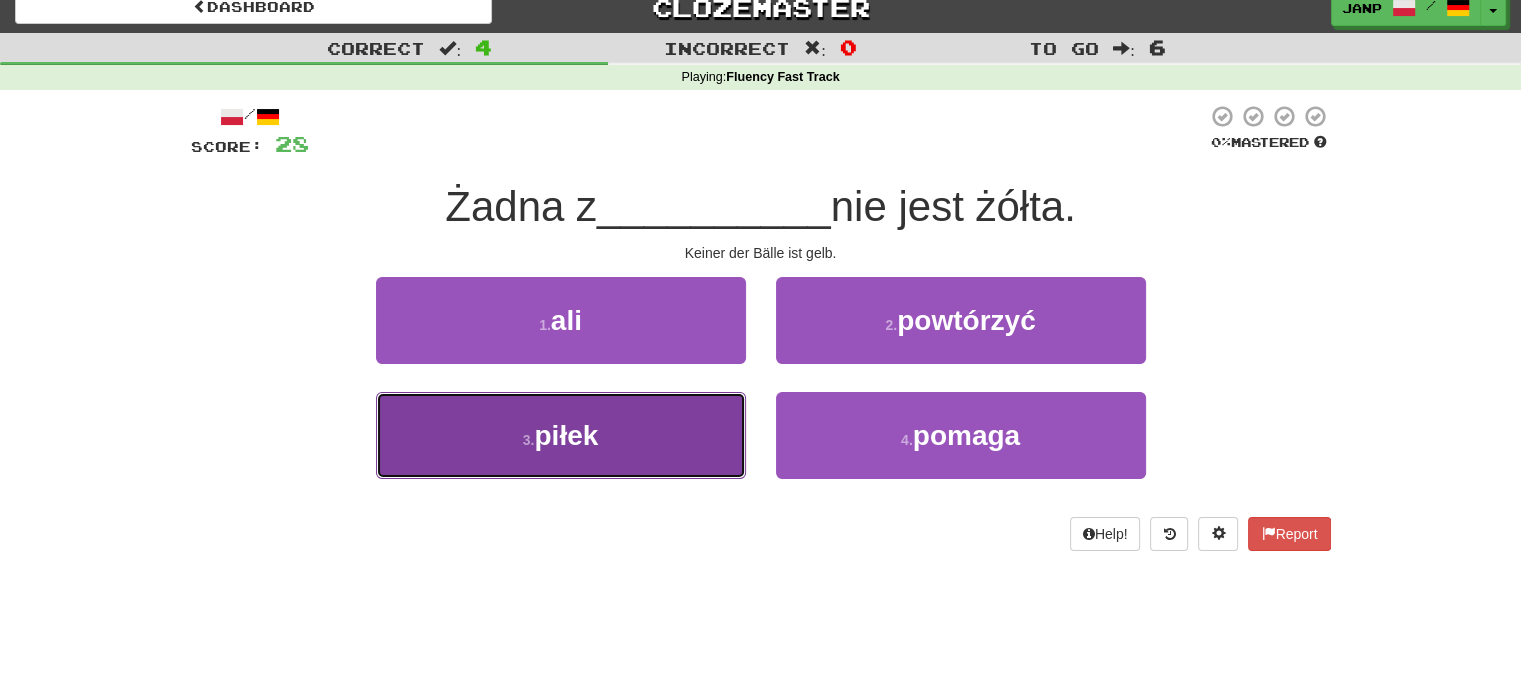 click on "3 .  piłek" at bounding box center [561, 435] 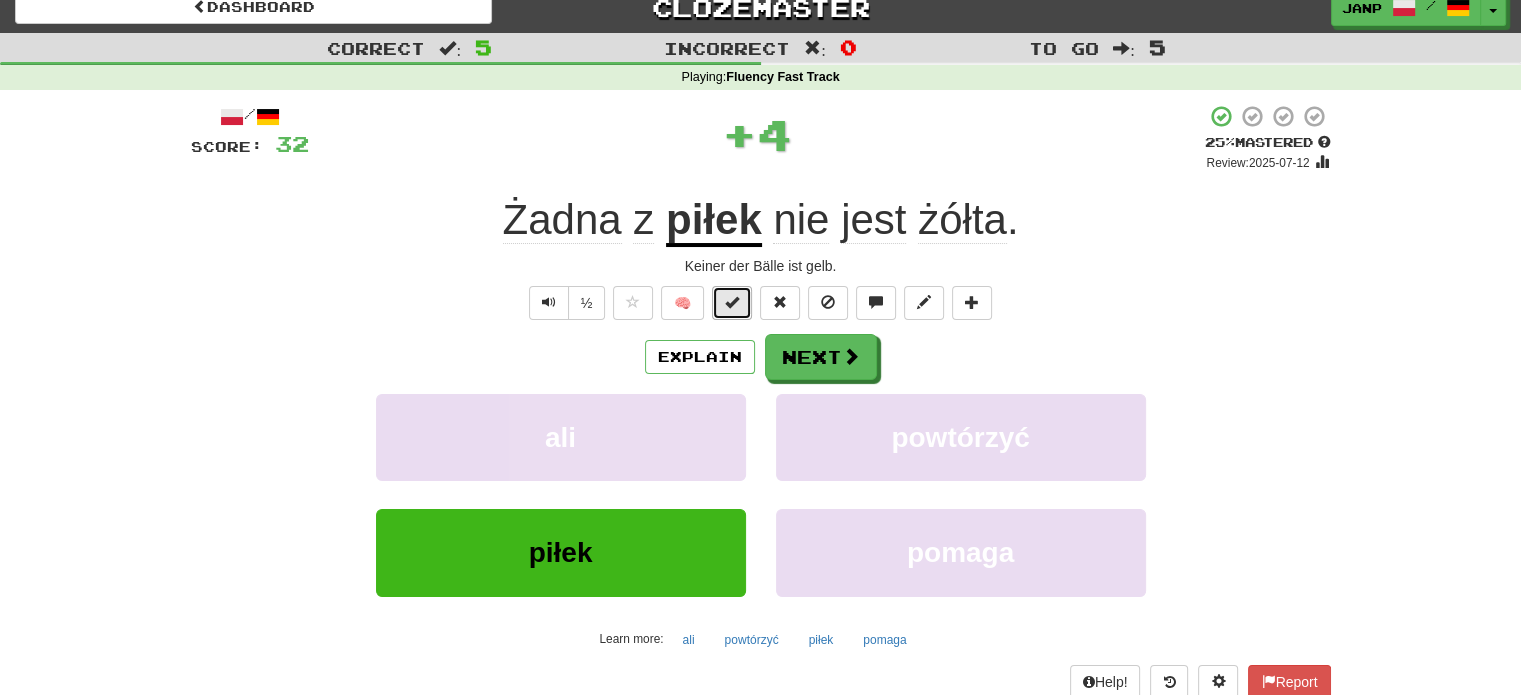 click at bounding box center (732, 302) 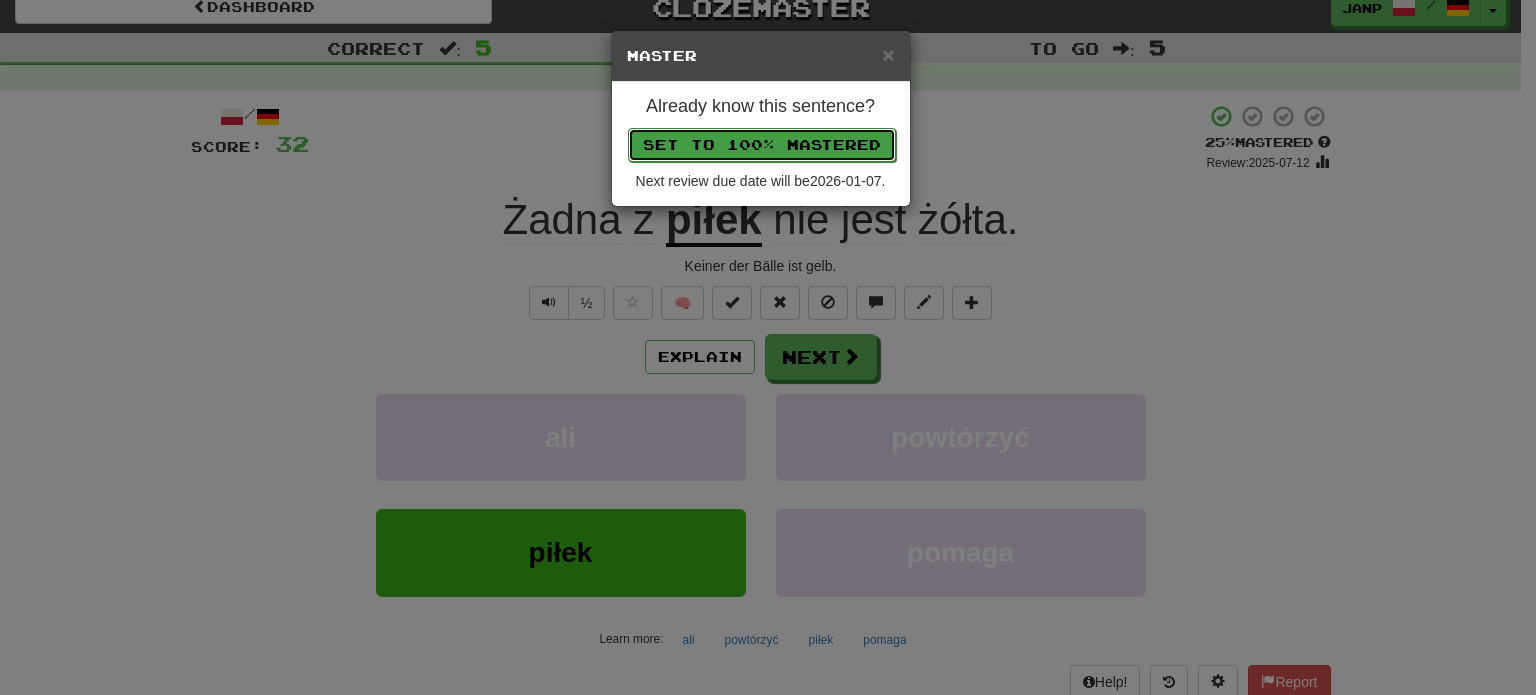 click on "Set to 100% Mastered" at bounding box center (762, 145) 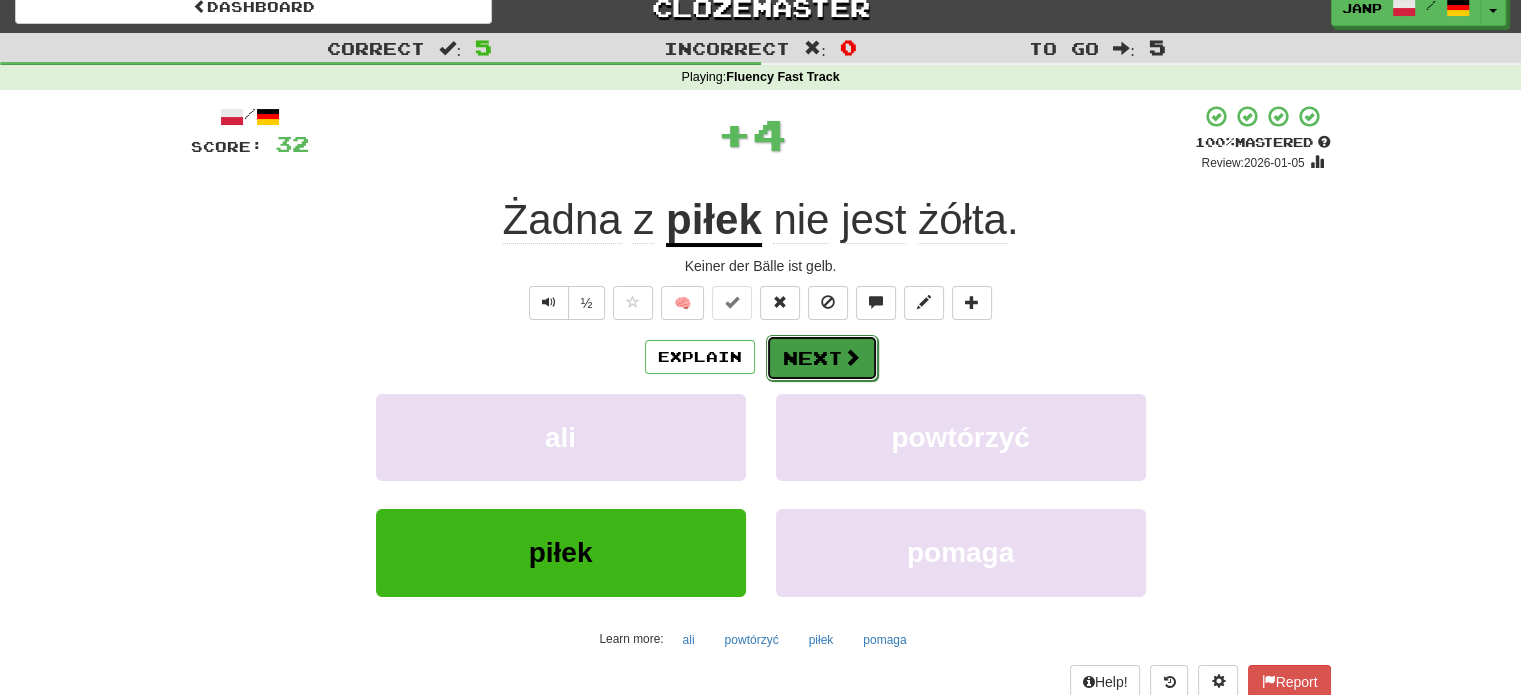 click on "Next" at bounding box center [822, 358] 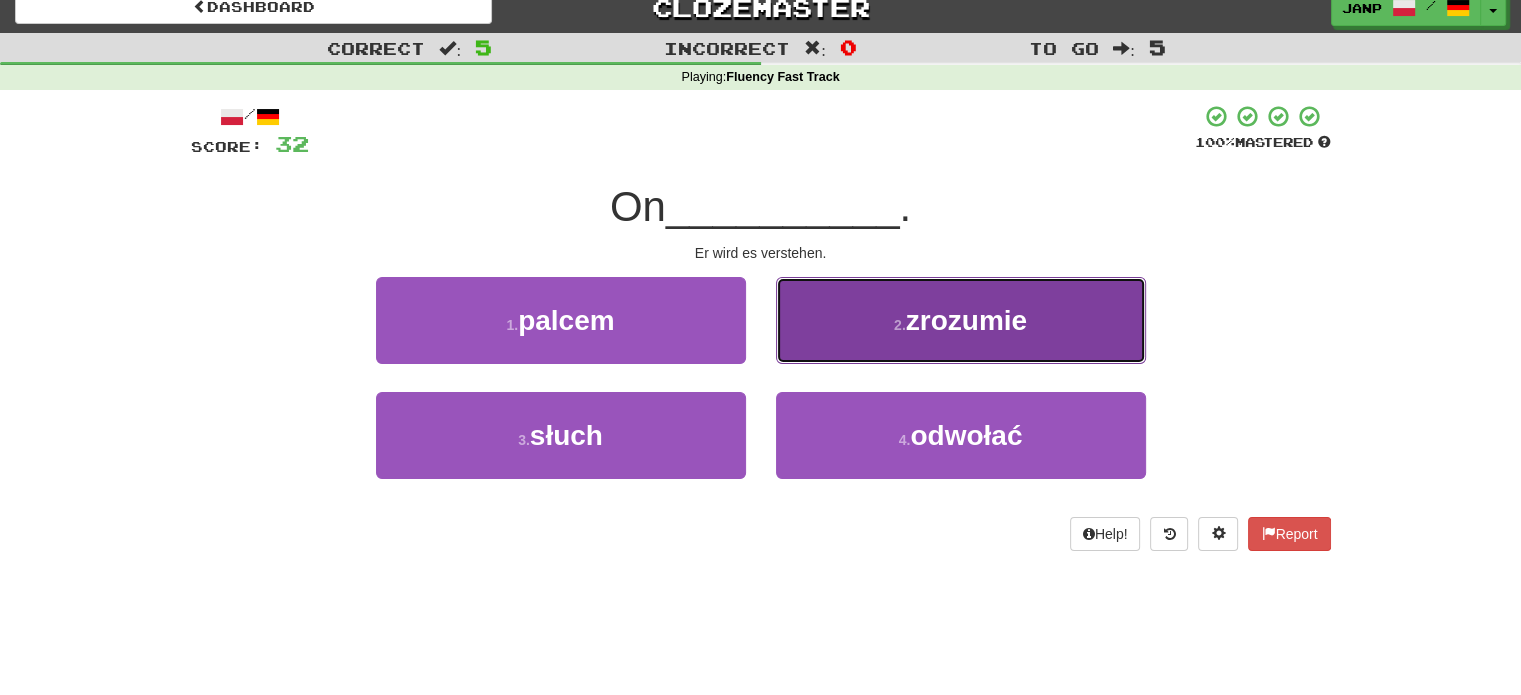 click on "2 .  zrozumie" at bounding box center (961, 320) 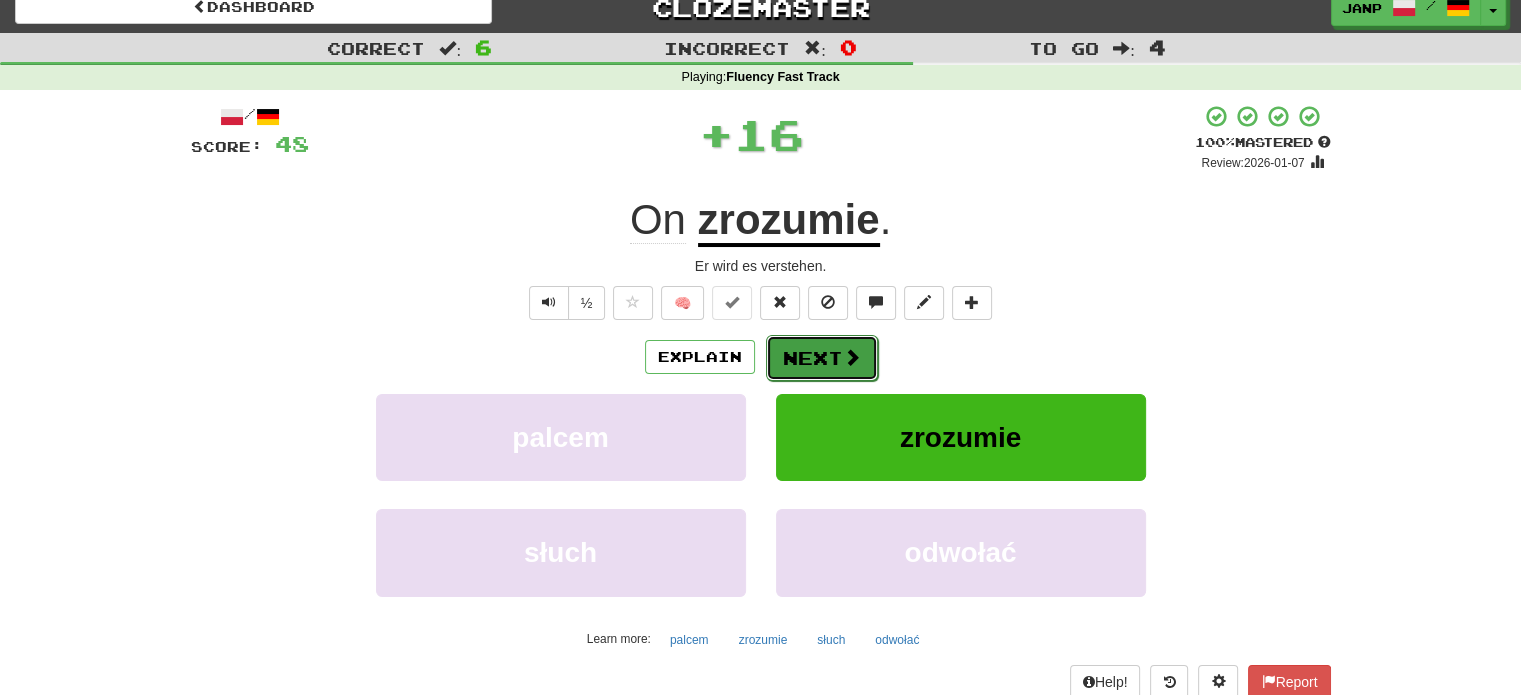 click on "Next" at bounding box center [822, 358] 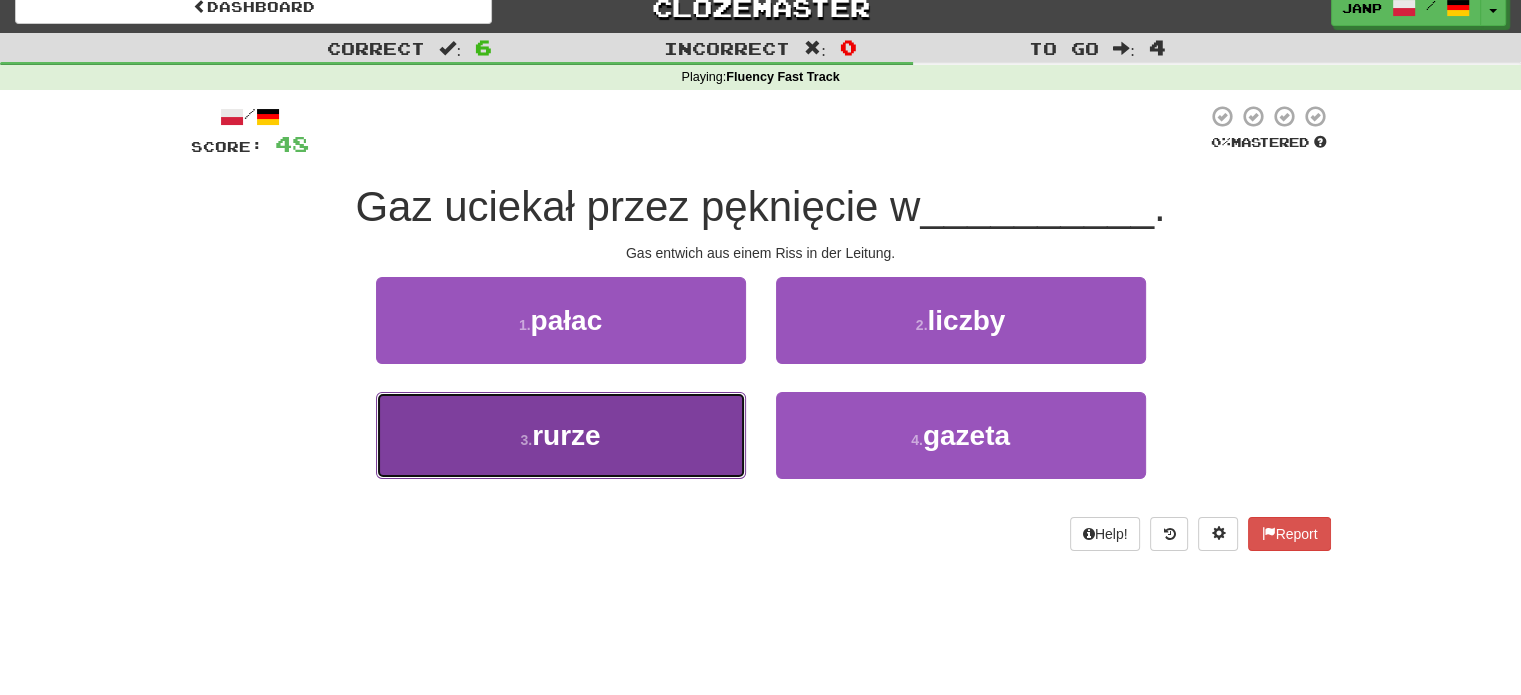click on "3 .  rurze" at bounding box center [561, 435] 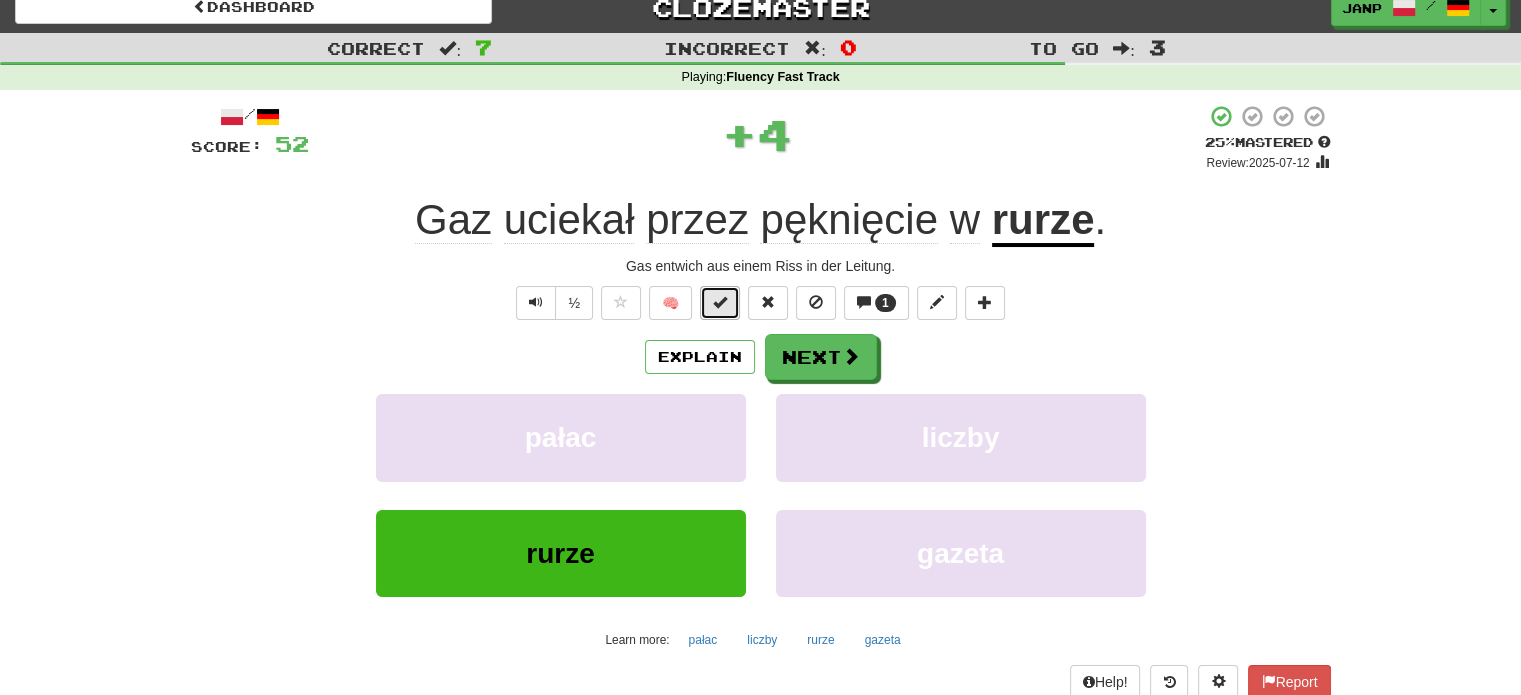 click at bounding box center (720, 302) 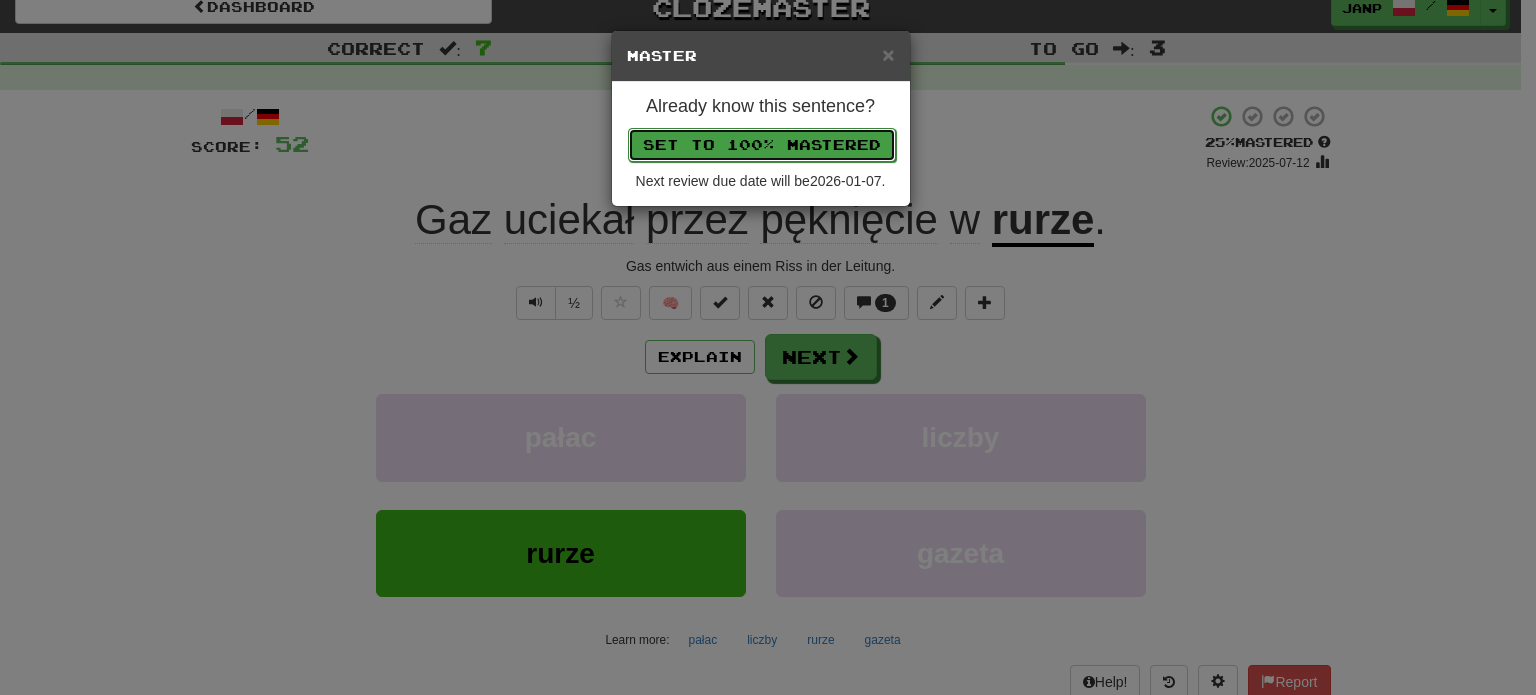 click on "Set to 100% Mastered" at bounding box center [762, 145] 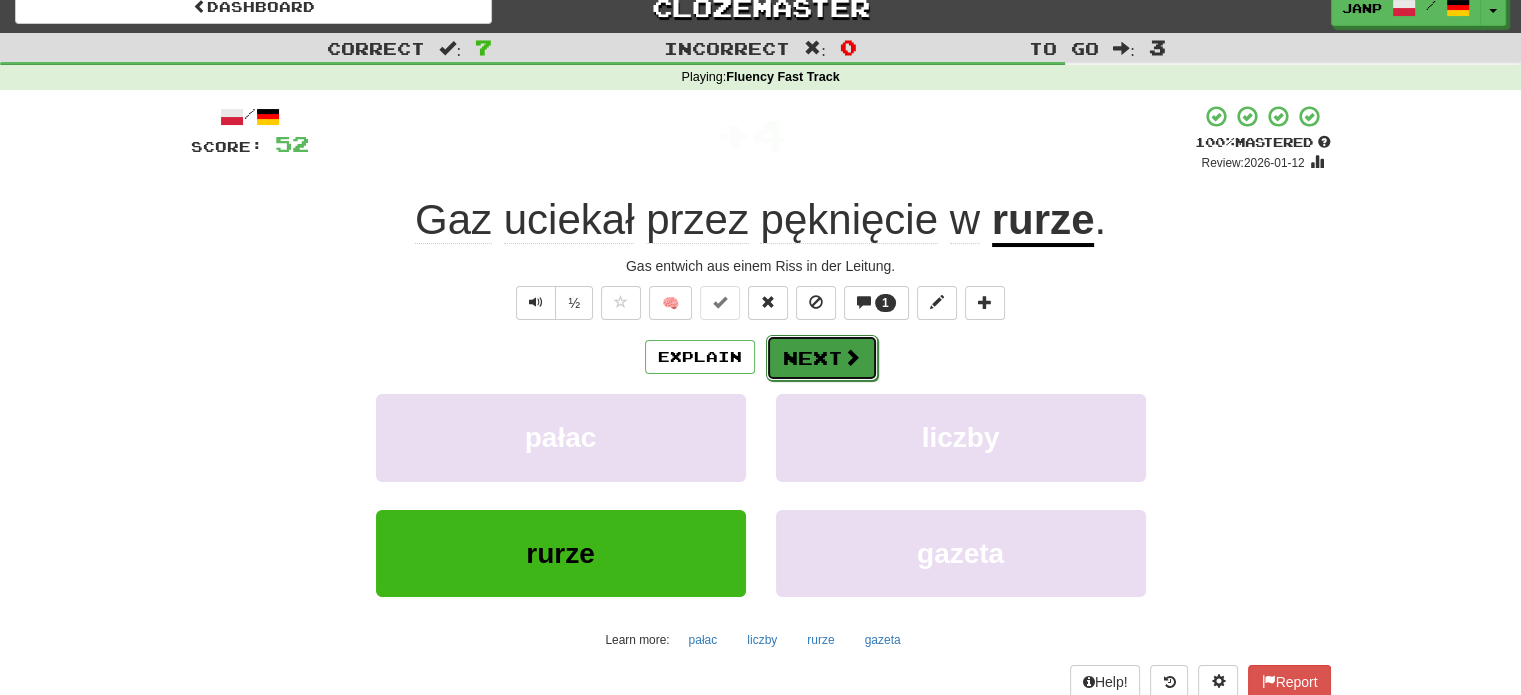 click on "Next" at bounding box center (822, 358) 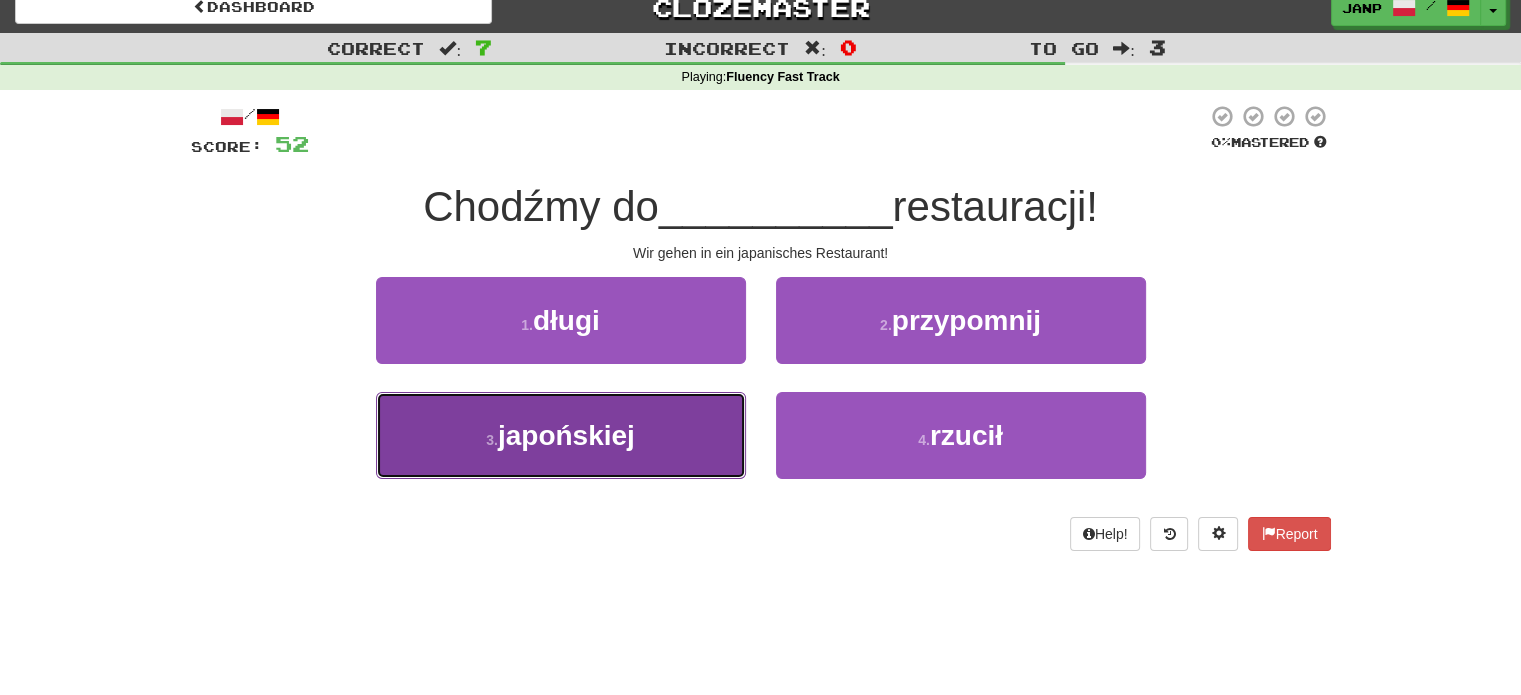 click on "3 .  japońskiej" at bounding box center (561, 435) 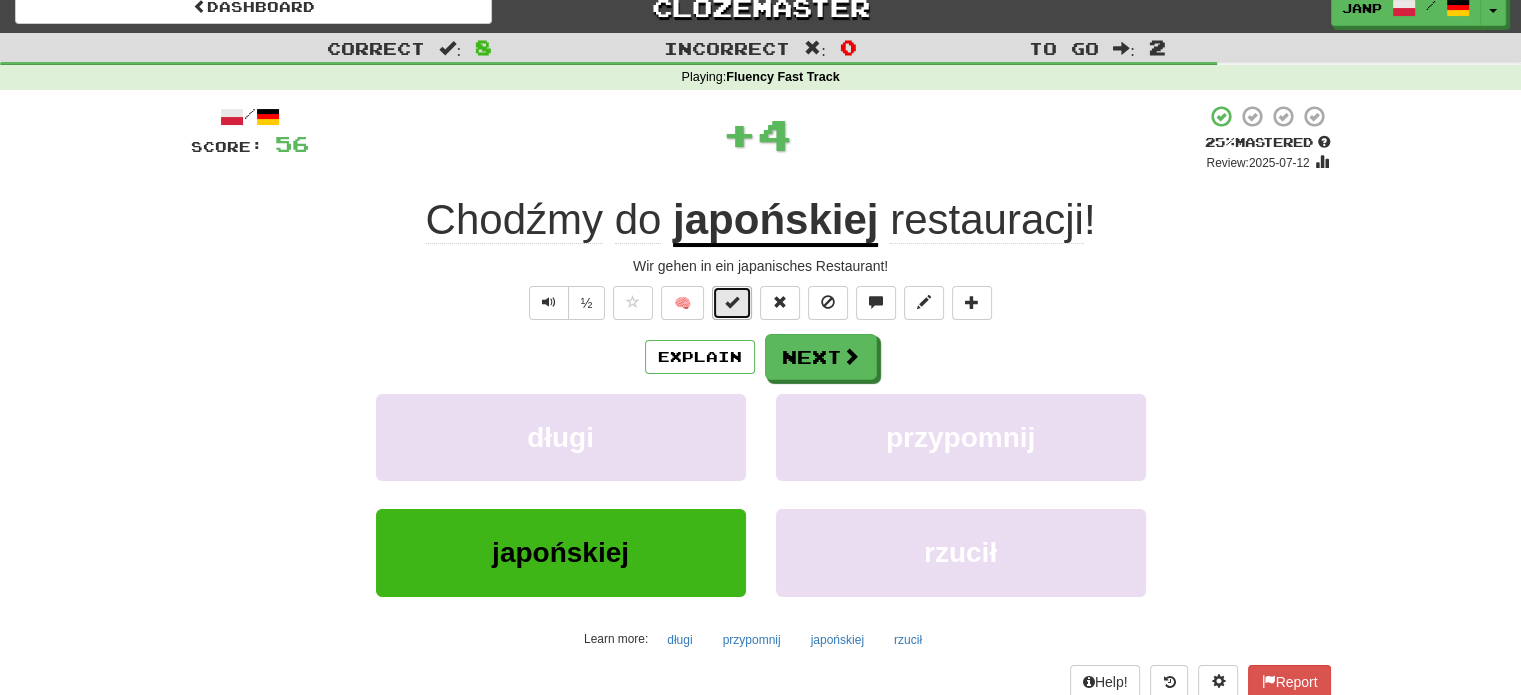 click at bounding box center (732, 303) 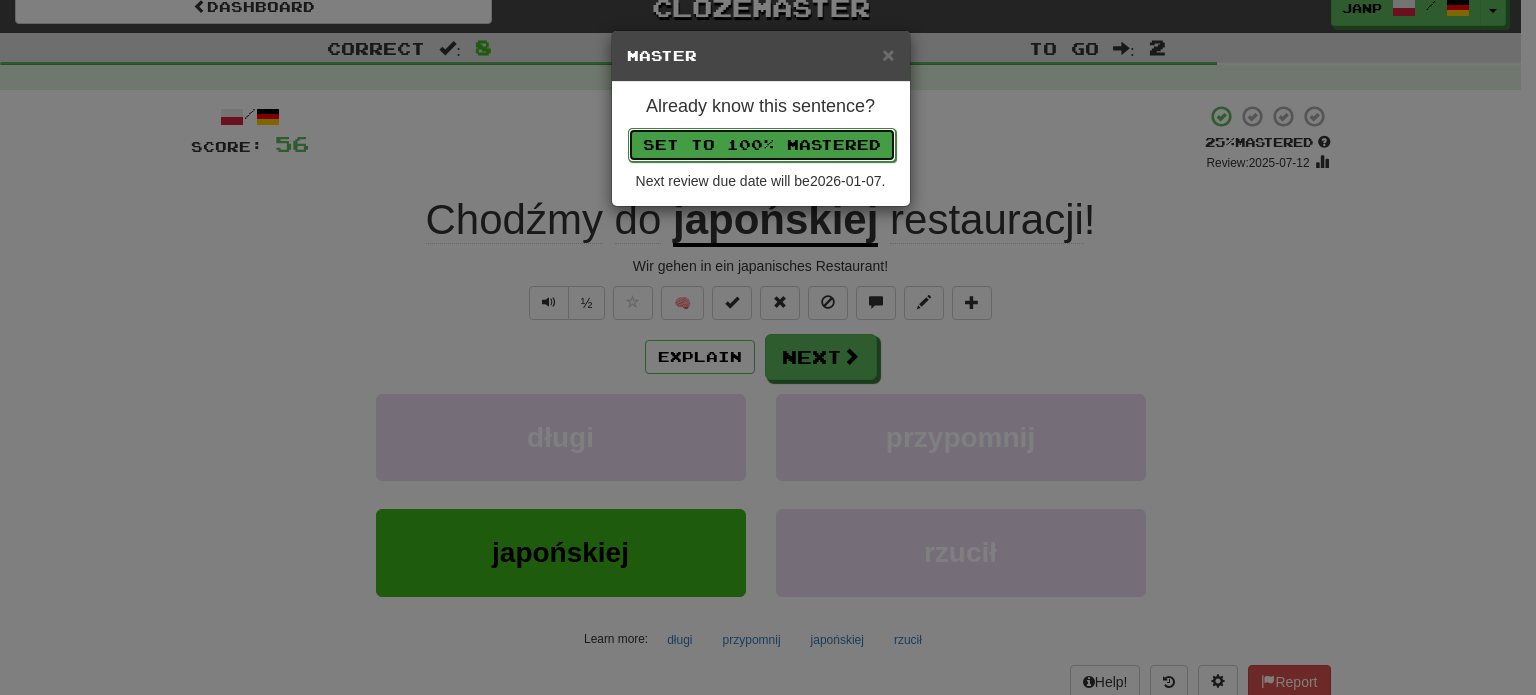 click on "Set to 100% Mastered" at bounding box center (762, 145) 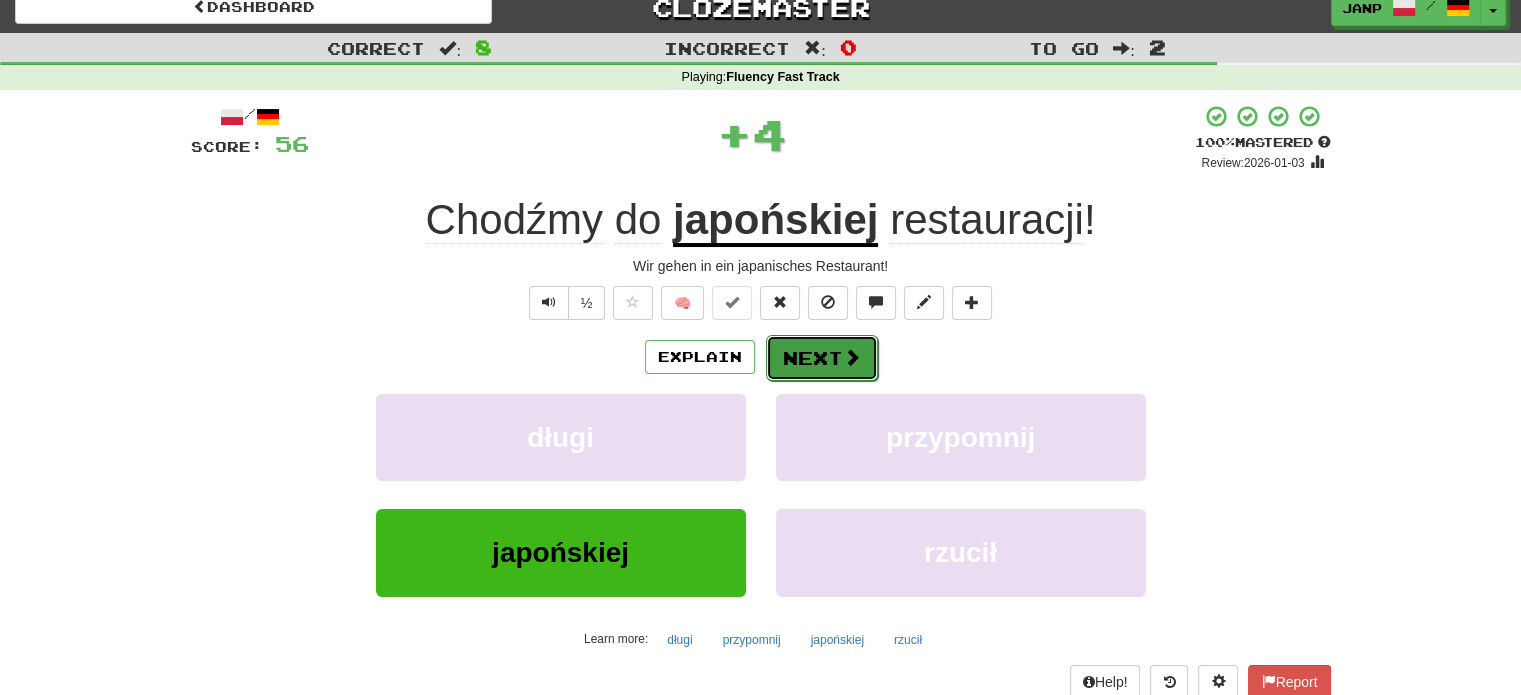 click on "Next" at bounding box center (822, 358) 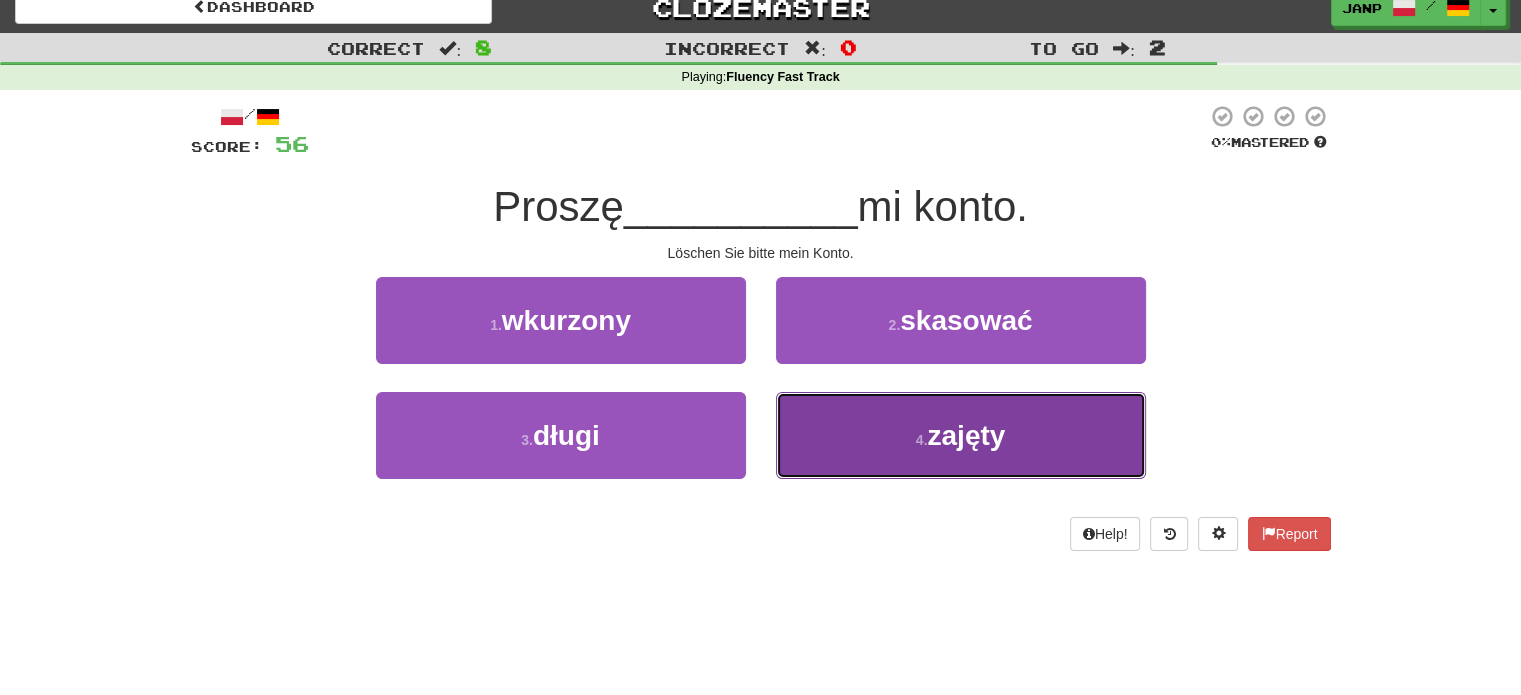 click on "4 .  zajęty" at bounding box center (961, 435) 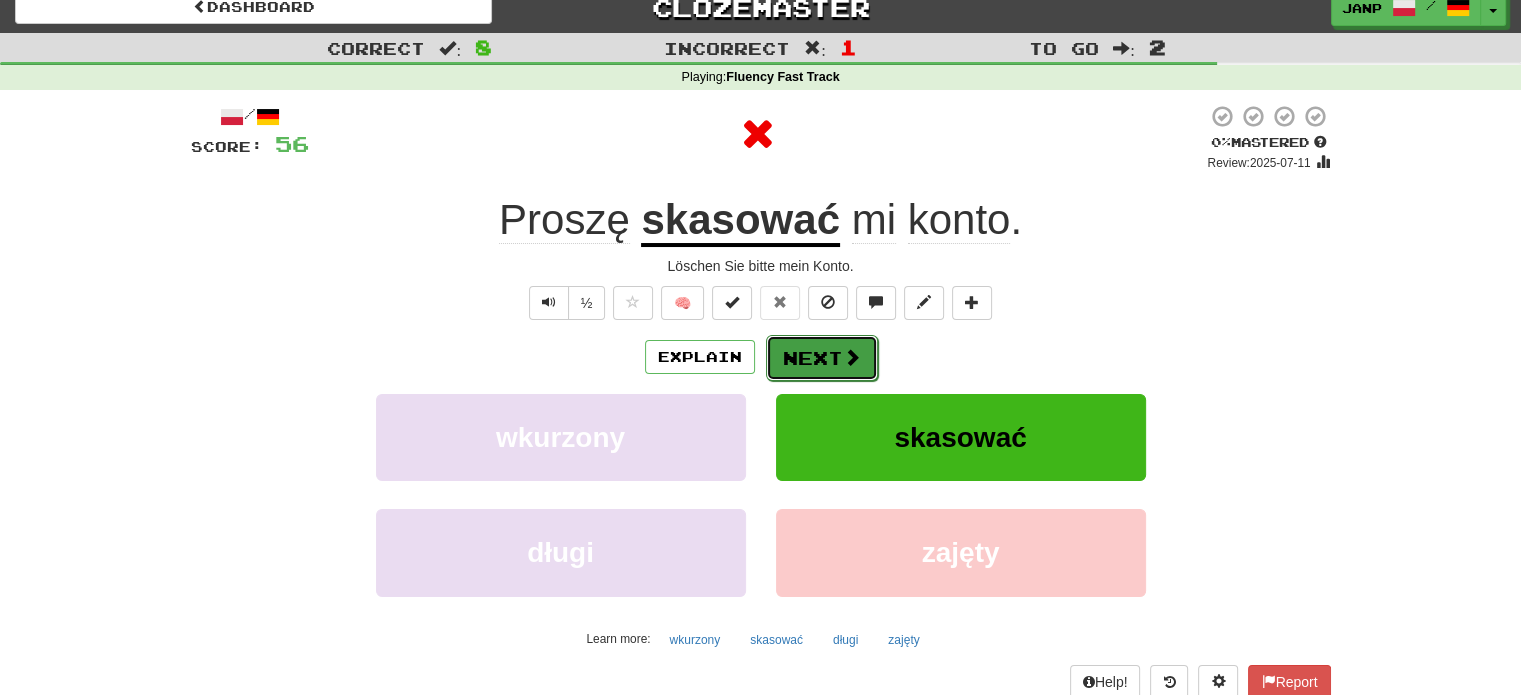 click on "Next" at bounding box center (822, 358) 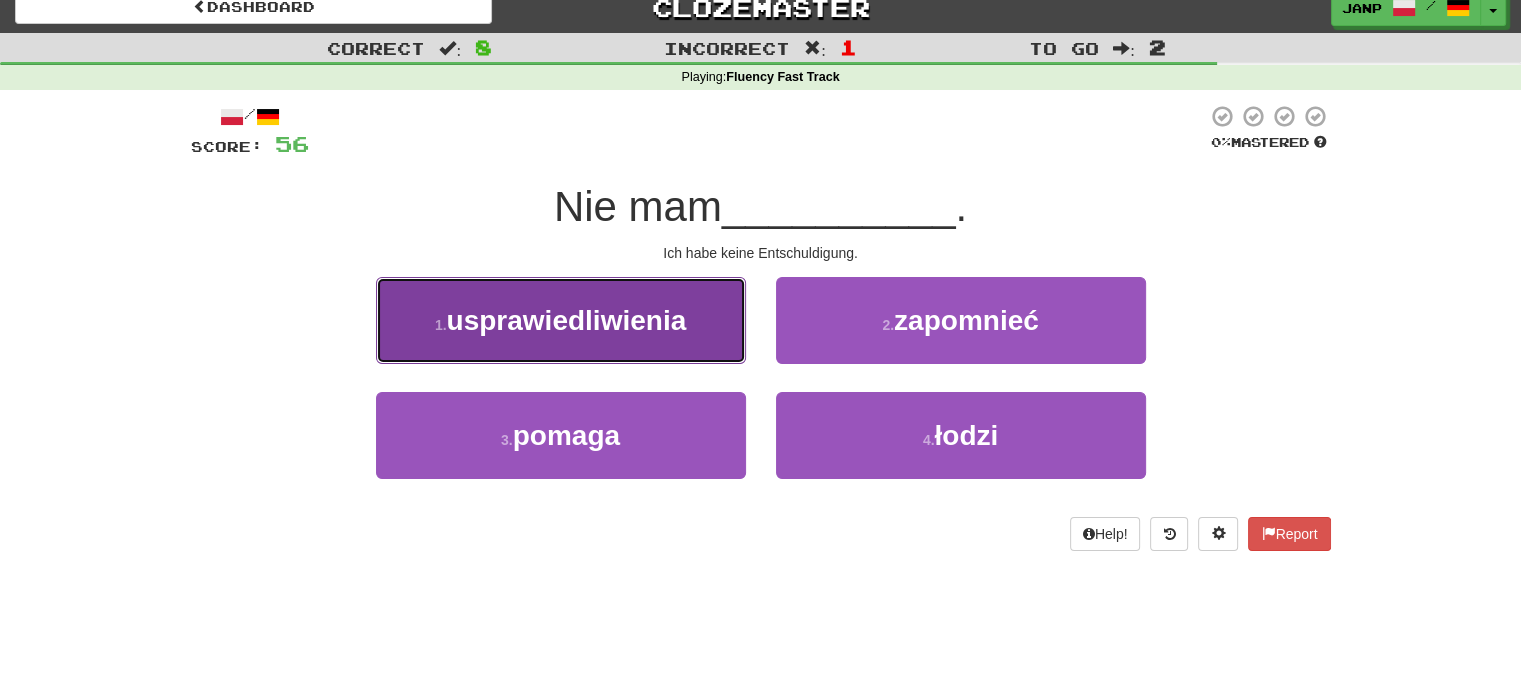click on "1 .  usprawiedliwienia" at bounding box center (561, 320) 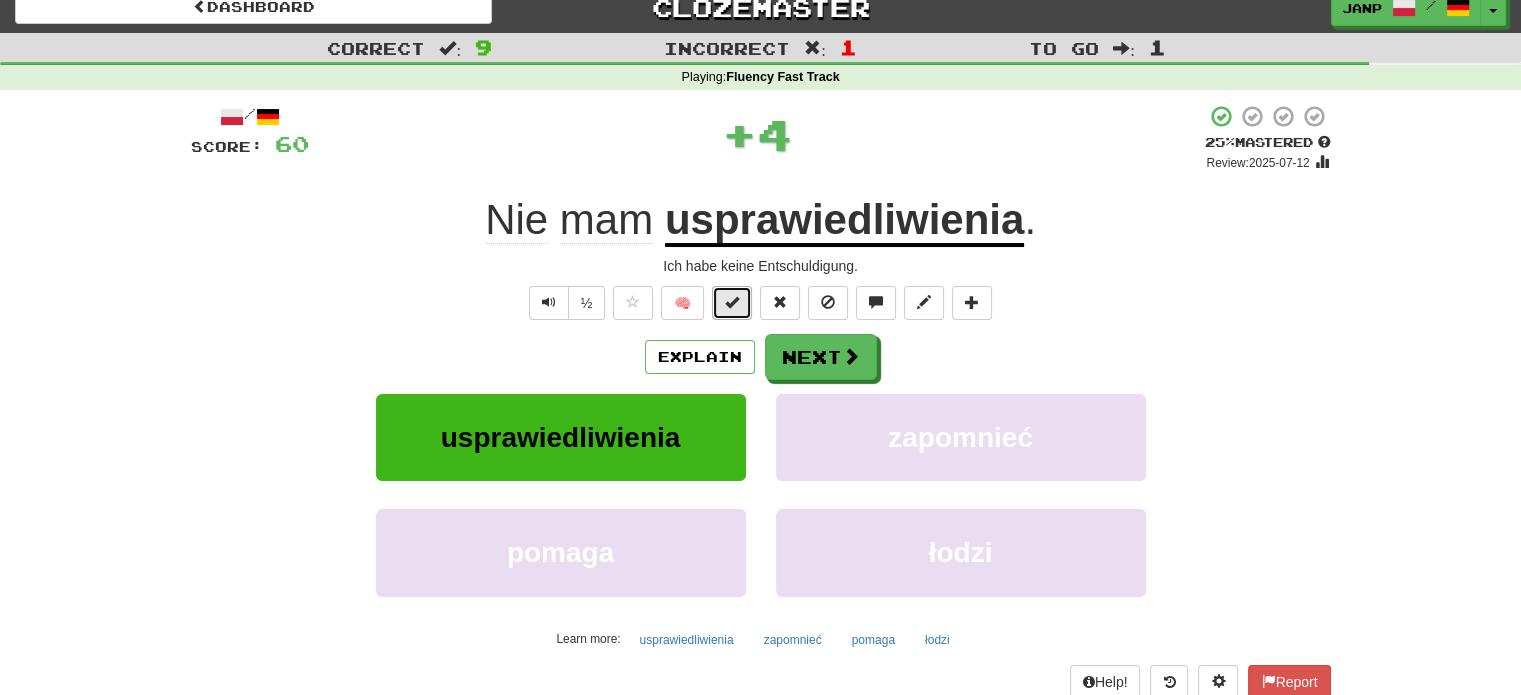 click at bounding box center [732, 303] 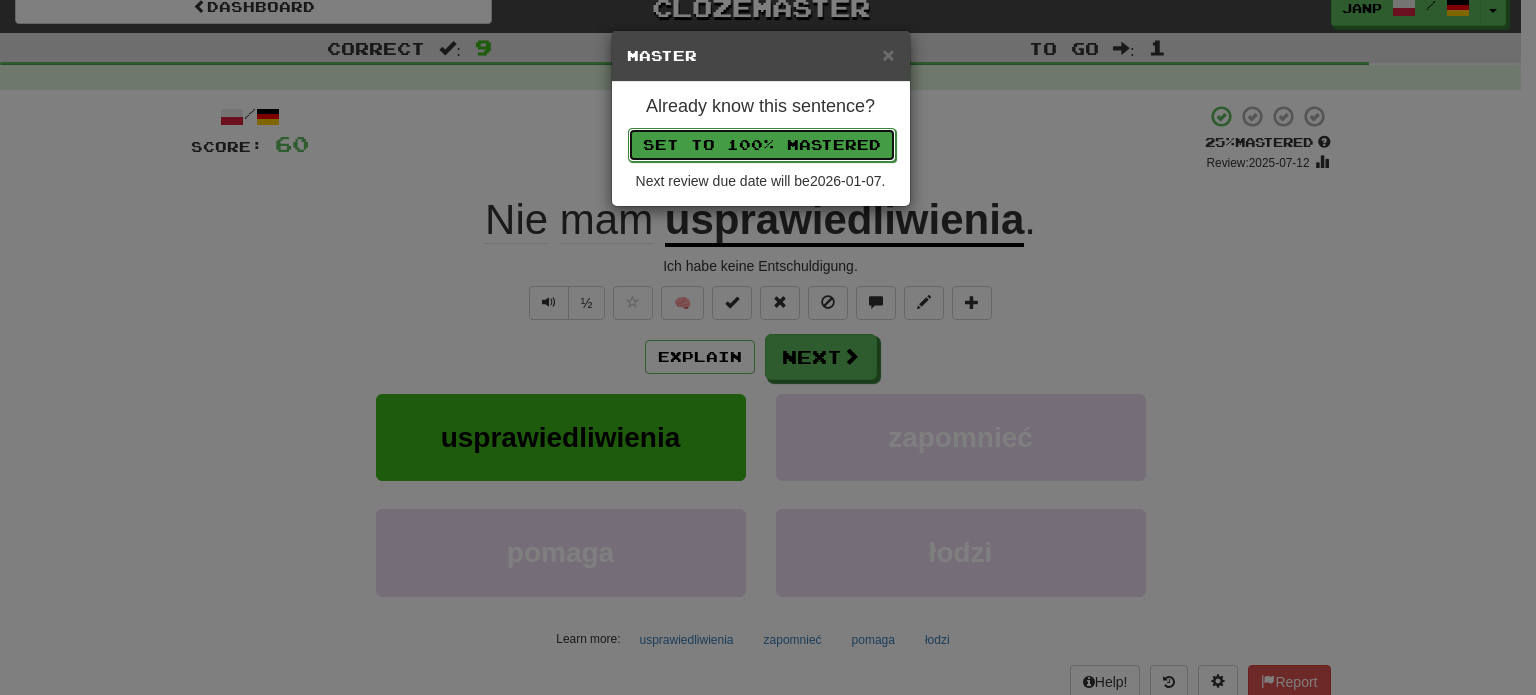 click on "Set to 100% Mastered" at bounding box center (762, 145) 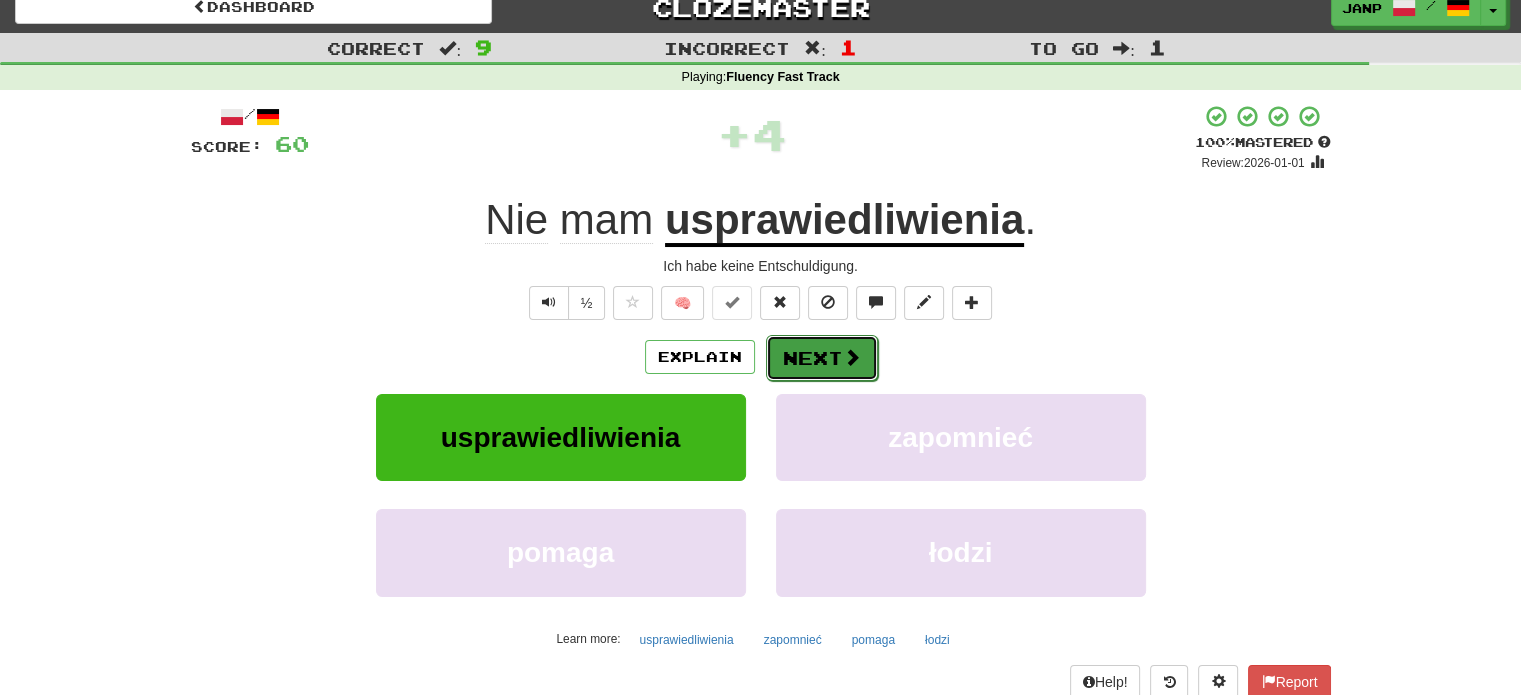 click on "Next" at bounding box center [822, 358] 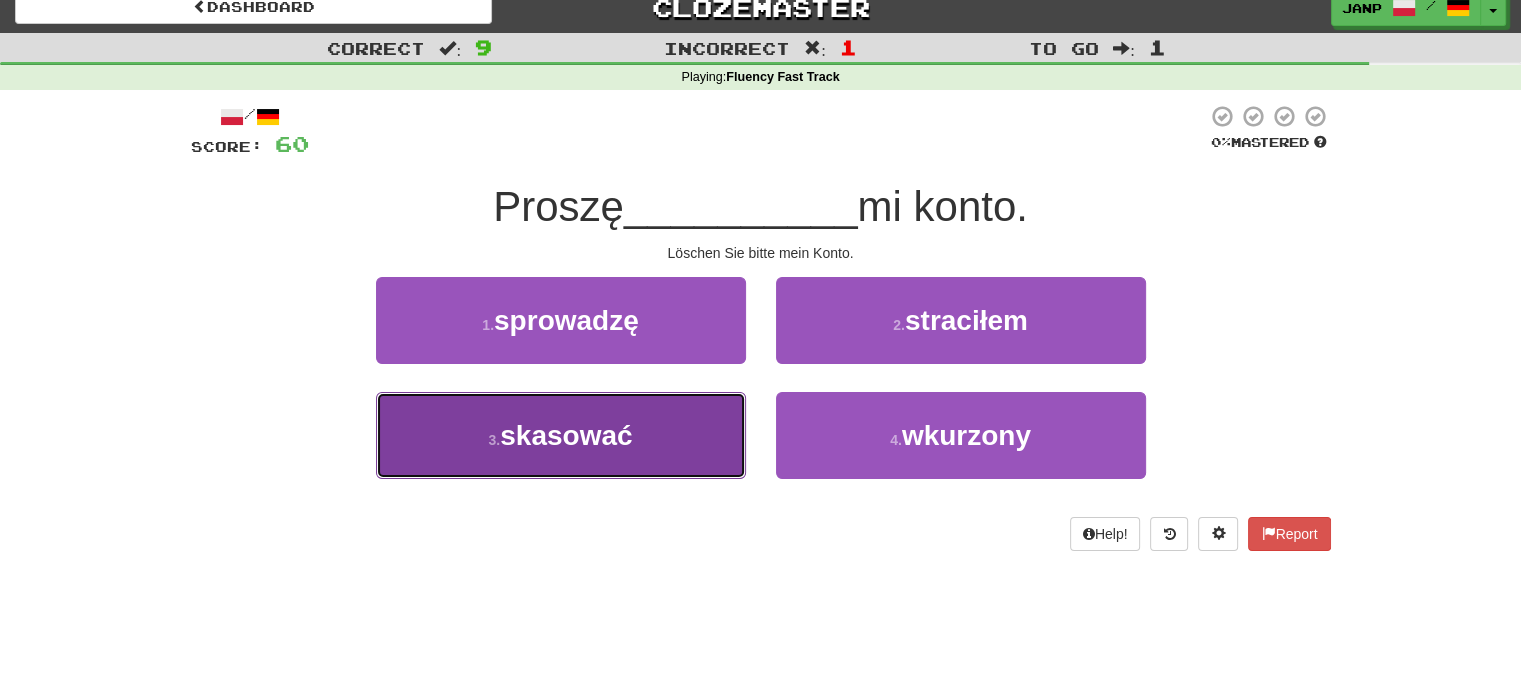 click on "3 .  skasować" at bounding box center (561, 435) 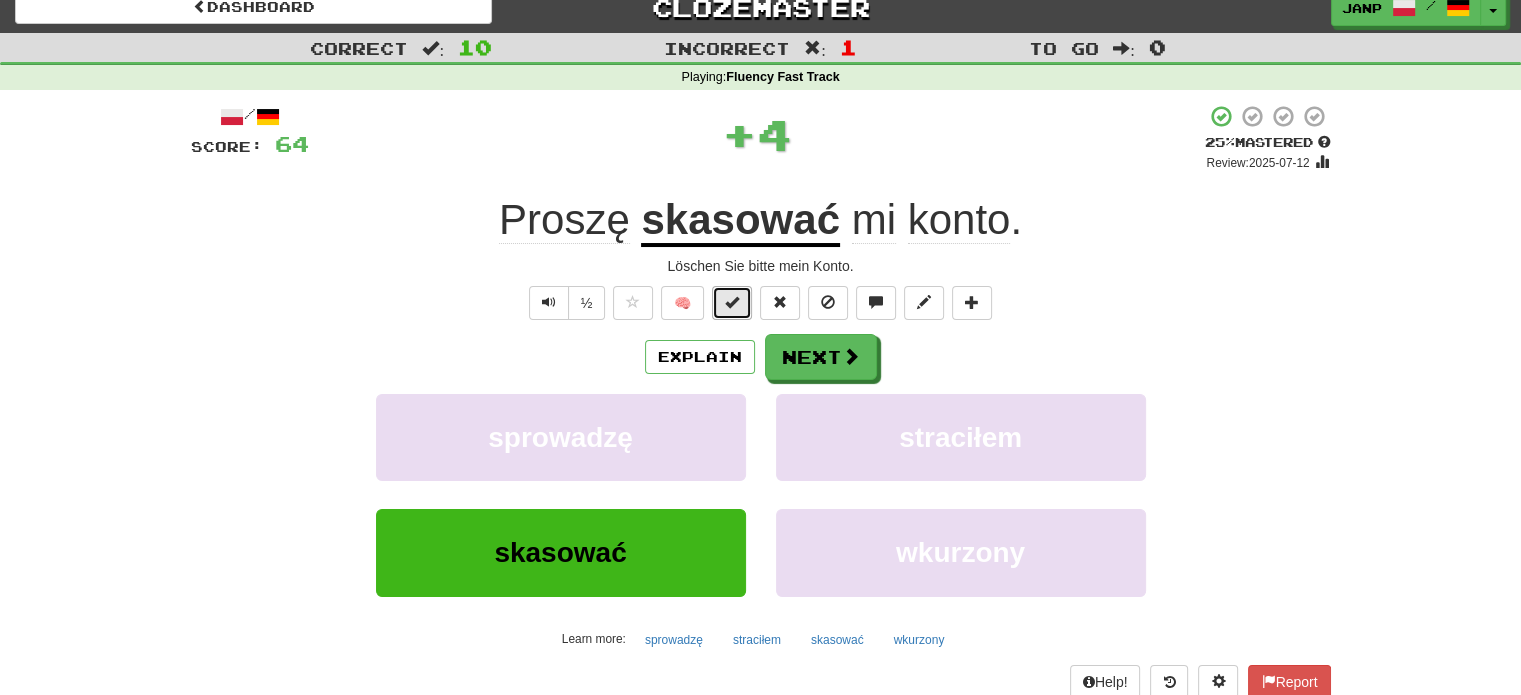 click at bounding box center [732, 302] 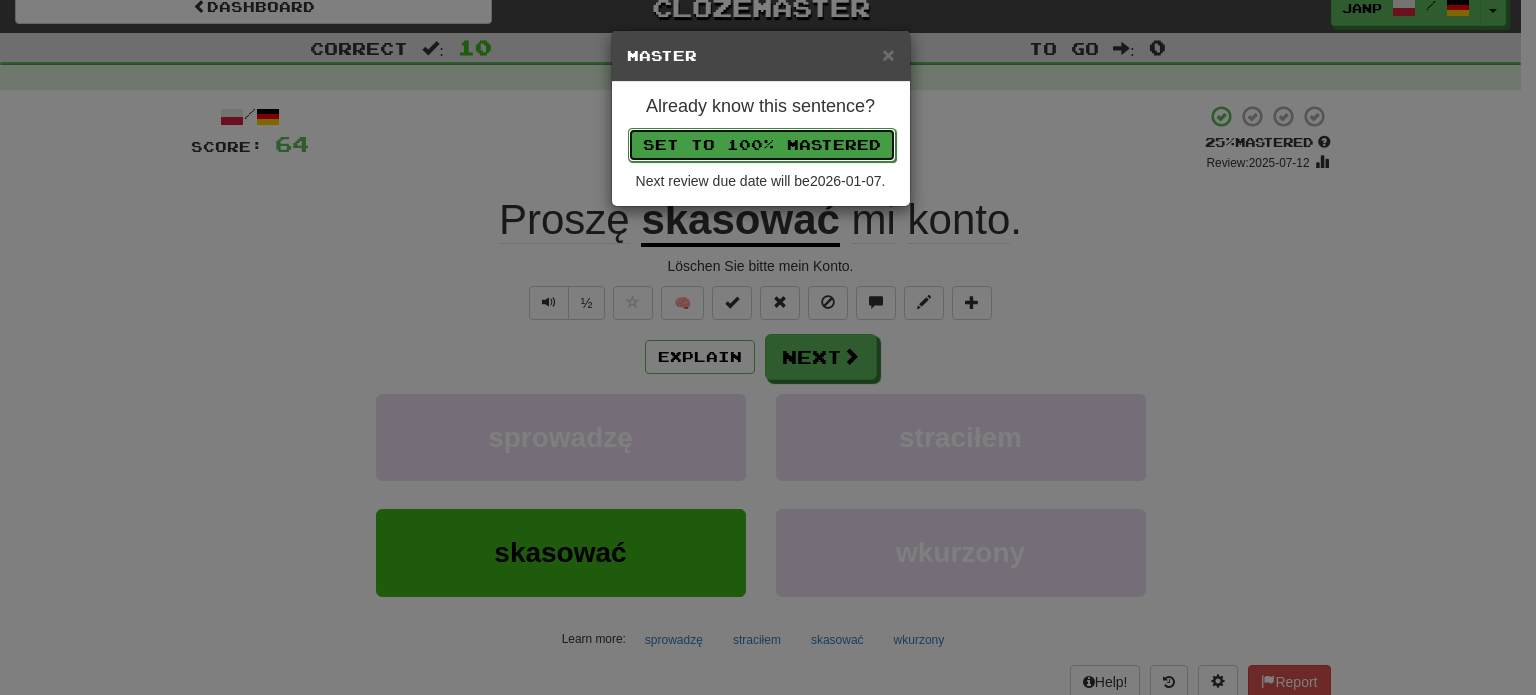 click on "Set to 100% Mastered" at bounding box center (762, 145) 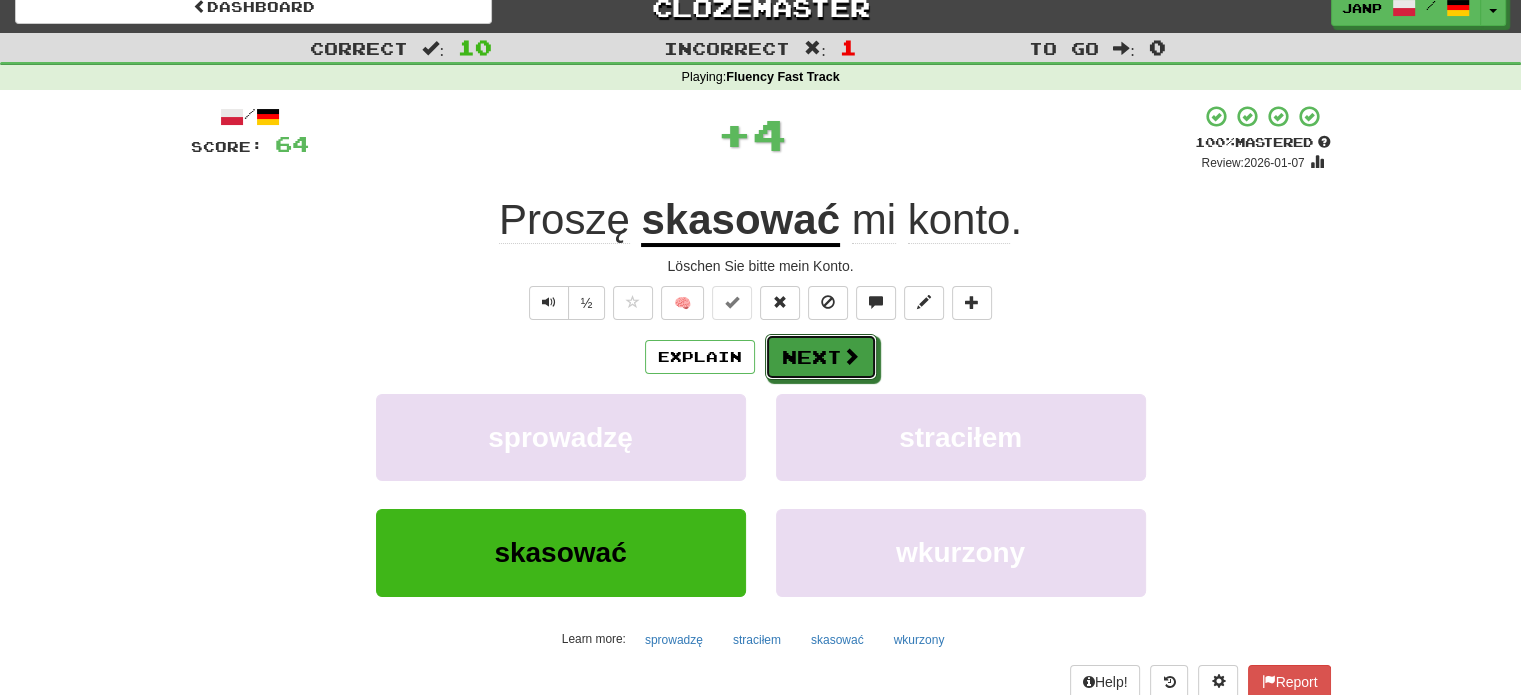 click on "Next" at bounding box center (821, 357) 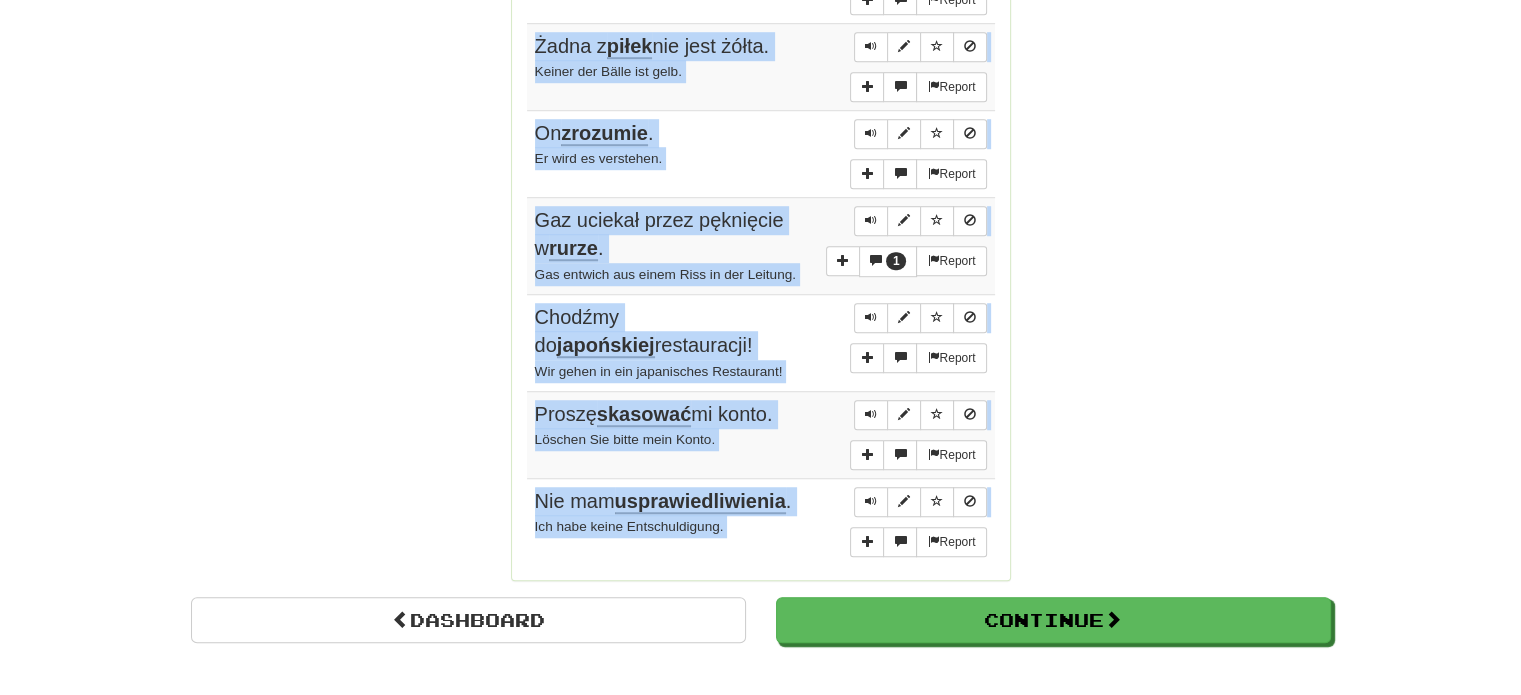 scroll, scrollTop: 1484, scrollLeft: 0, axis: vertical 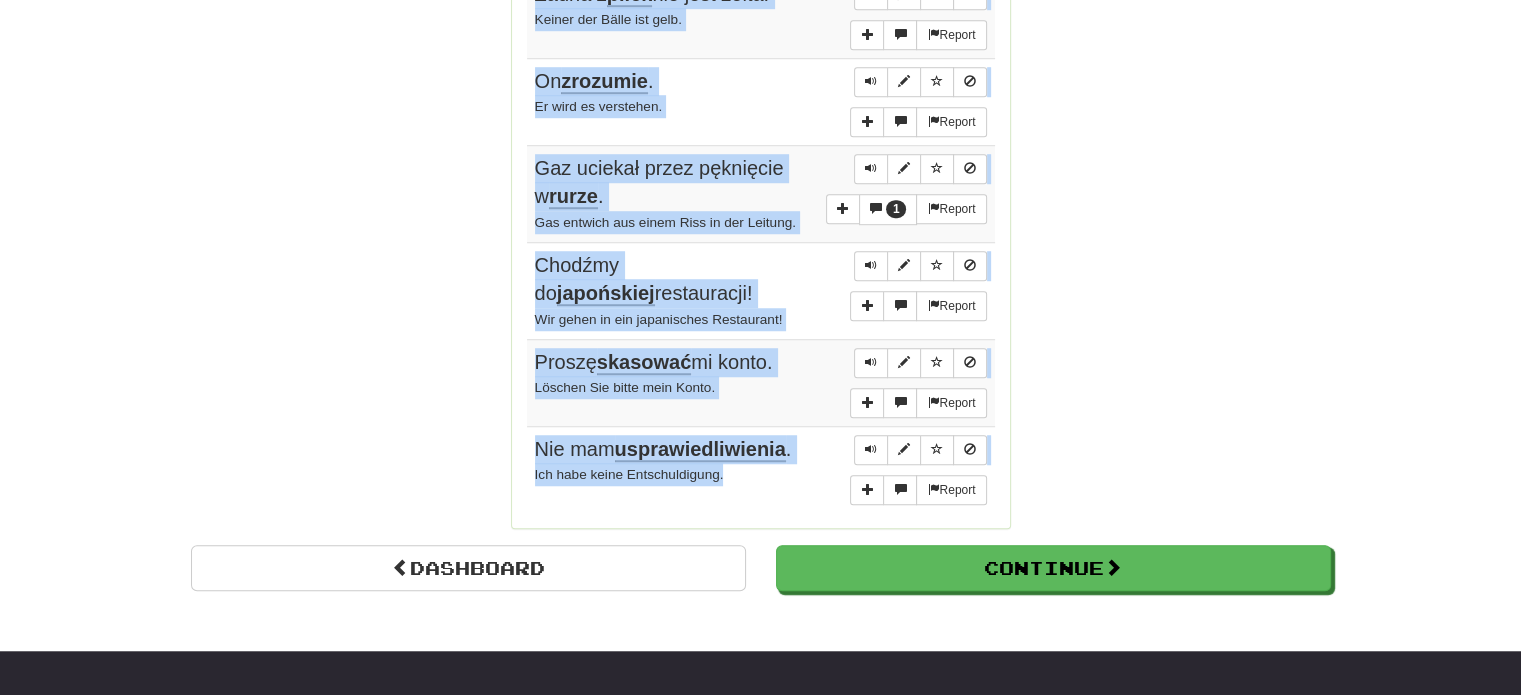 drag, startPoint x: 531, startPoint y: 267, endPoint x: 757, endPoint y: 456, distance: 294.6133 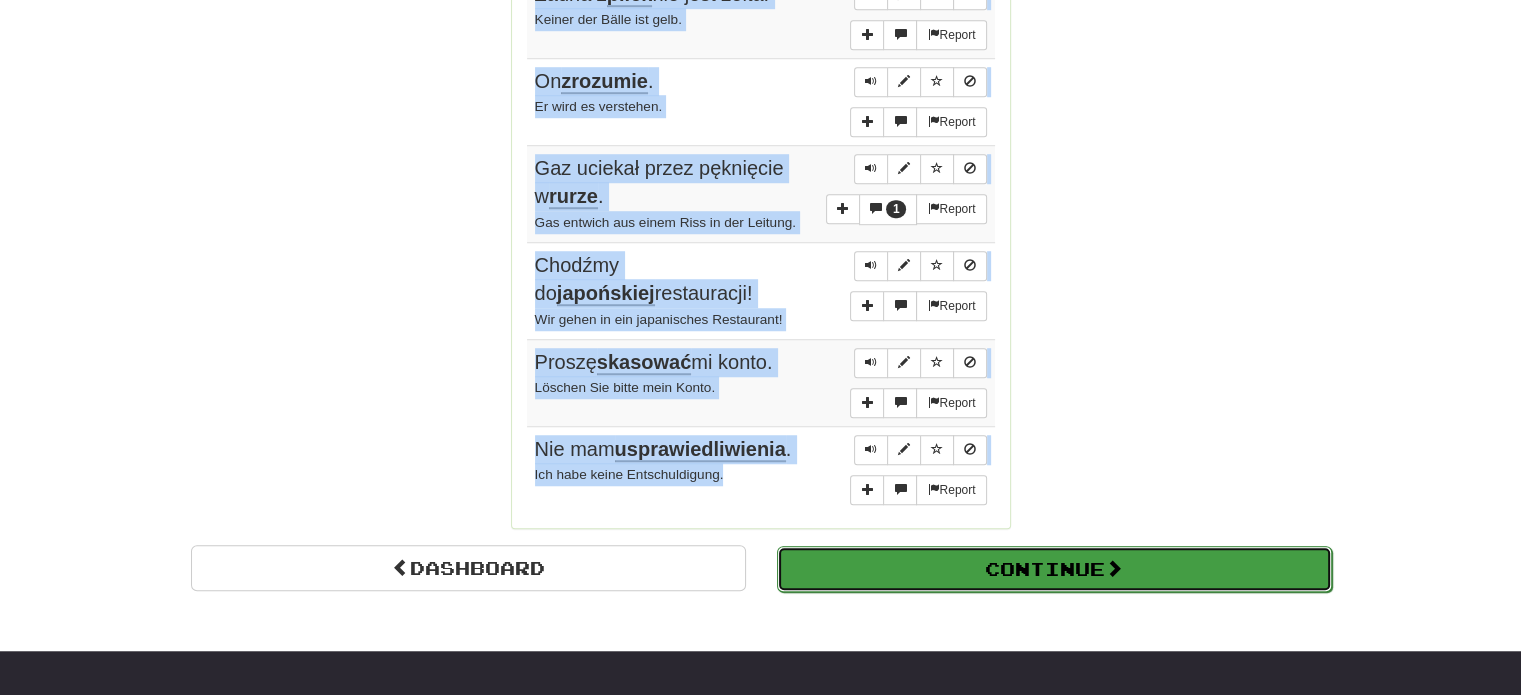 click on "Continue" at bounding box center [1054, 569] 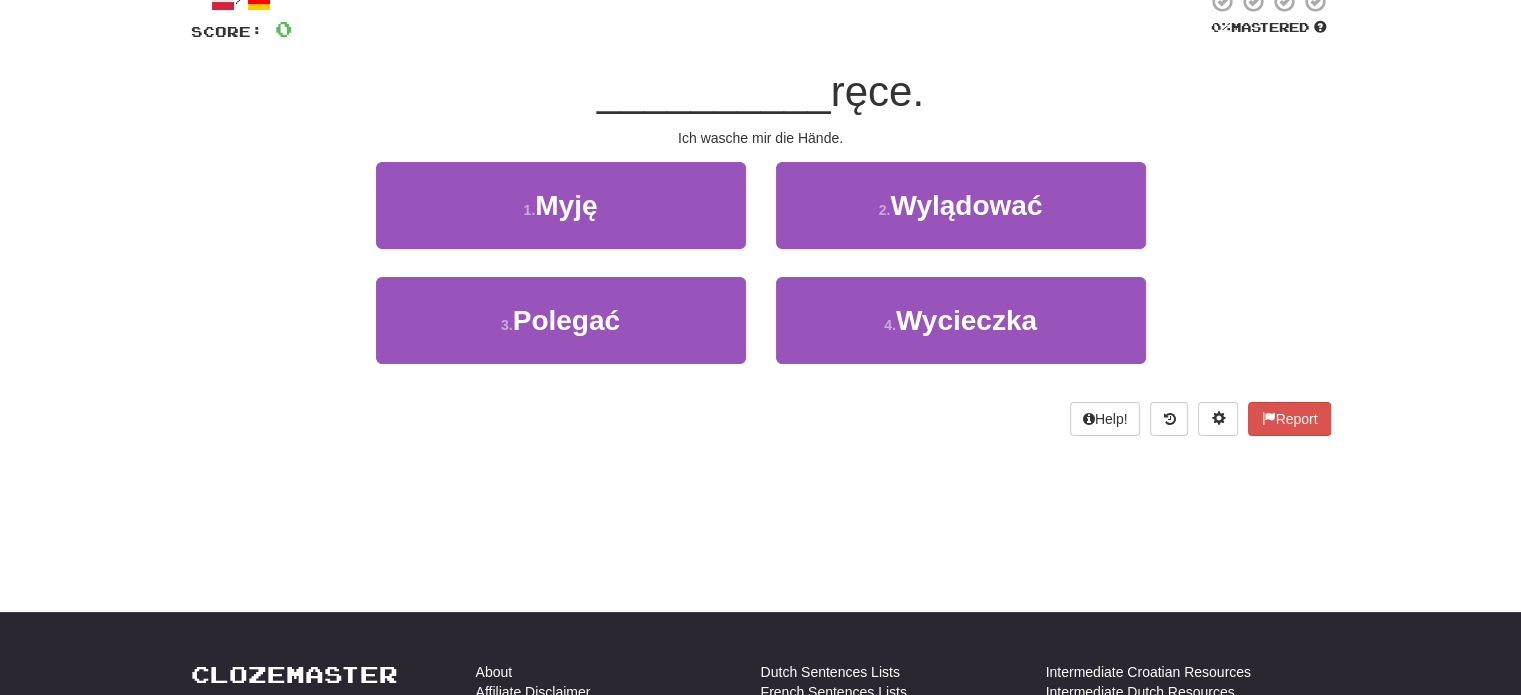 scroll, scrollTop: 110, scrollLeft: 0, axis: vertical 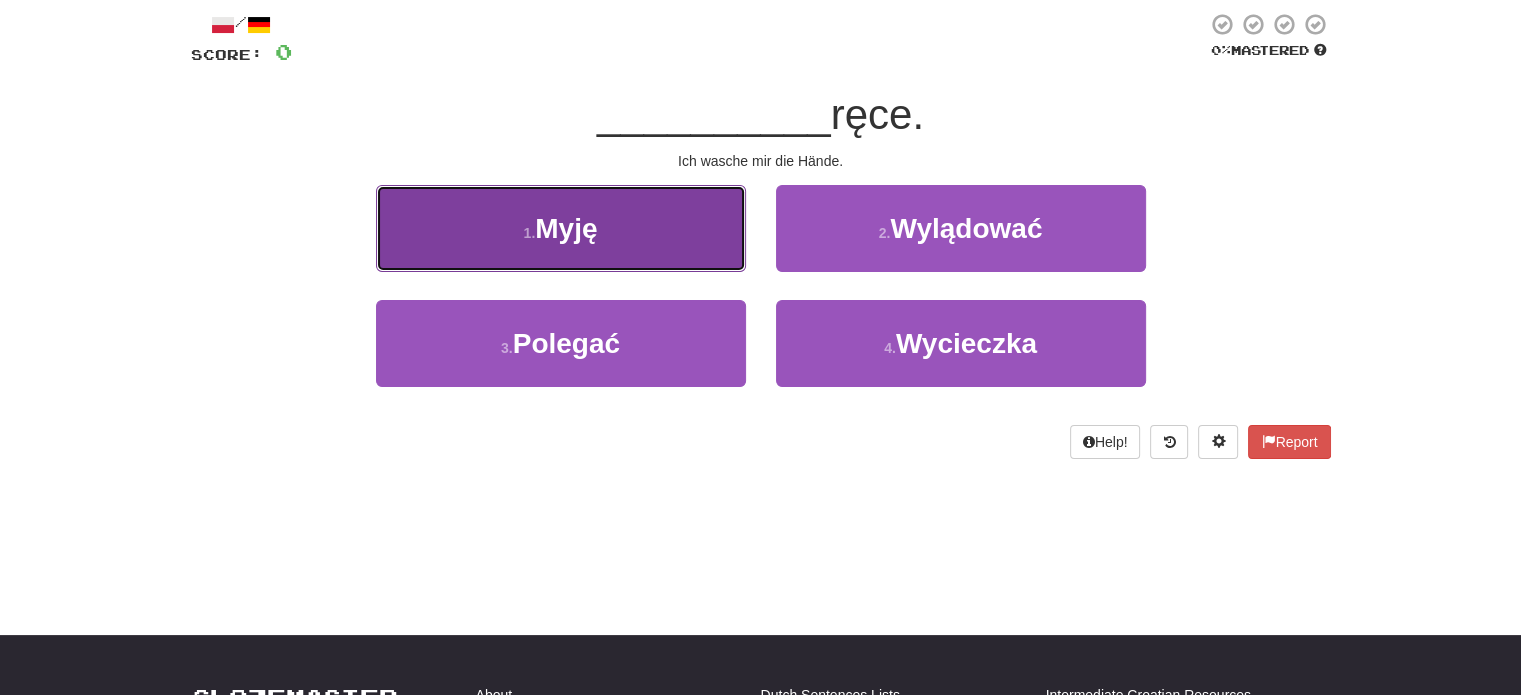 click on "1 .  Myję" at bounding box center (561, 228) 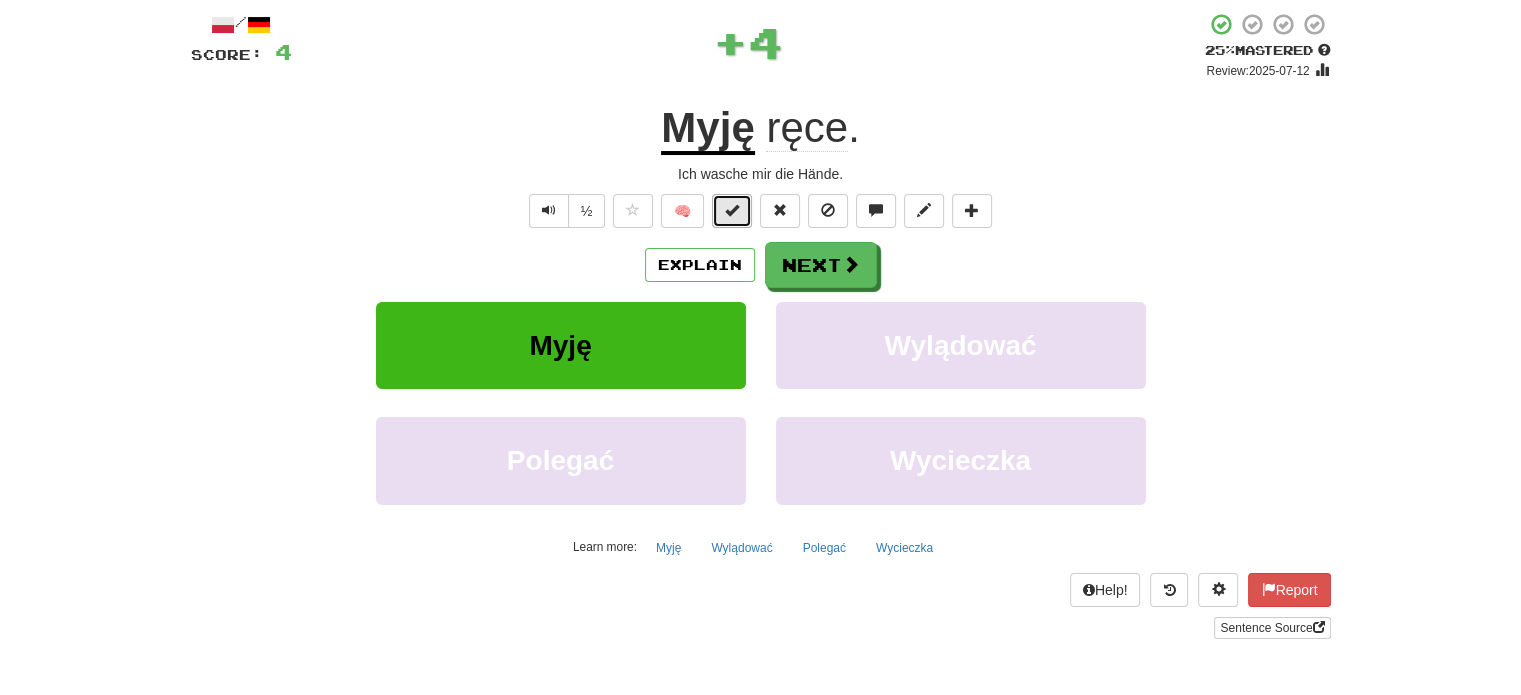 click at bounding box center (732, 210) 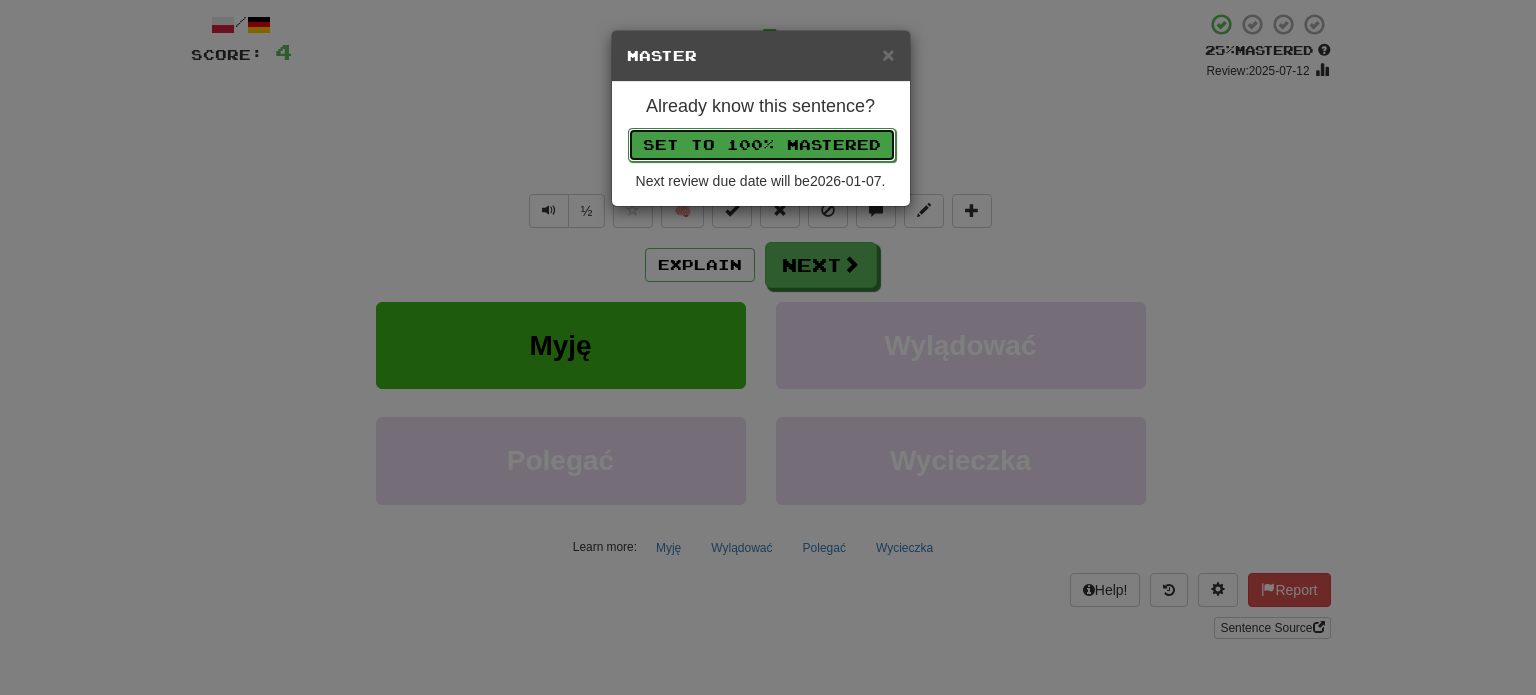 click on "Set to 100% Mastered" at bounding box center (762, 145) 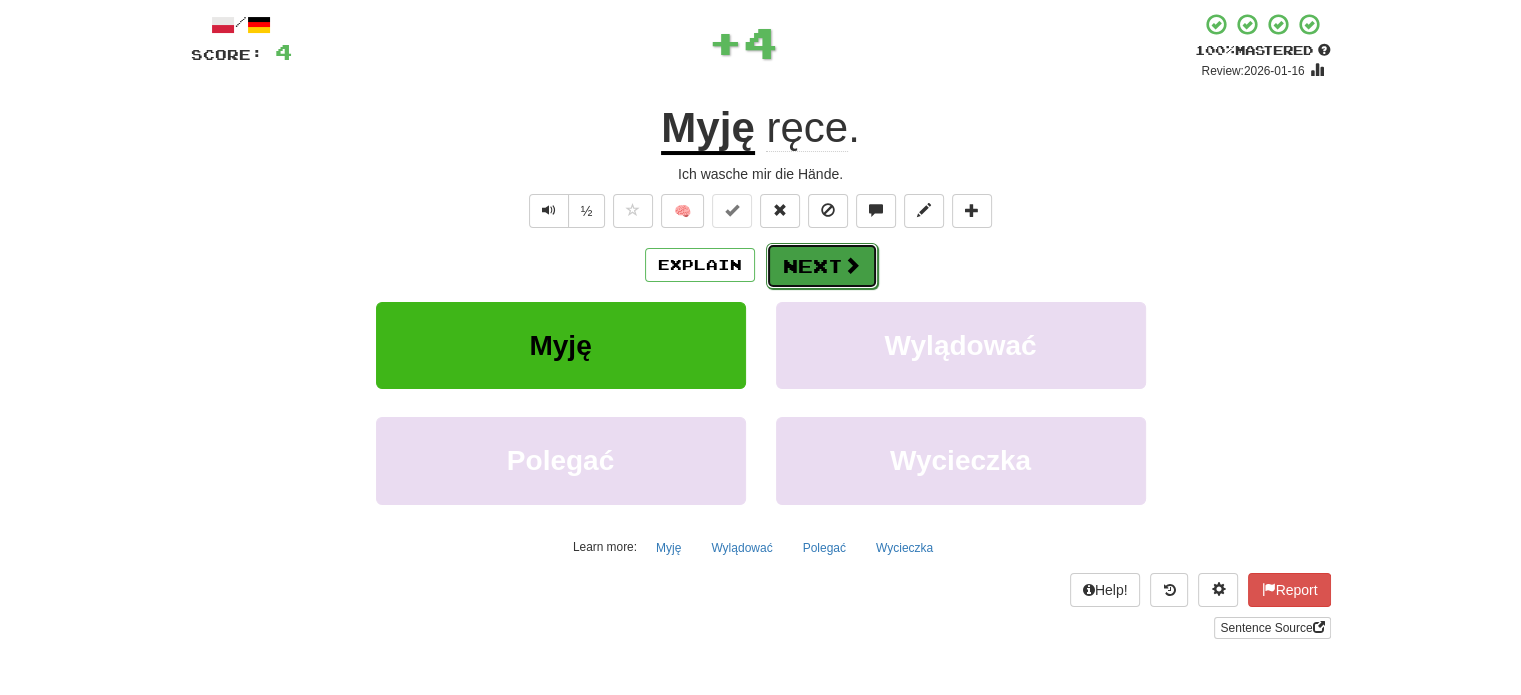 click on "Next" at bounding box center (822, 266) 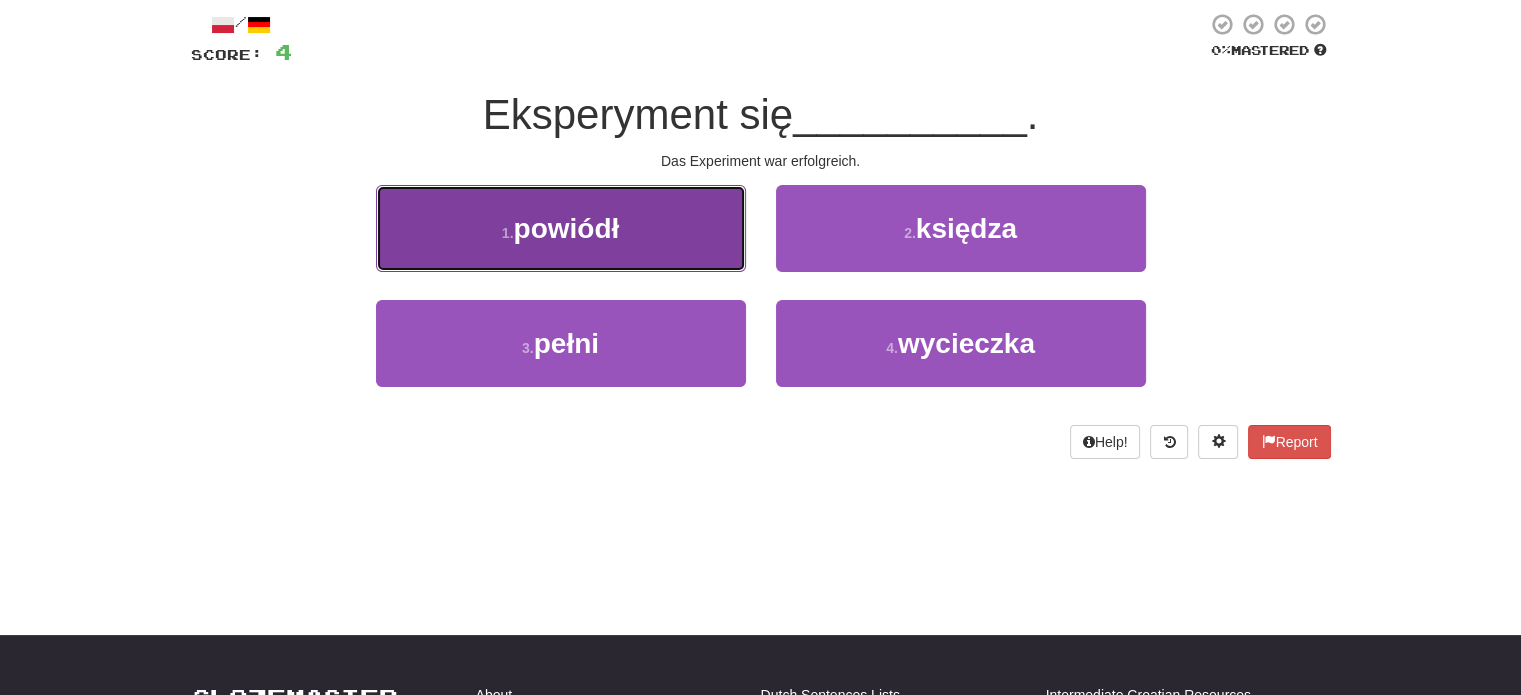 click on "1 .  powiódł" at bounding box center [561, 228] 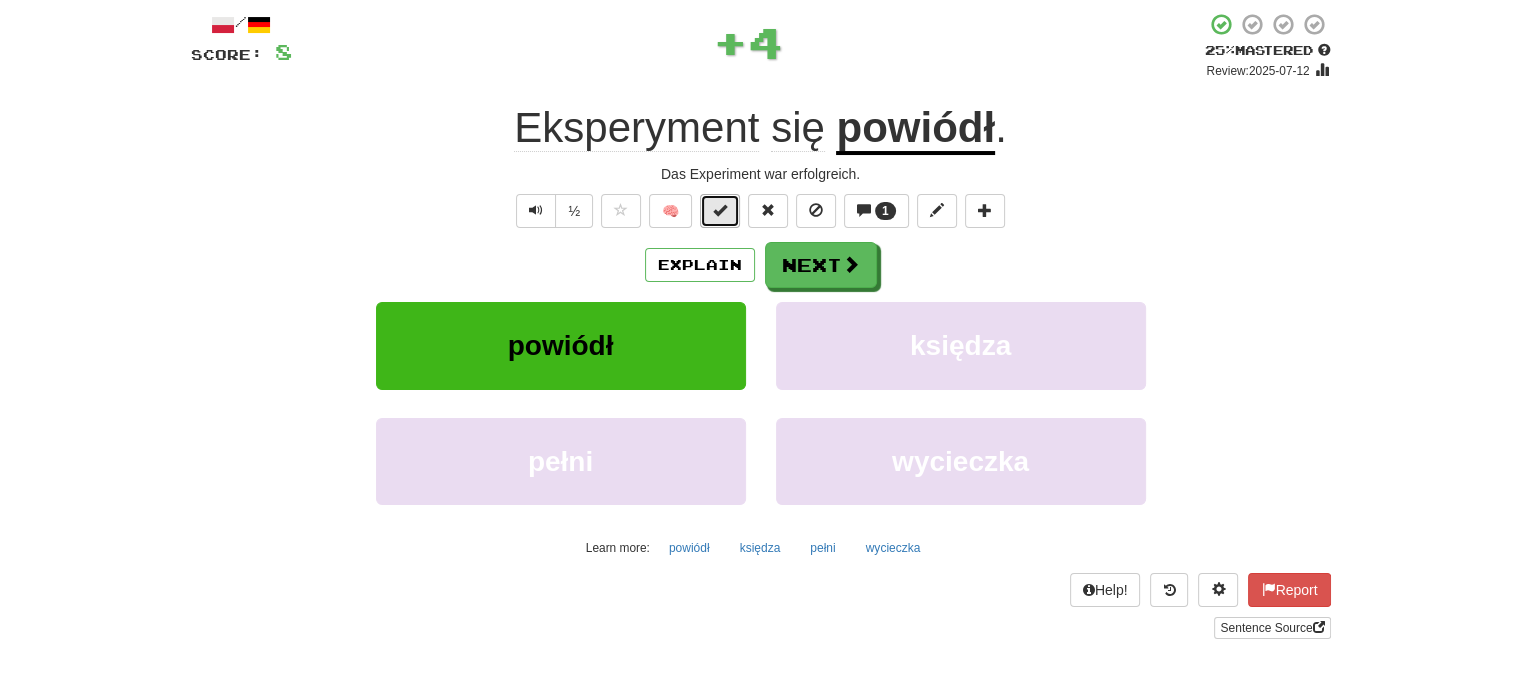 click at bounding box center (720, 211) 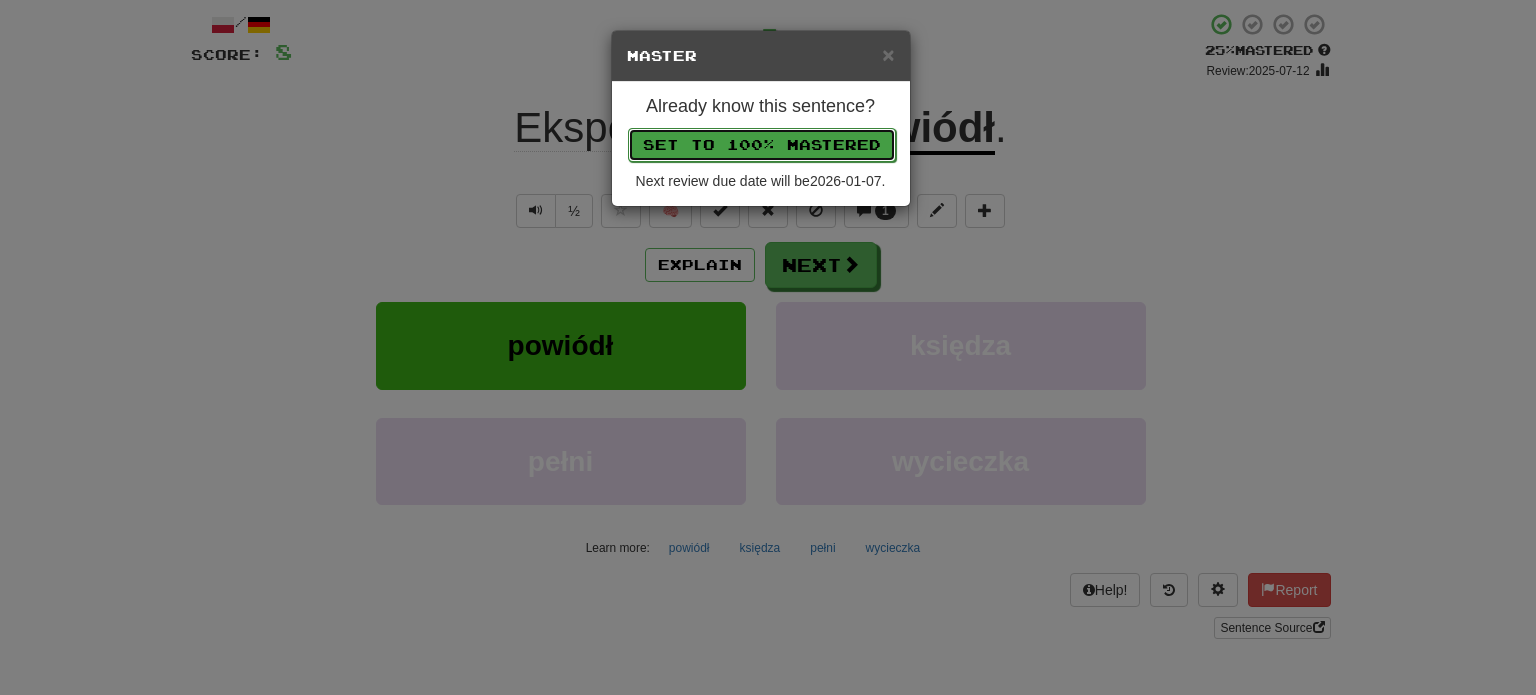 click on "Set to 100% Mastered" at bounding box center [762, 145] 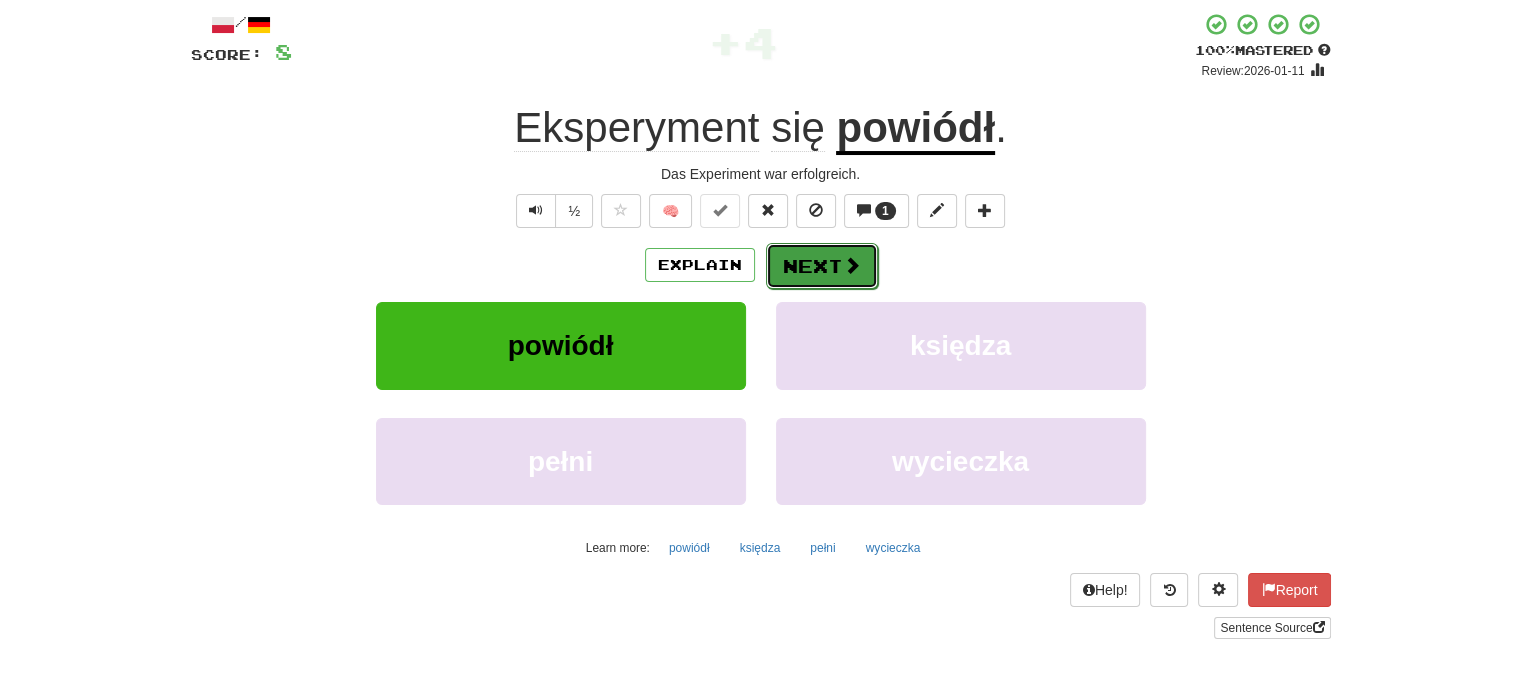 click on "Next" at bounding box center (822, 266) 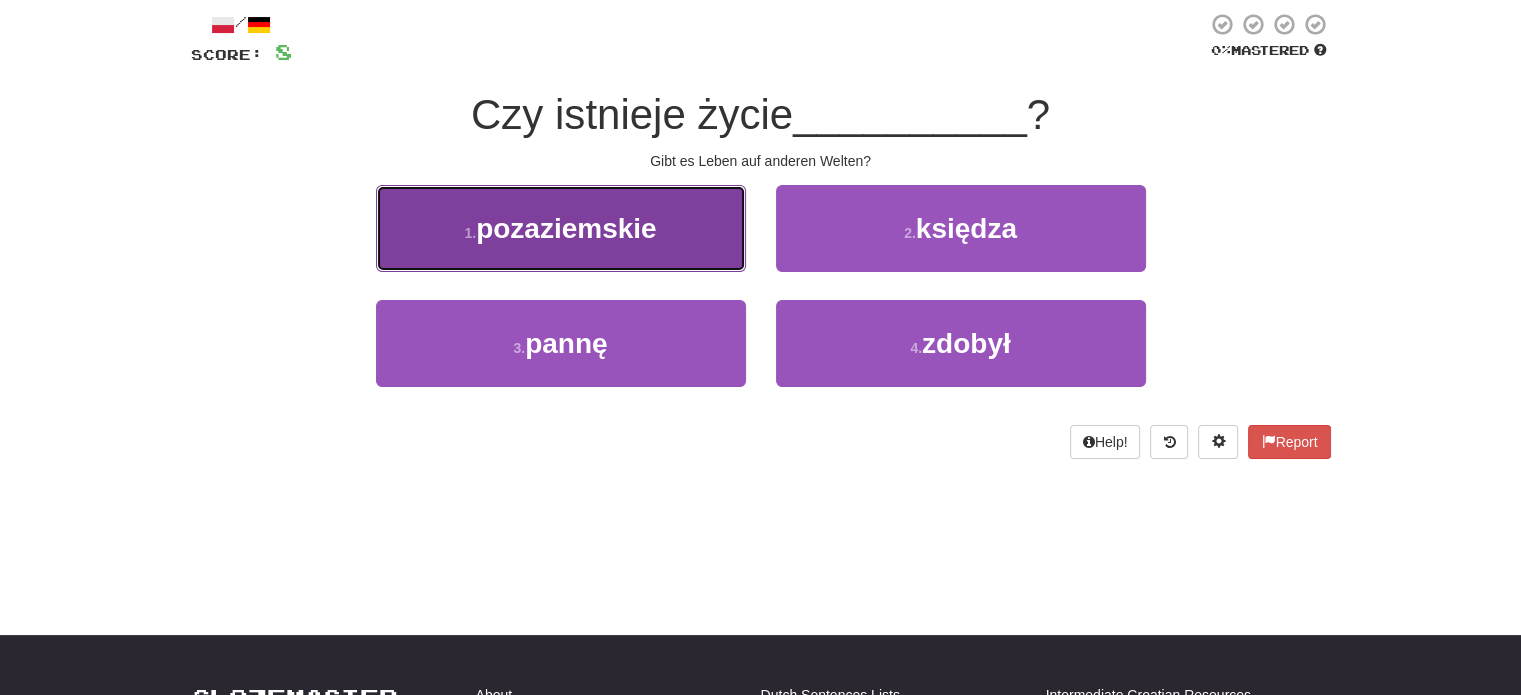 click on "1 .  pozaziemskie" at bounding box center [561, 228] 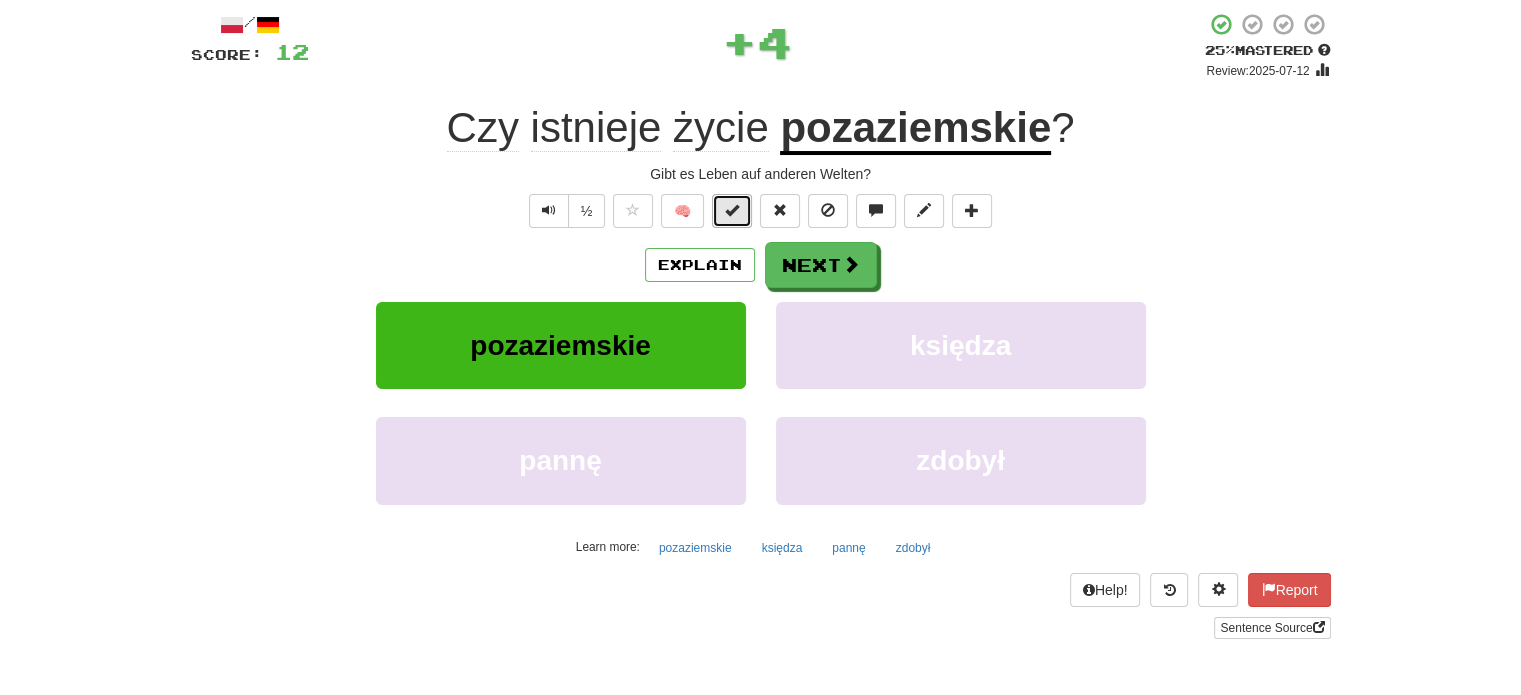 click at bounding box center (732, 211) 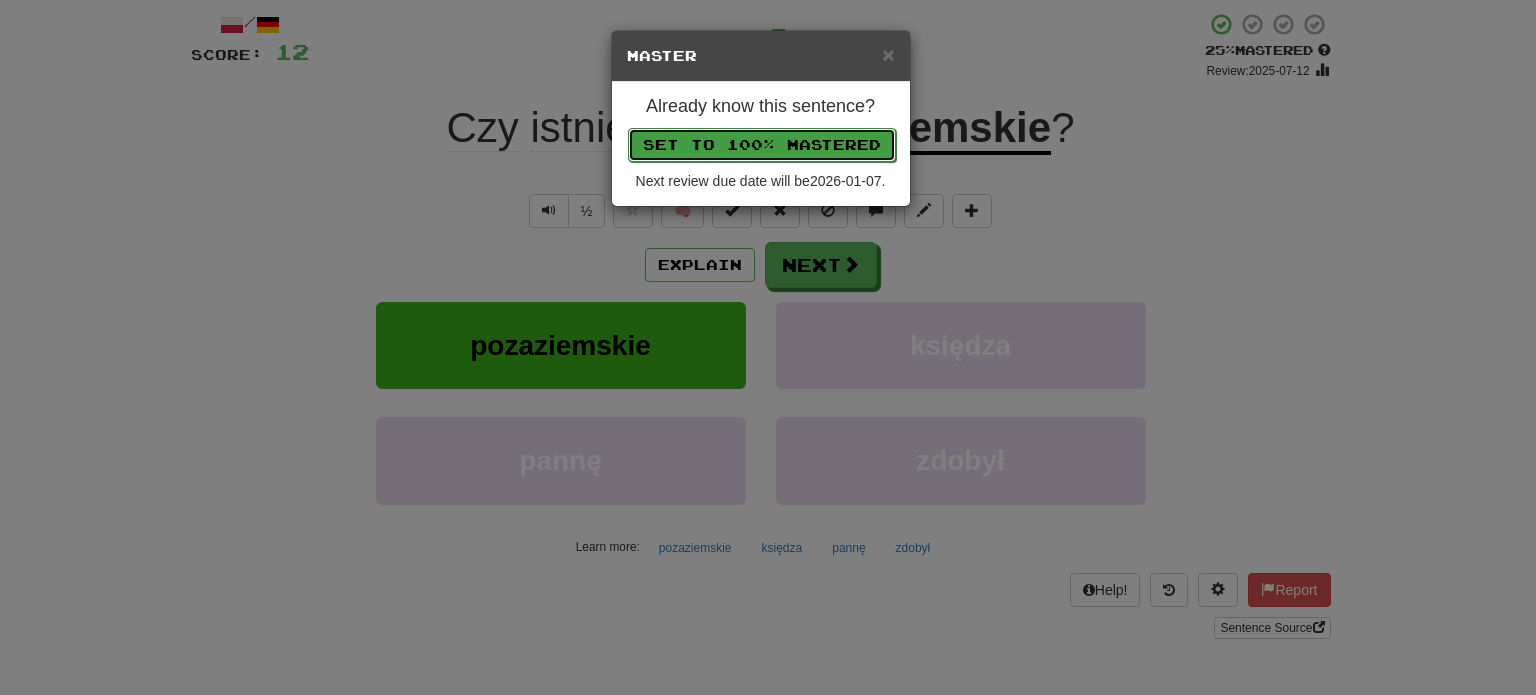 click on "Set to 100% Mastered" at bounding box center (762, 145) 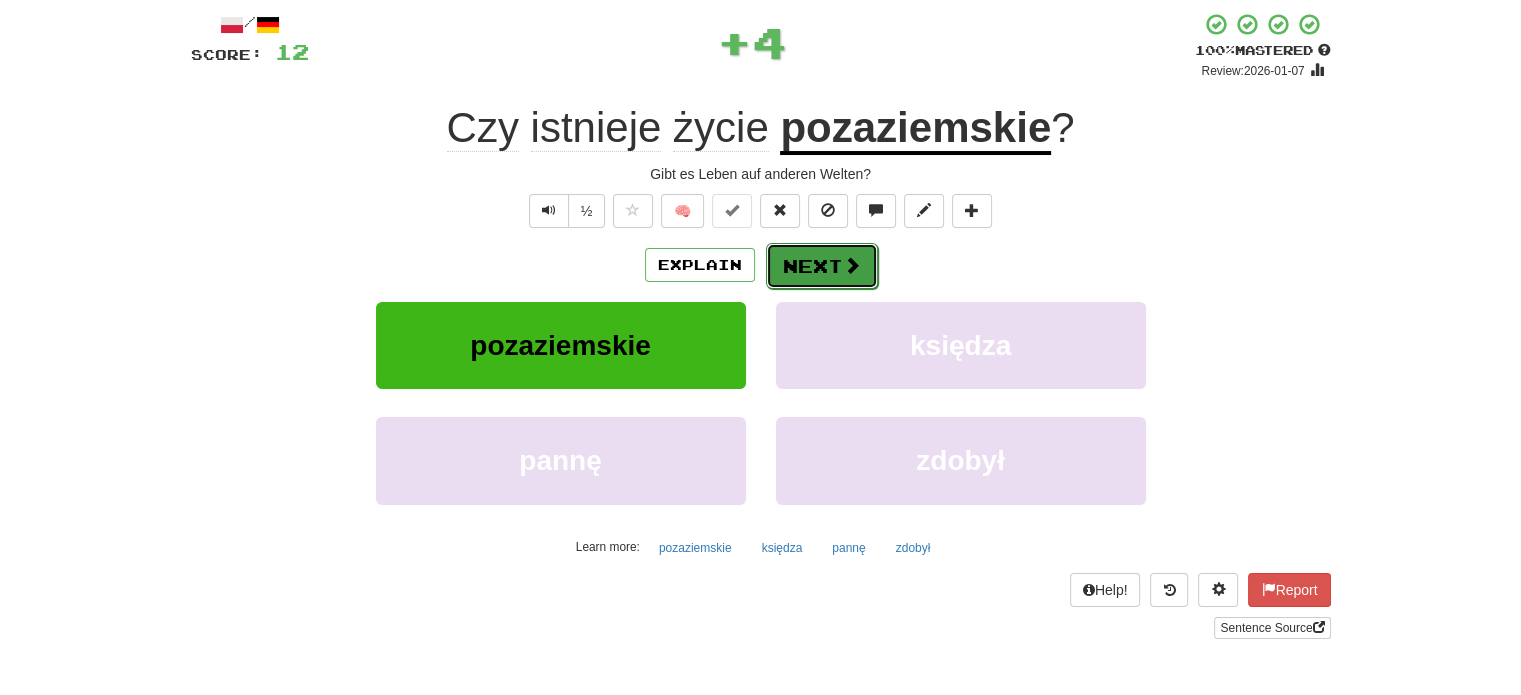 click on "Next" at bounding box center (822, 266) 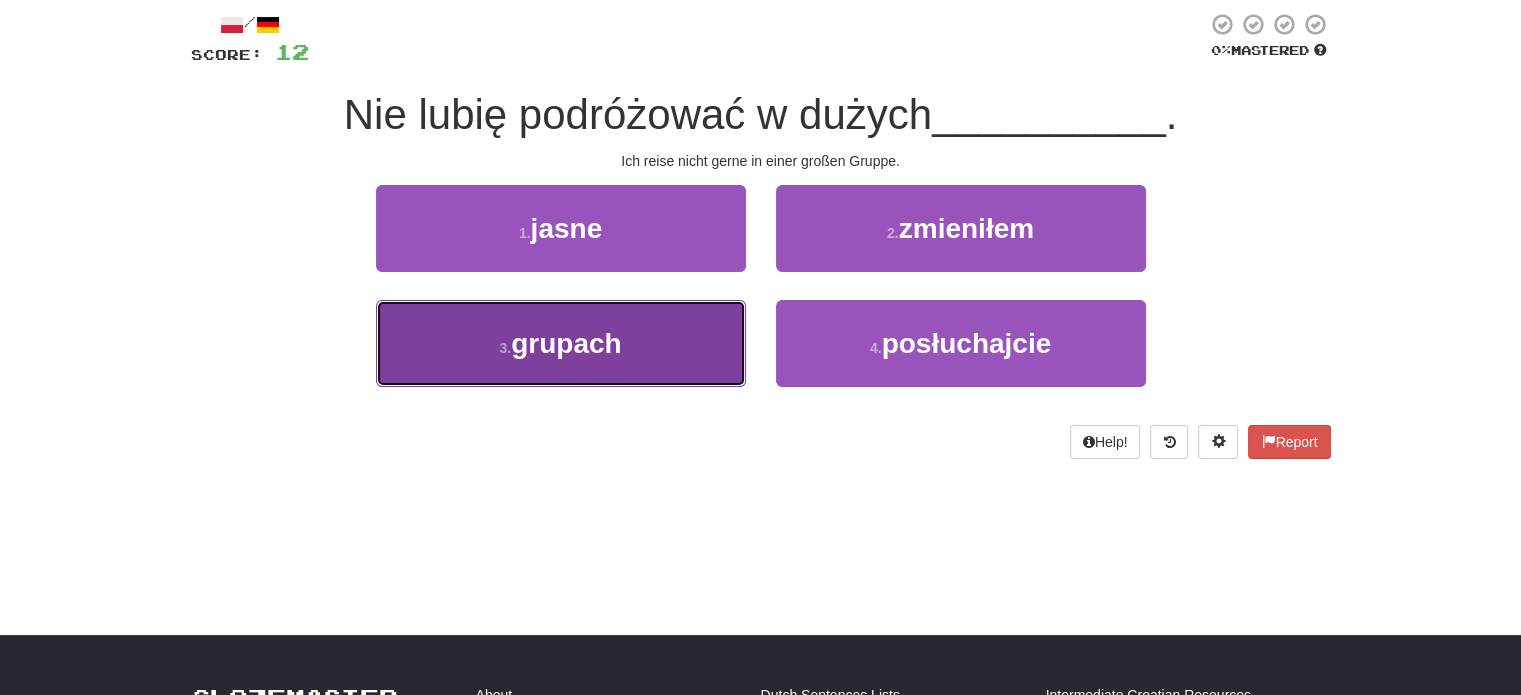 click on "3 .  grupach" at bounding box center (561, 343) 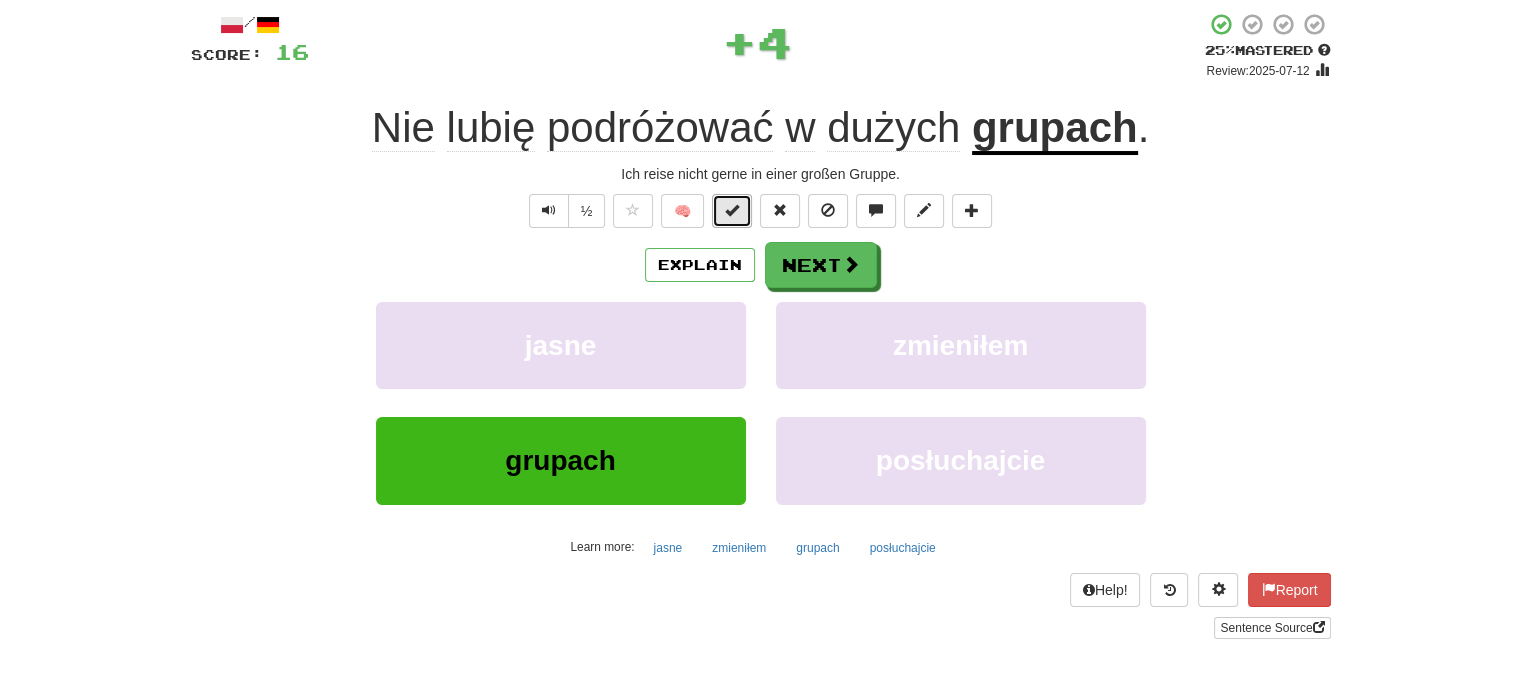click at bounding box center (732, 210) 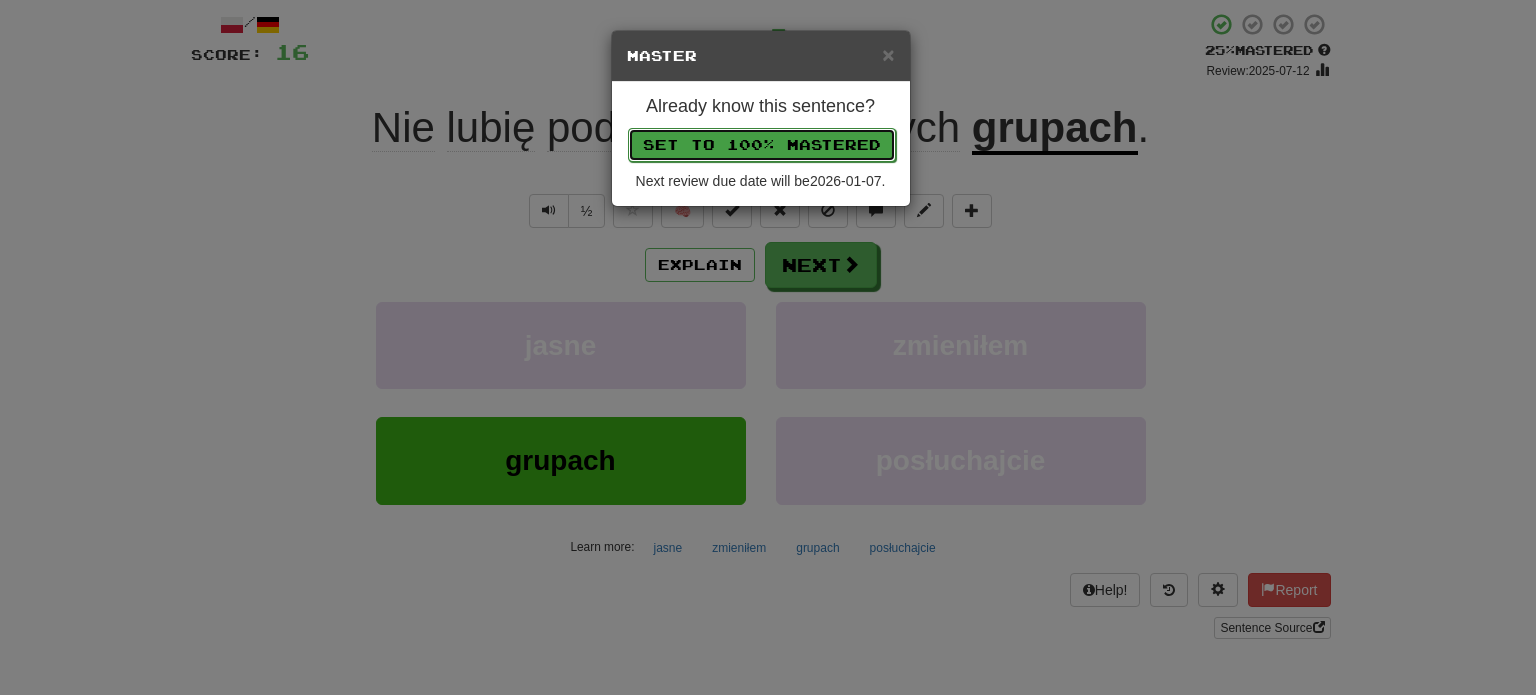 click on "Set to 100% Mastered" at bounding box center (762, 145) 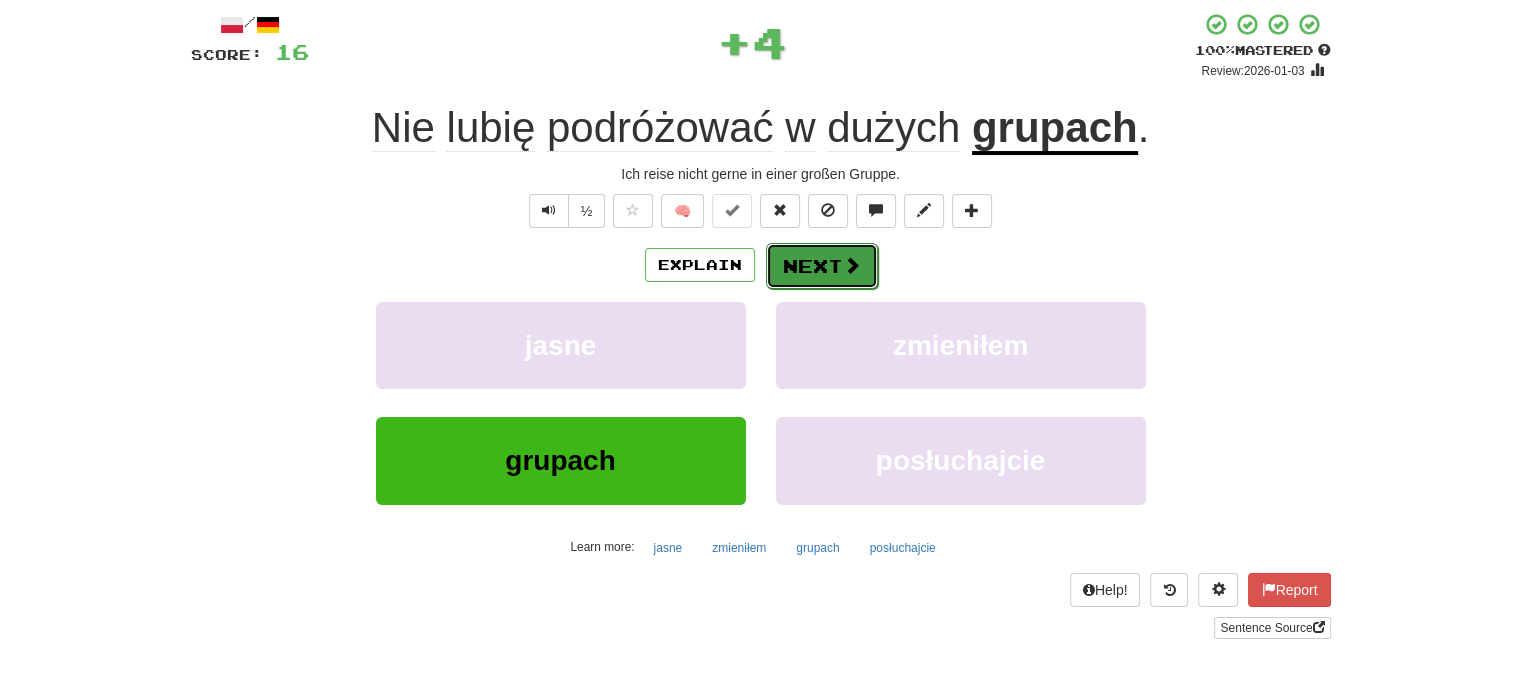 click on "Next" at bounding box center (822, 266) 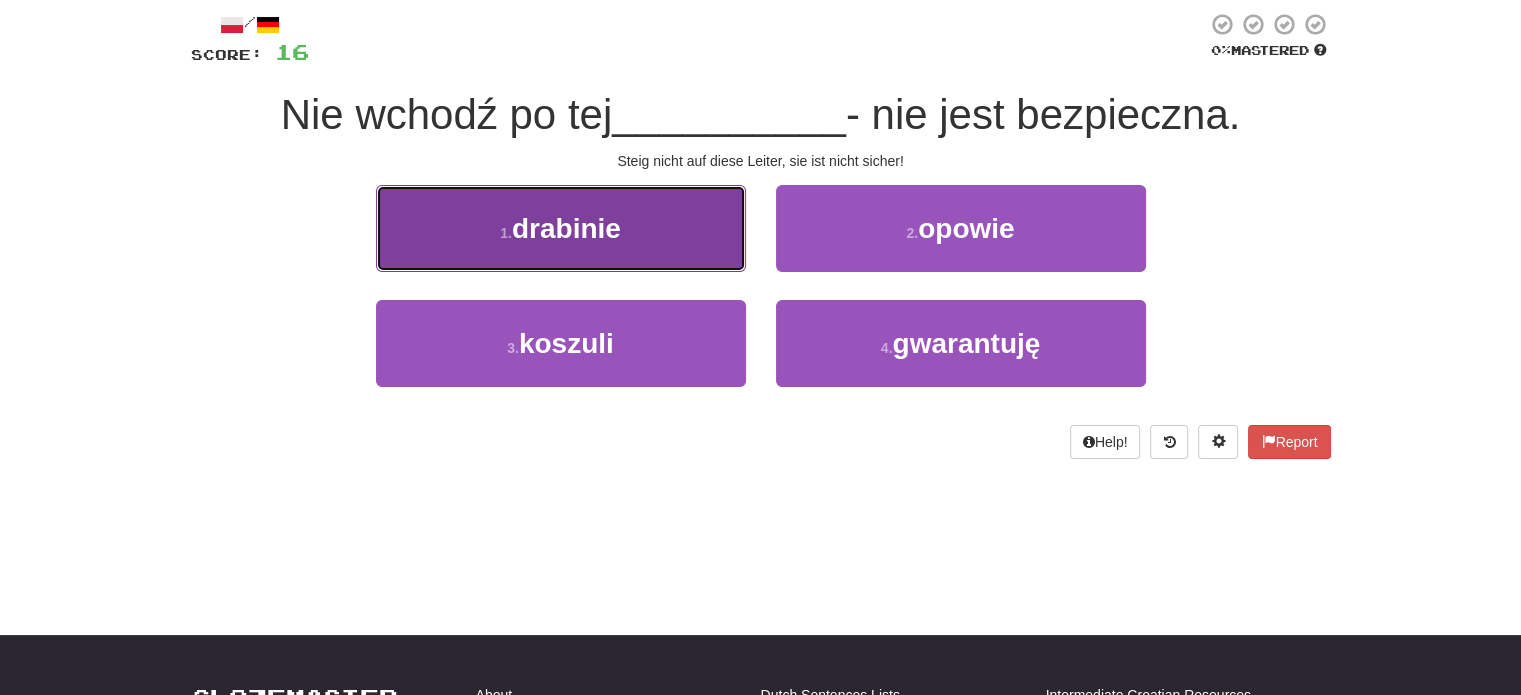 click on "1 .  drabinie" at bounding box center (561, 228) 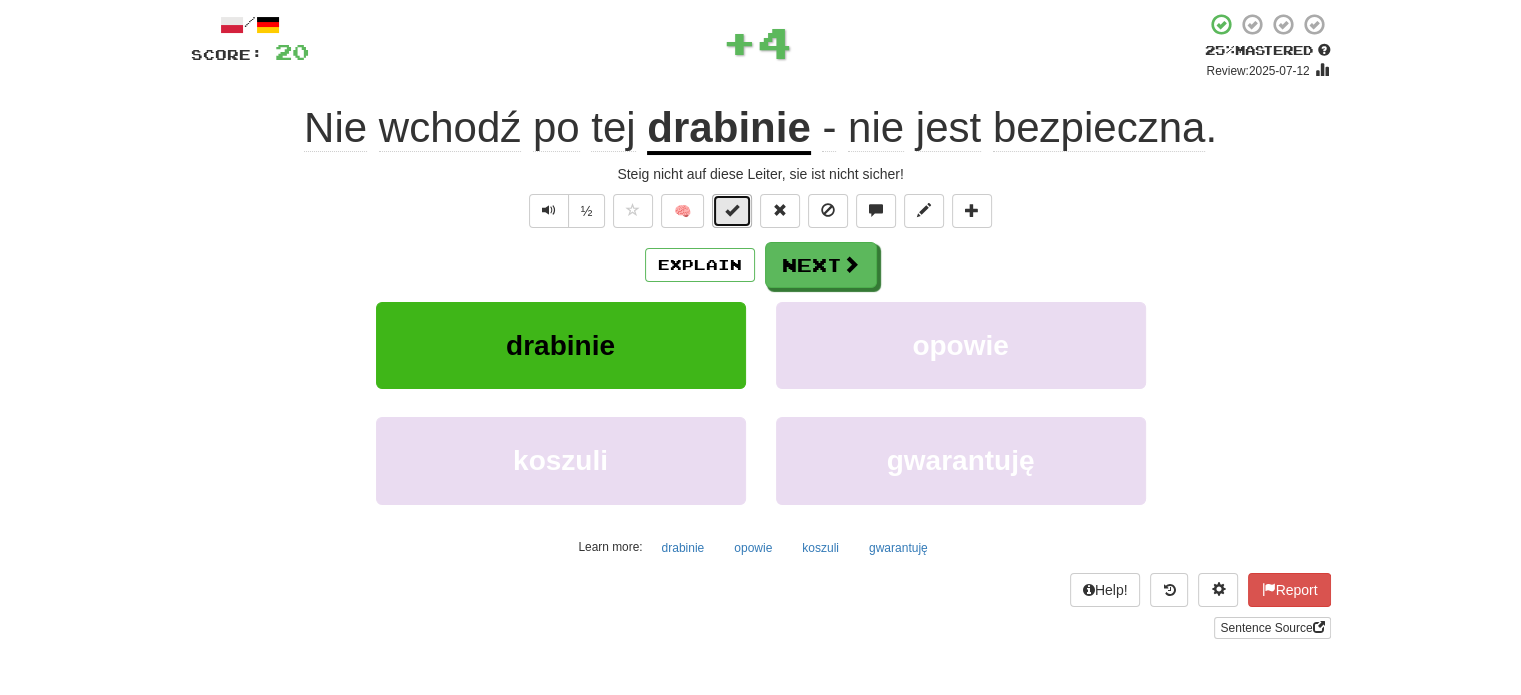 click at bounding box center [732, 211] 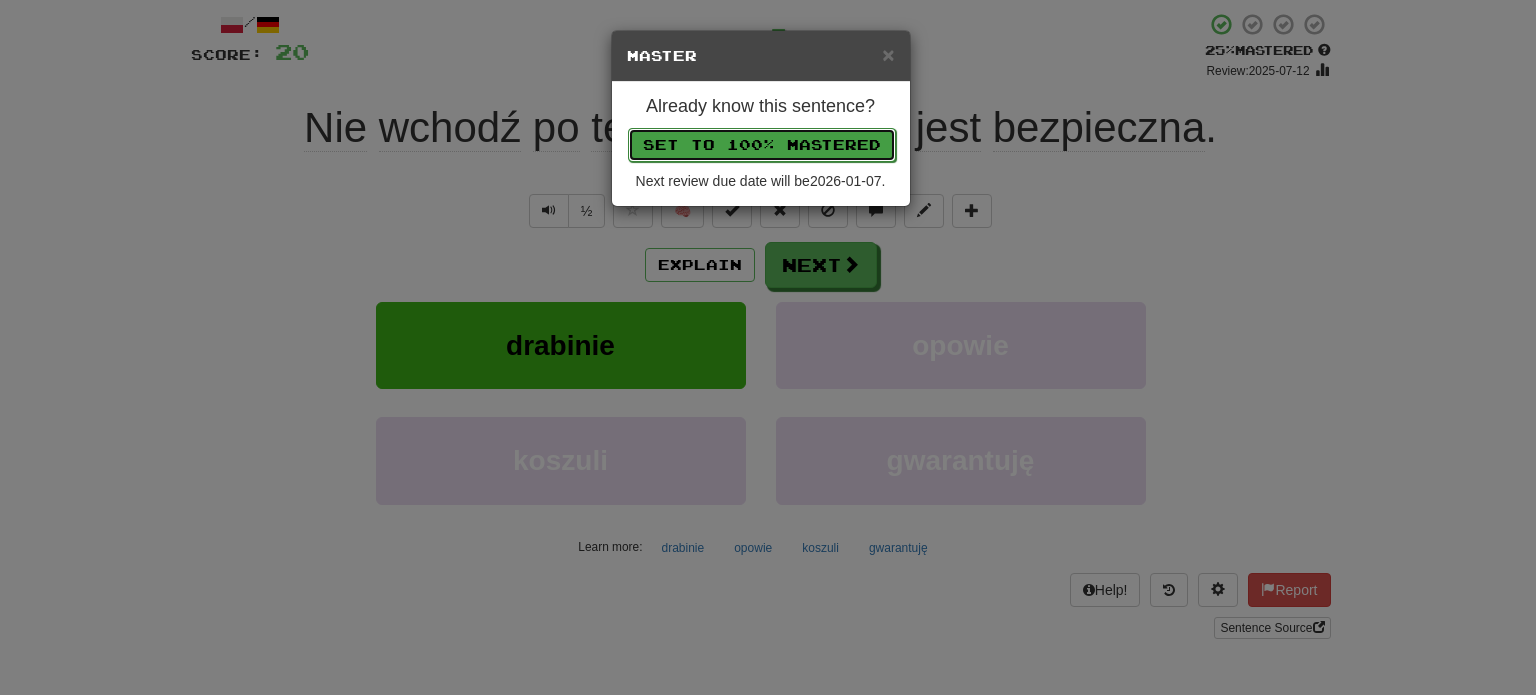 click on "Set to 100% Mastered" at bounding box center [762, 145] 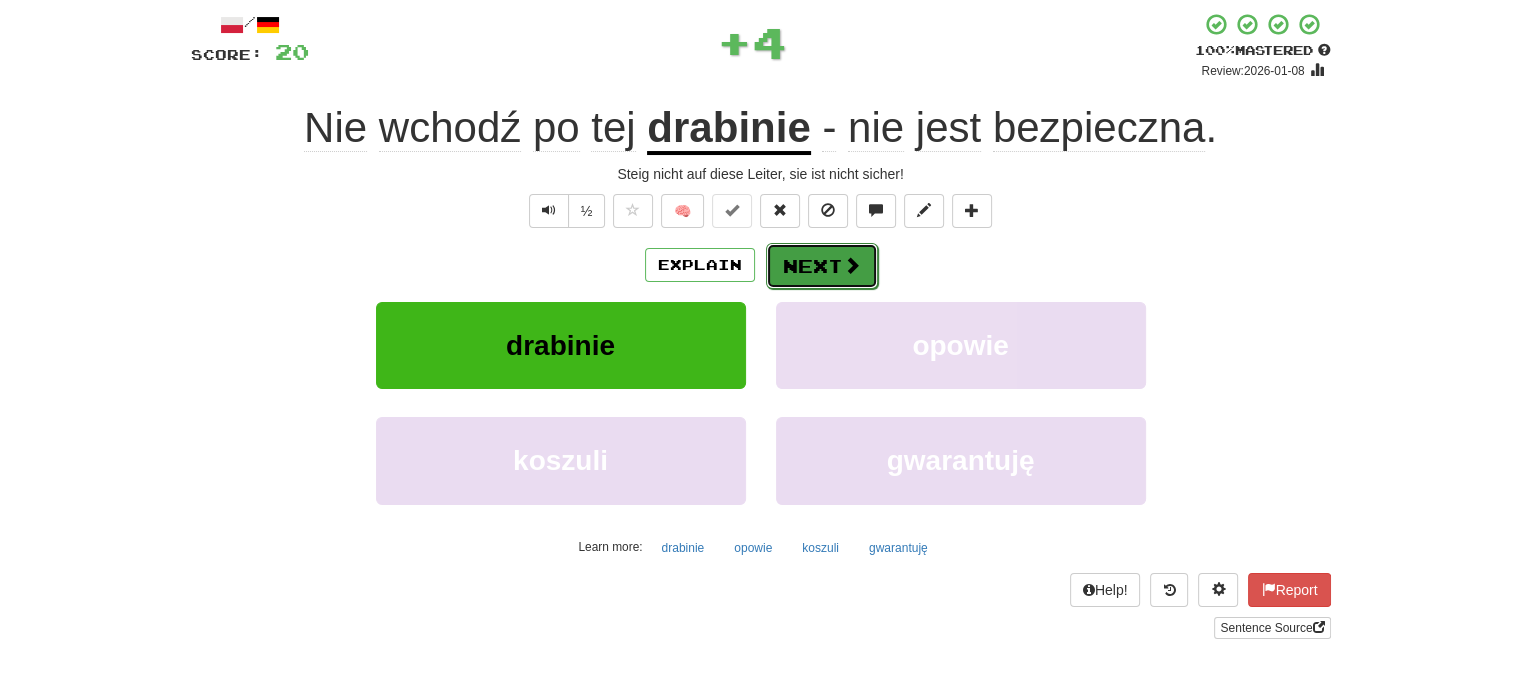 click on "Next" at bounding box center (822, 266) 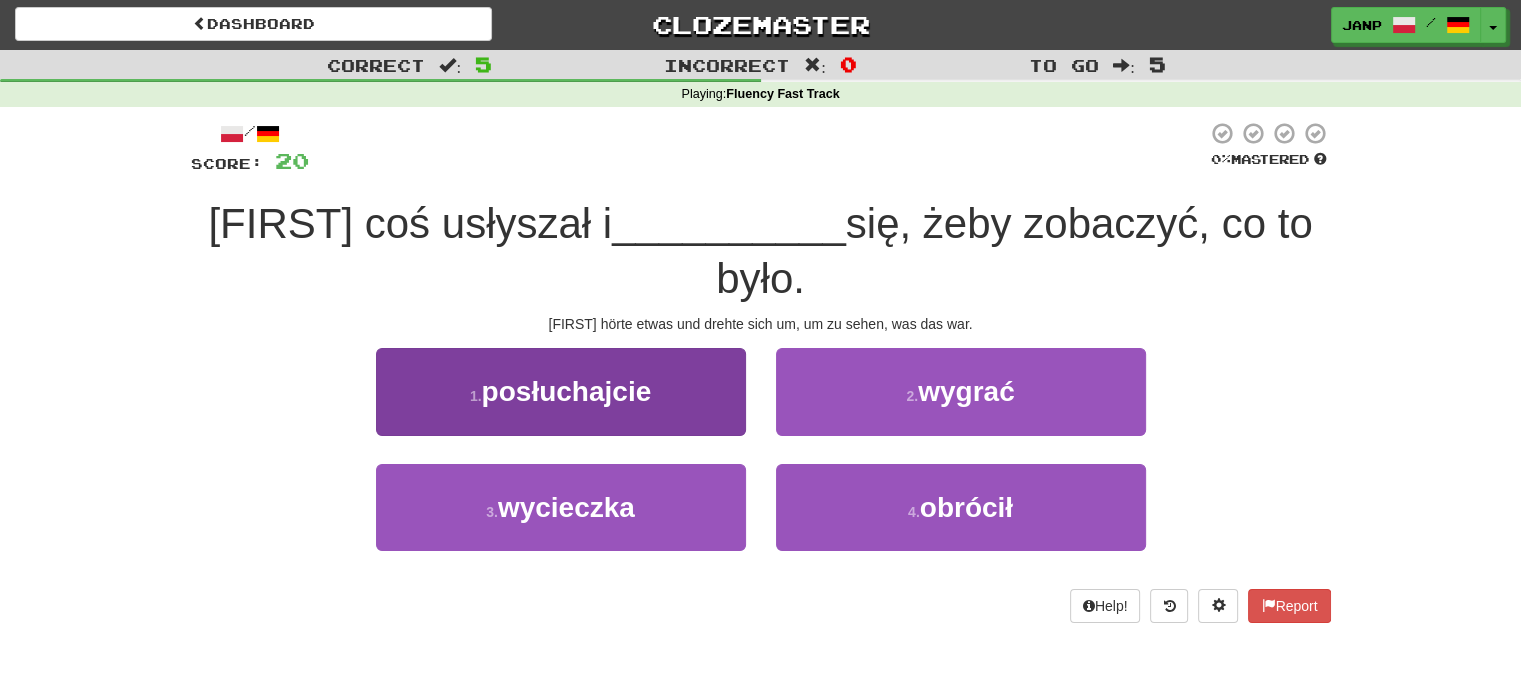 scroll, scrollTop: 0, scrollLeft: 0, axis: both 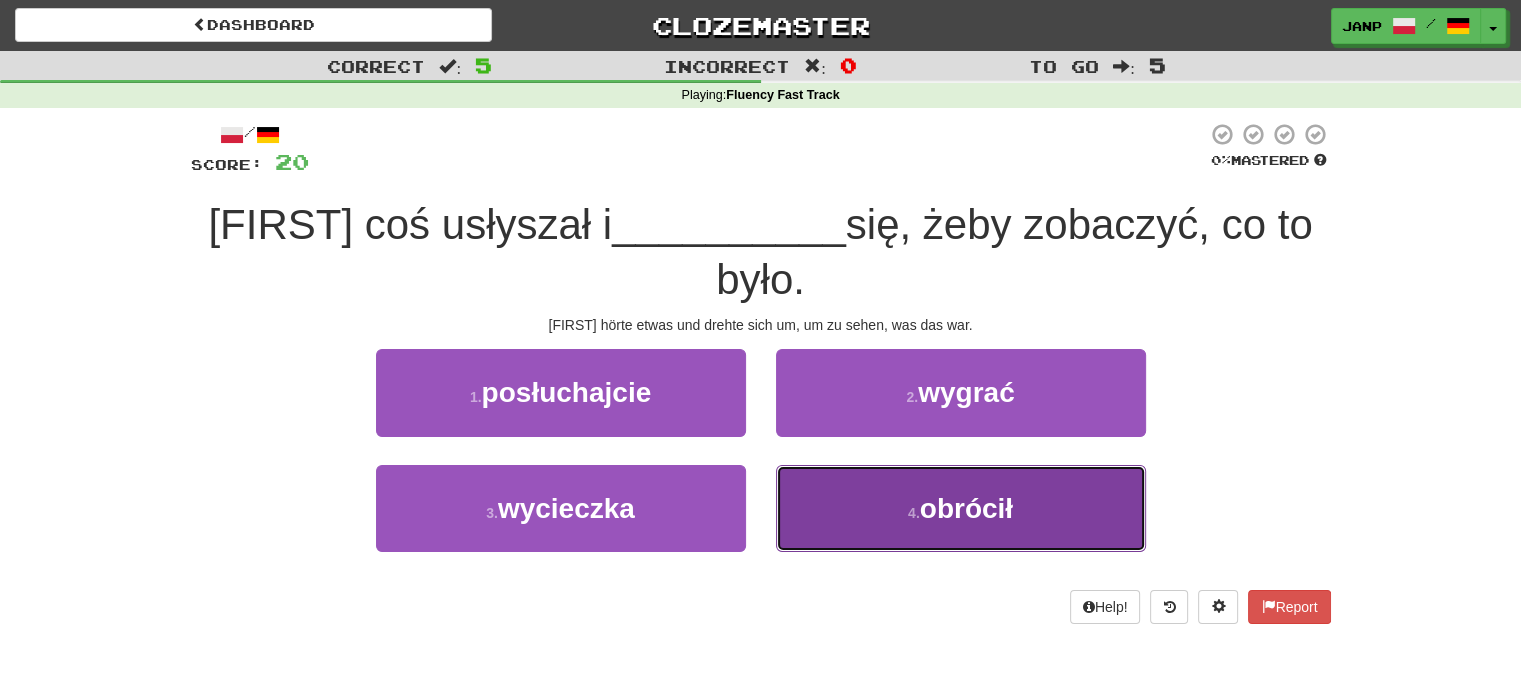 click on "4 .  obrócił" at bounding box center (961, 508) 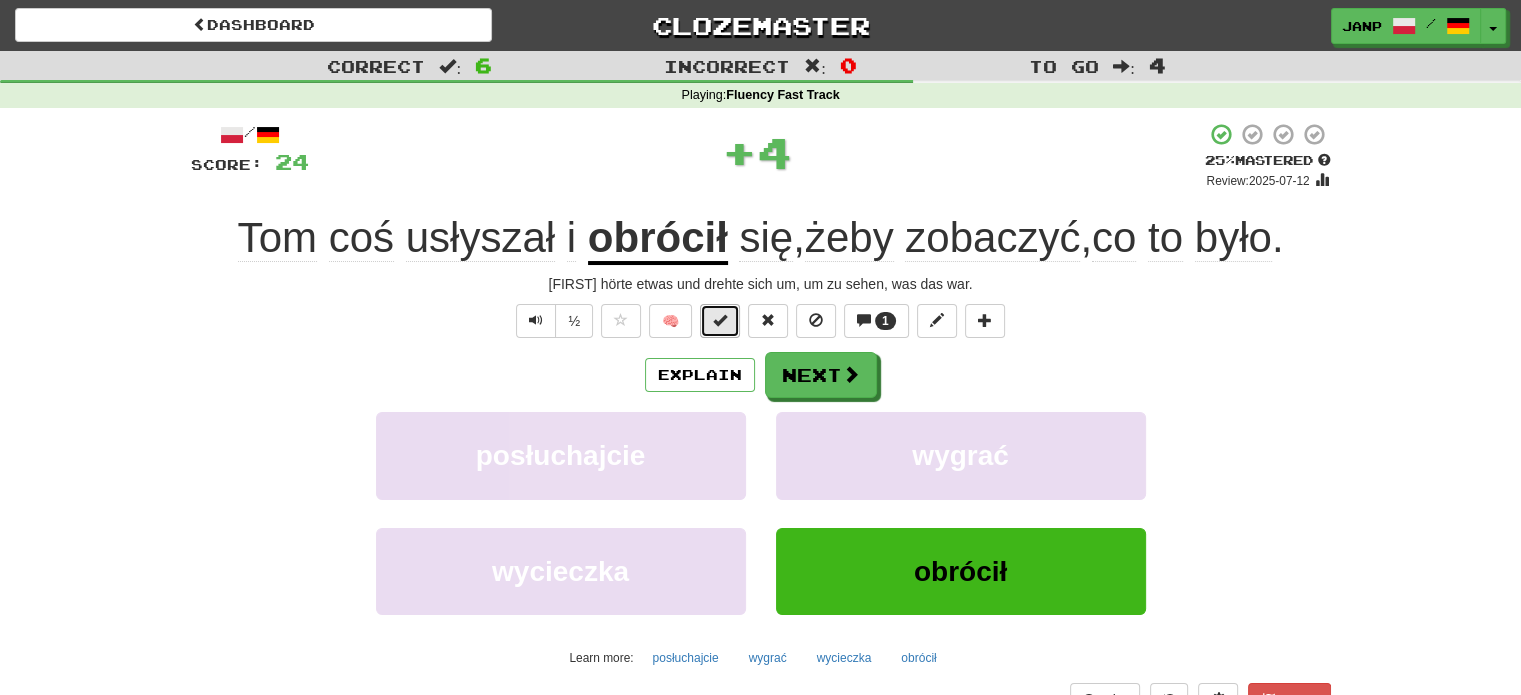 click at bounding box center (720, 321) 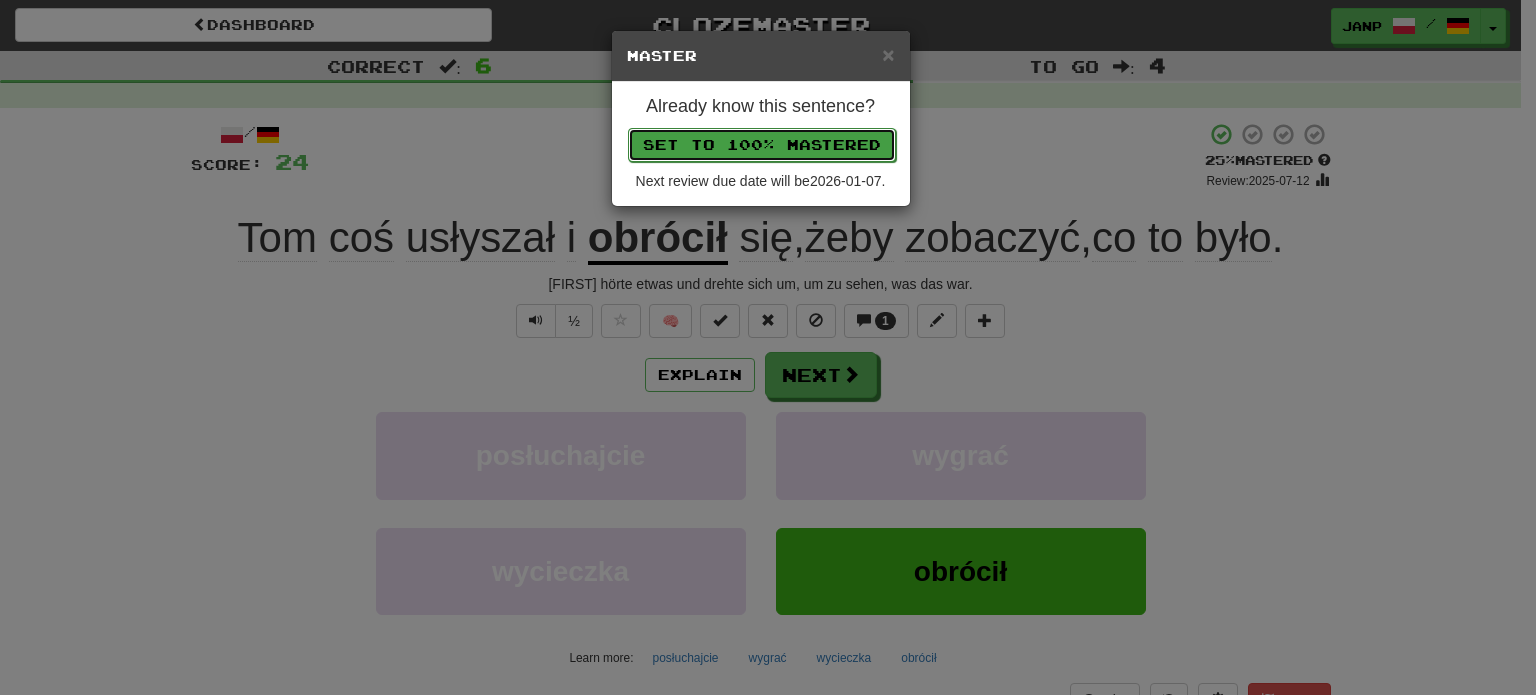 click on "Set to 100% Mastered" at bounding box center (762, 145) 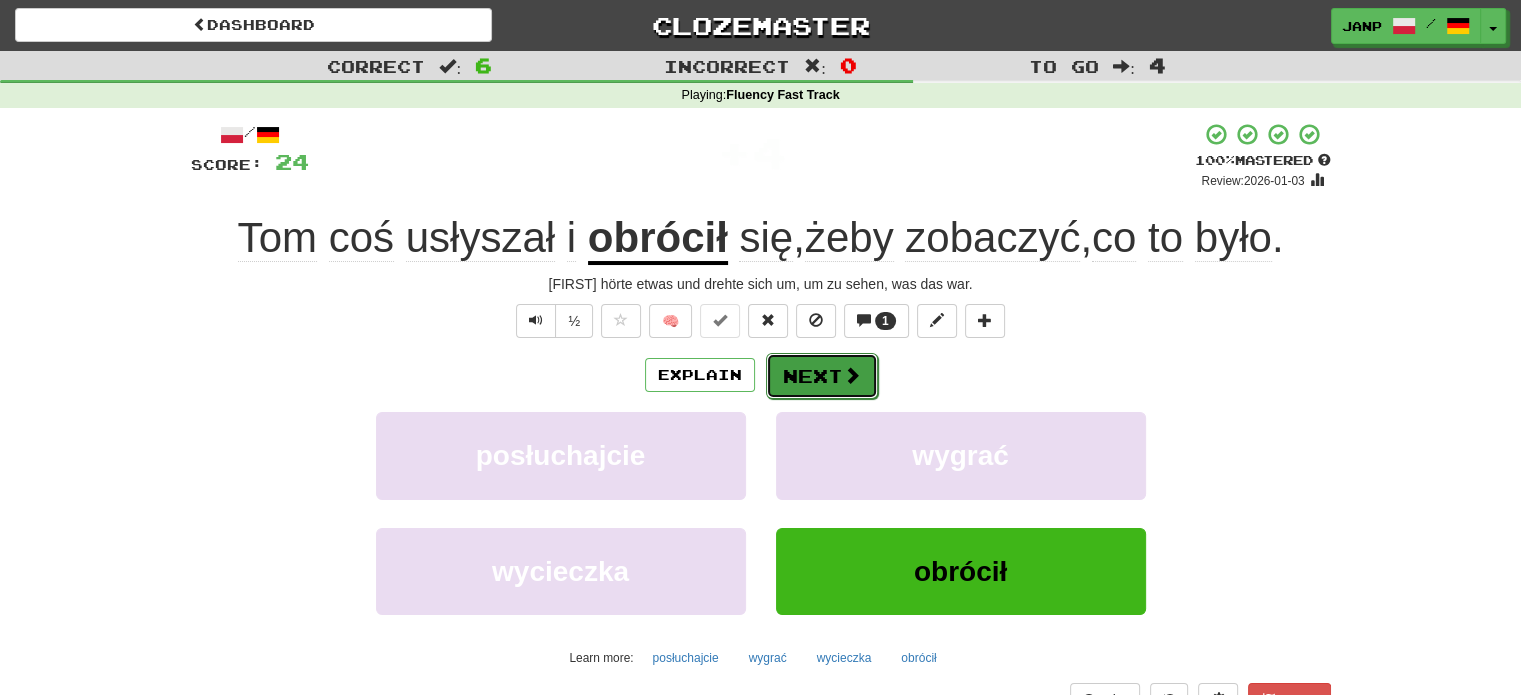 click on "Next" at bounding box center (822, 376) 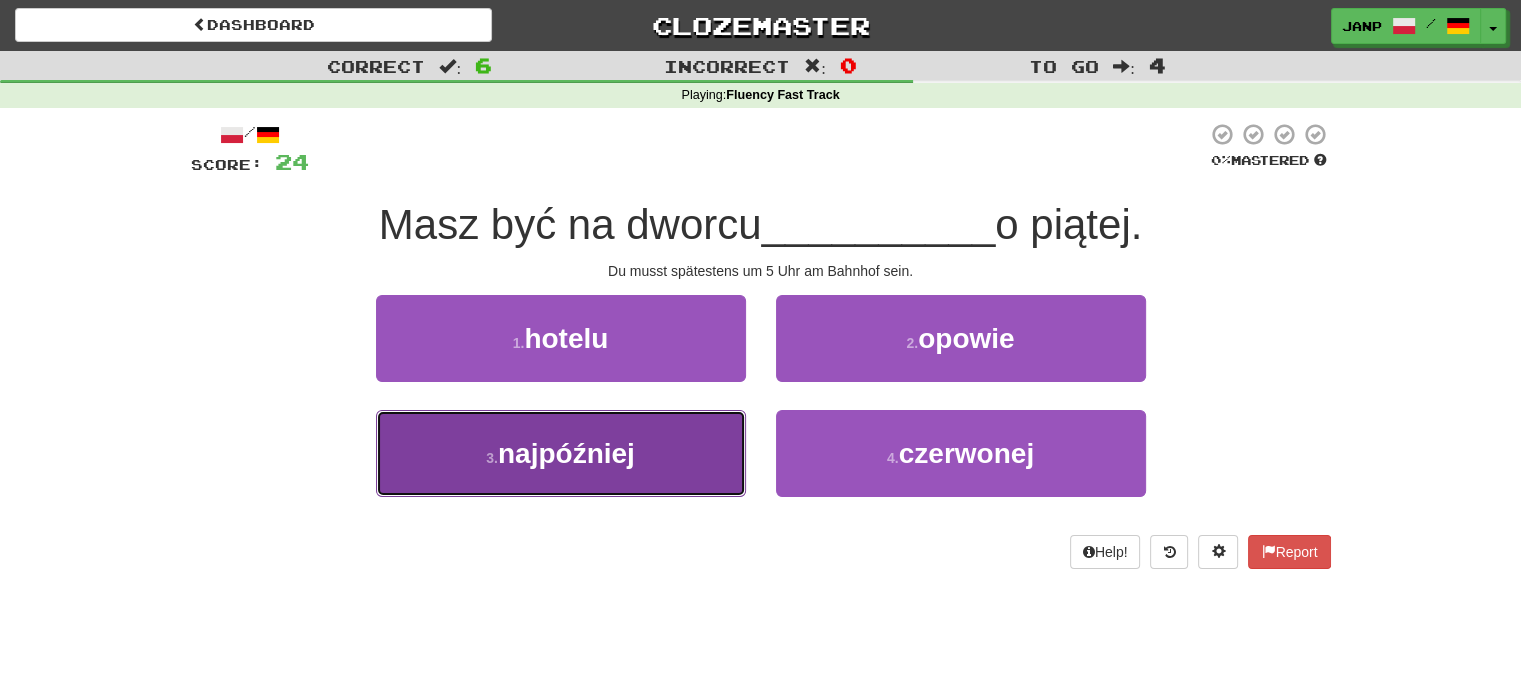 click on "3 .  najpóźniej" at bounding box center [561, 453] 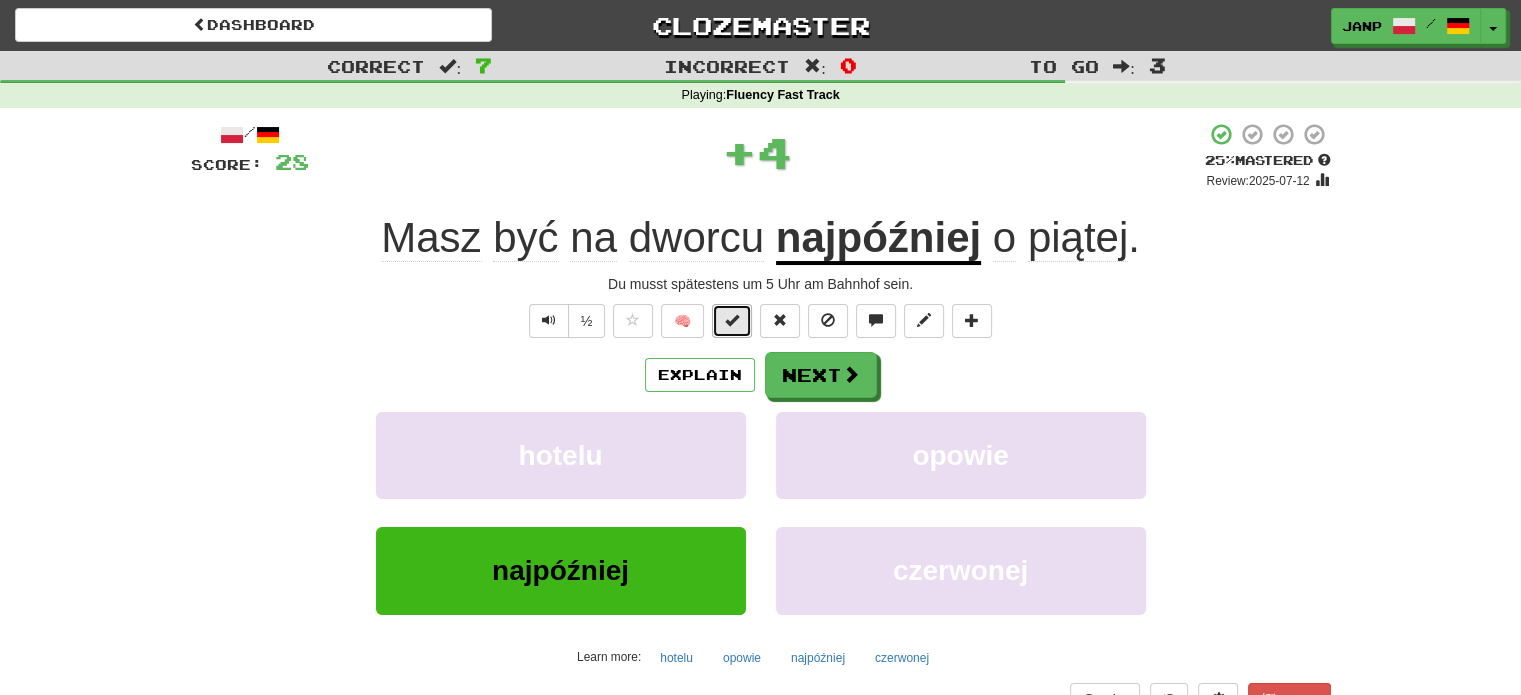 click at bounding box center (732, 320) 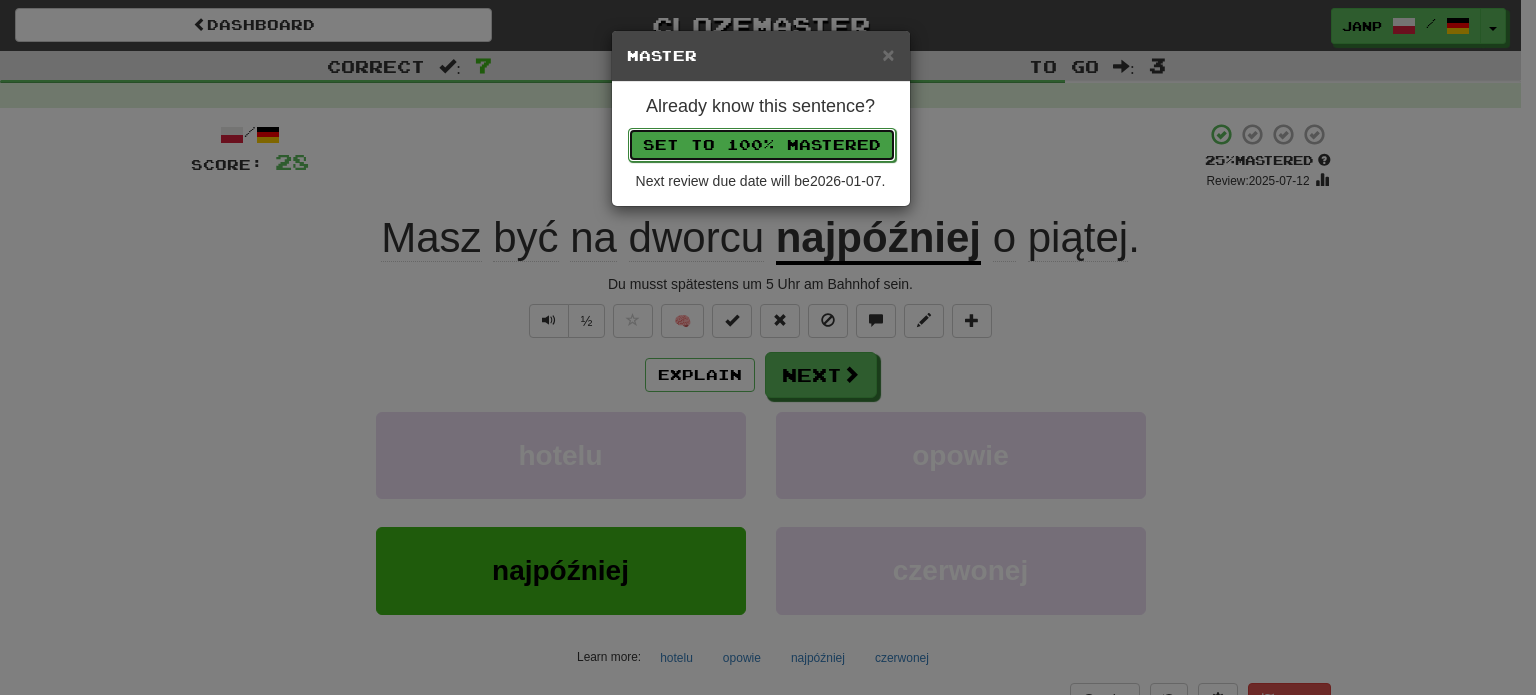 click on "Set to 100% Mastered" at bounding box center (762, 145) 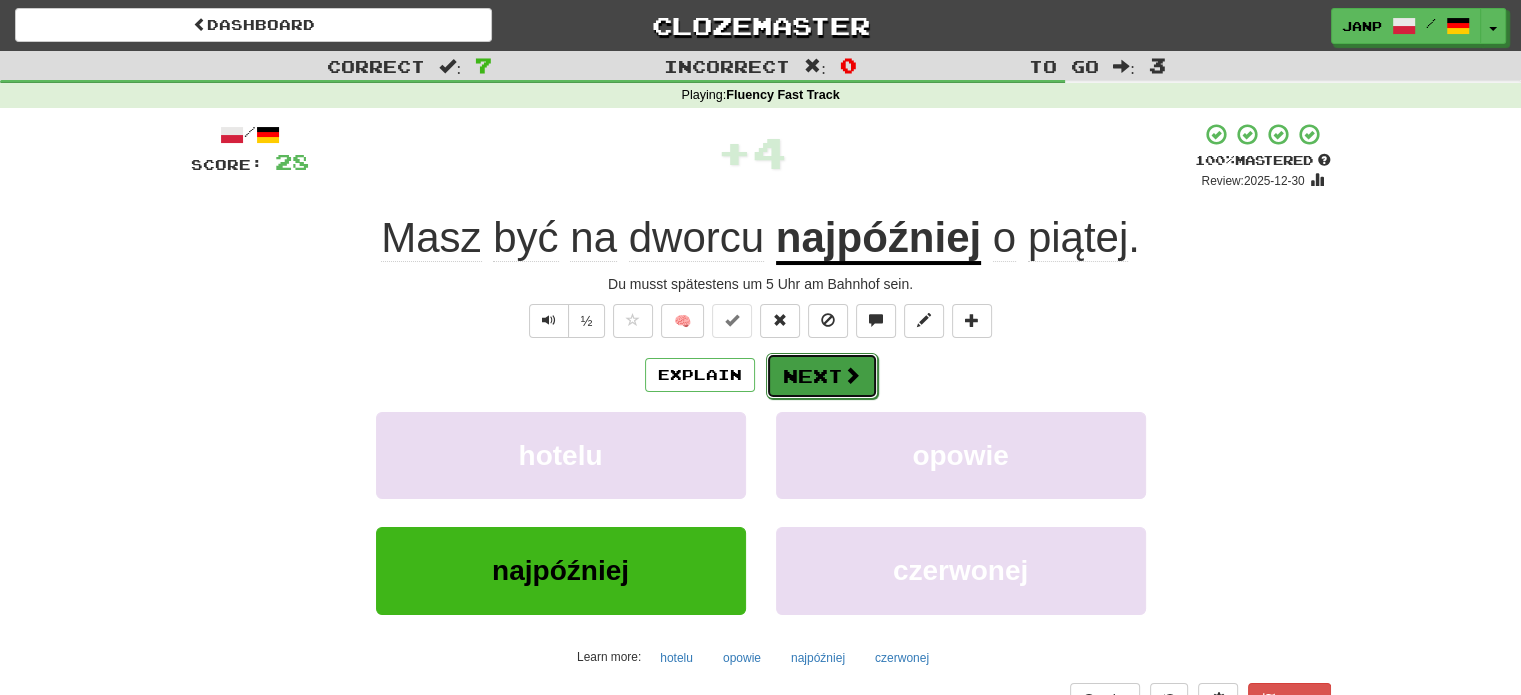 click on "Next" at bounding box center [822, 376] 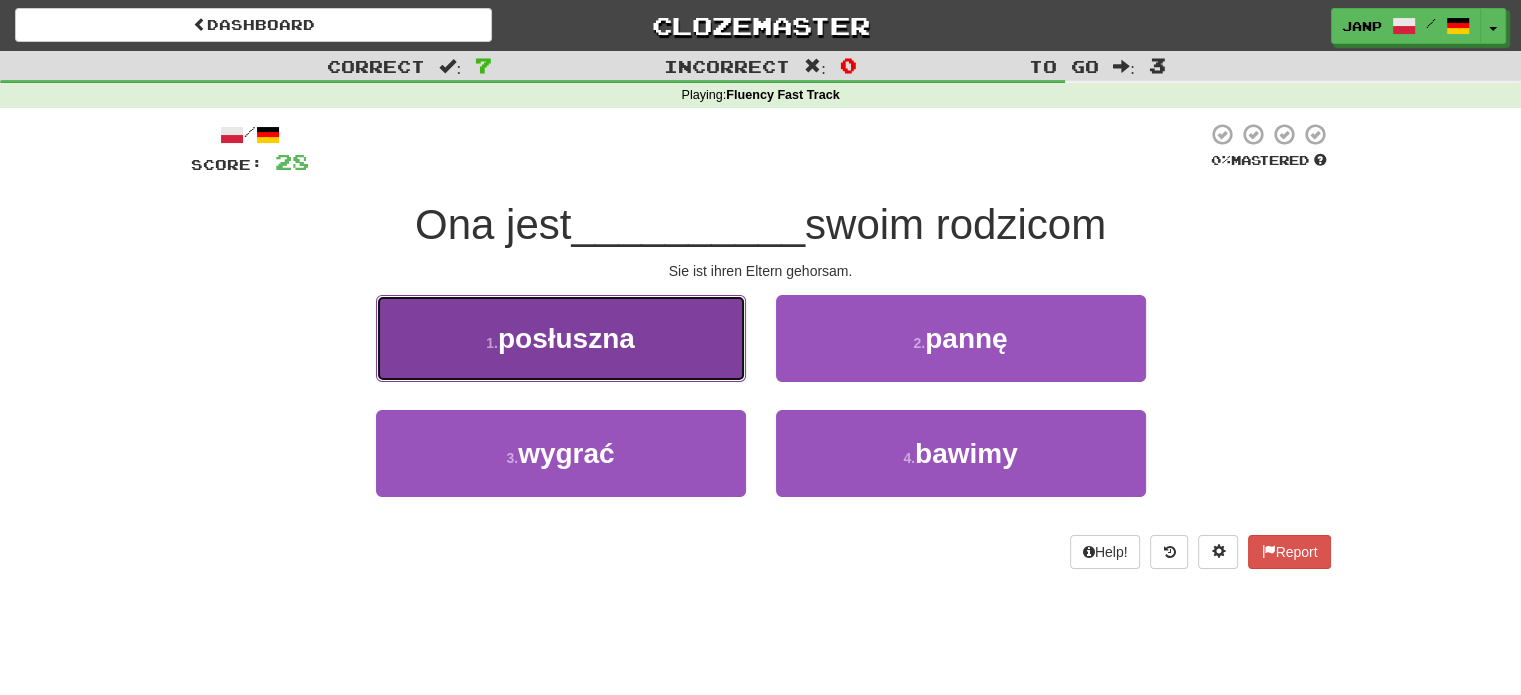 click on "1 .  posłuszna" at bounding box center [561, 338] 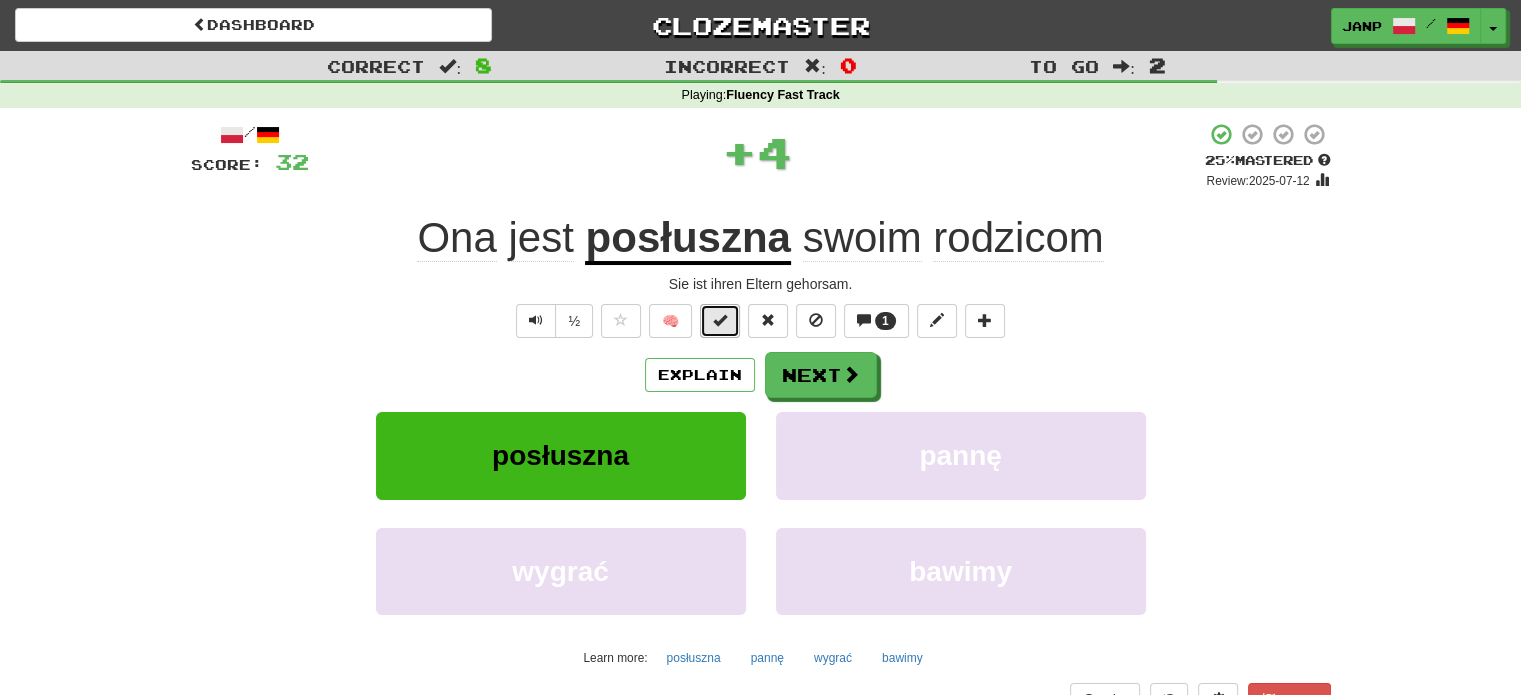 click at bounding box center (720, 320) 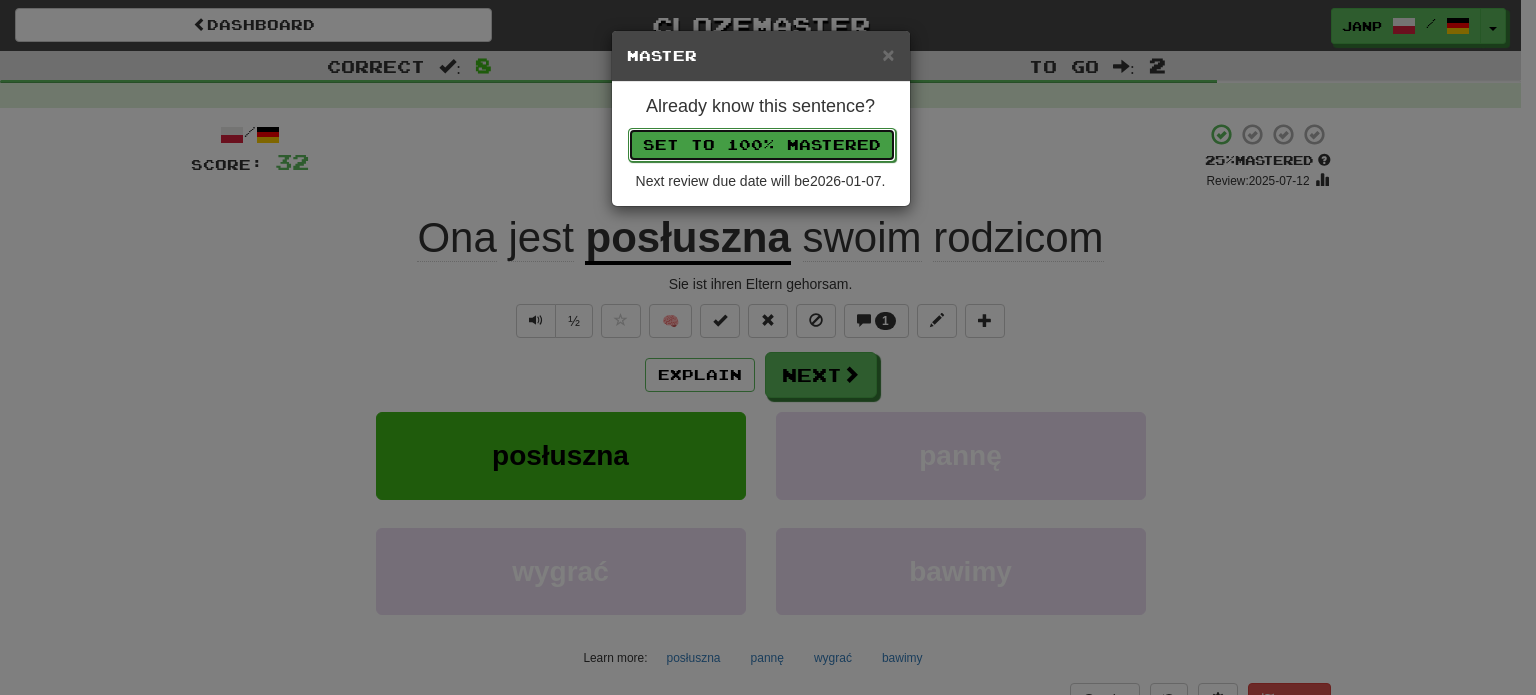 click on "Set to 100% Mastered" at bounding box center (762, 145) 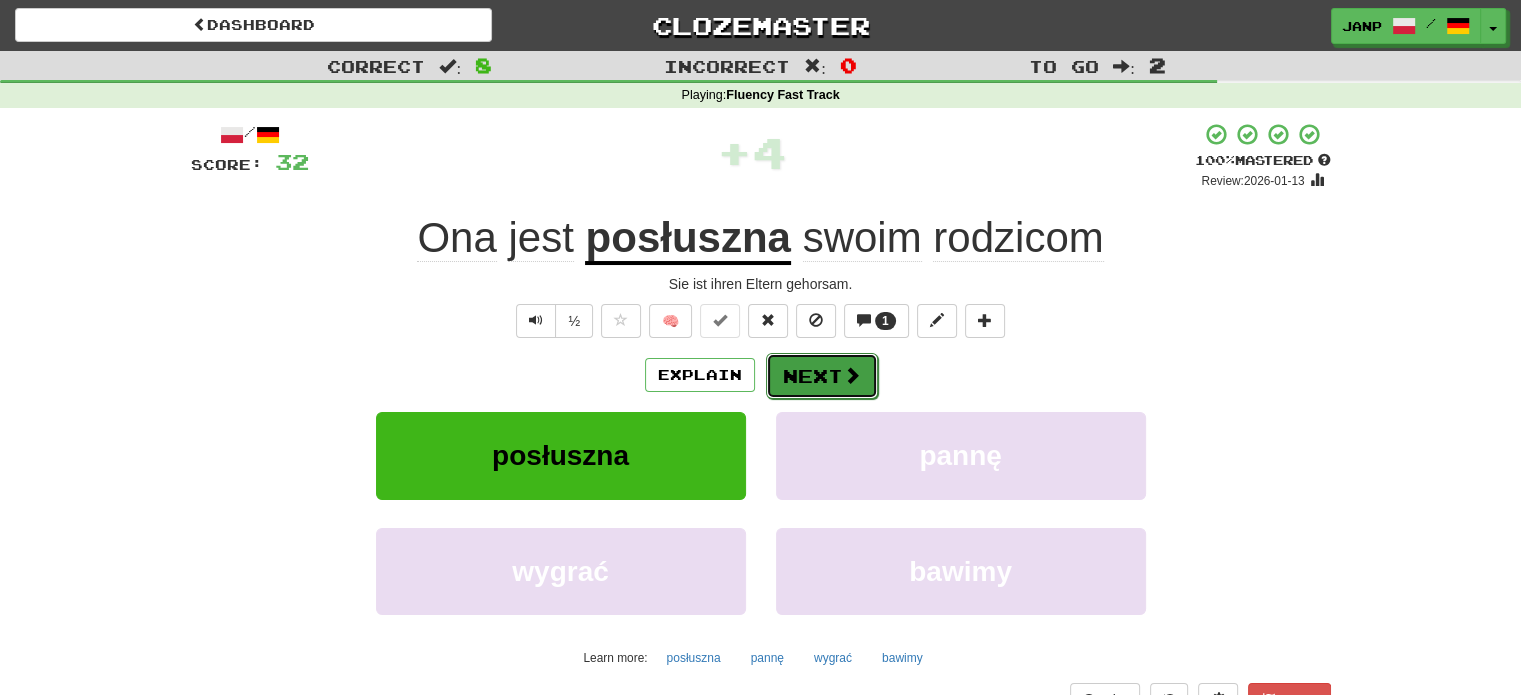 click on "Next" at bounding box center [822, 376] 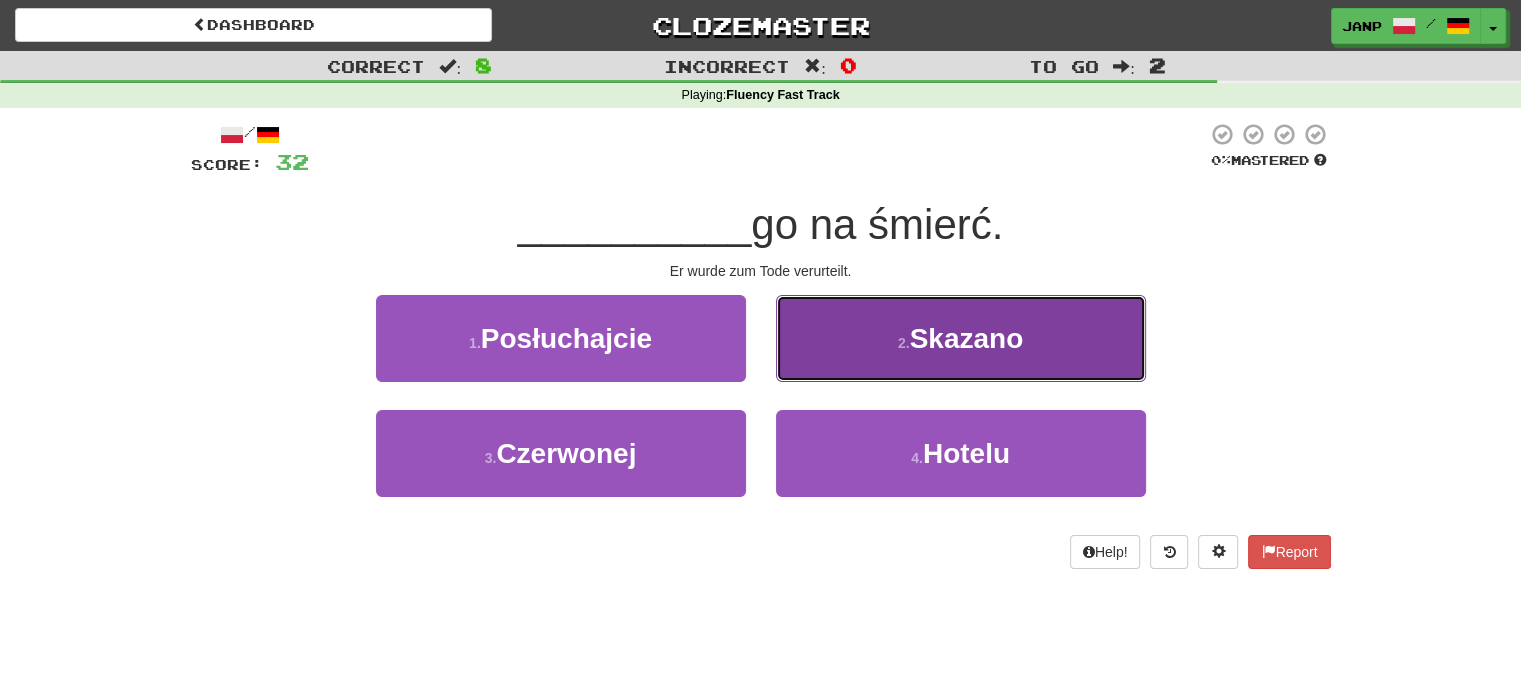 click on "2 .  Skazano" at bounding box center (961, 338) 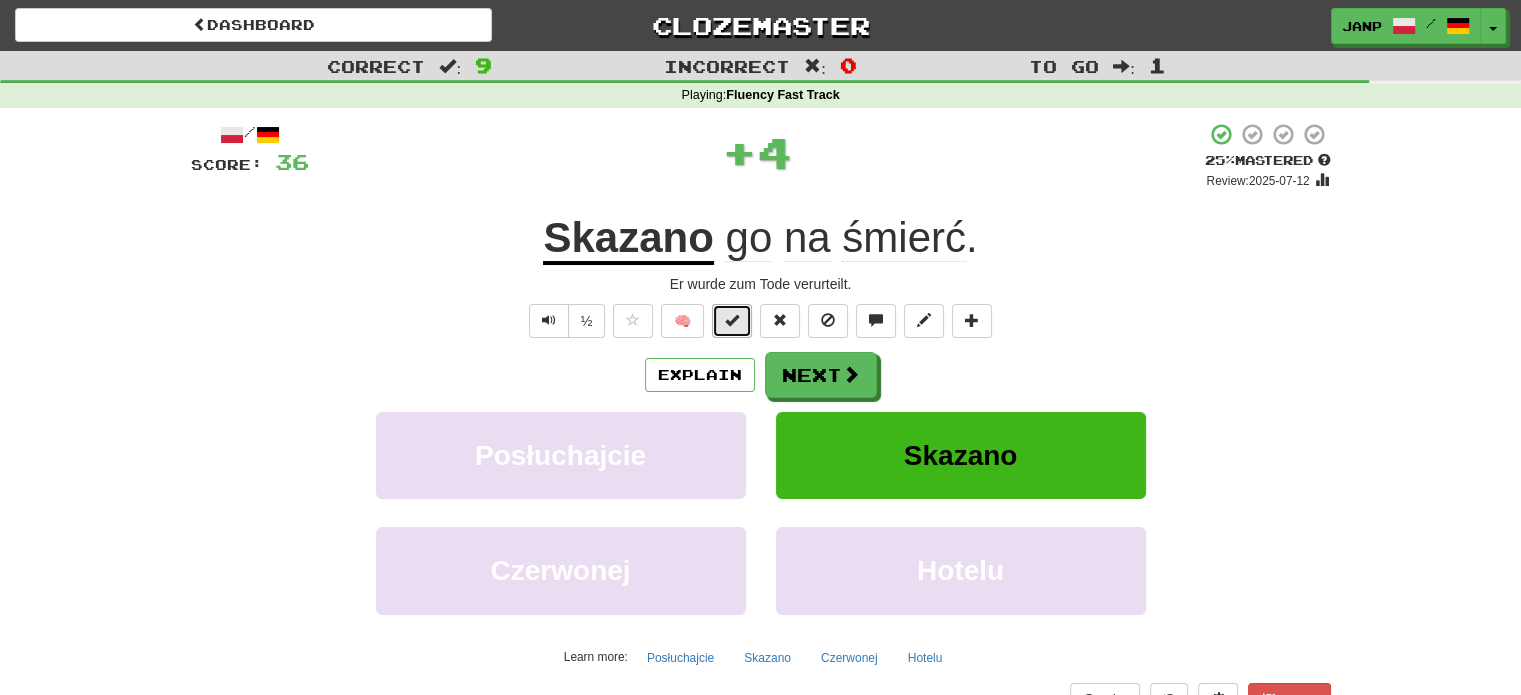click at bounding box center [732, 320] 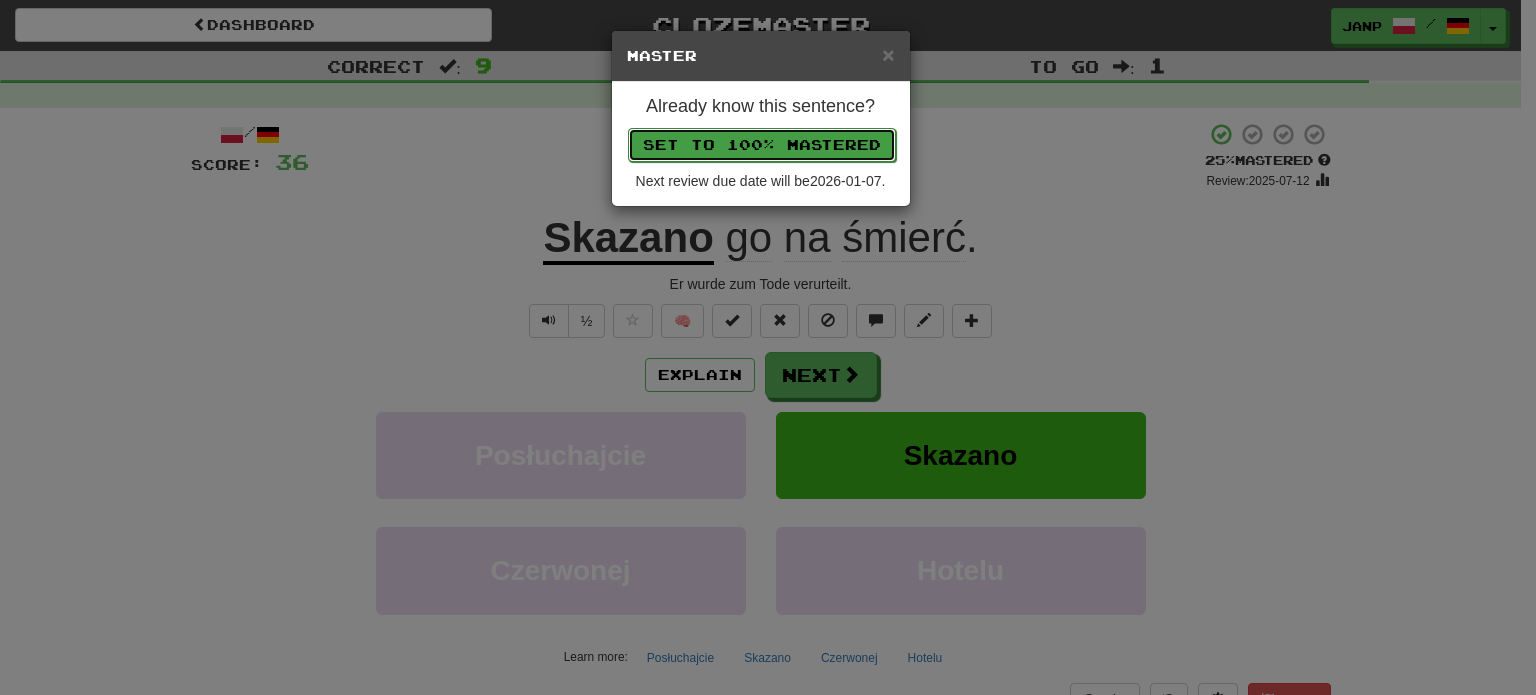 click on "Set to 100% Mastered" at bounding box center [762, 145] 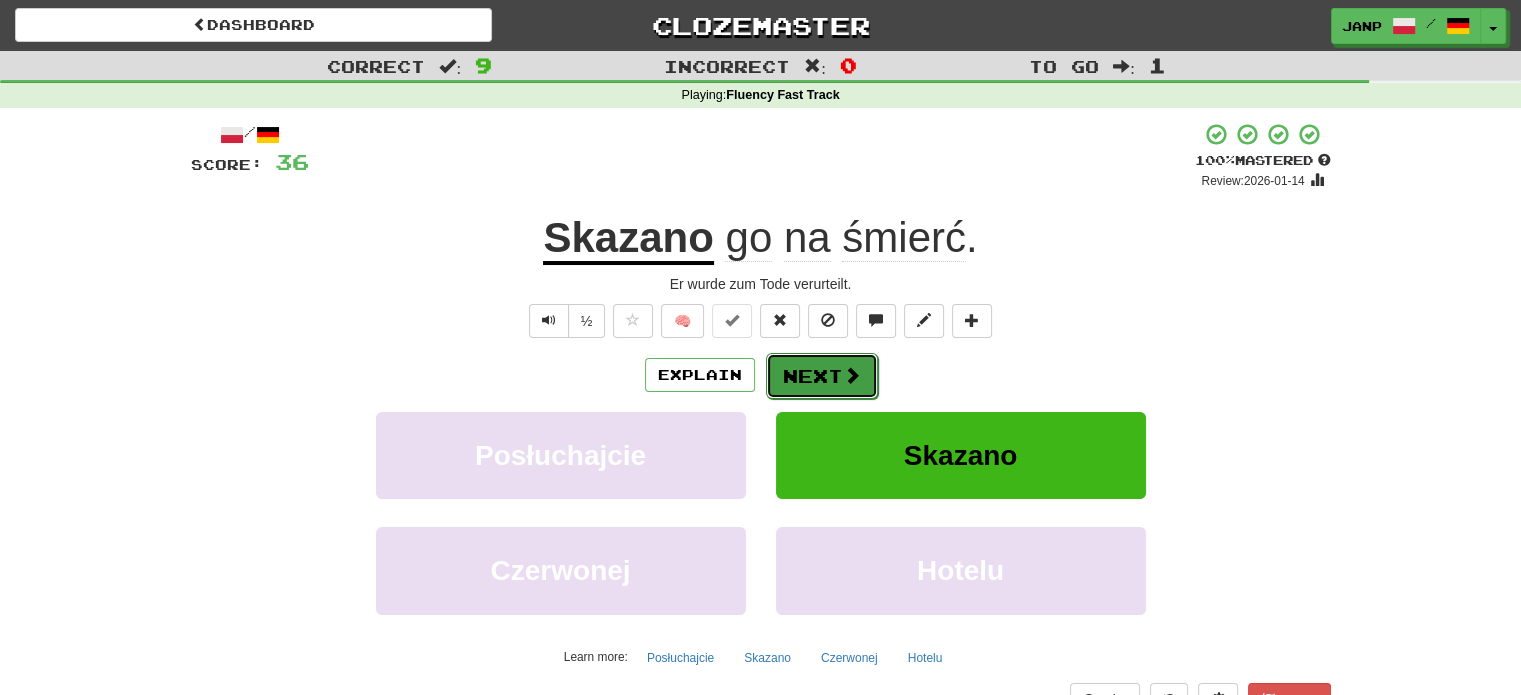 click on "Next" at bounding box center (822, 376) 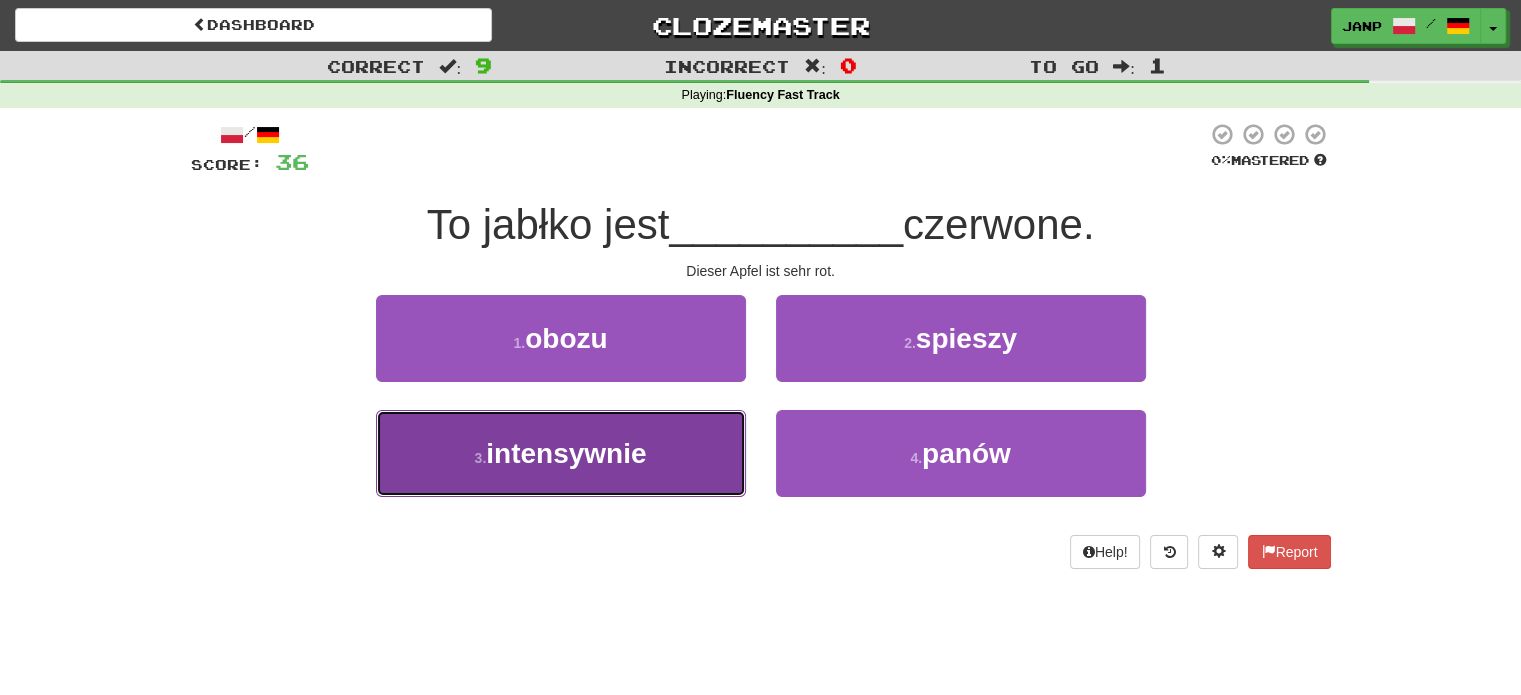 click on "3 .  intensywnie" at bounding box center [561, 453] 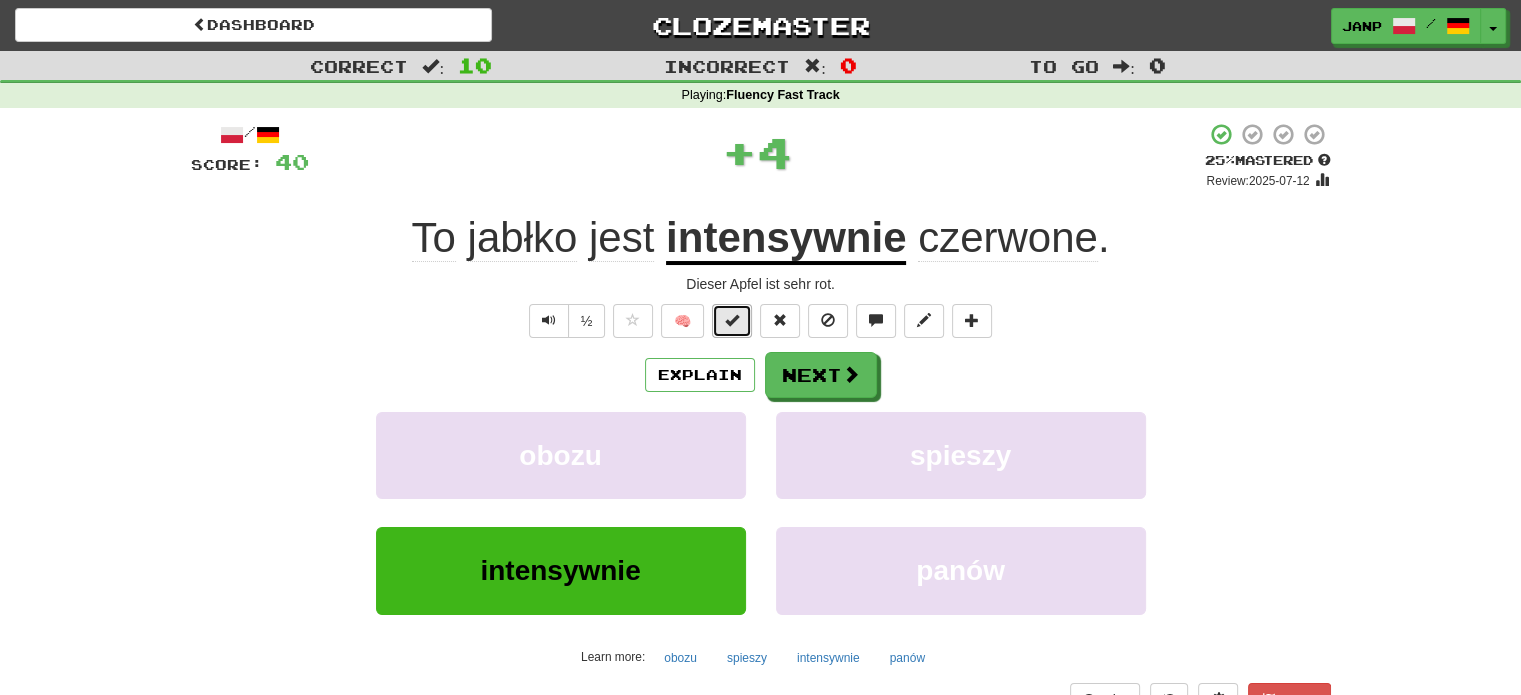 click at bounding box center (732, 321) 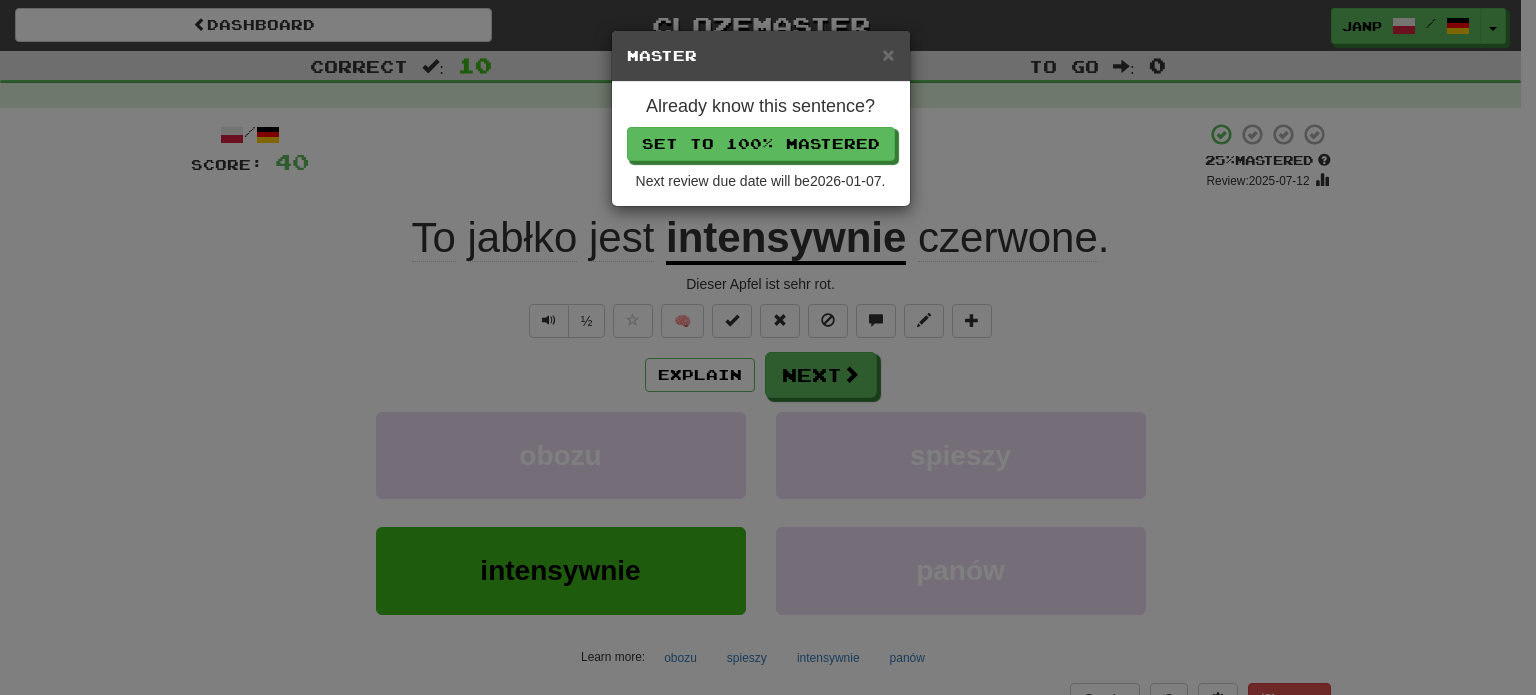 click on "Already know this sentence? Set to 100% Mastered Next review due date will be  2026-01-07 ." at bounding box center [761, 144] 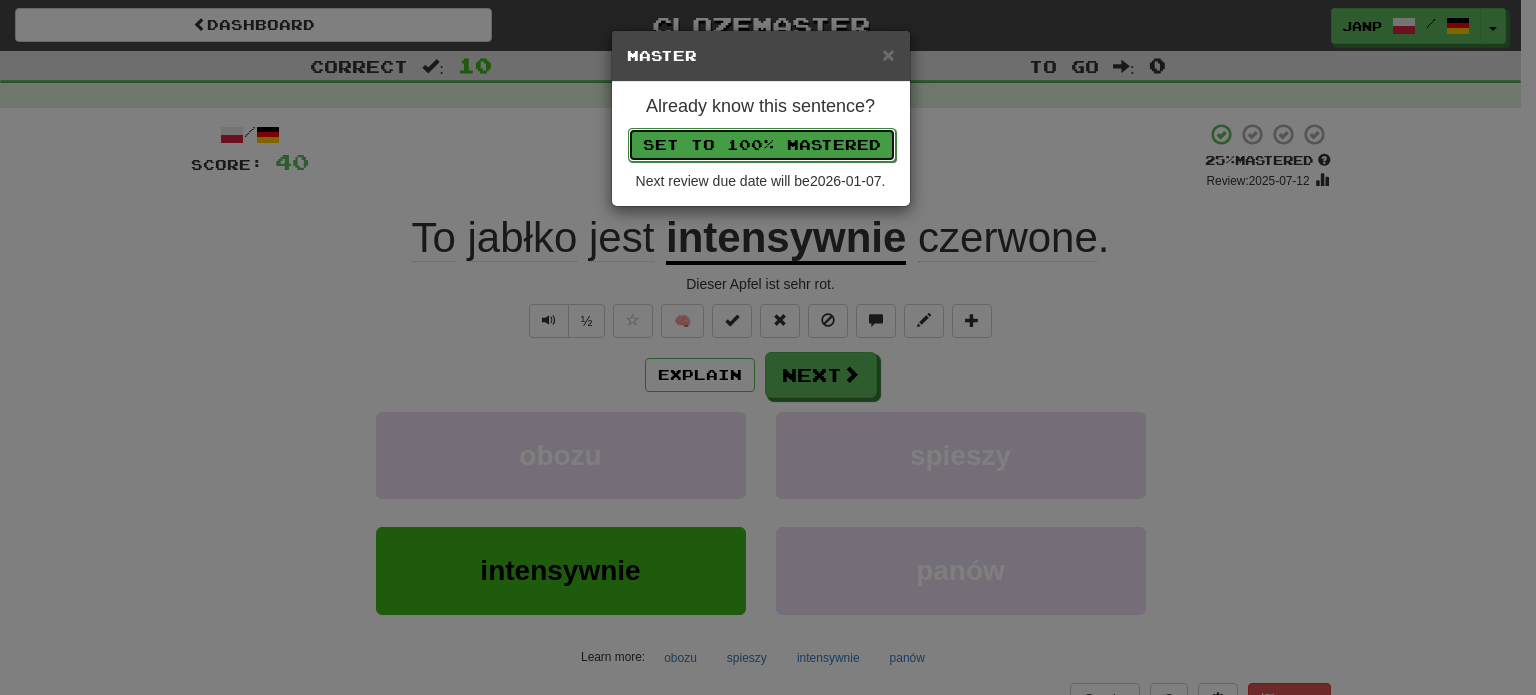 click on "Set to 100% Mastered" at bounding box center (762, 145) 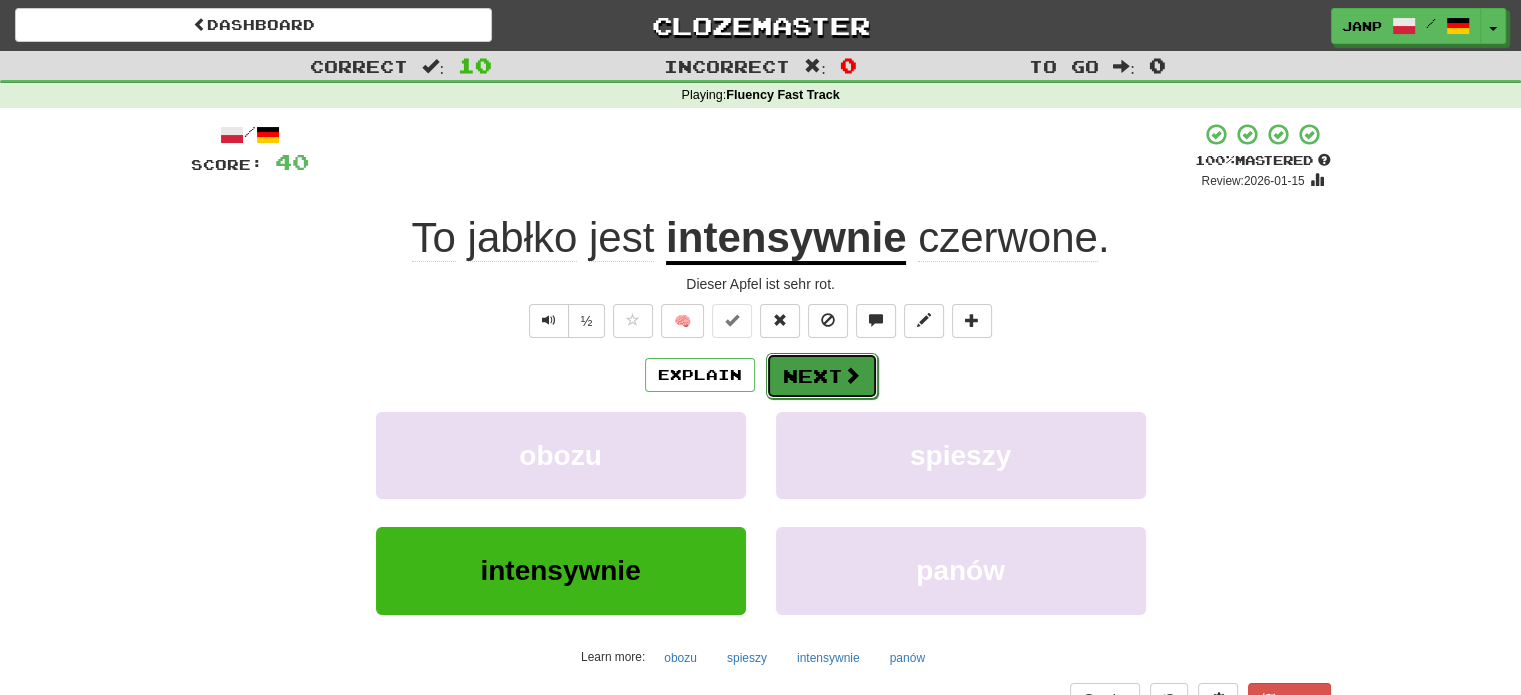 click on "Next" at bounding box center (822, 376) 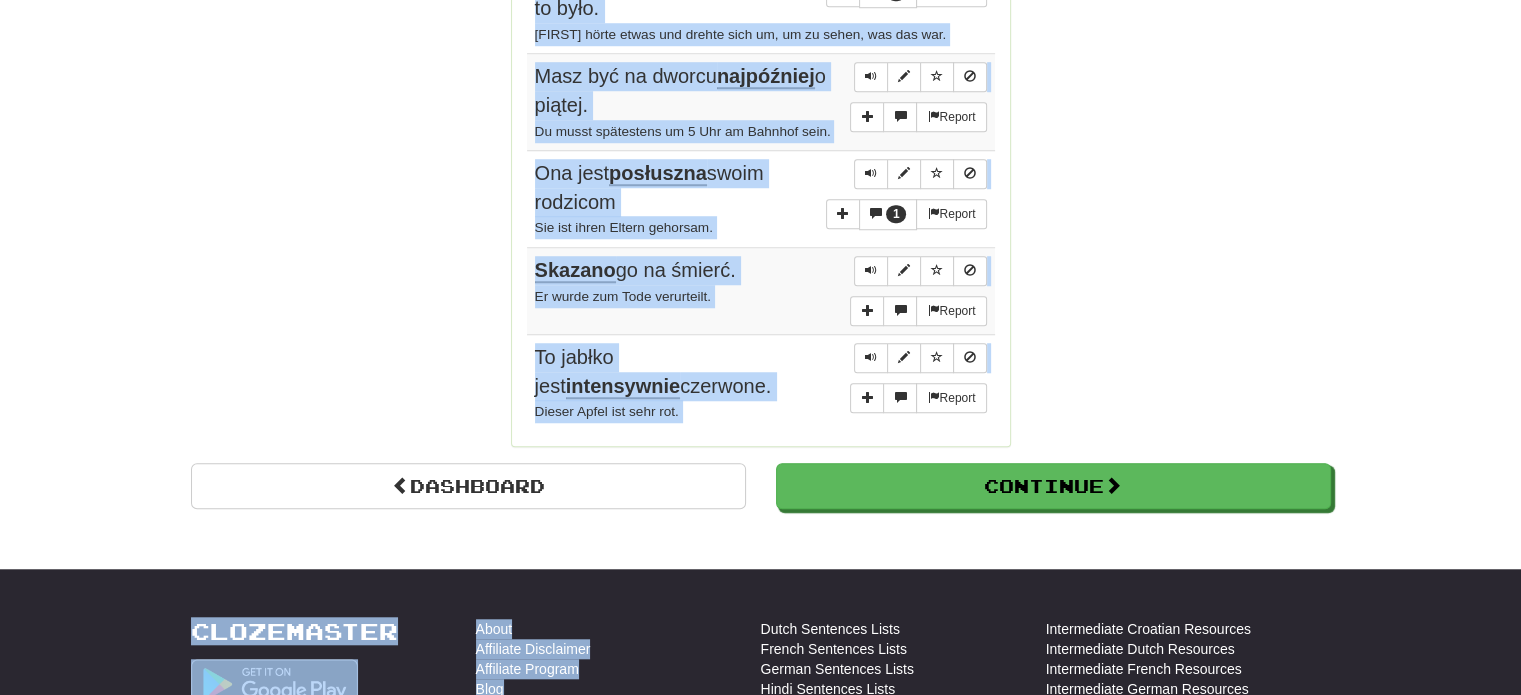 scroll, scrollTop: 1621, scrollLeft: 0, axis: vertical 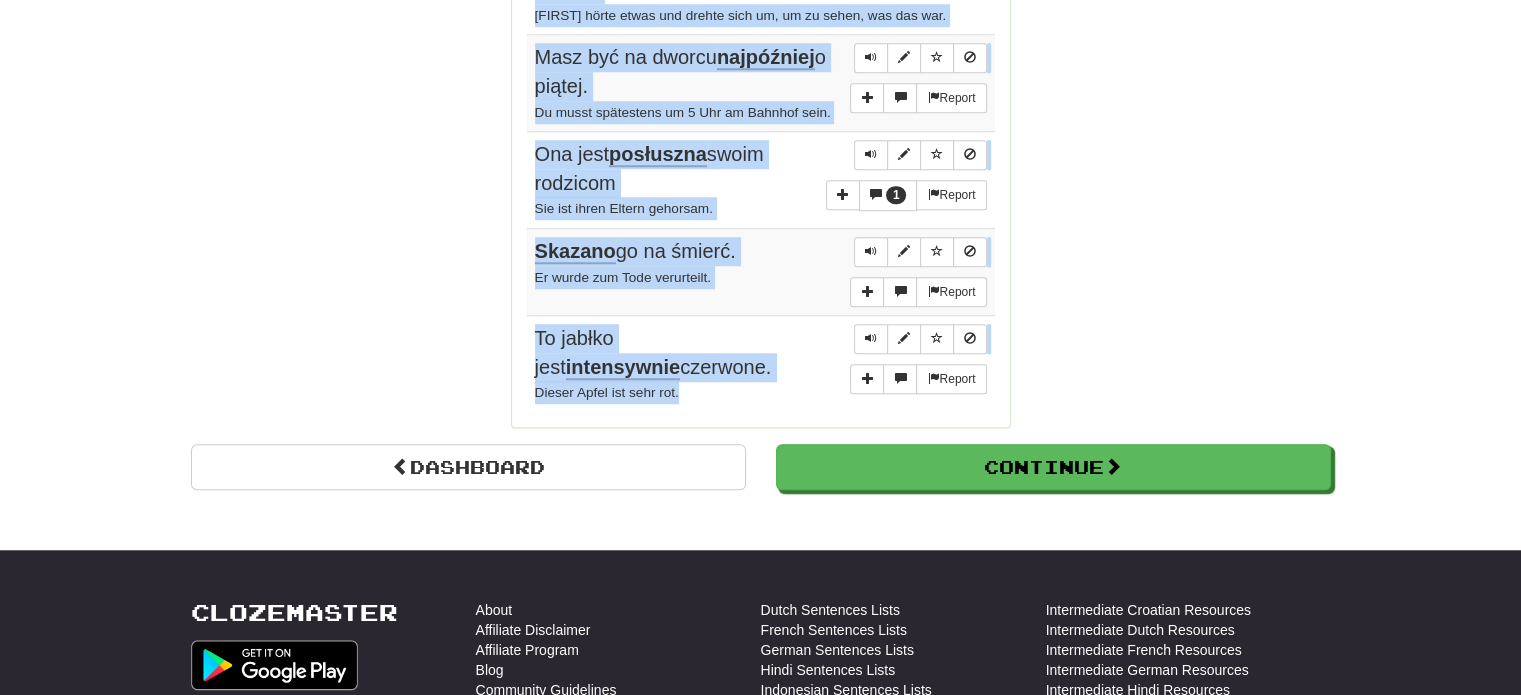 drag, startPoint x: 526, startPoint y: 195, endPoint x: 719, endPoint y: 372, distance: 261.87402 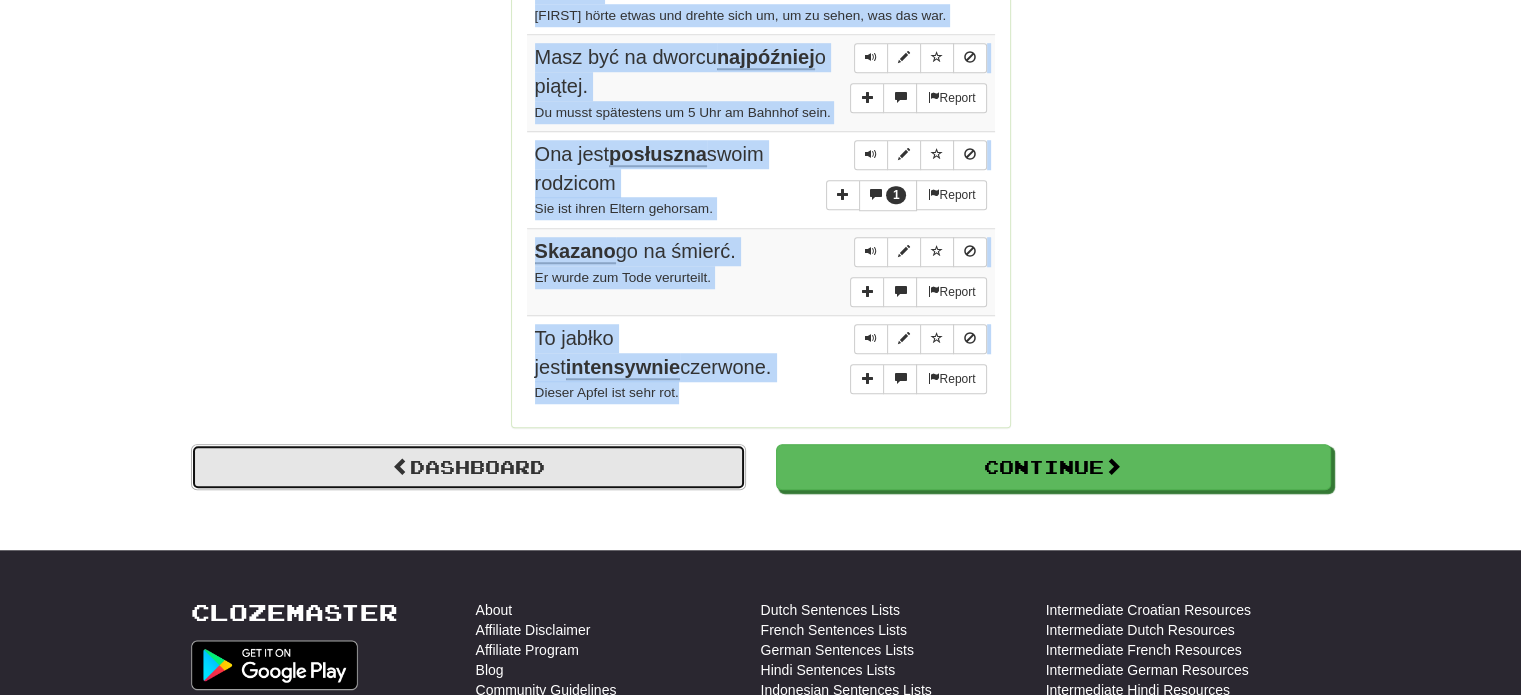 click on "Dashboard" at bounding box center (468, 467) 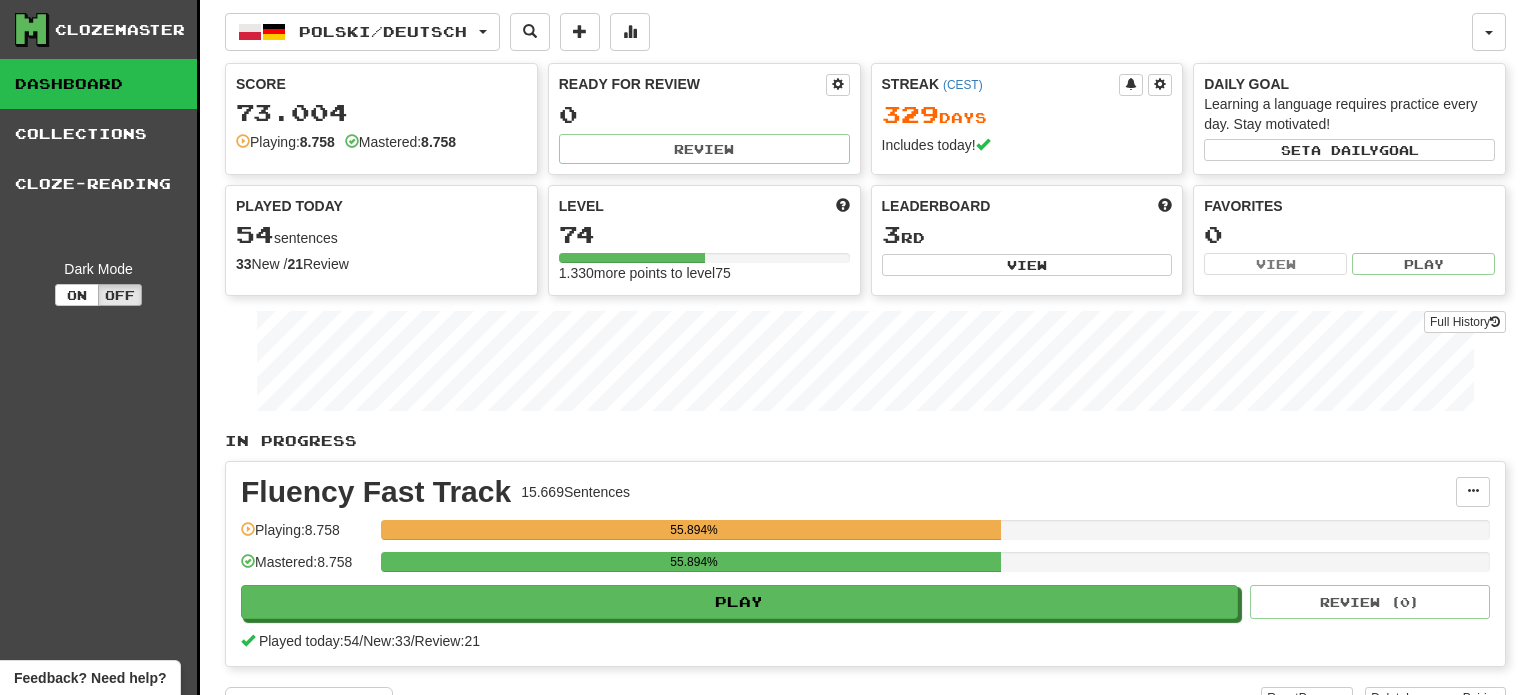 scroll, scrollTop: 0, scrollLeft: 0, axis: both 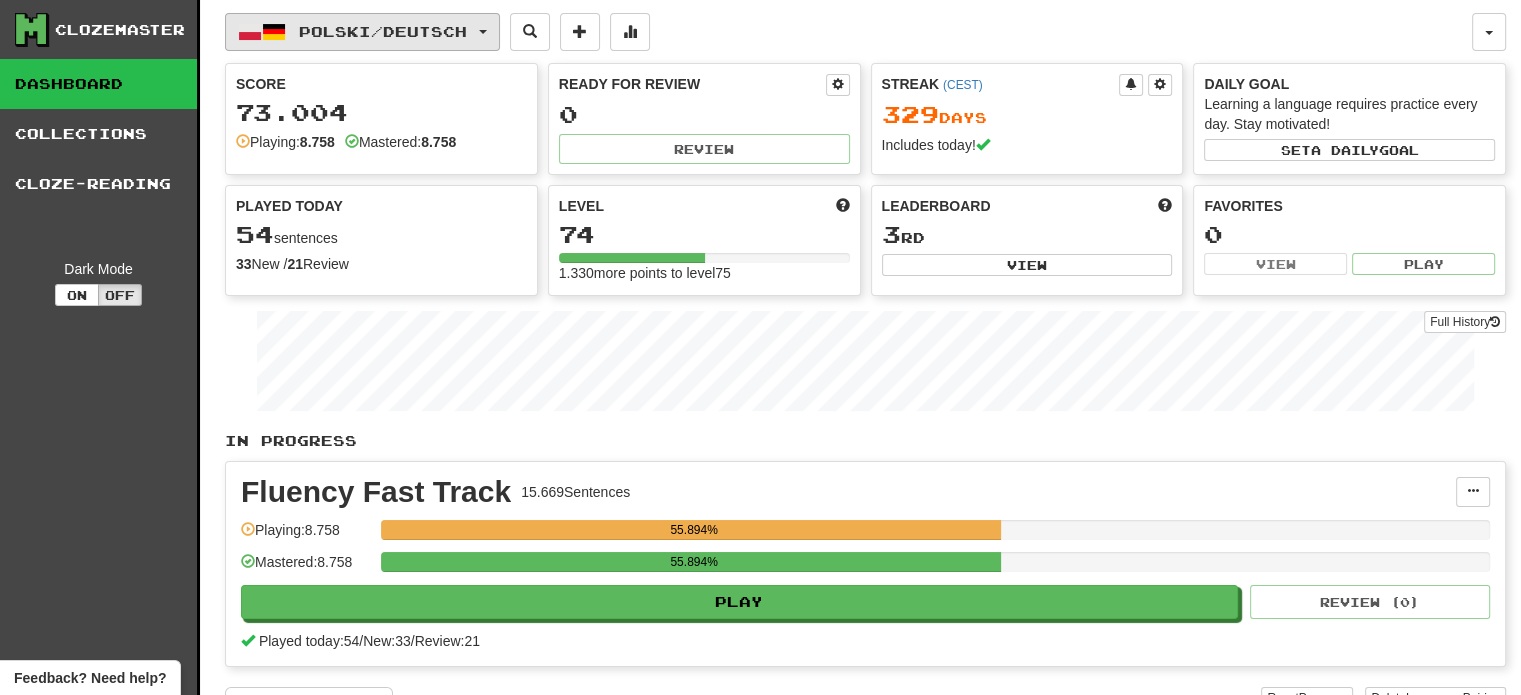 click on "Polski  /  Deutsch" at bounding box center [383, 31] 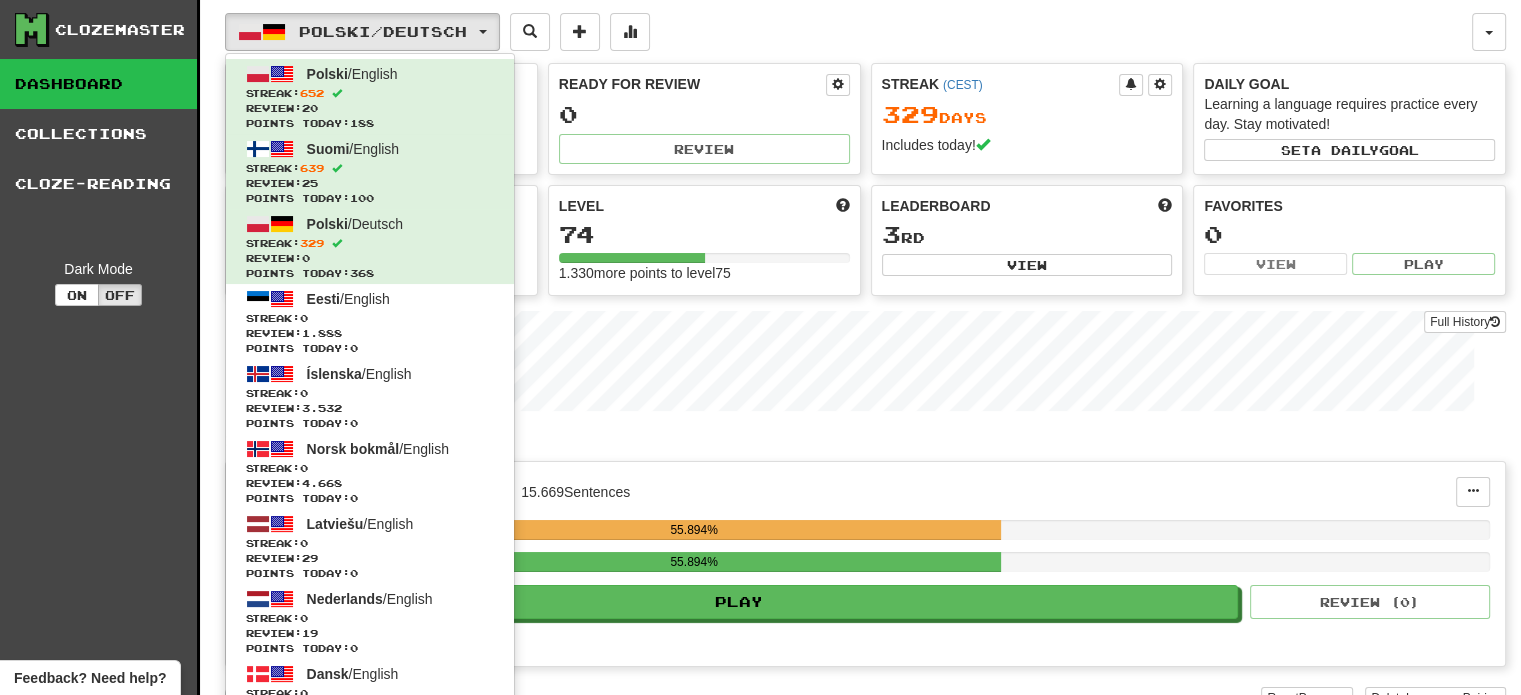 click on "Fluency Fast Track 15.669  Sentences" at bounding box center (848, 492) 